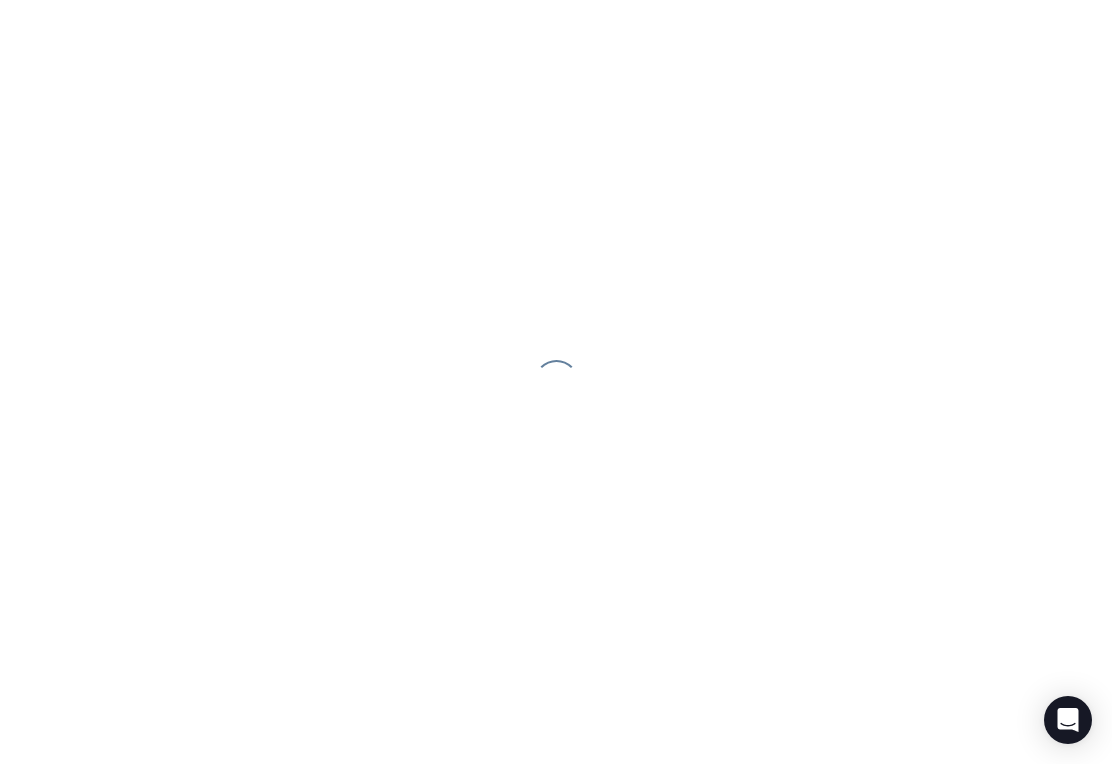 scroll, scrollTop: 0, scrollLeft: 0, axis: both 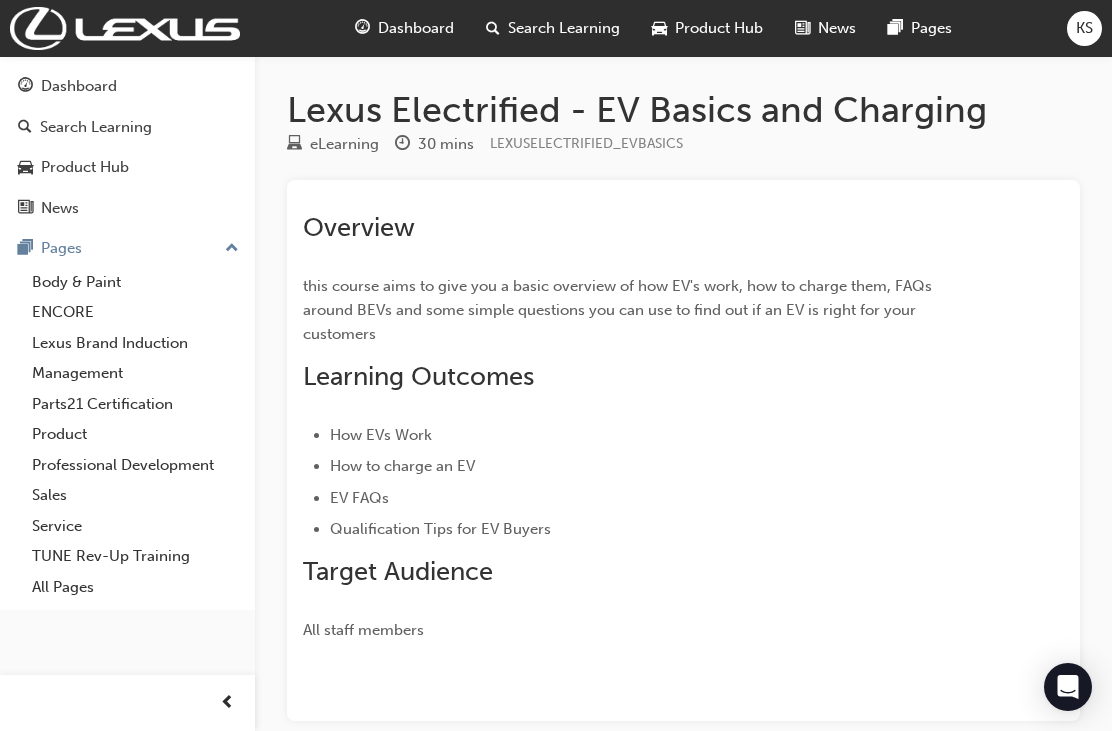 click on "Dashboard" at bounding box center (416, 28) 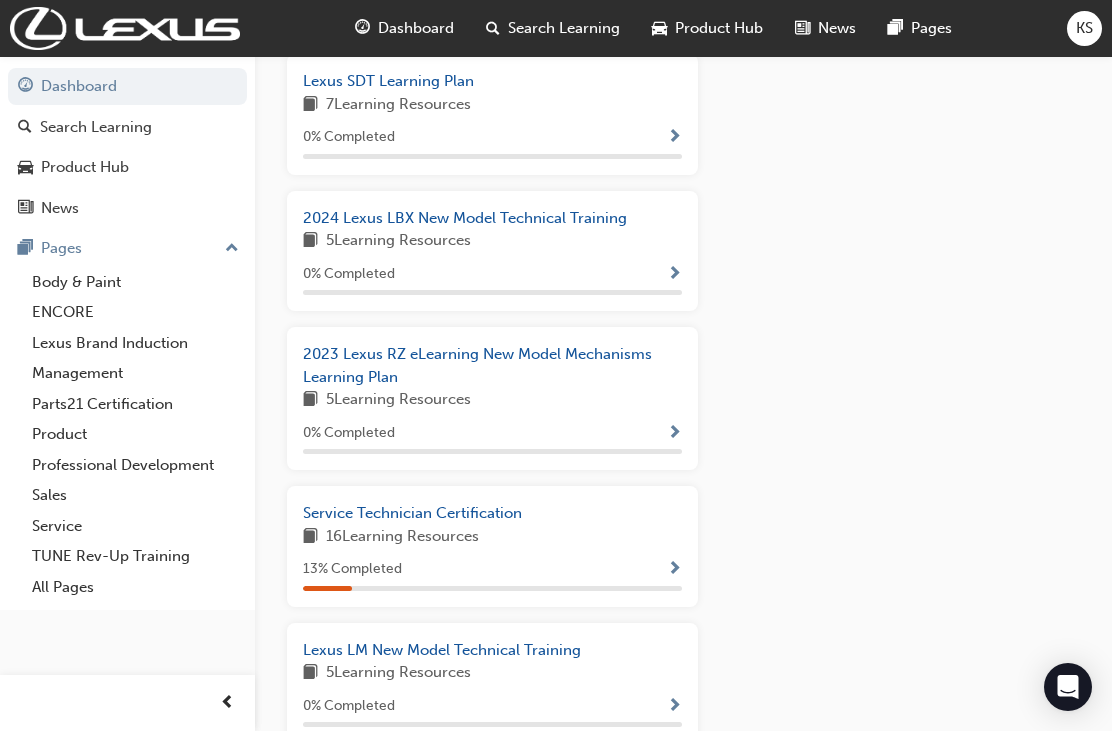 scroll, scrollTop: 1017, scrollLeft: 0, axis: vertical 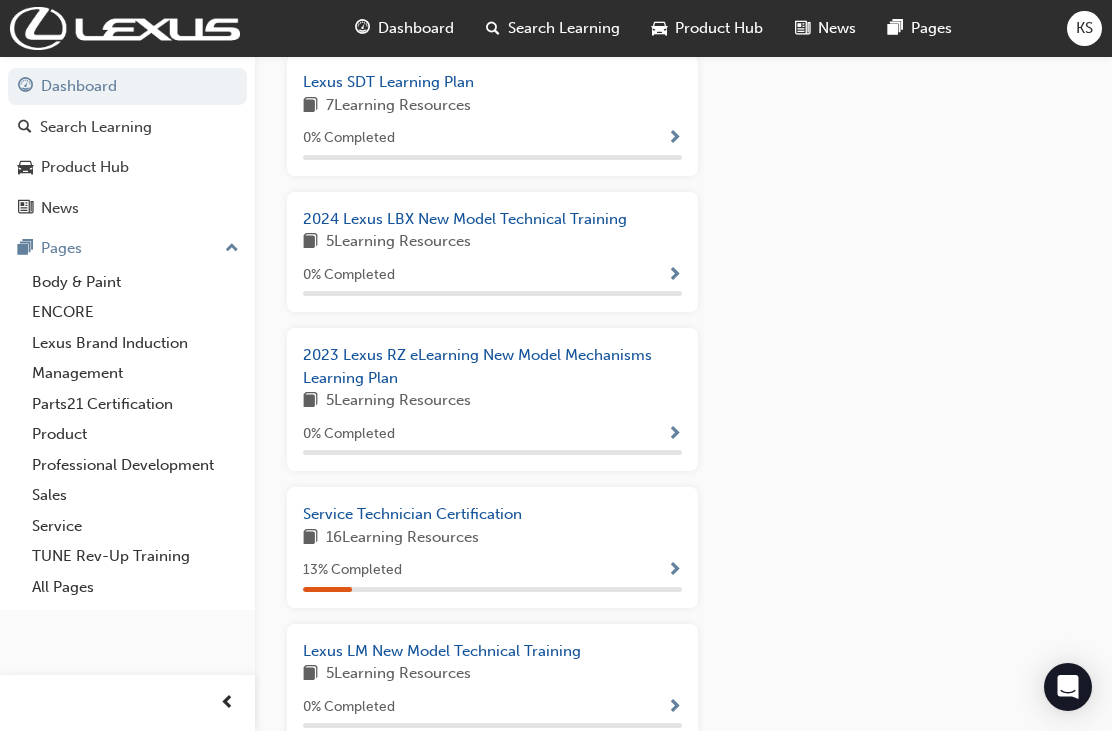 click on "Service Technician Certification" at bounding box center (412, 514) 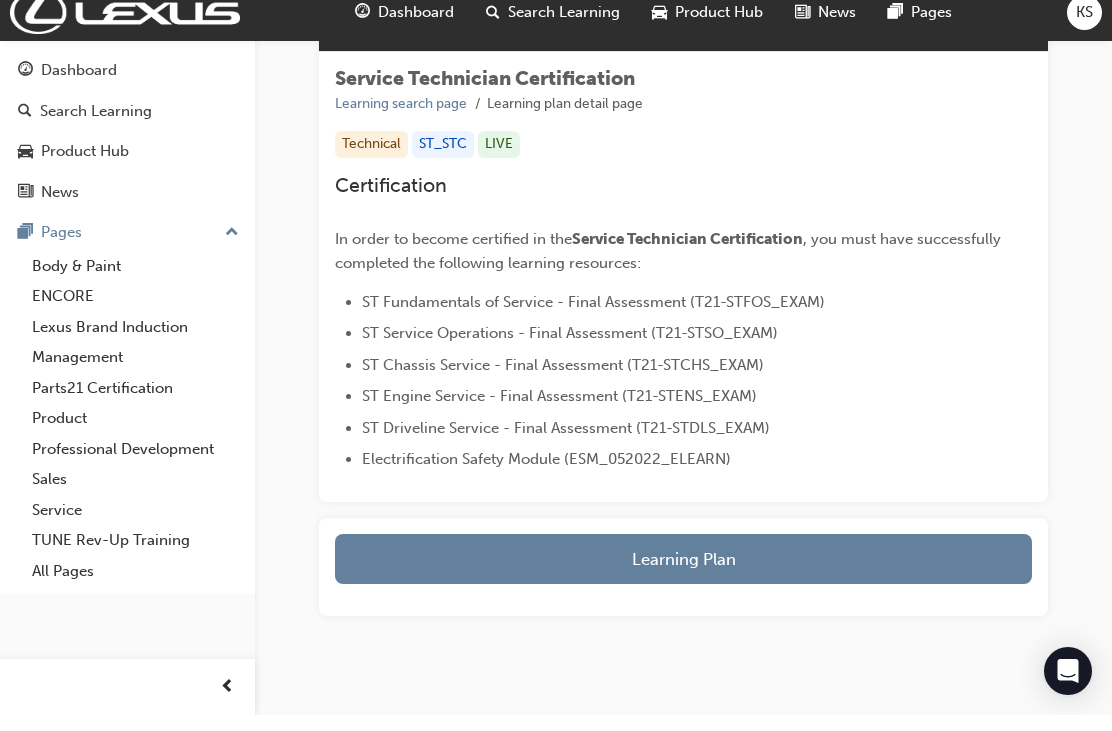 scroll, scrollTop: 285, scrollLeft: 0, axis: vertical 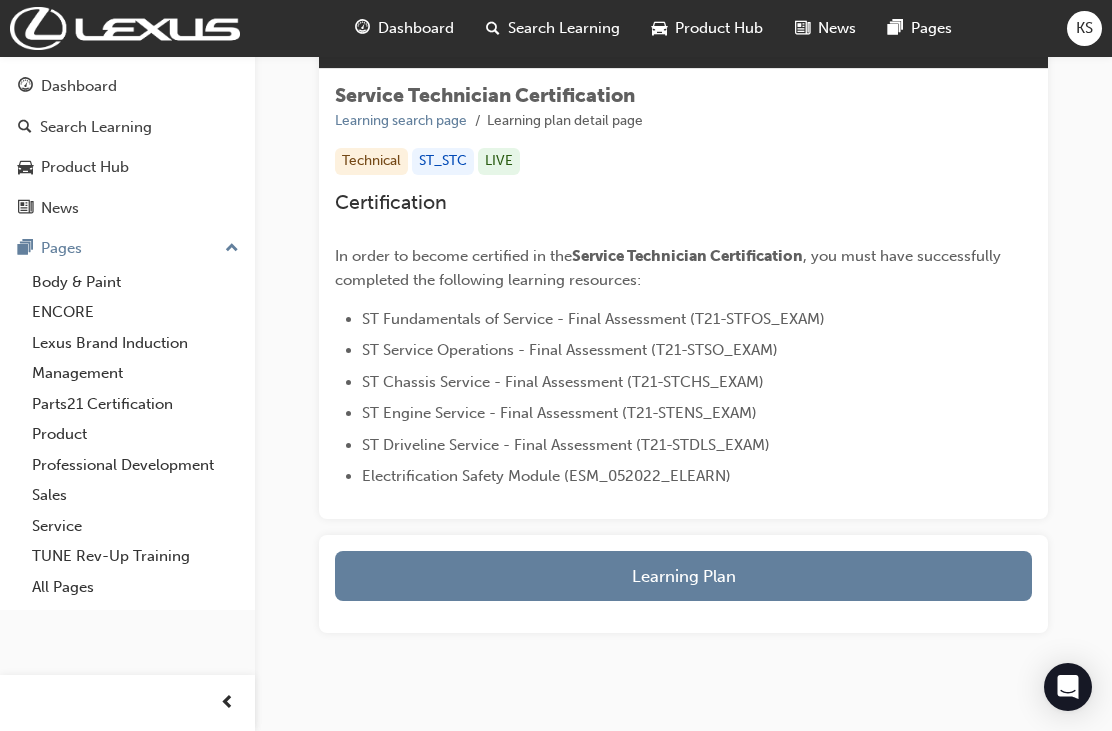 click on "Learning Plan" at bounding box center (683, 576) 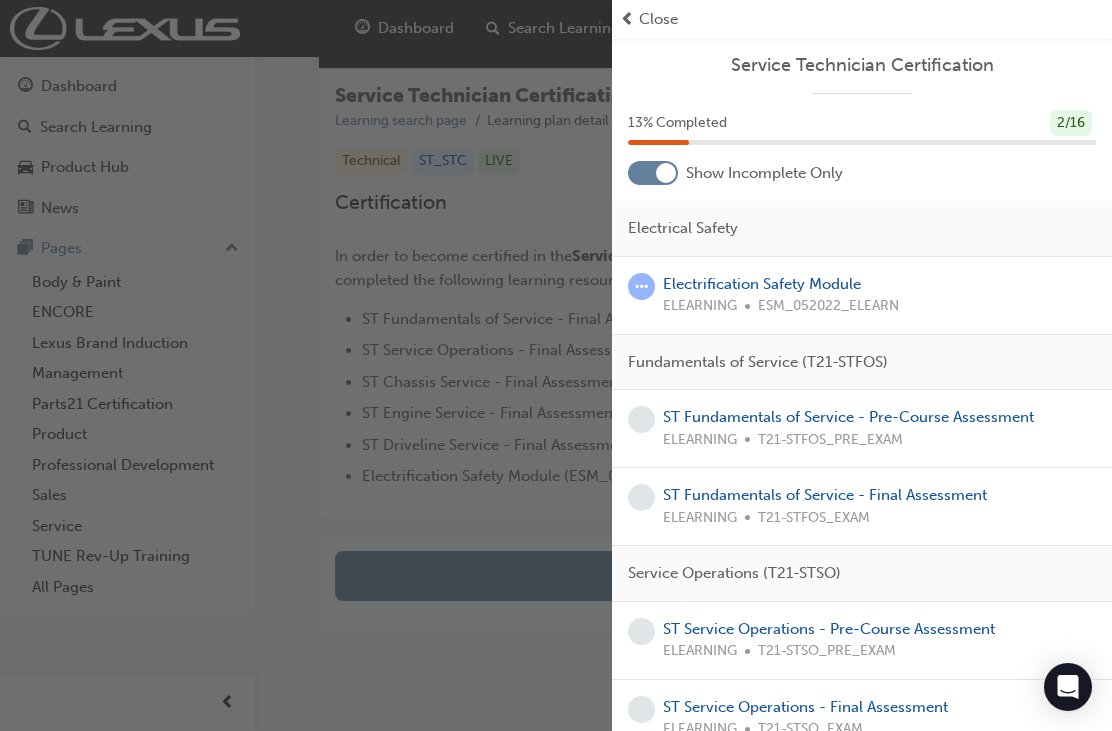 click at bounding box center [653, 173] 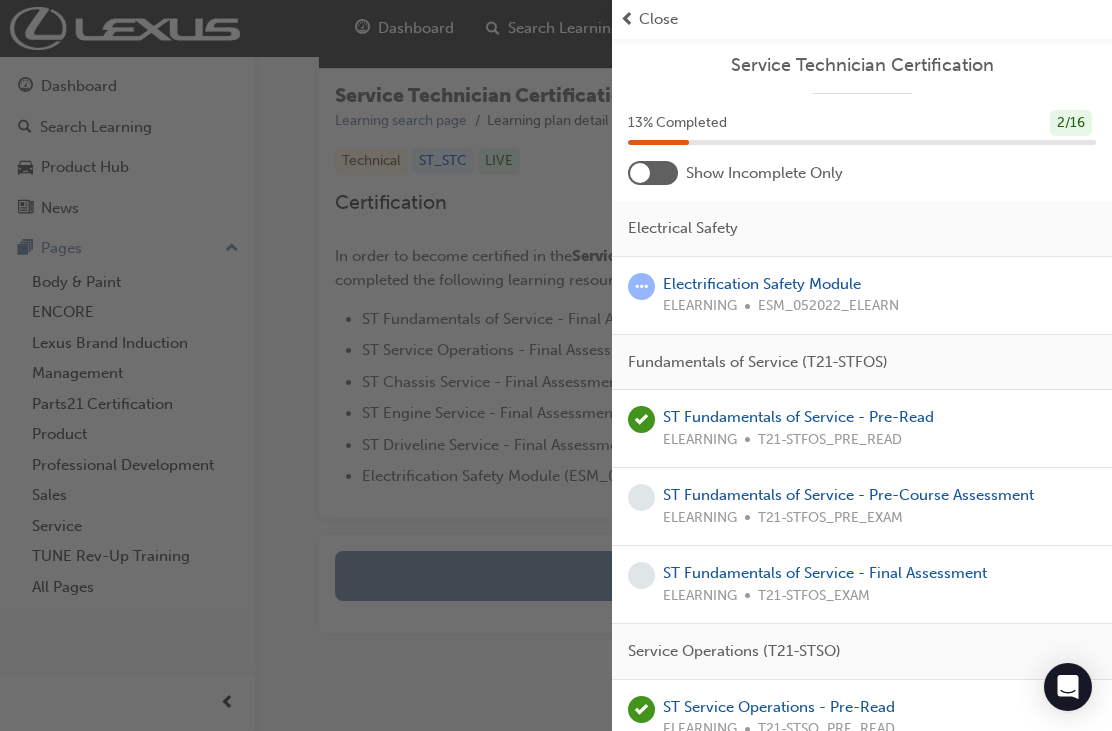scroll, scrollTop: 0, scrollLeft: 0, axis: both 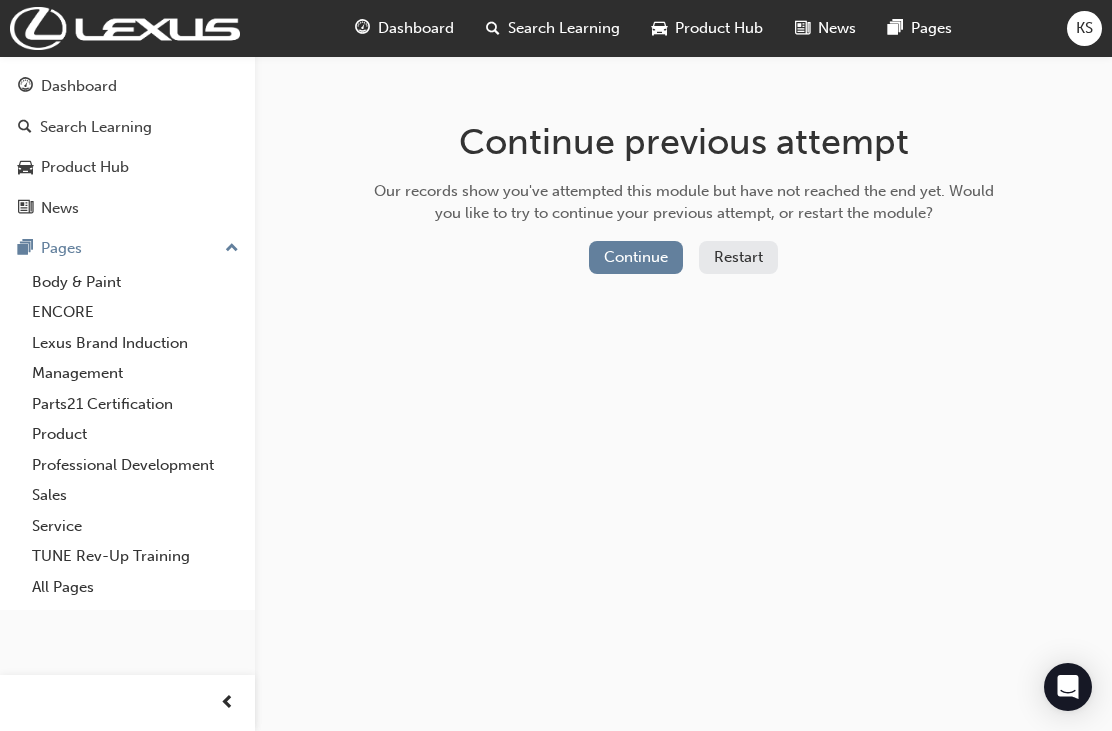 click on "Continue" at bounding box center (636, 257) 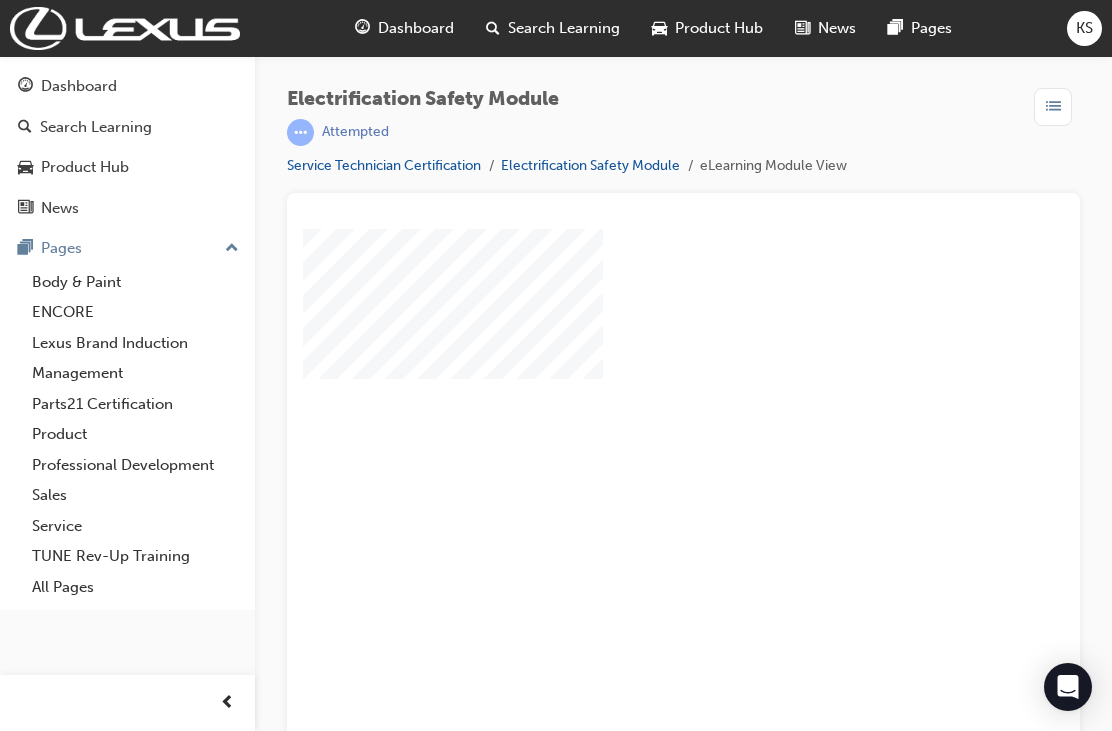 scroll, scrollTop: 0, scrollLeft: 0, axis: both 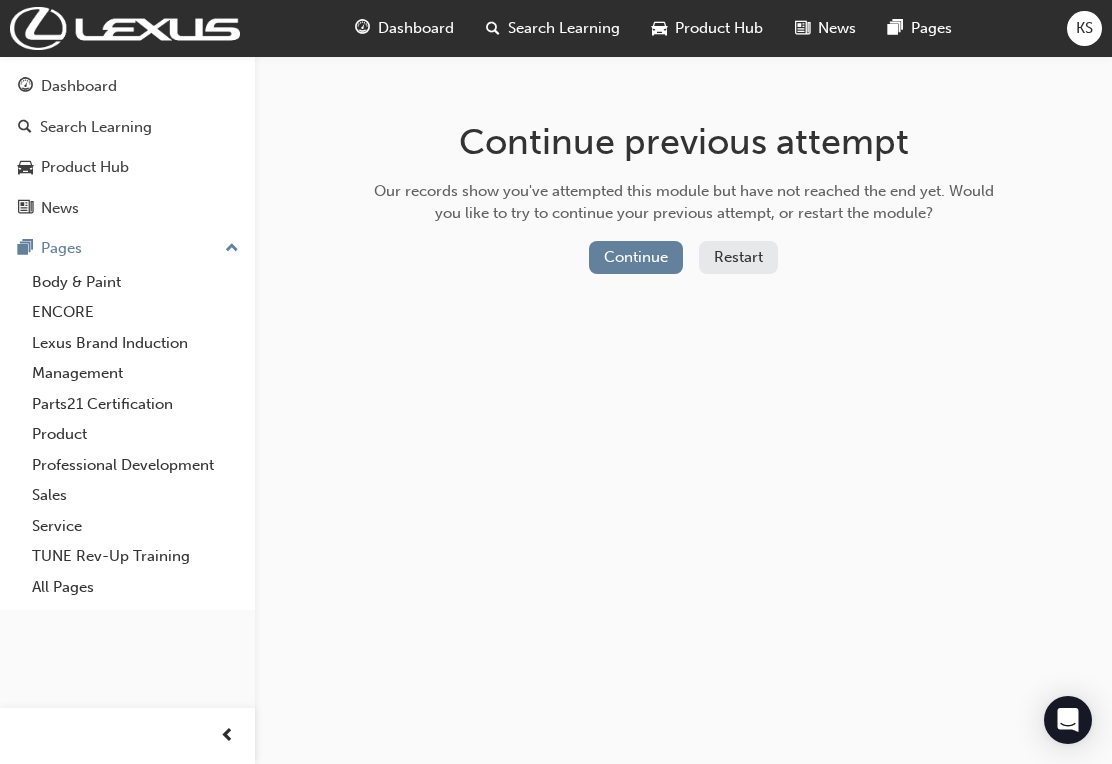 click on "Continue" at bounding box center [636, 257] 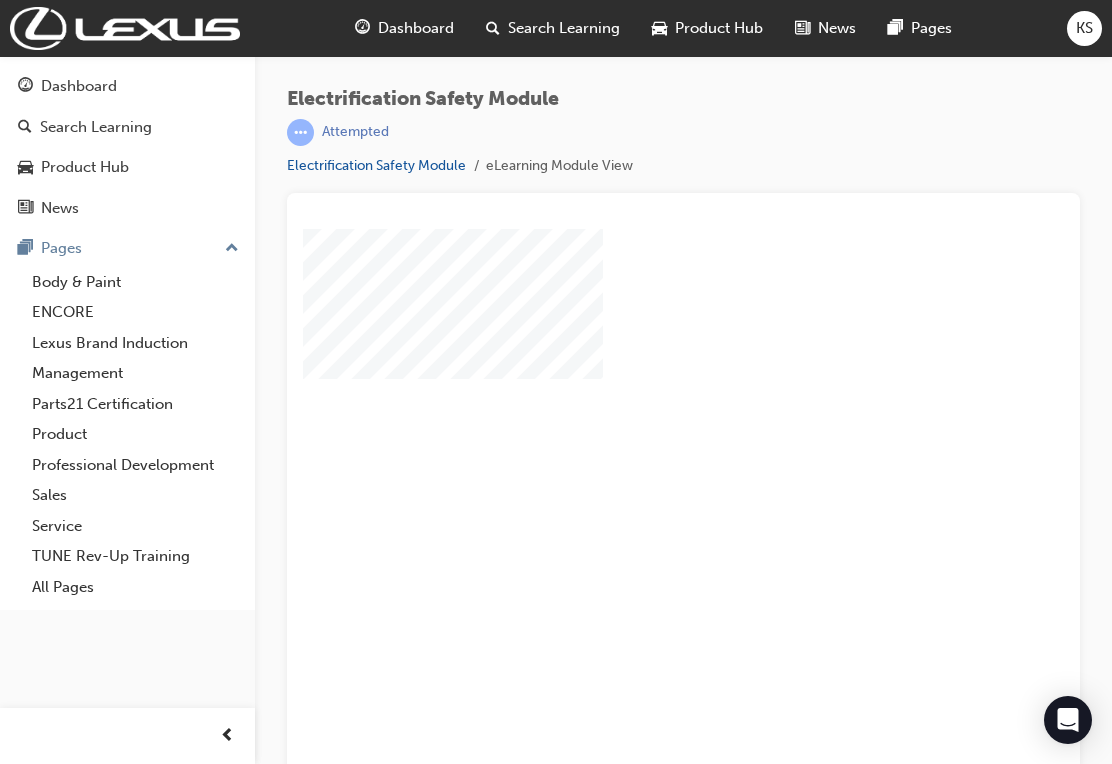 scroll, scrollTop: 0, scrollLeft: 0, axis: both 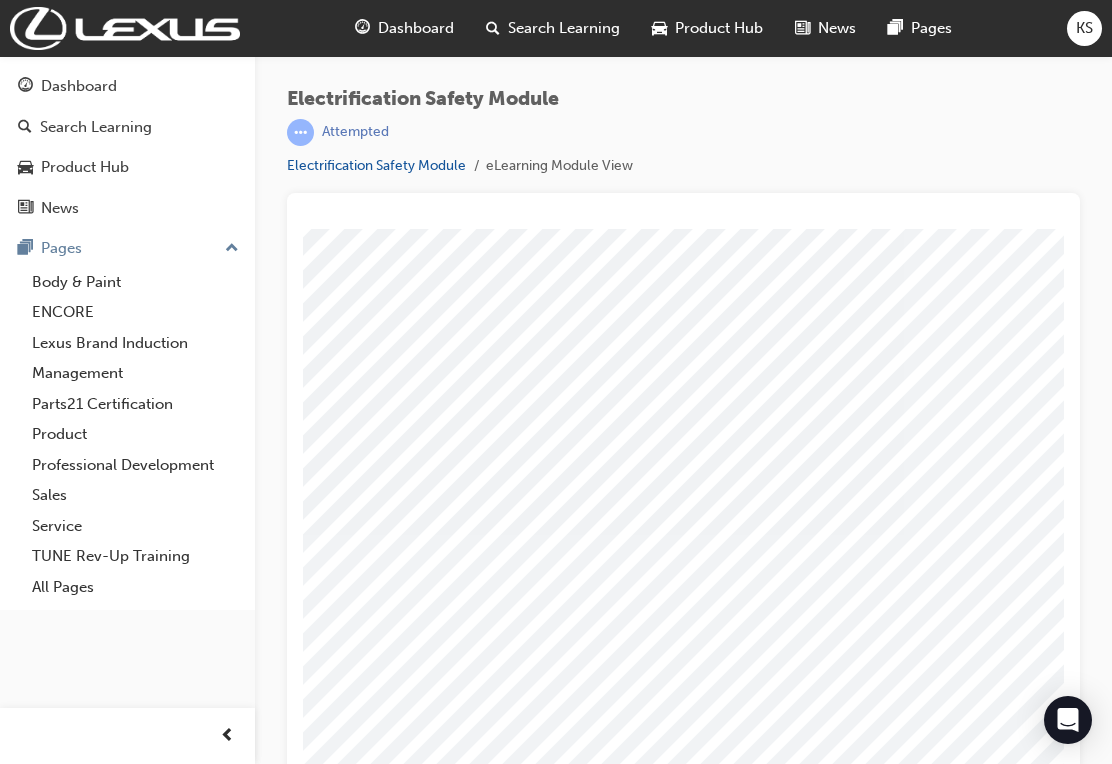 click at bounding box center (683, 490) 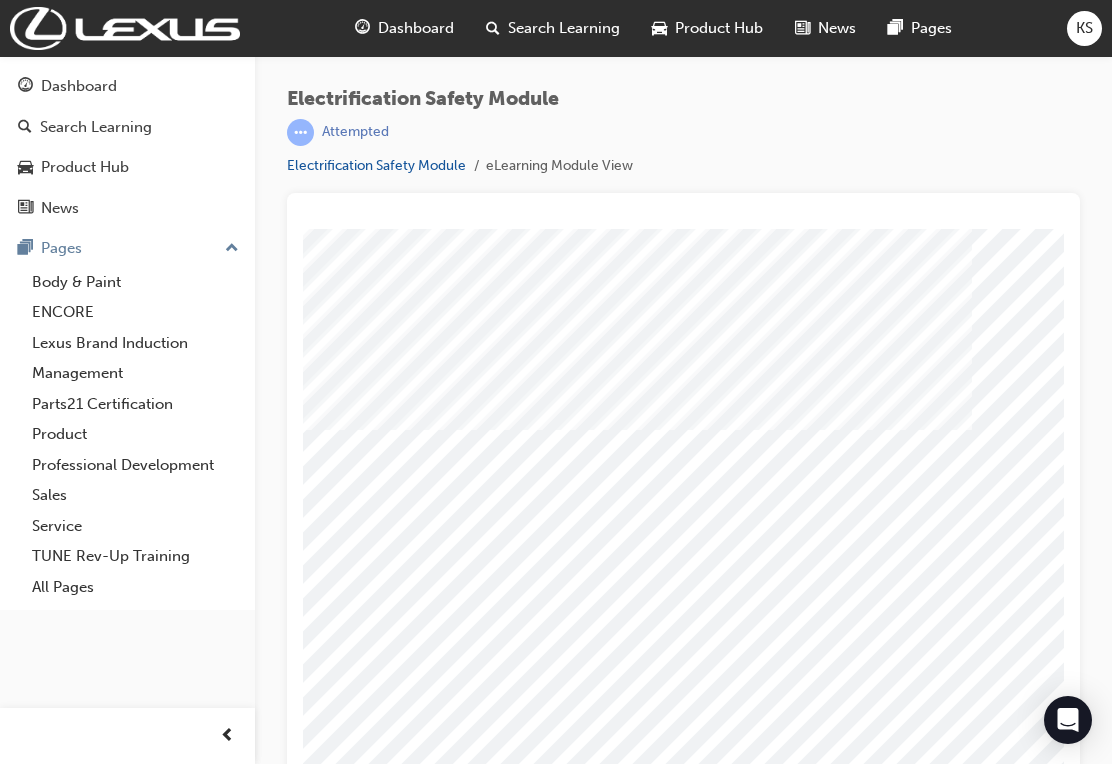 scroll, scrollTop: 0, scrollLeft: 0, axis: both 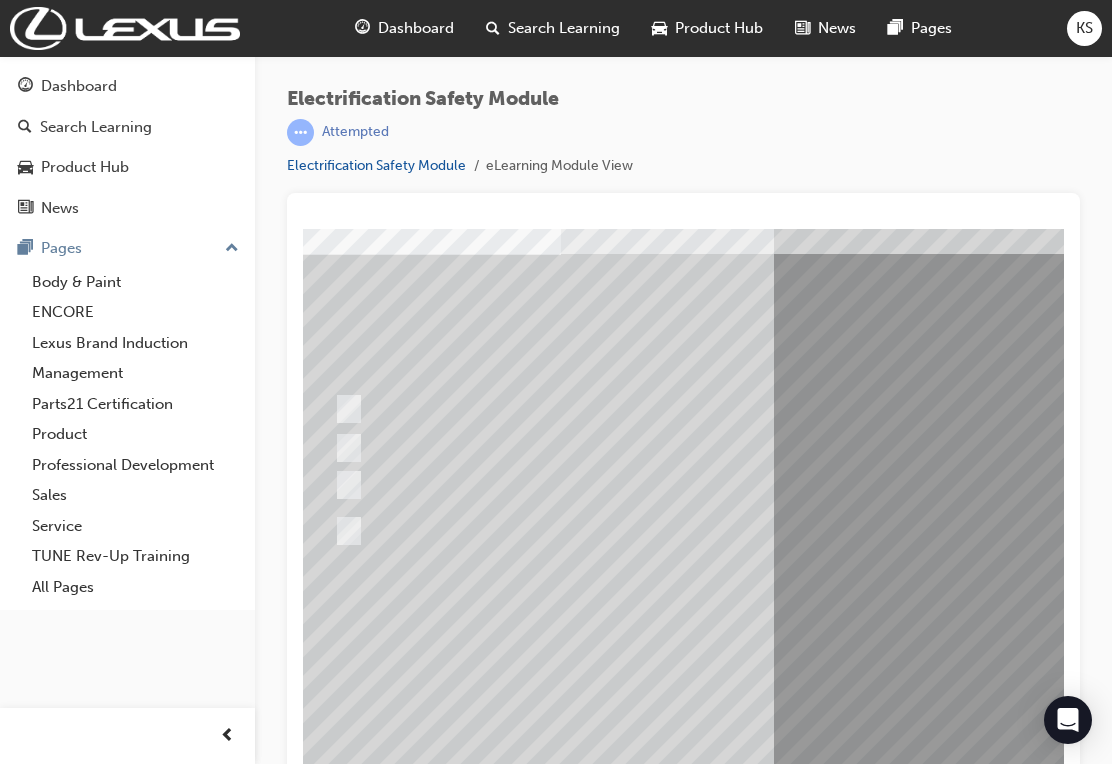 radio on "true" 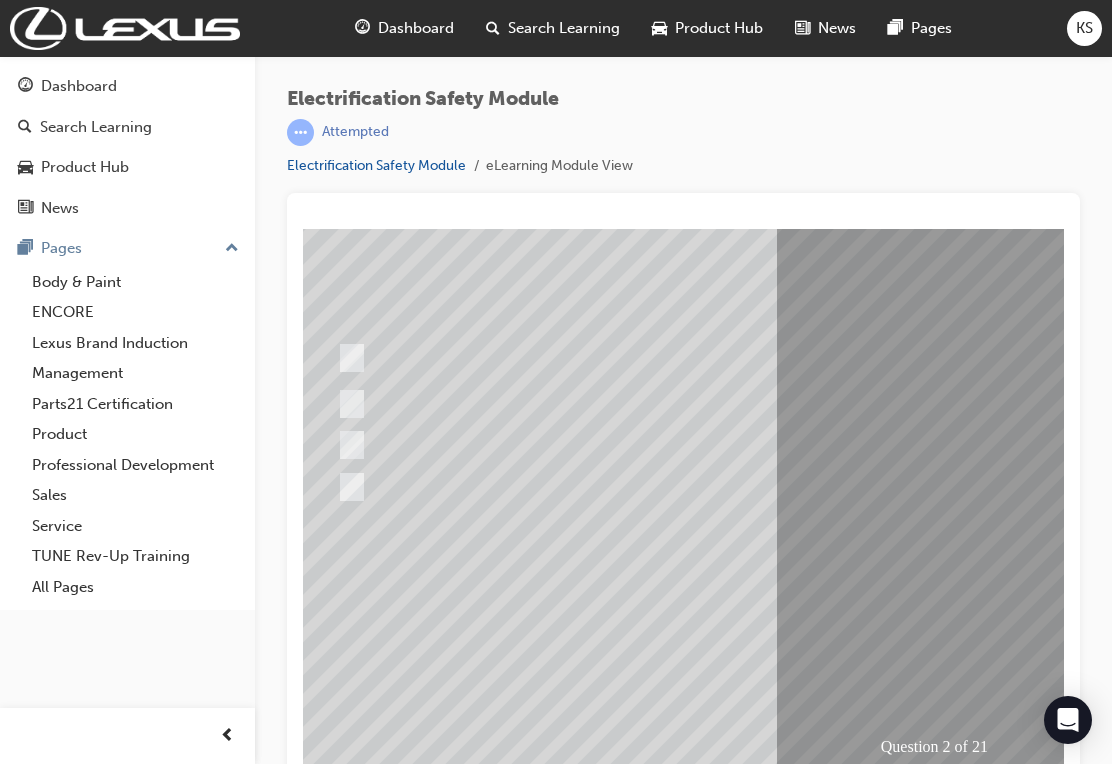 radio on "true" 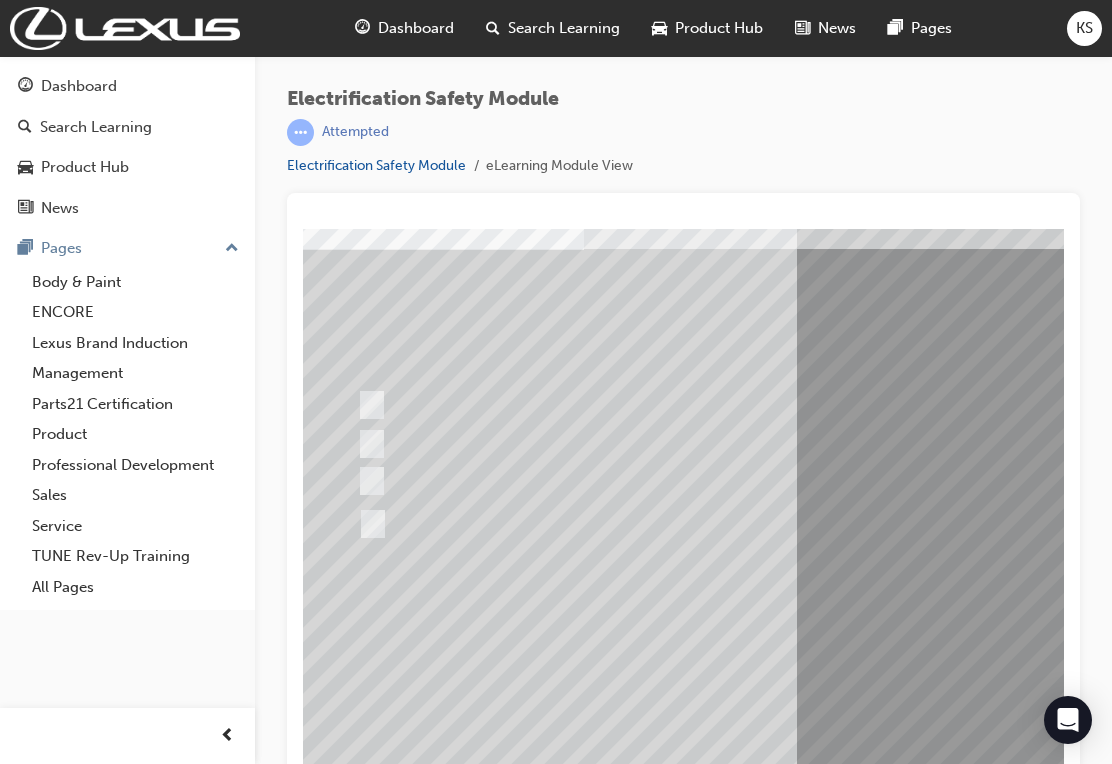 radio on "true" 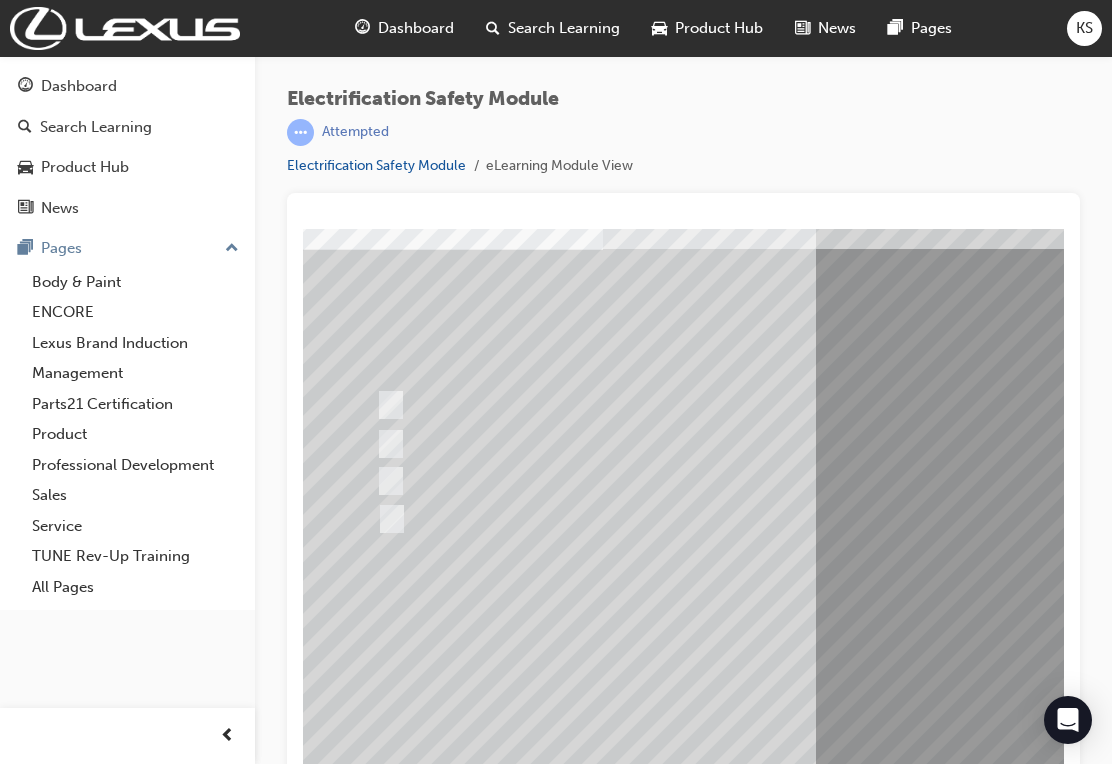 checkbox on "true" 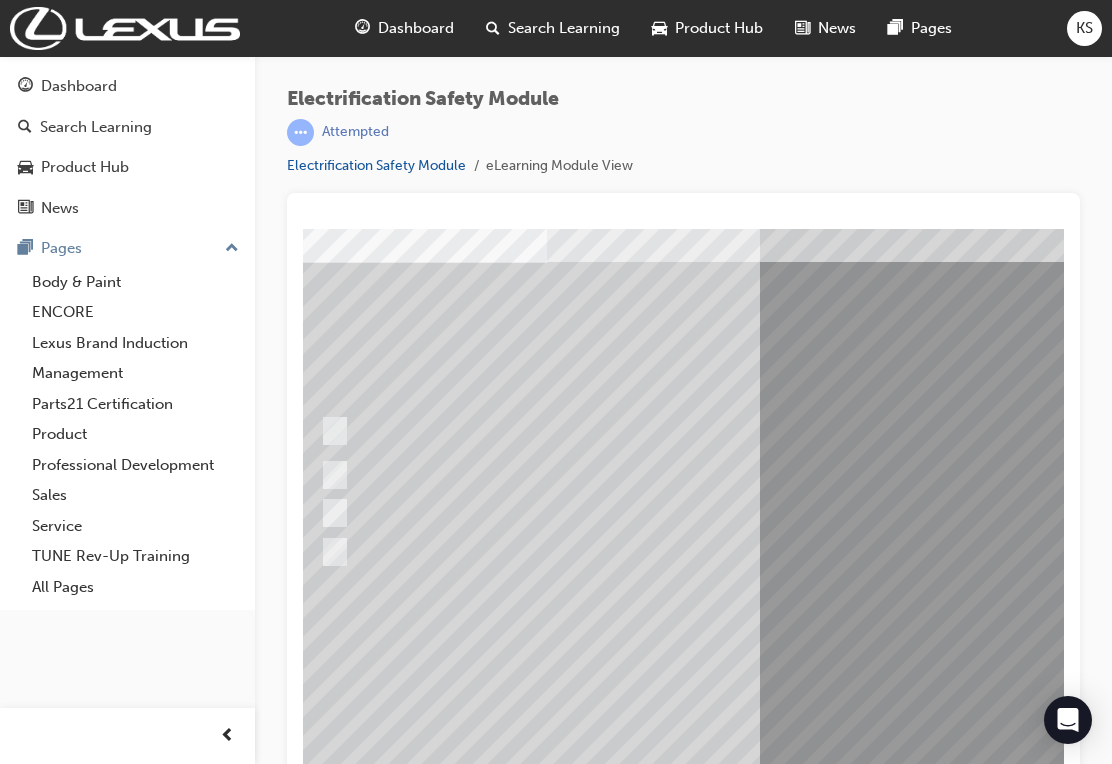 checkbox on "true" 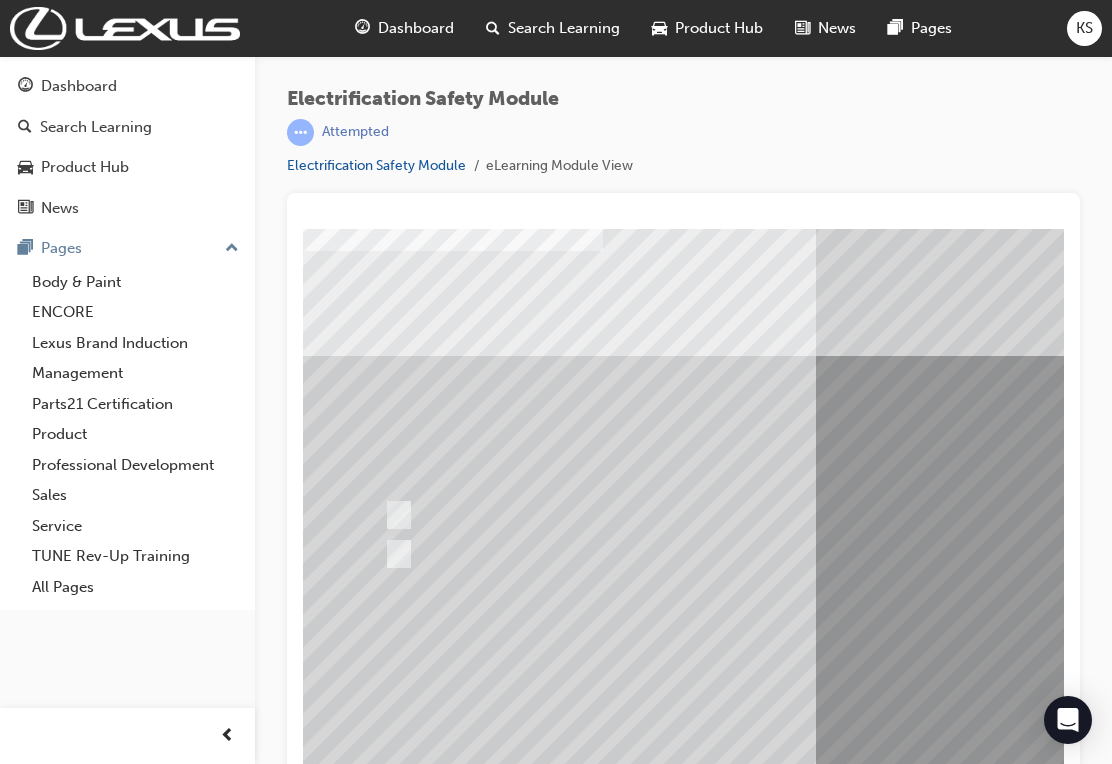 radio on "true" 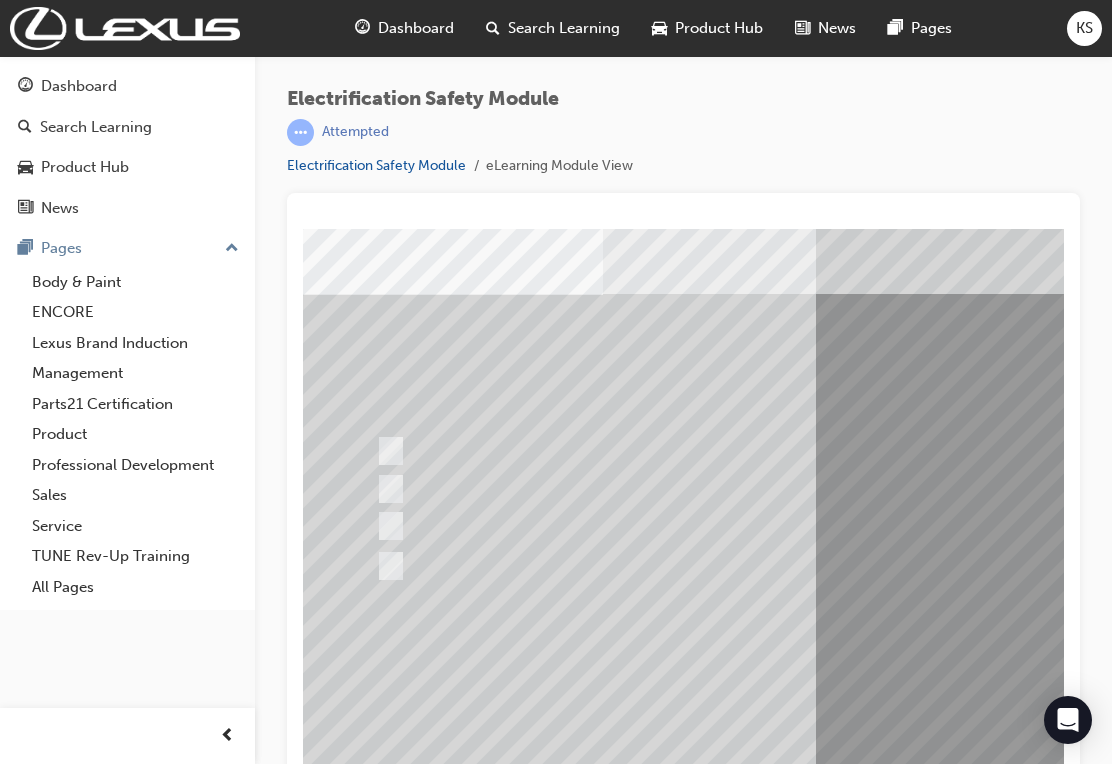 radio on "true" 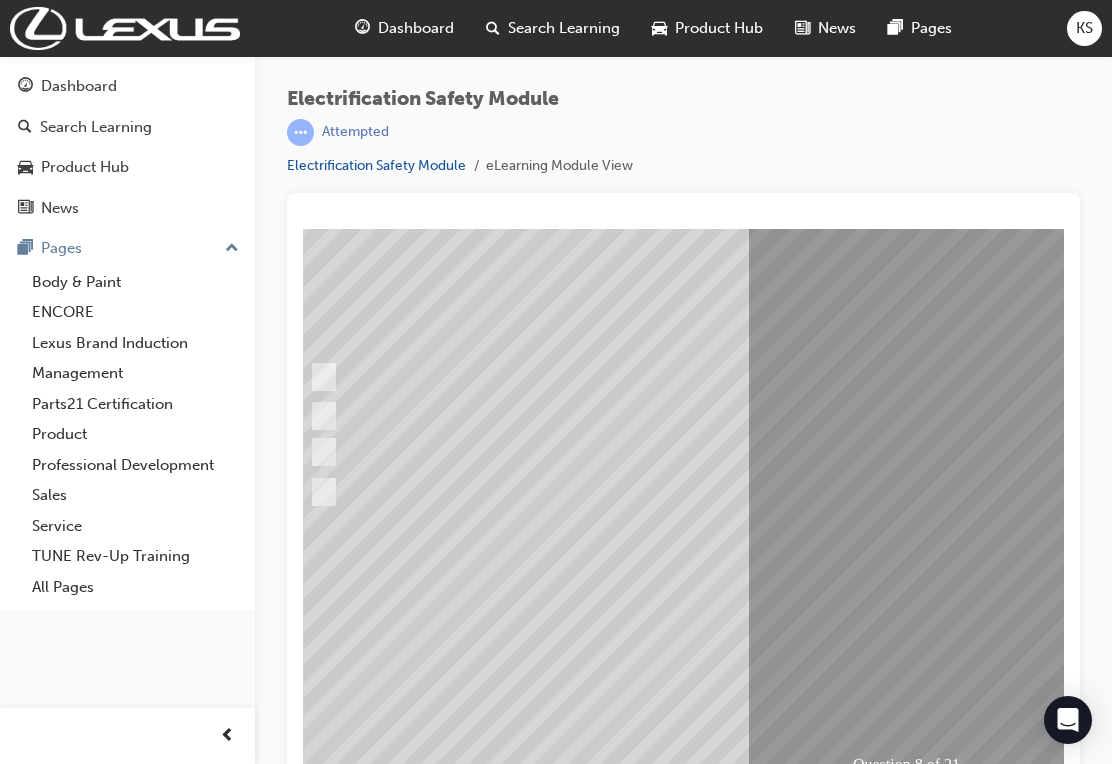 radio on "true" 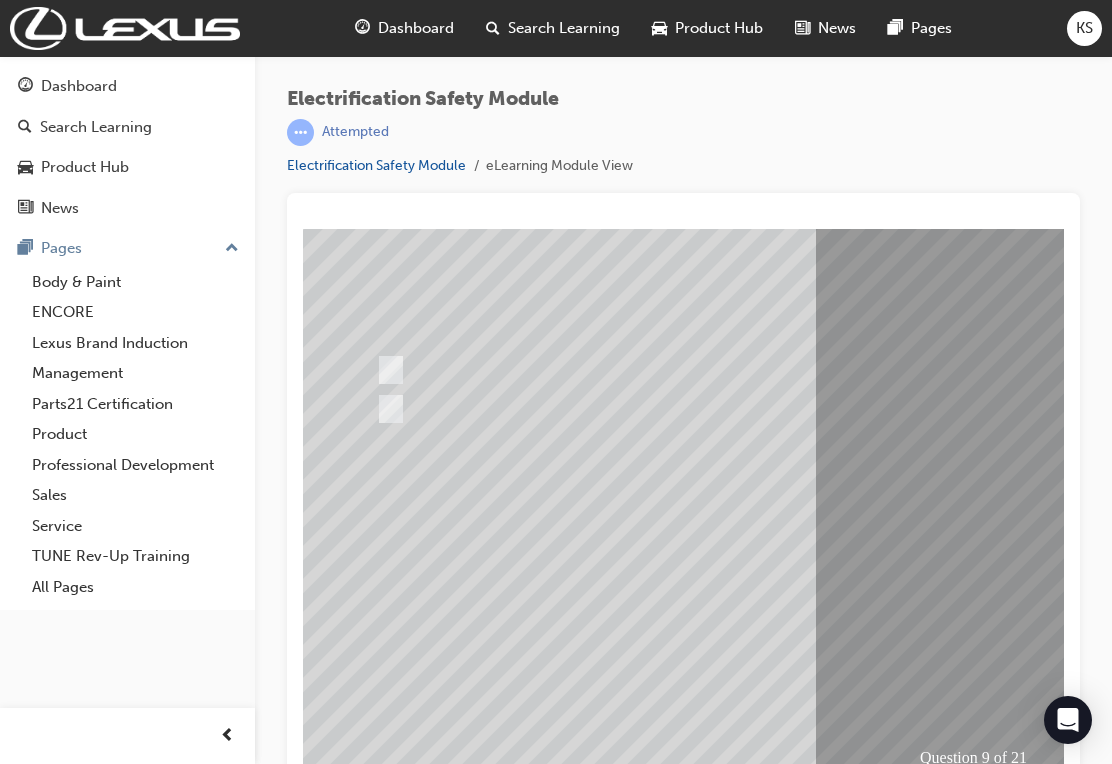radio on "true" 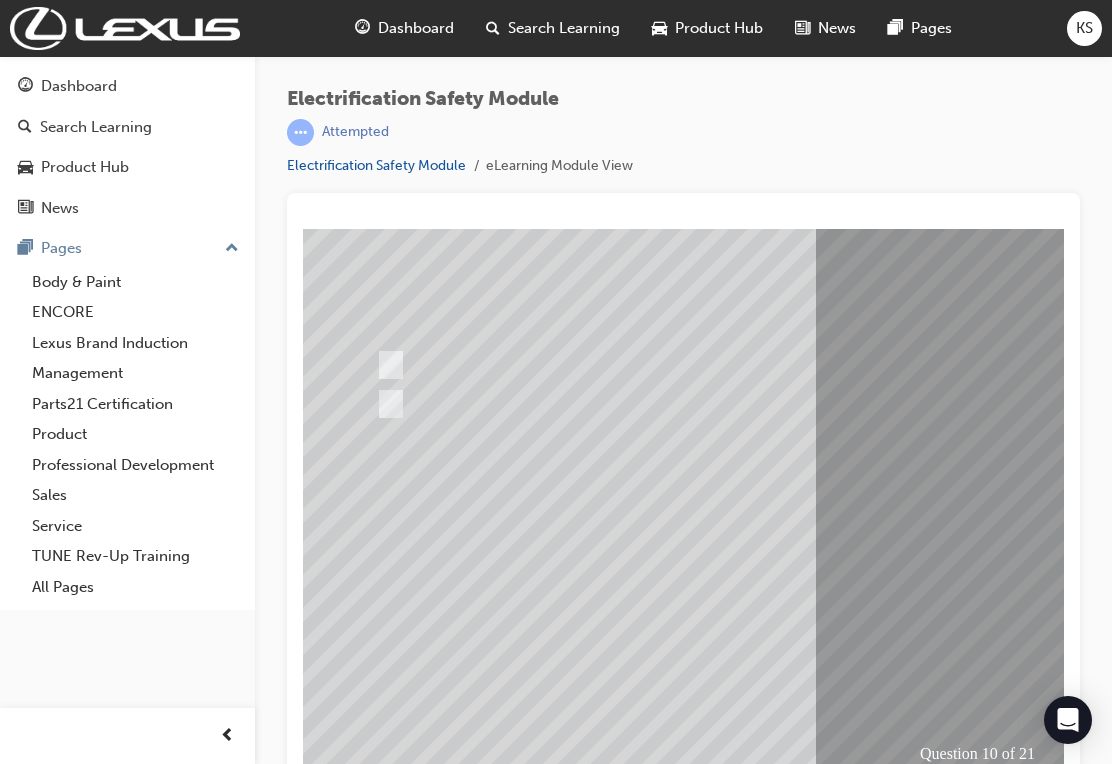 radio on "true" 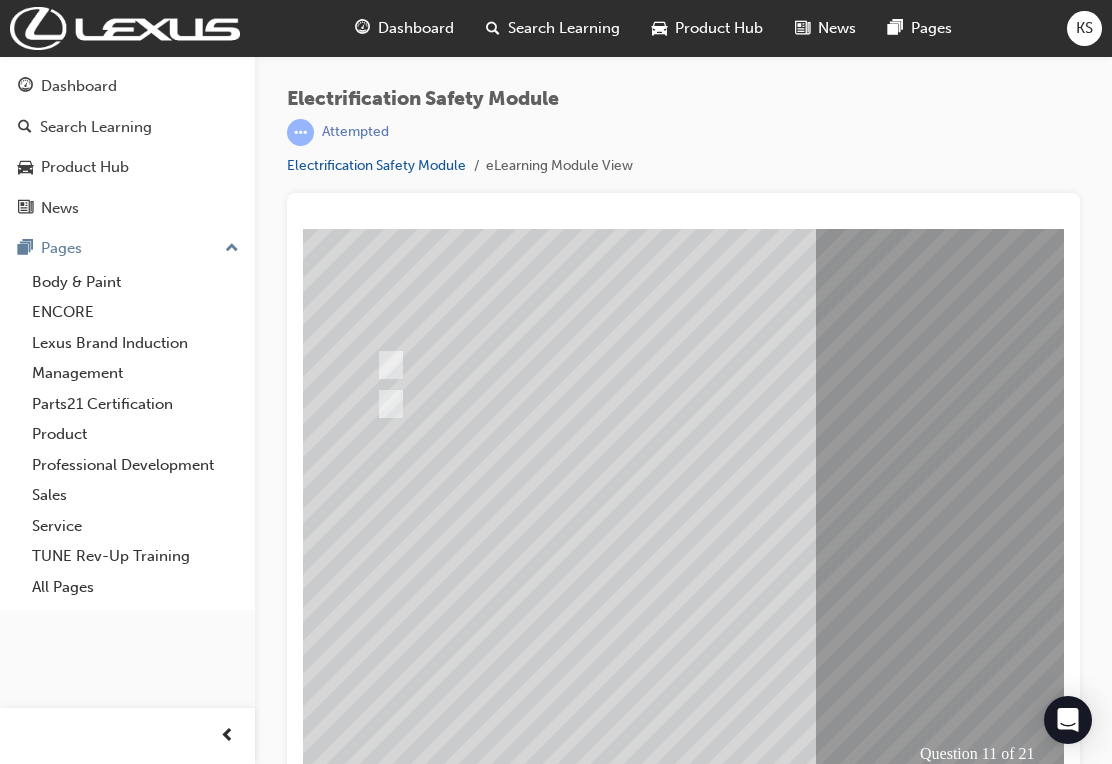radio on "true" 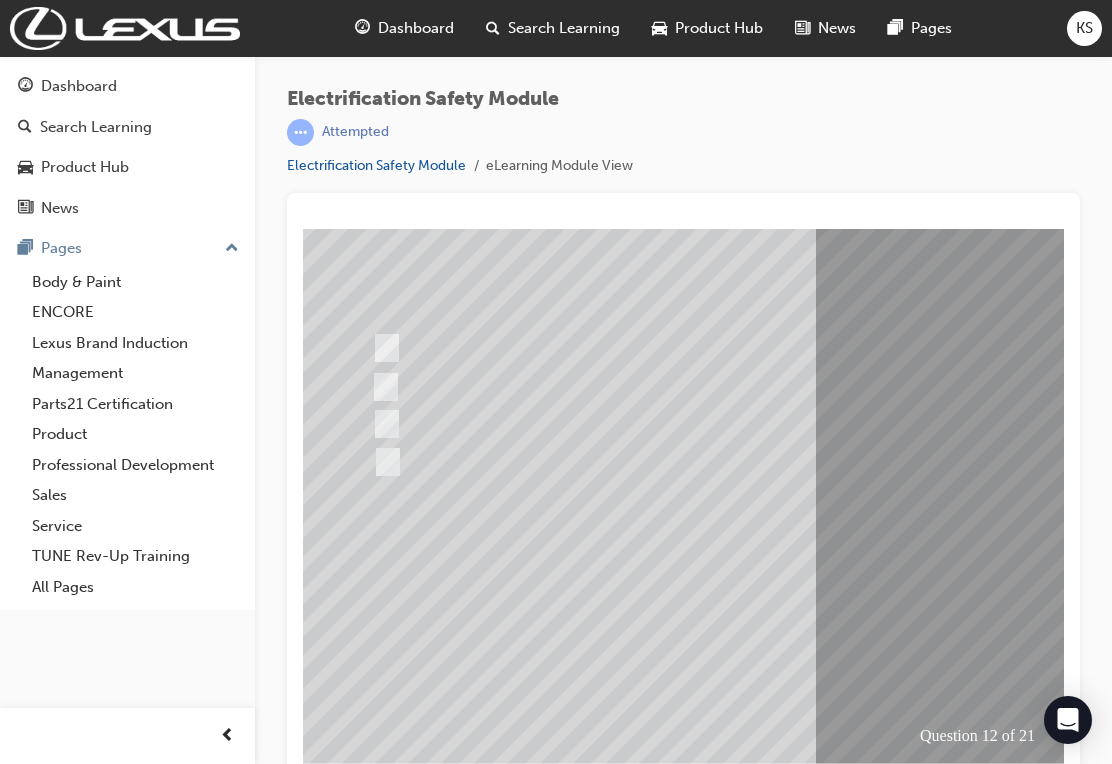 radio on "true" 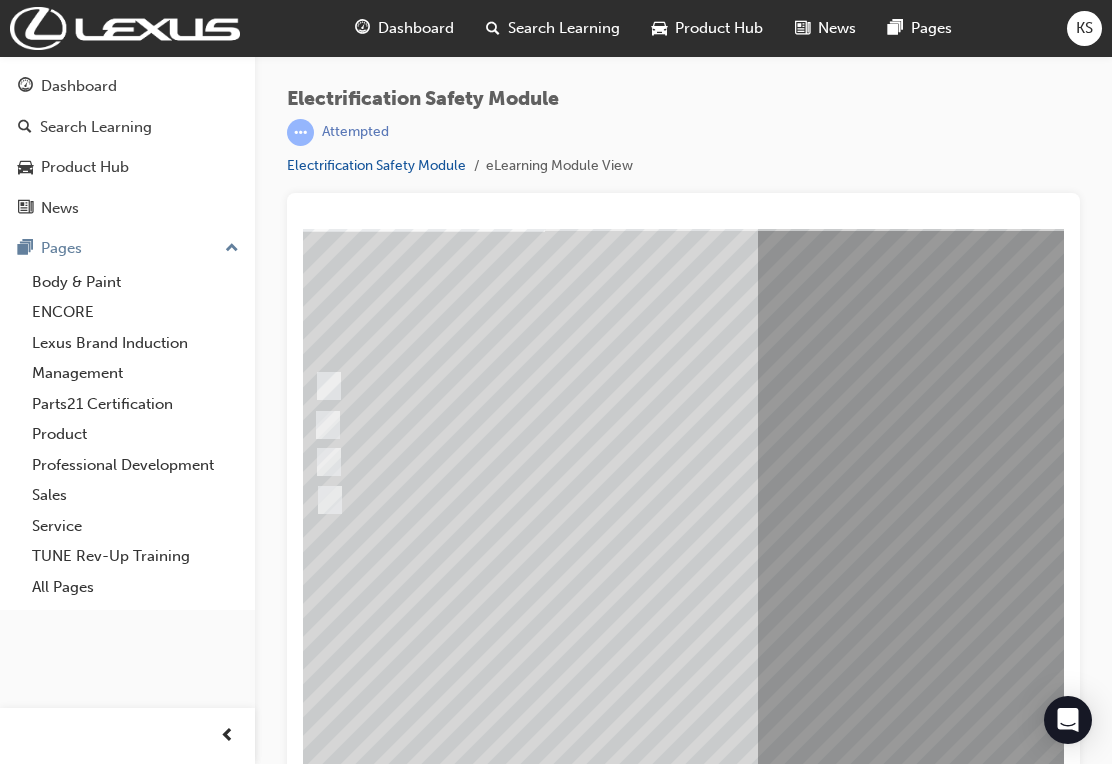 radio on "true" 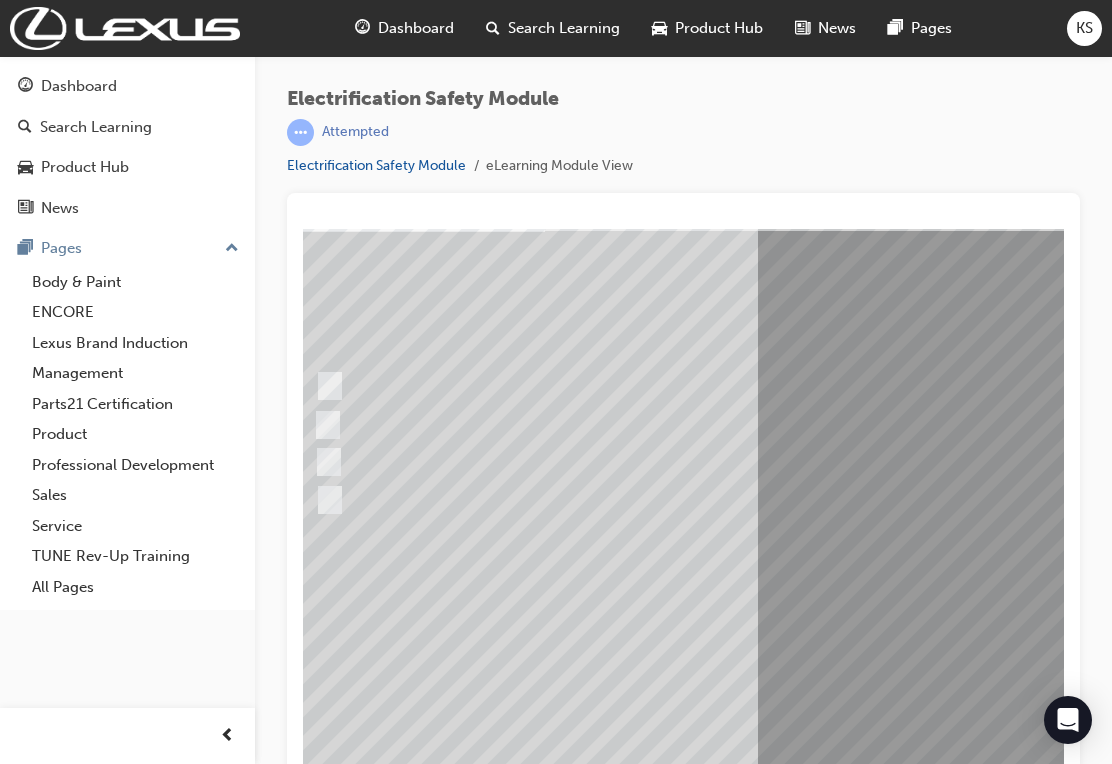 radio on "true" 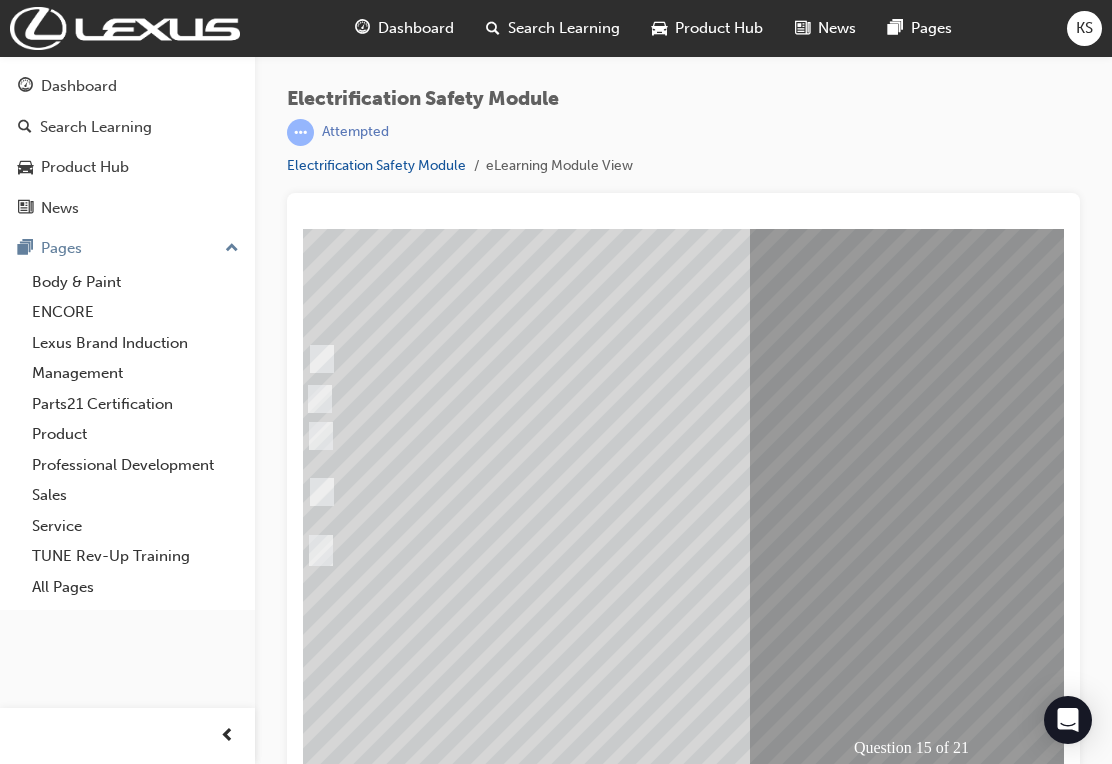 radio on "true" 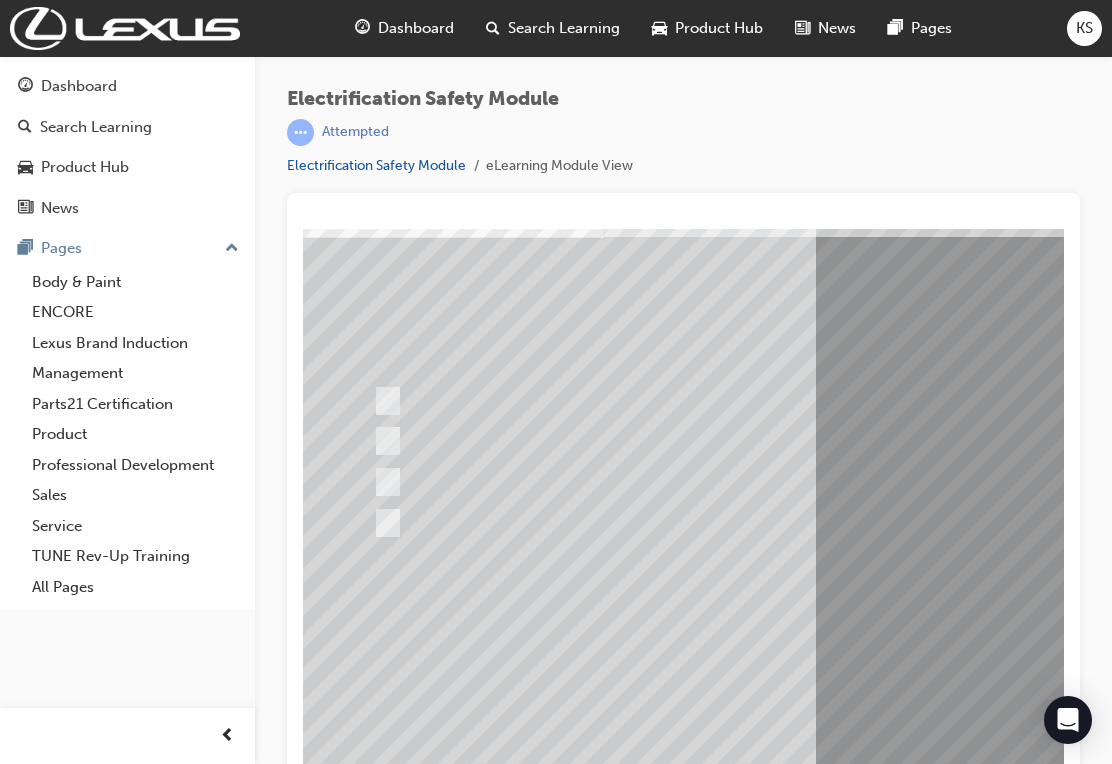 radio on "true" 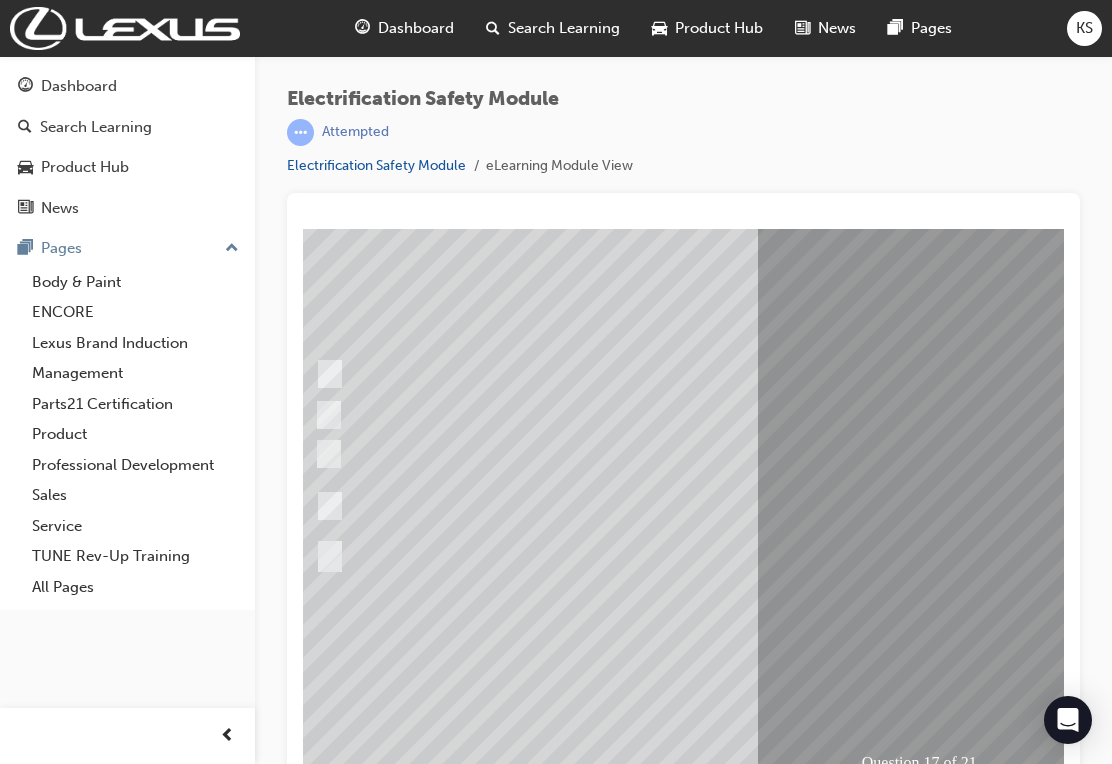 radio on "true" 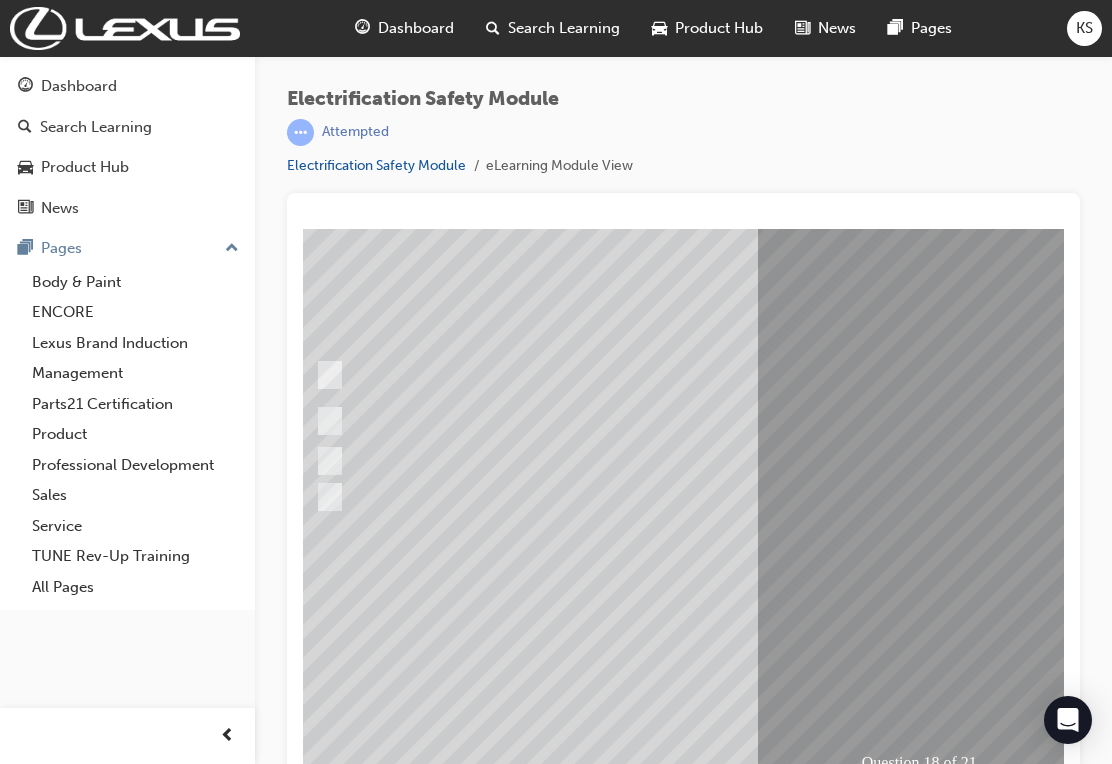 radio on "true" 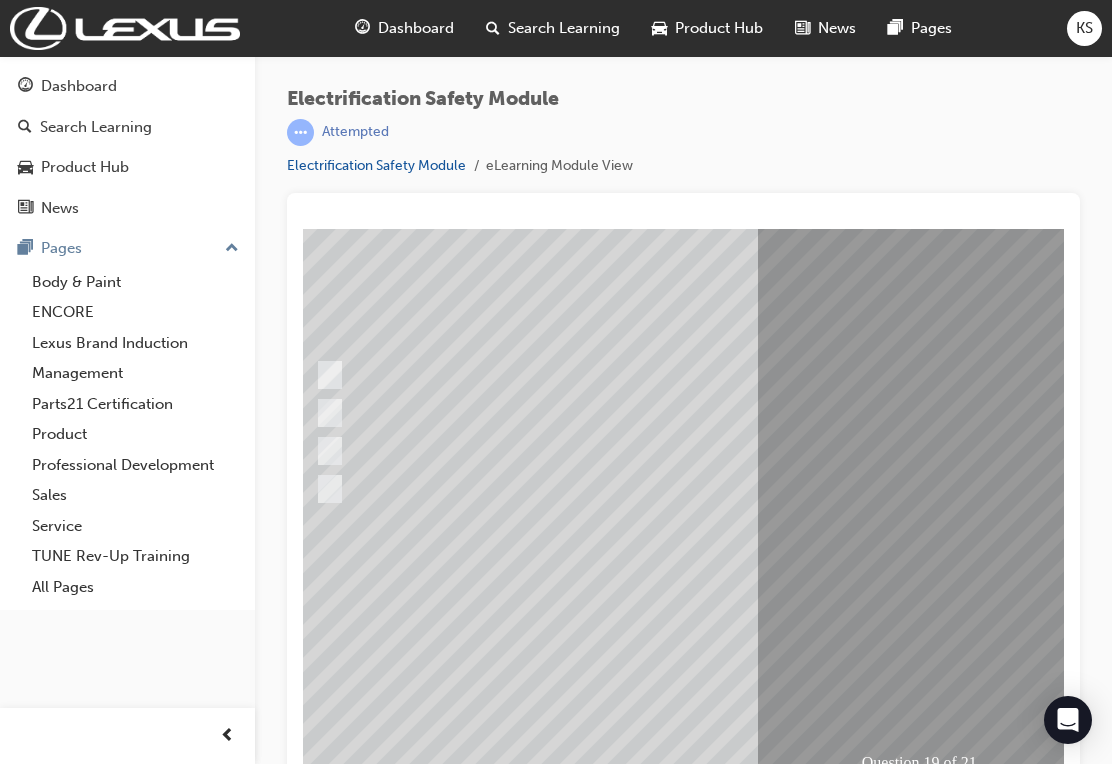 radio on "true" 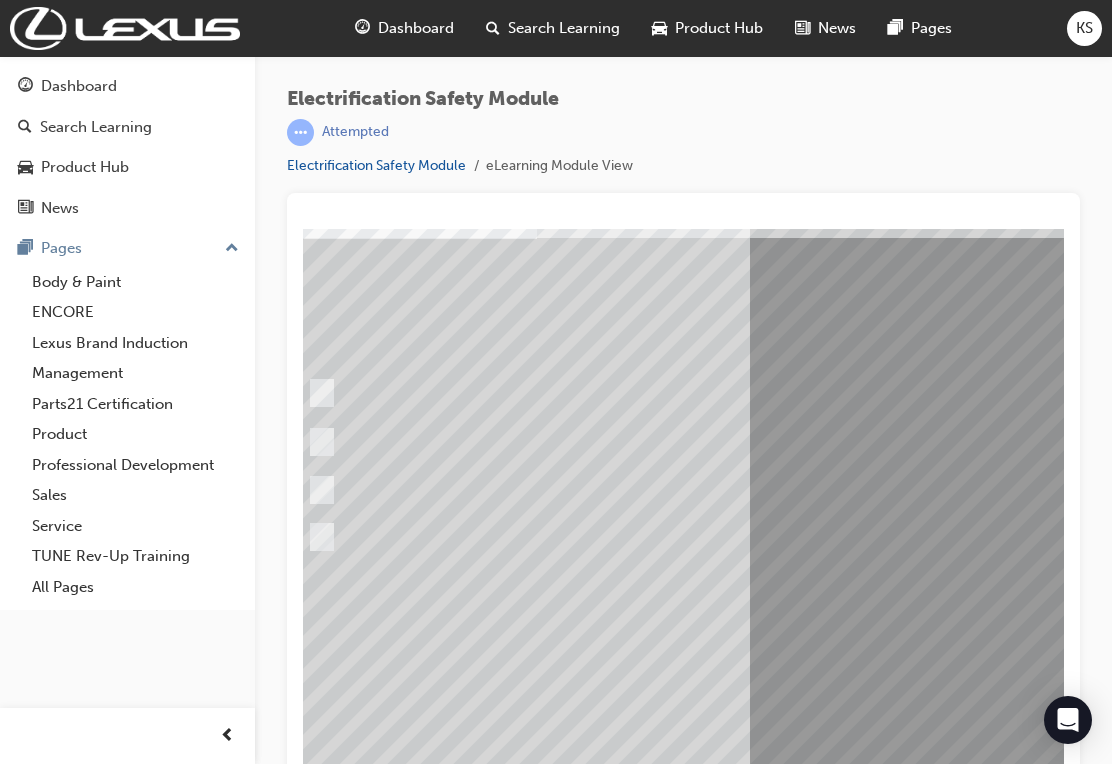 radio on "true" 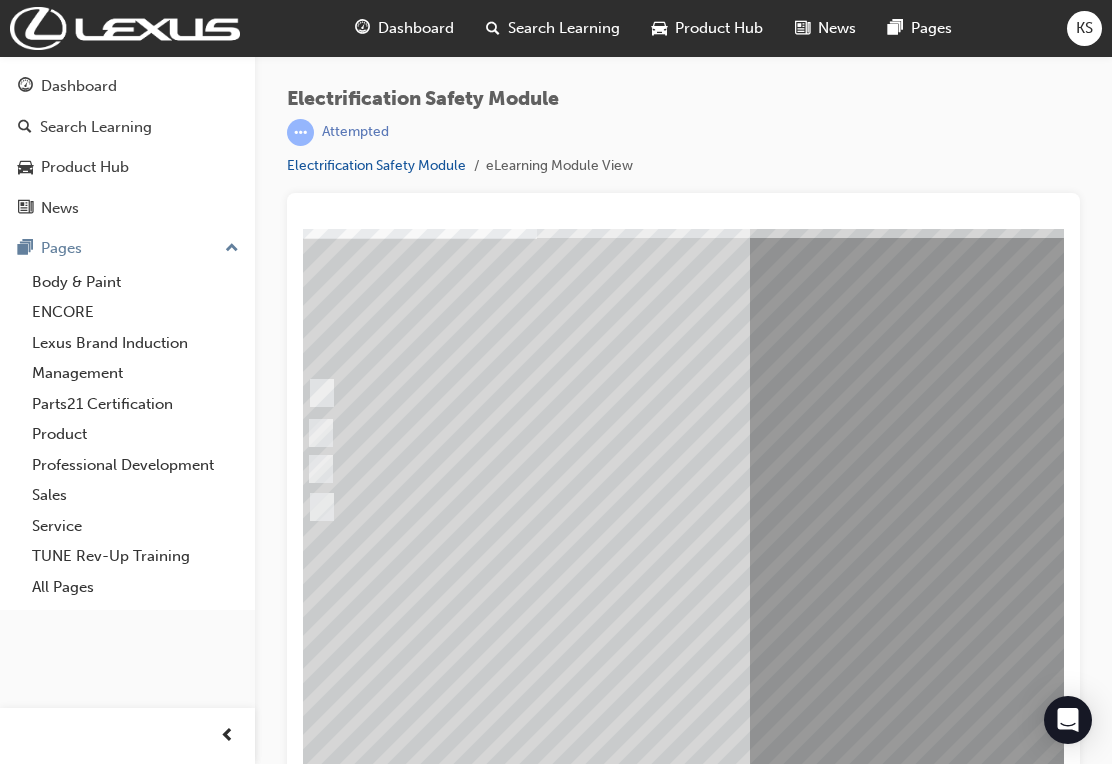 radio on "true" 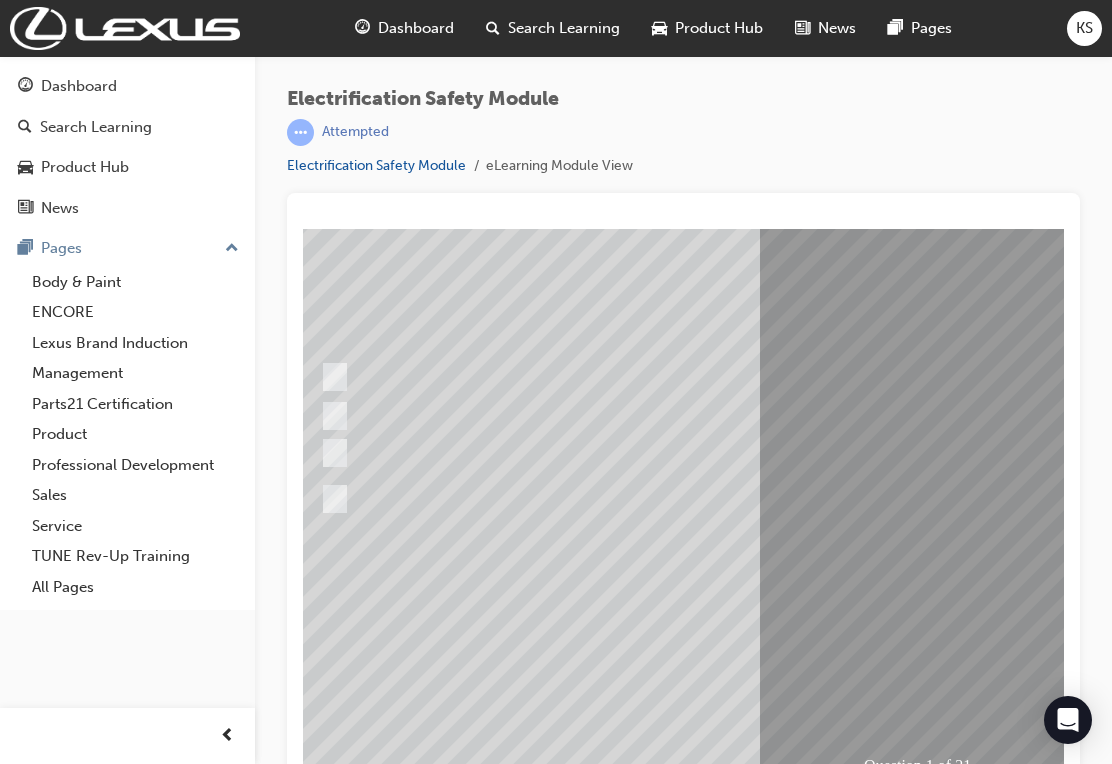 radio on "true" 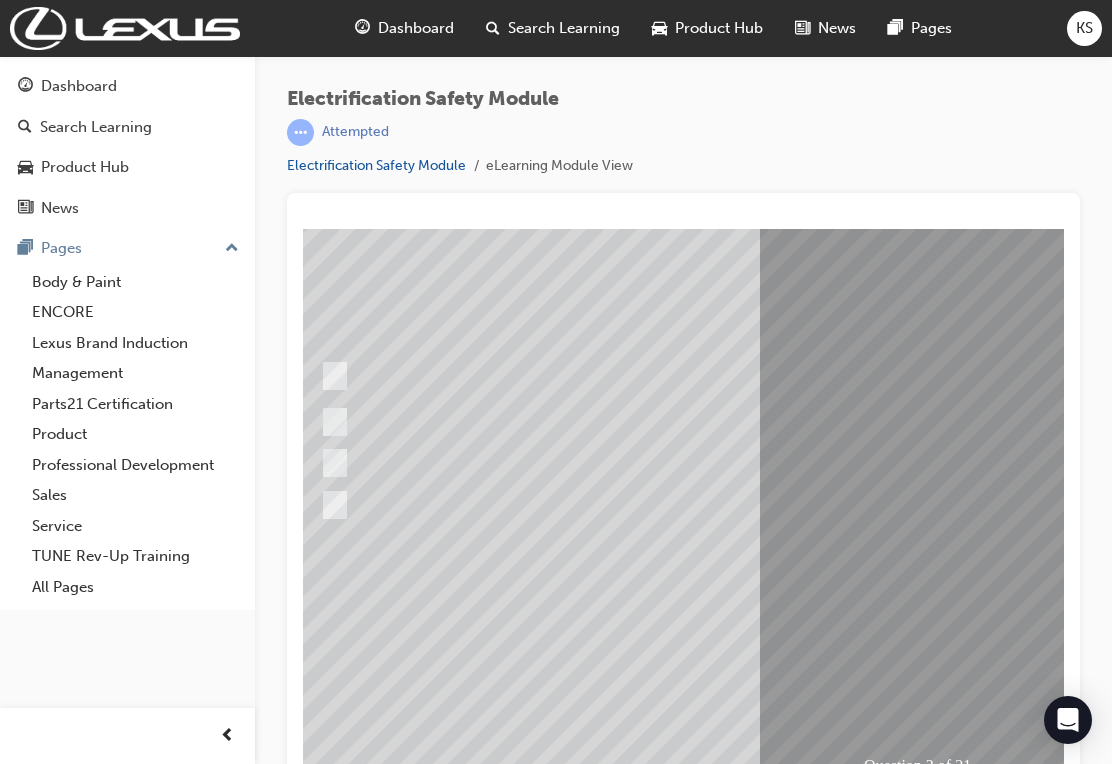 radio on "true" 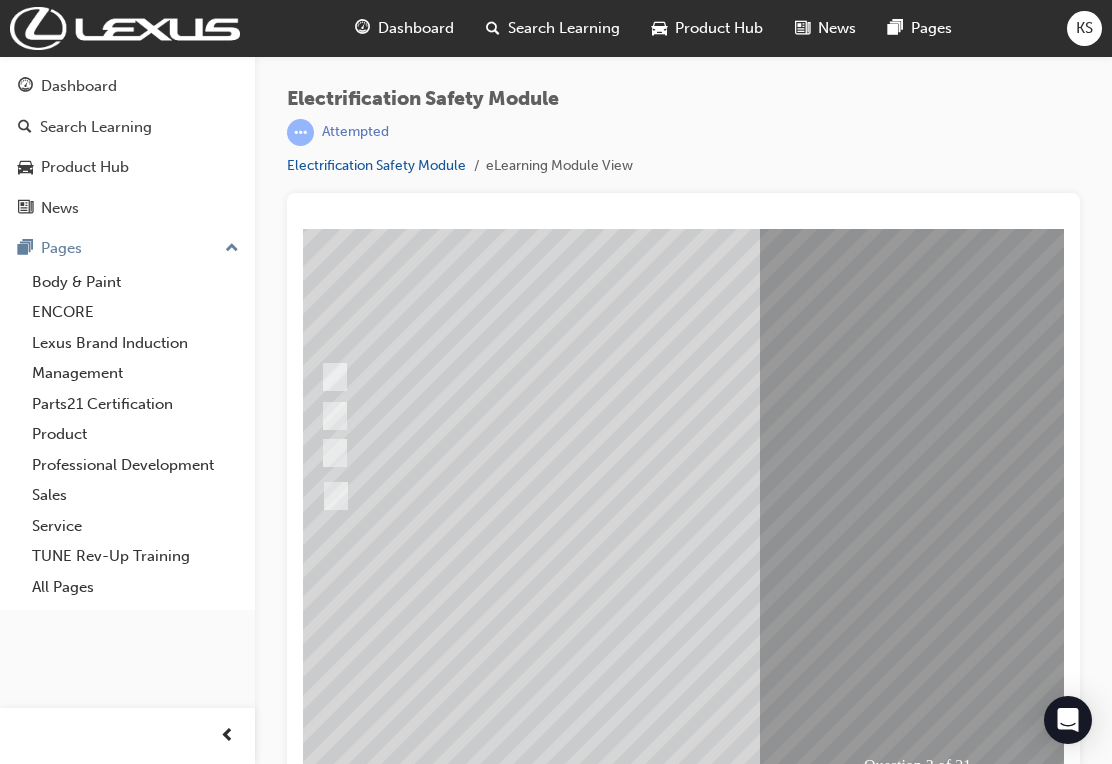 radio on "true" 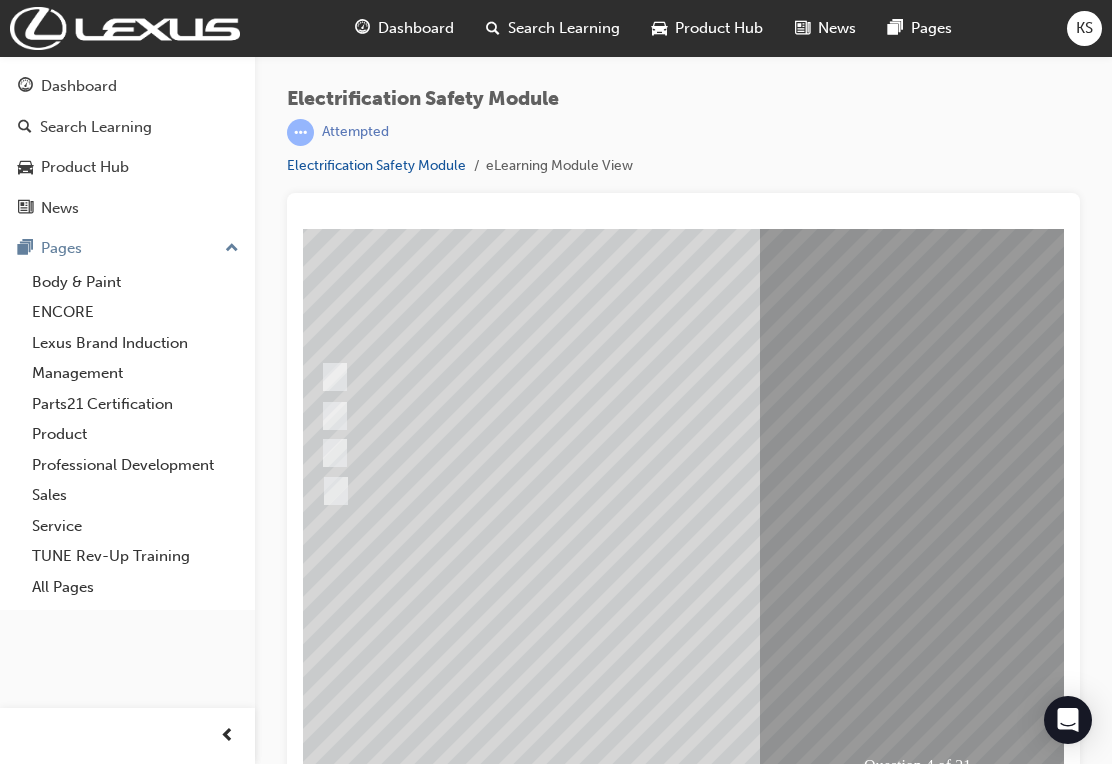 checkbox on "true" 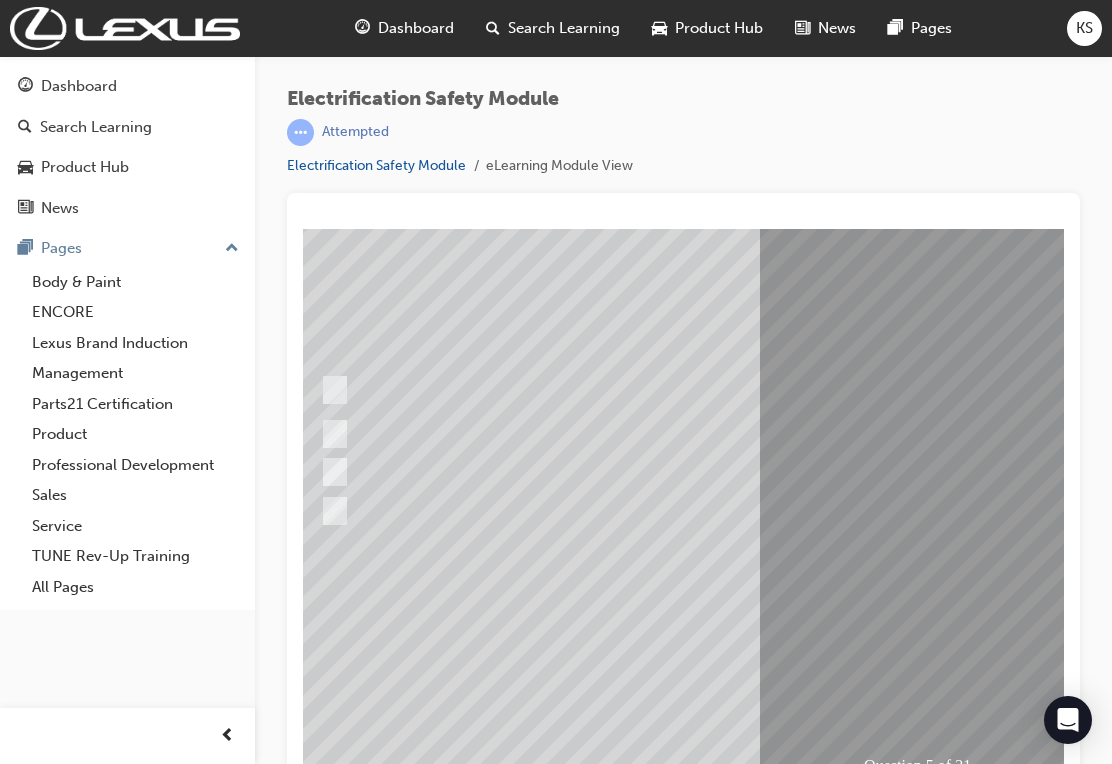 checkbox on "true" 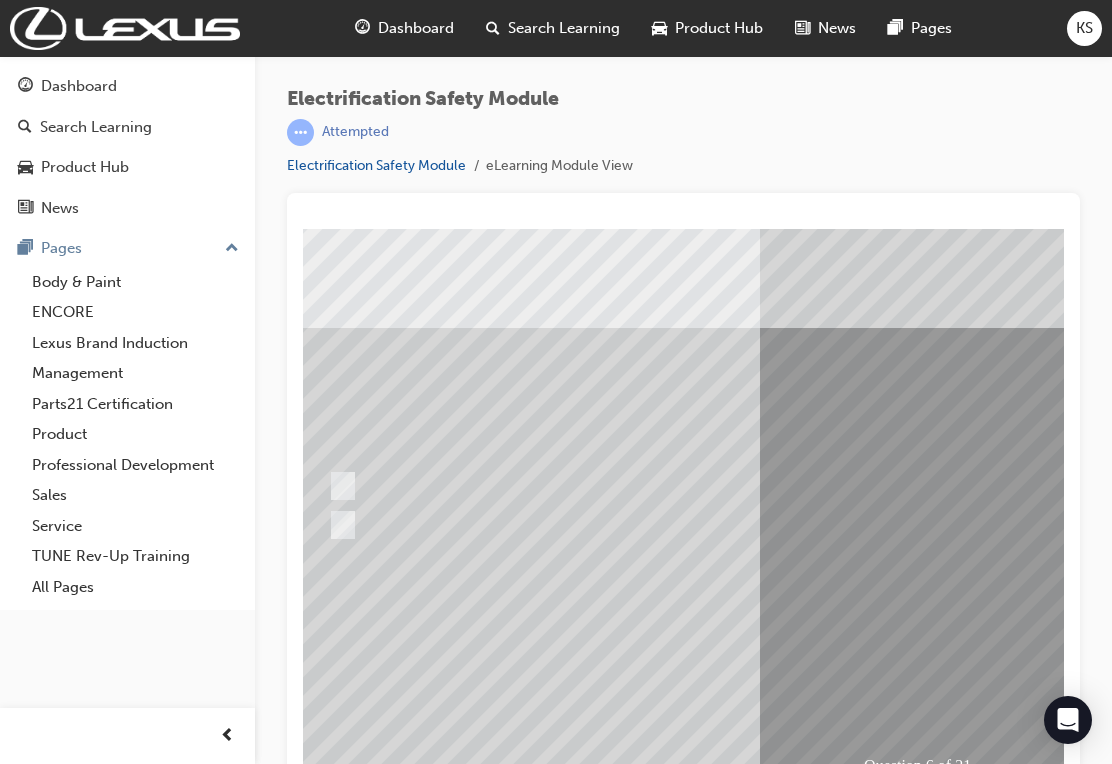 radio on "true" 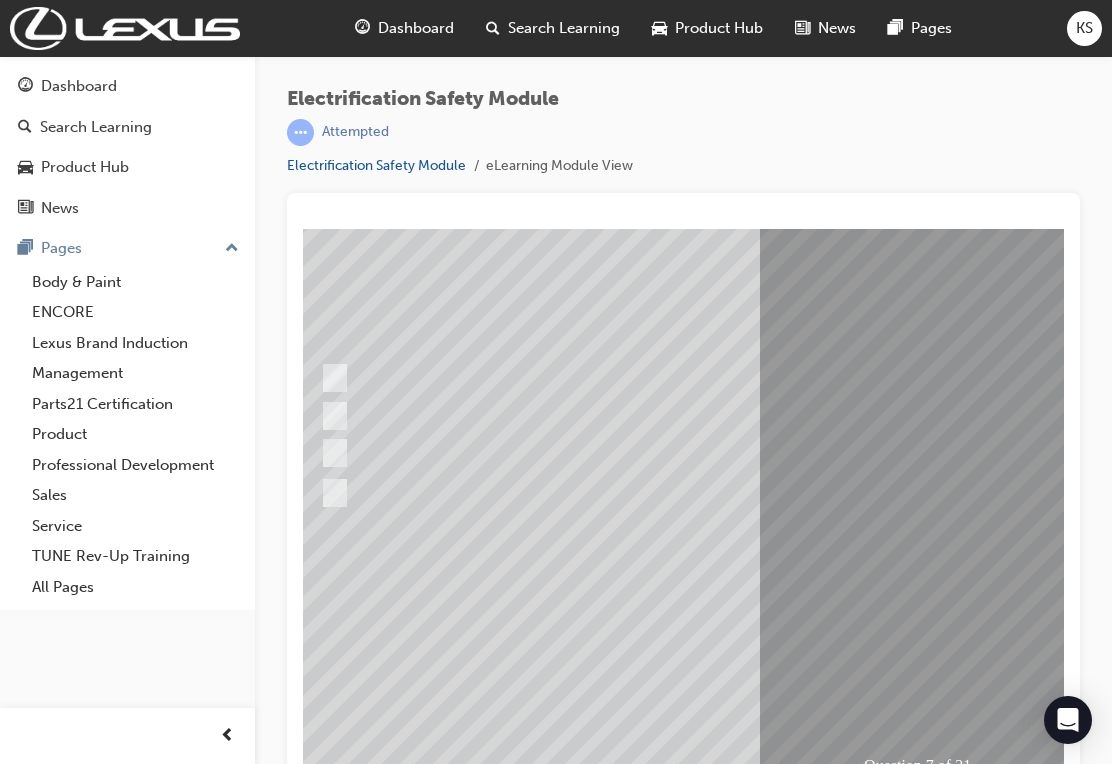 radio on "true" 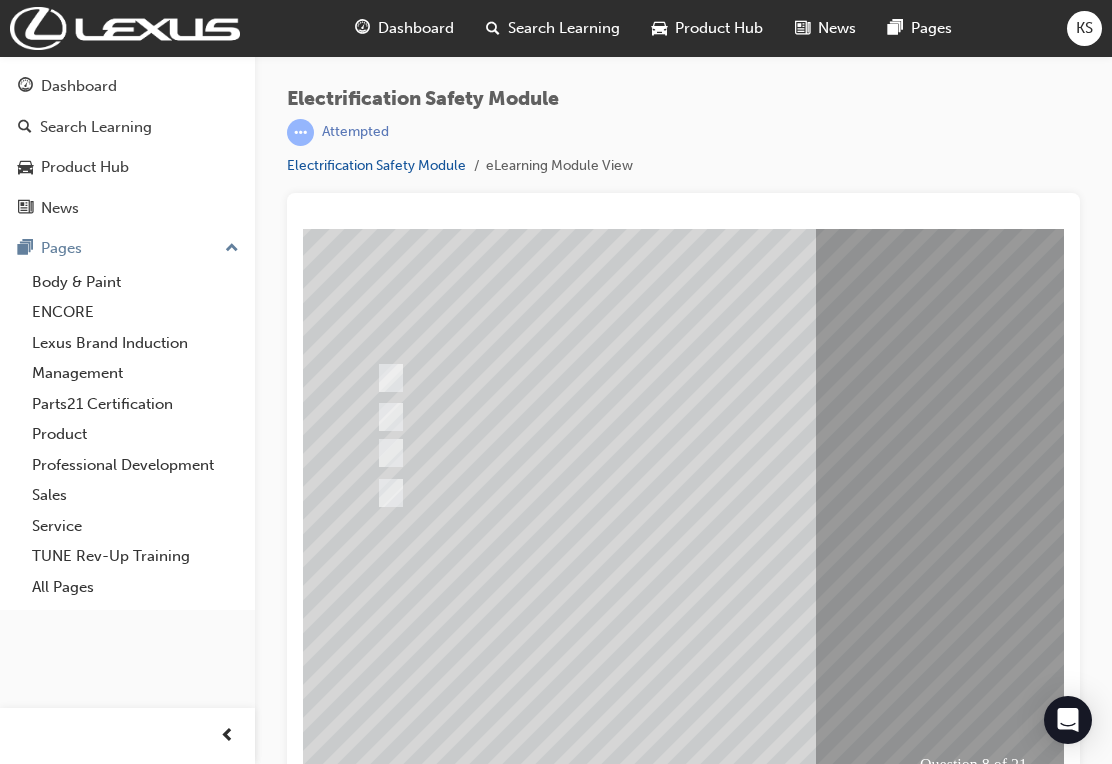 radio on "true" 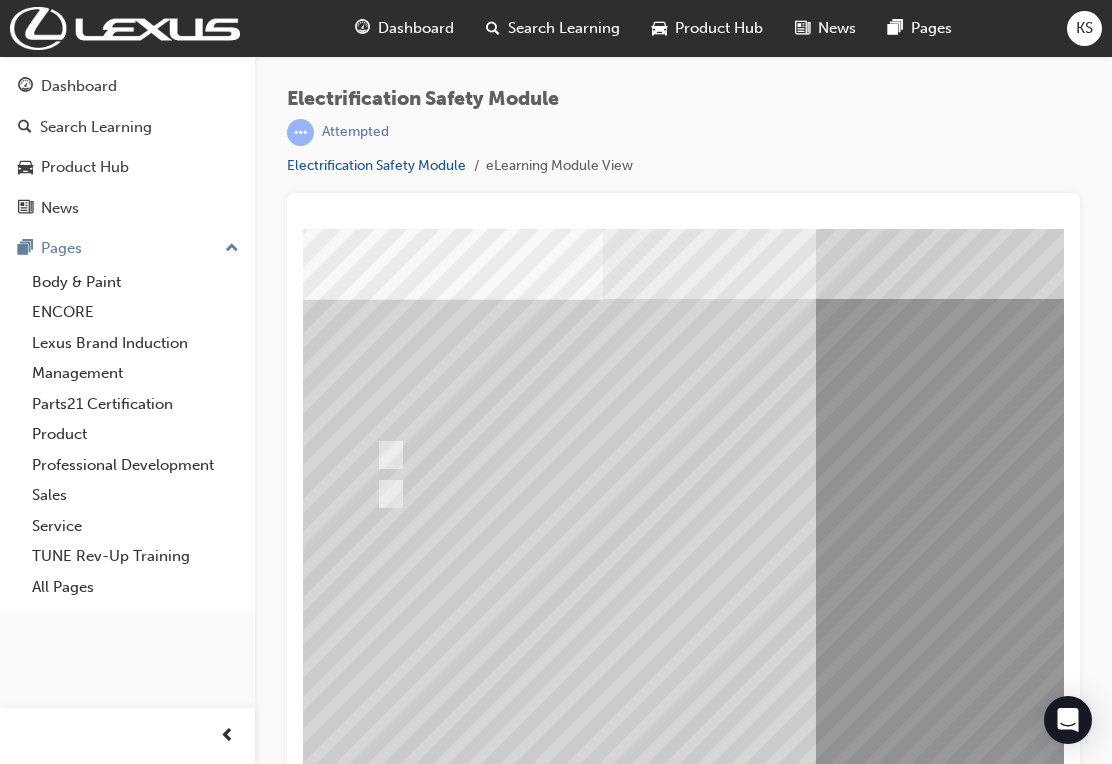 radio on "true" 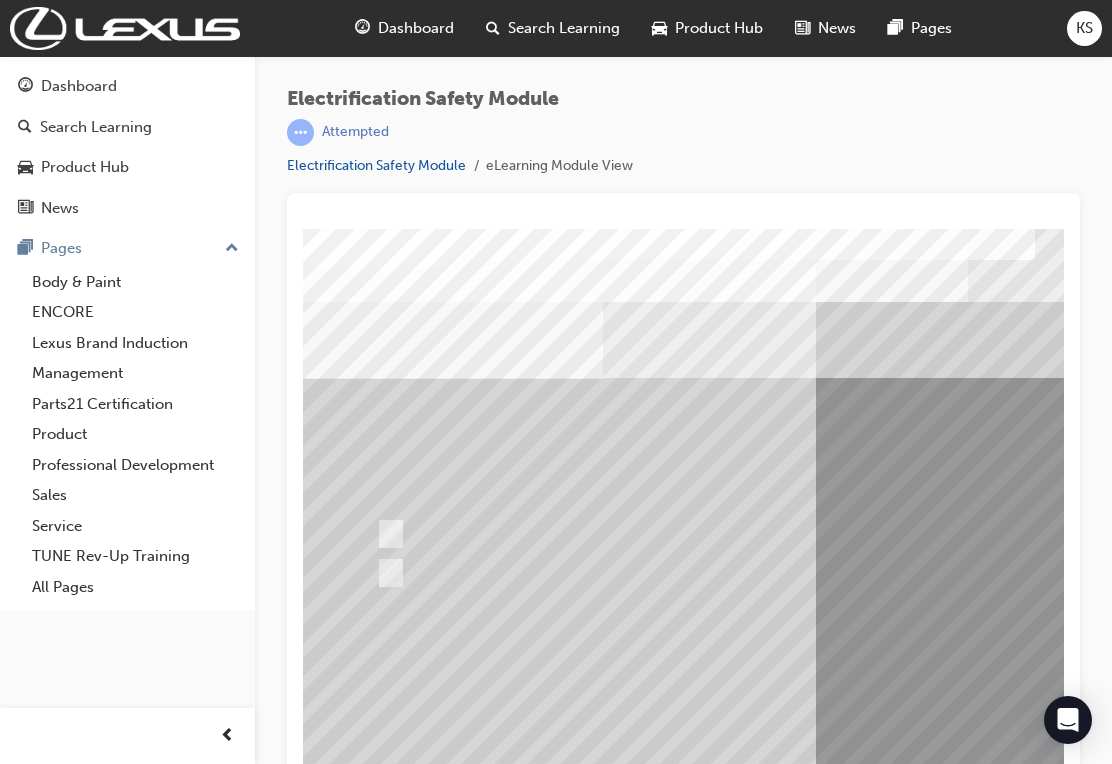 radio on "true" 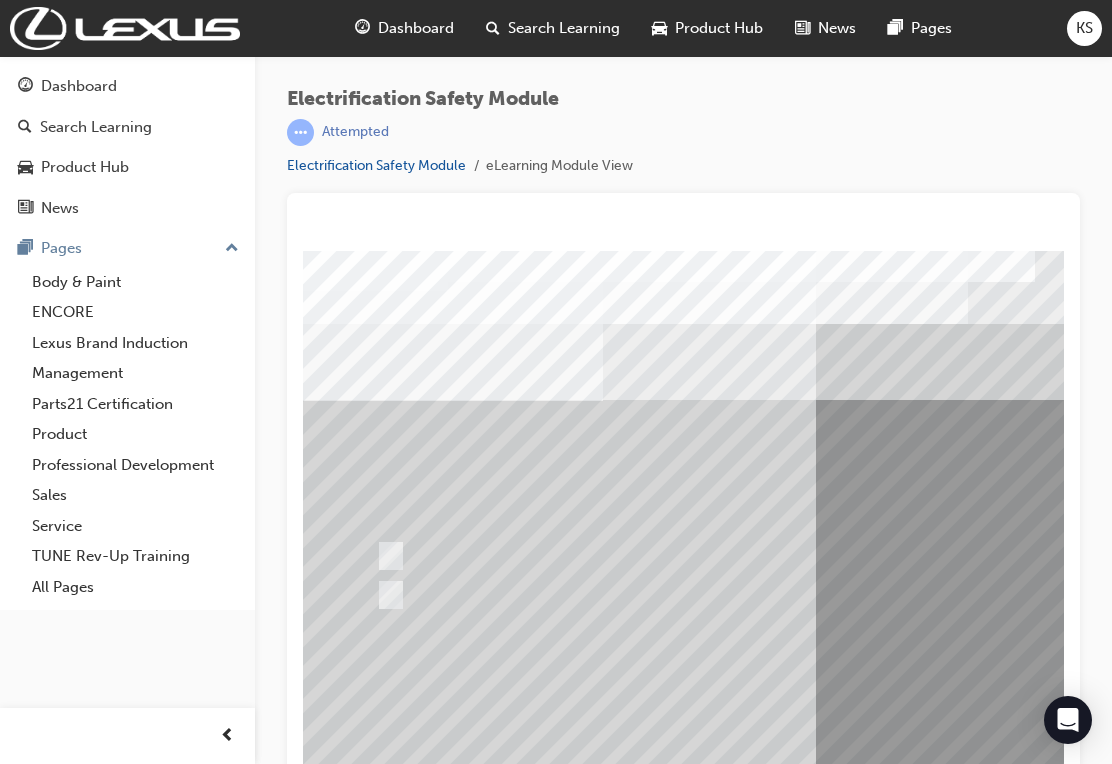 radio on "true" 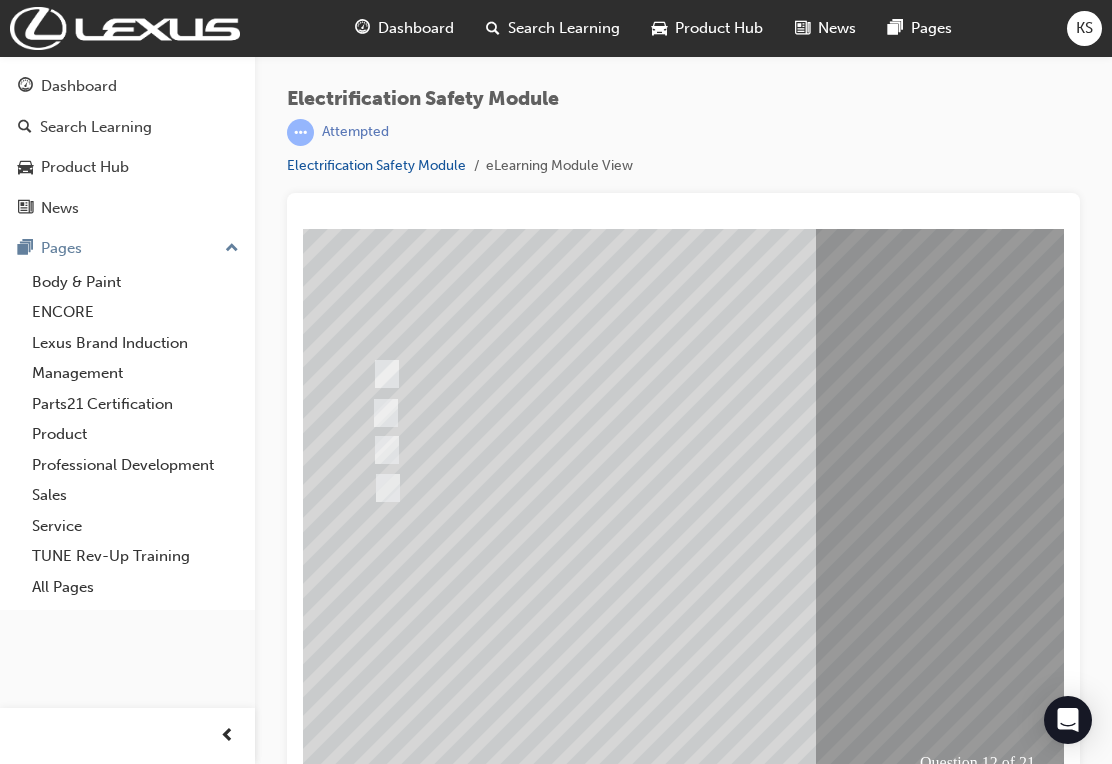radio on "true" 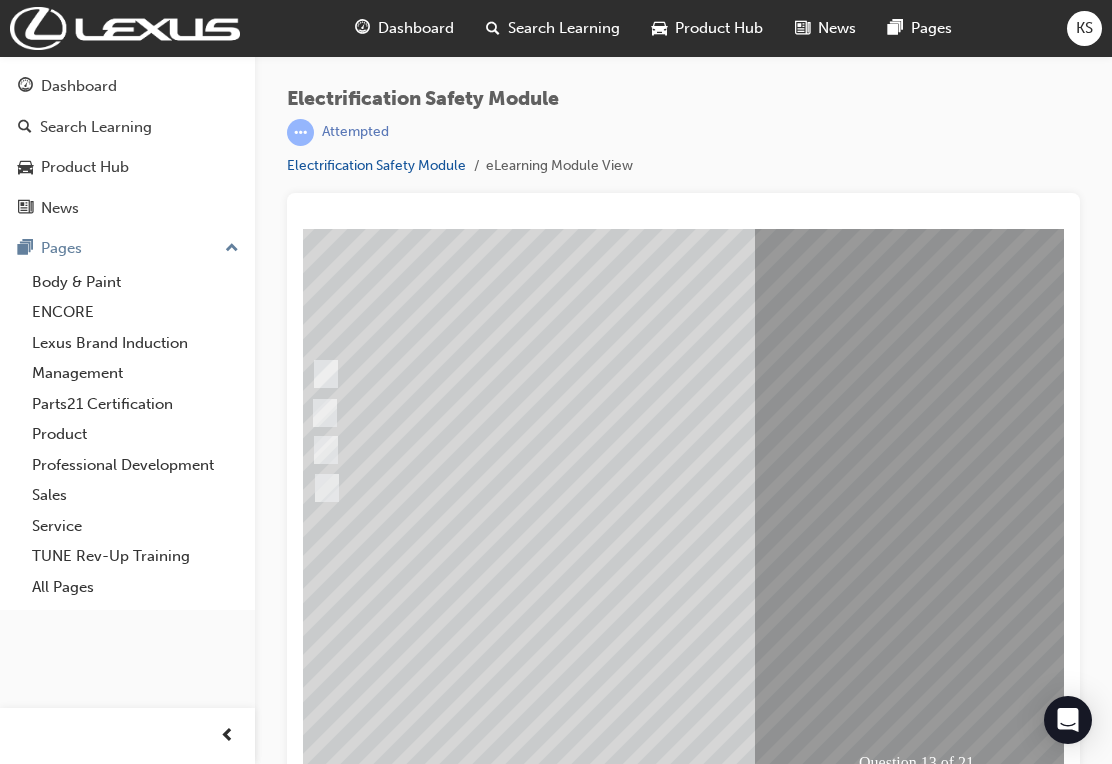radio on "true" 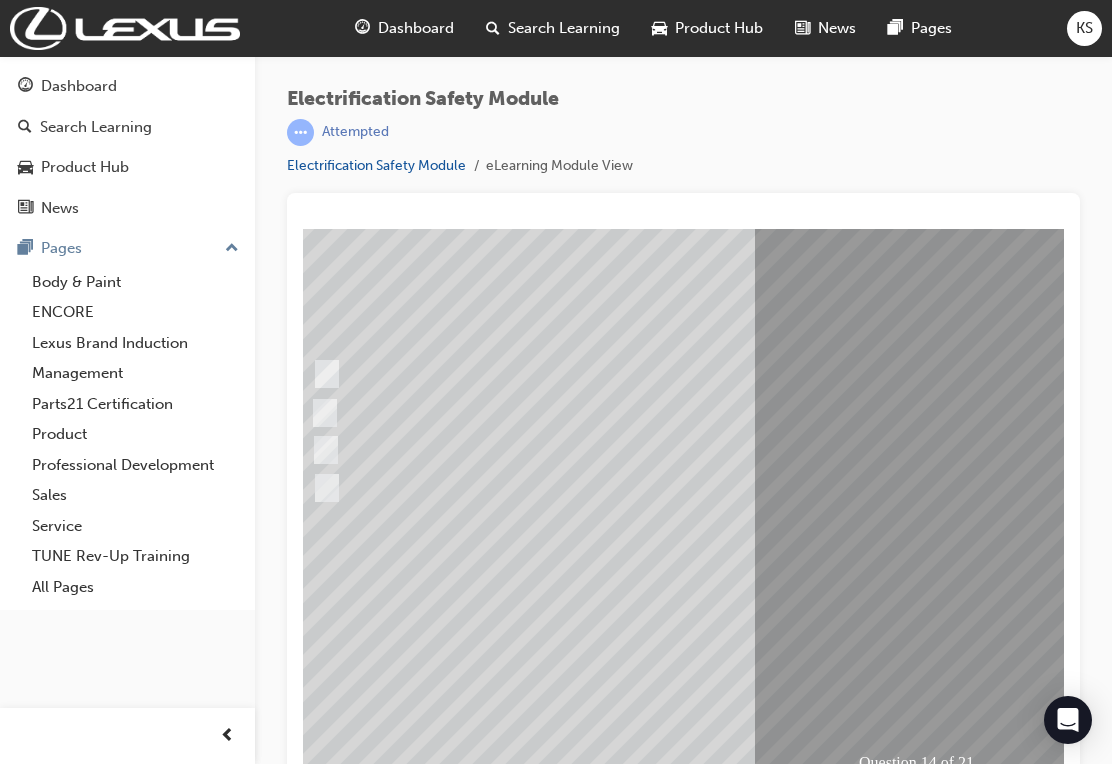 radio on "true" 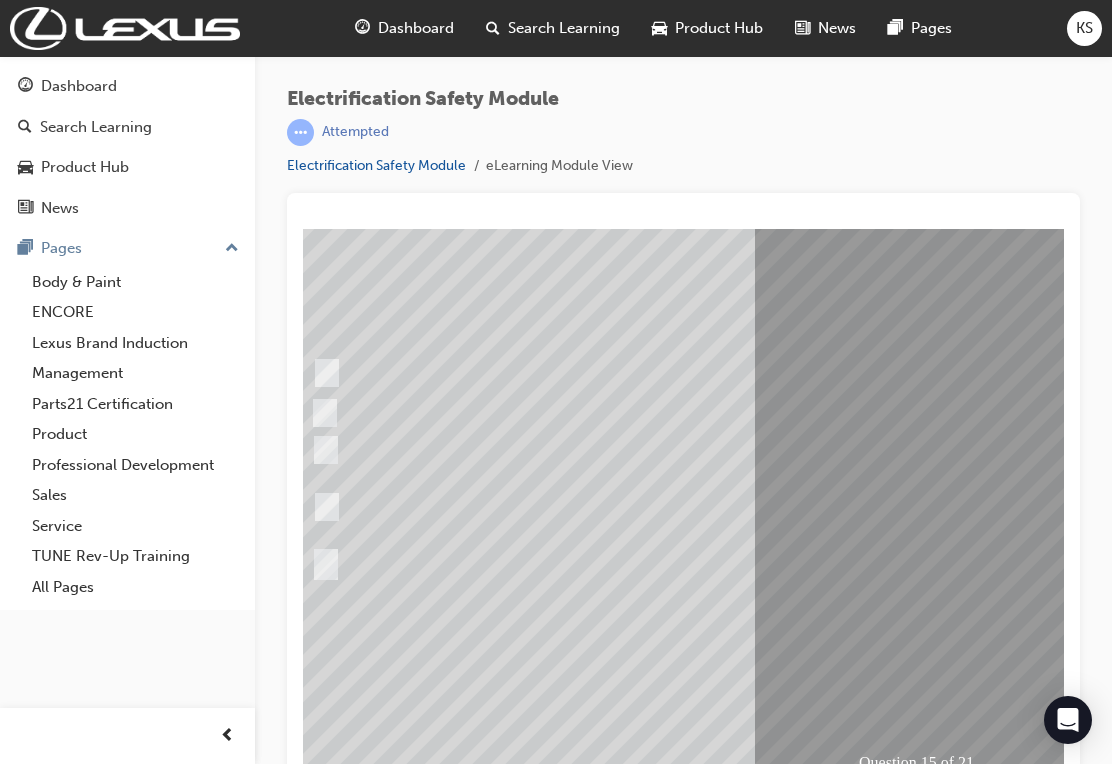 radio on "true" 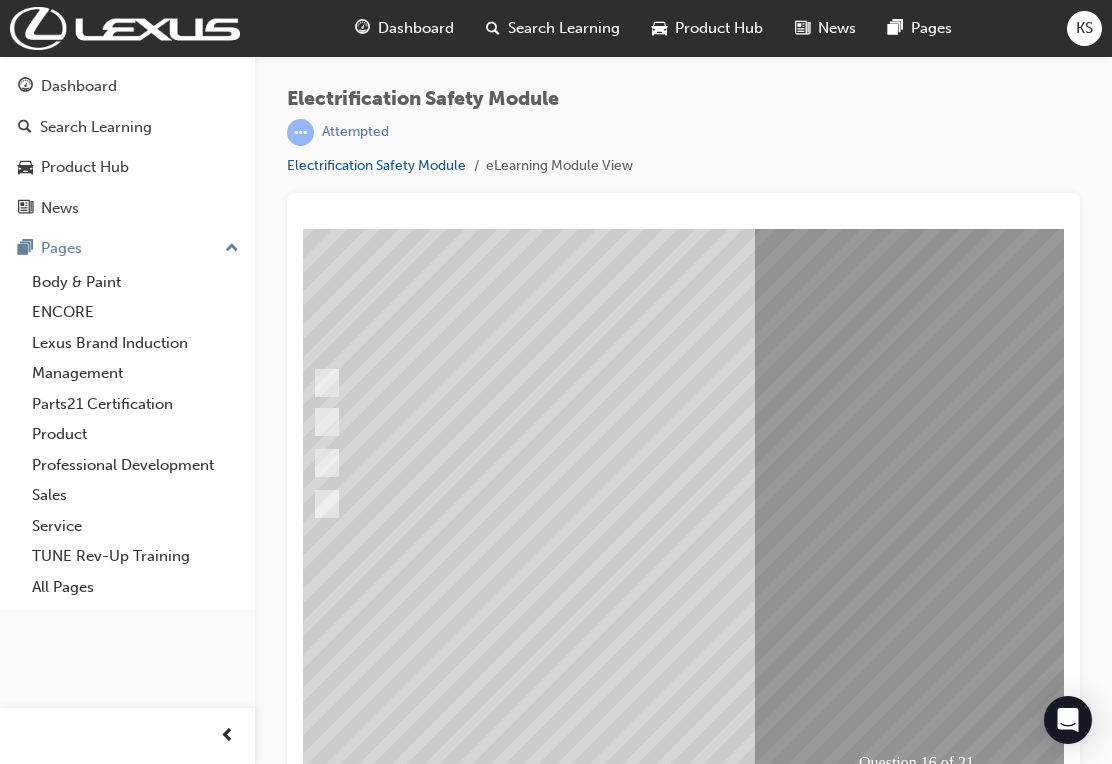 radio on "true" 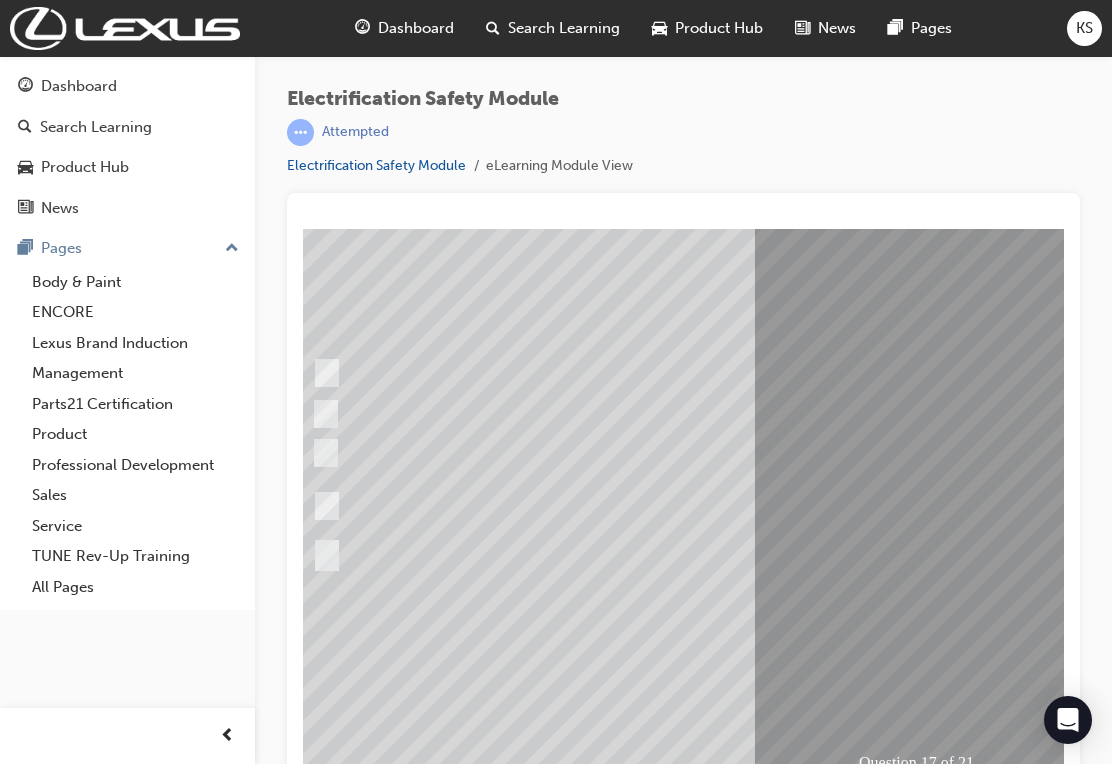 radio on "true" 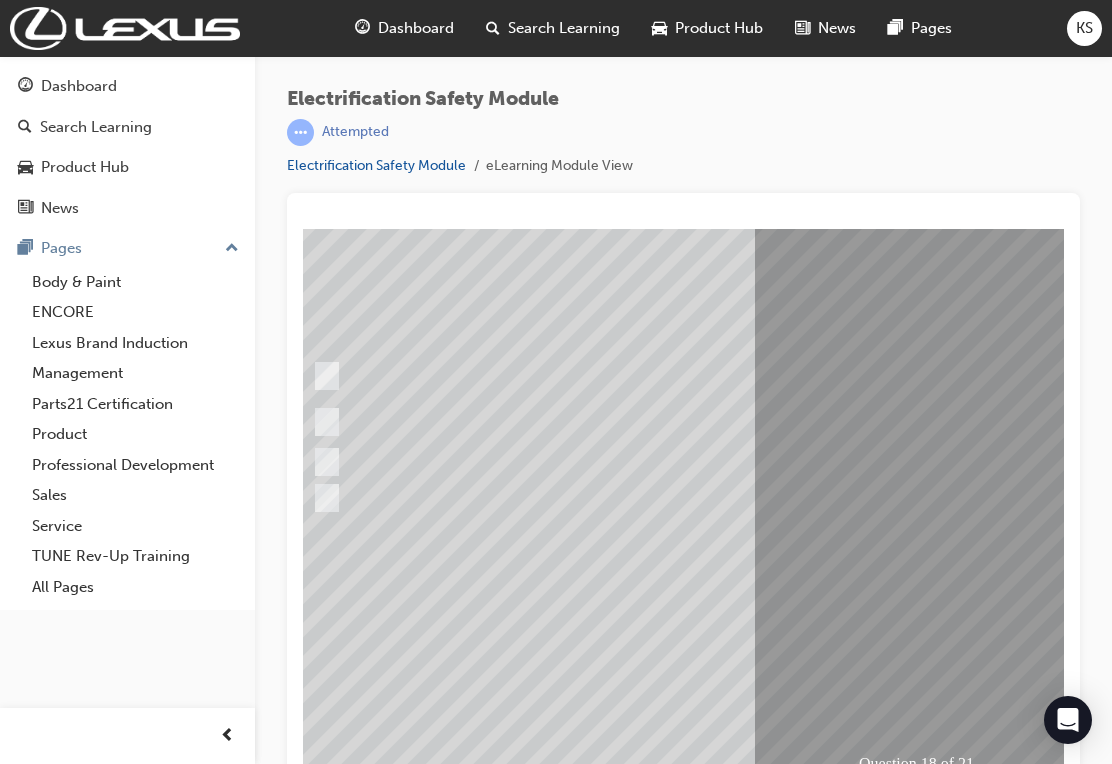 radio on "true" 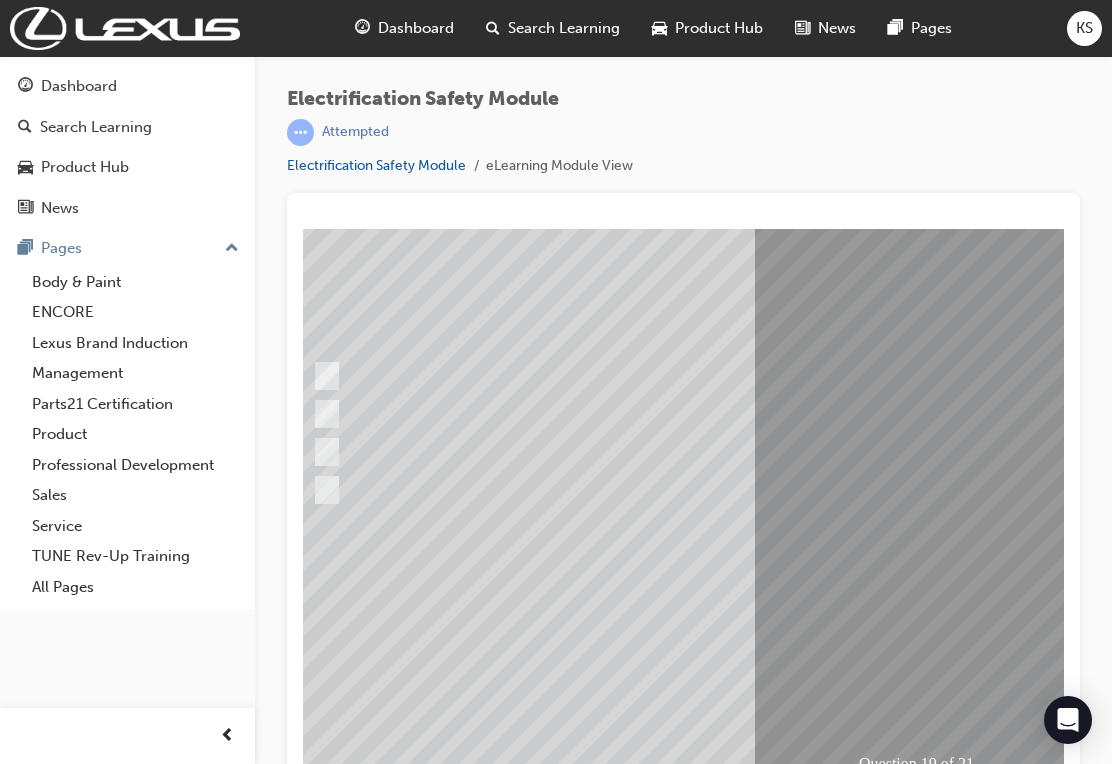 radio on "true" 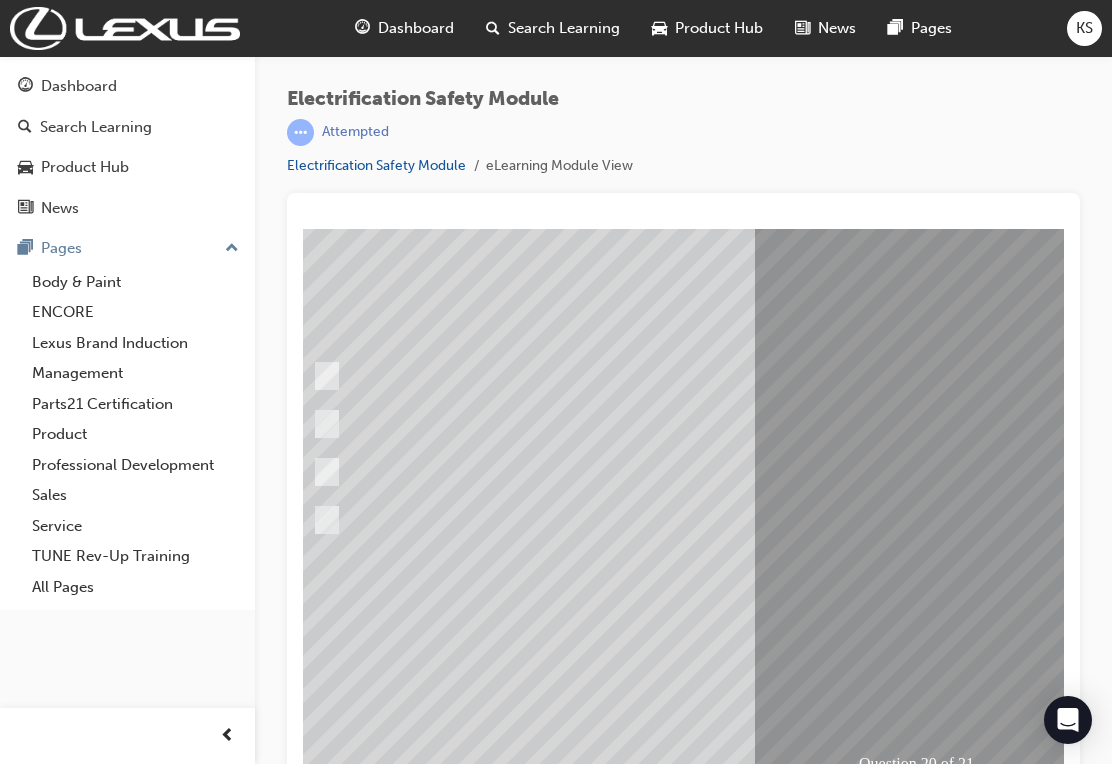 radio on "true" 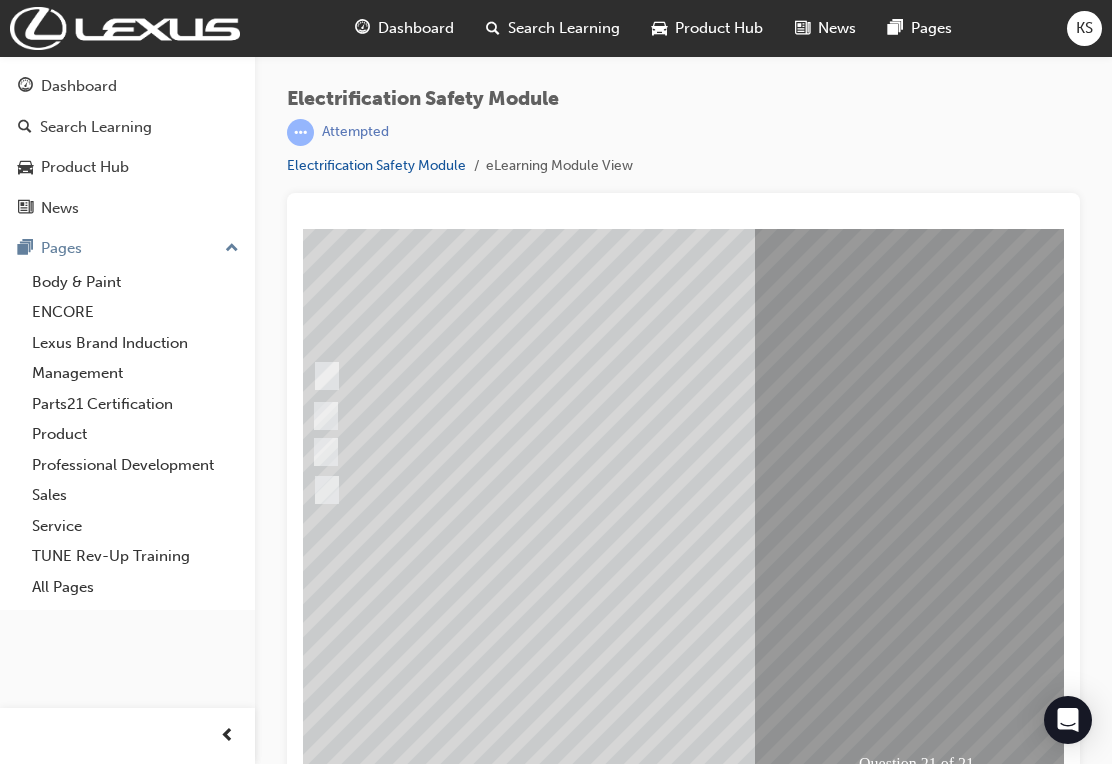 radio on "true" 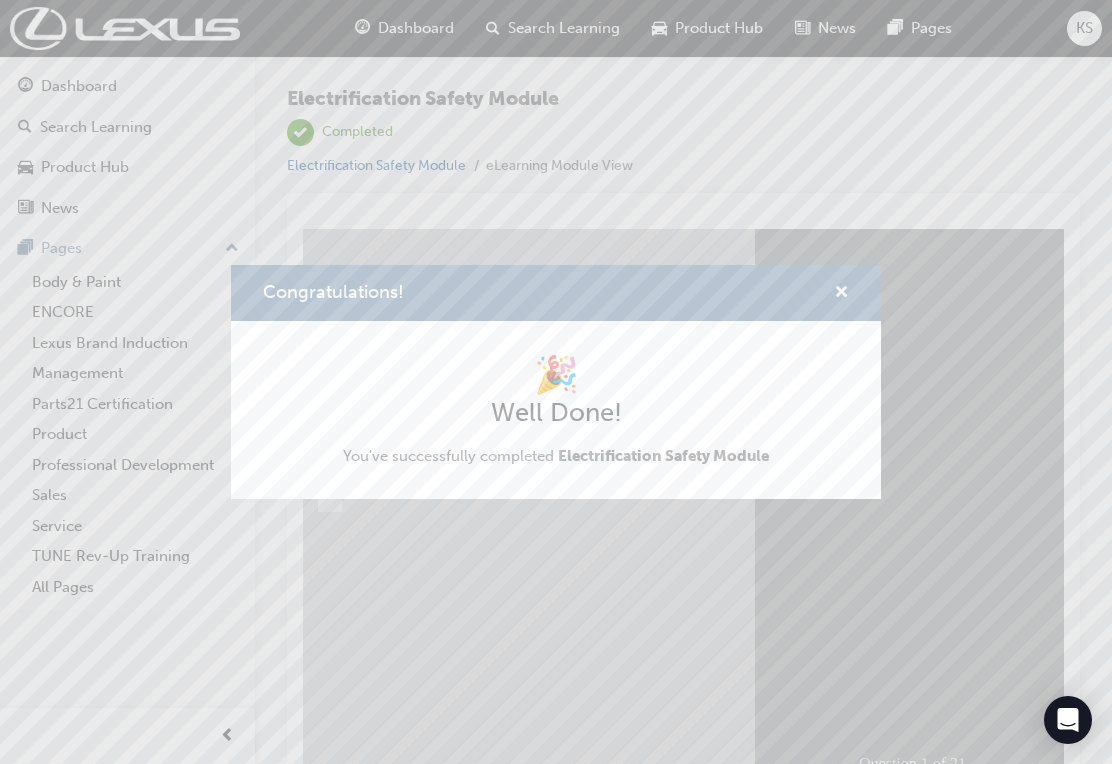 click at bounding box center (841, 294) 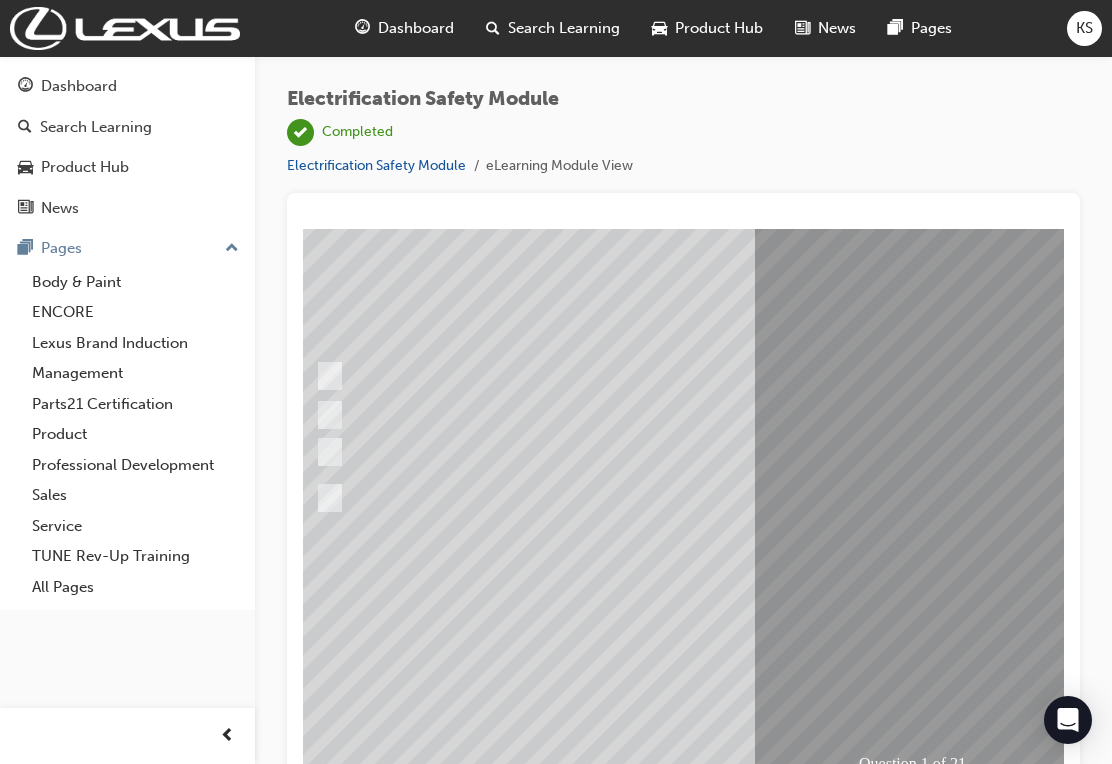 radio on "true" 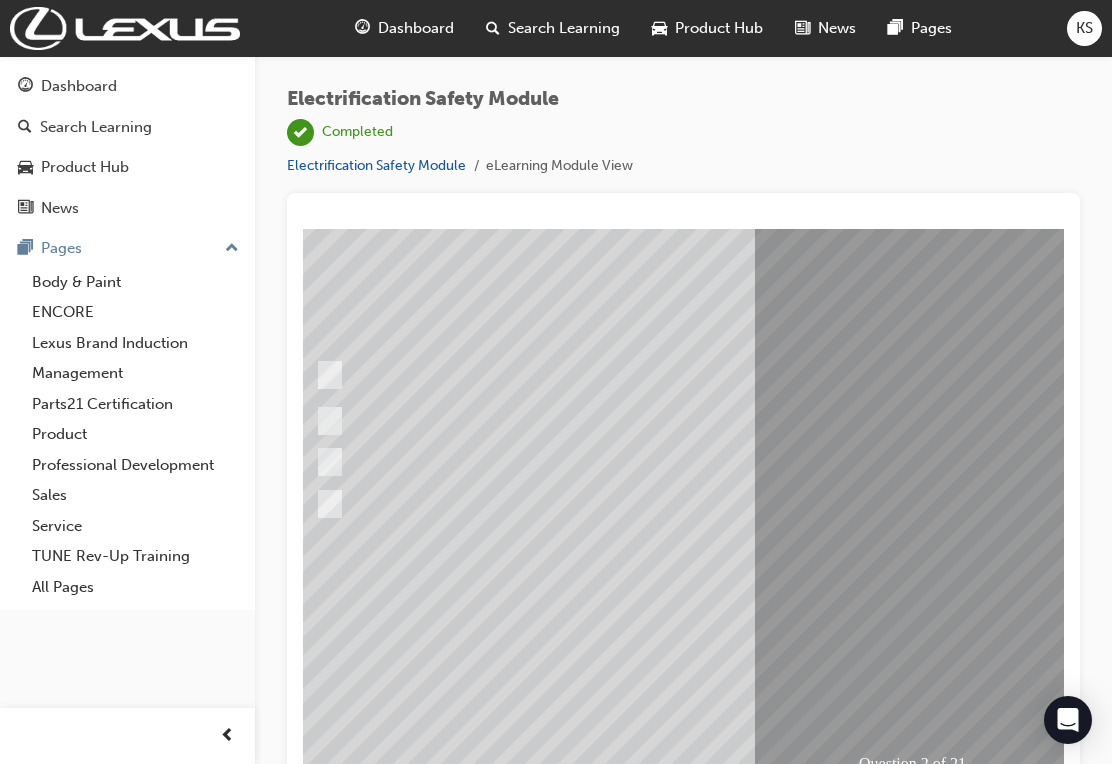 radio on "true" 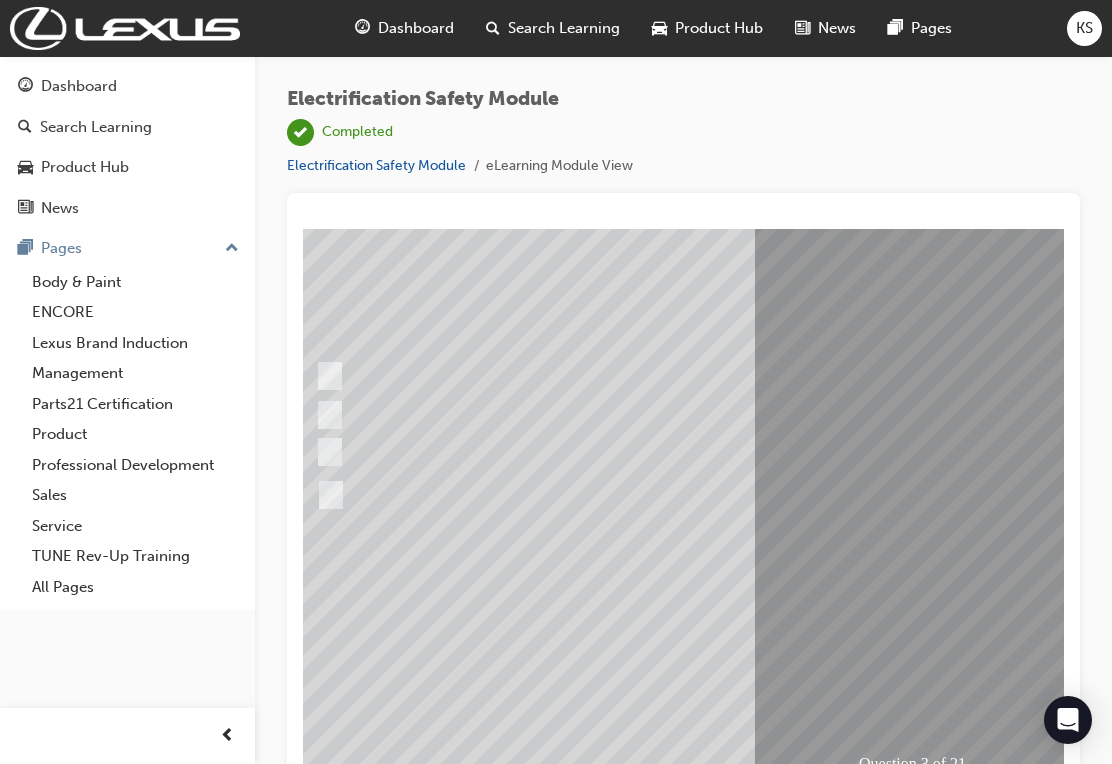 radio on "true" 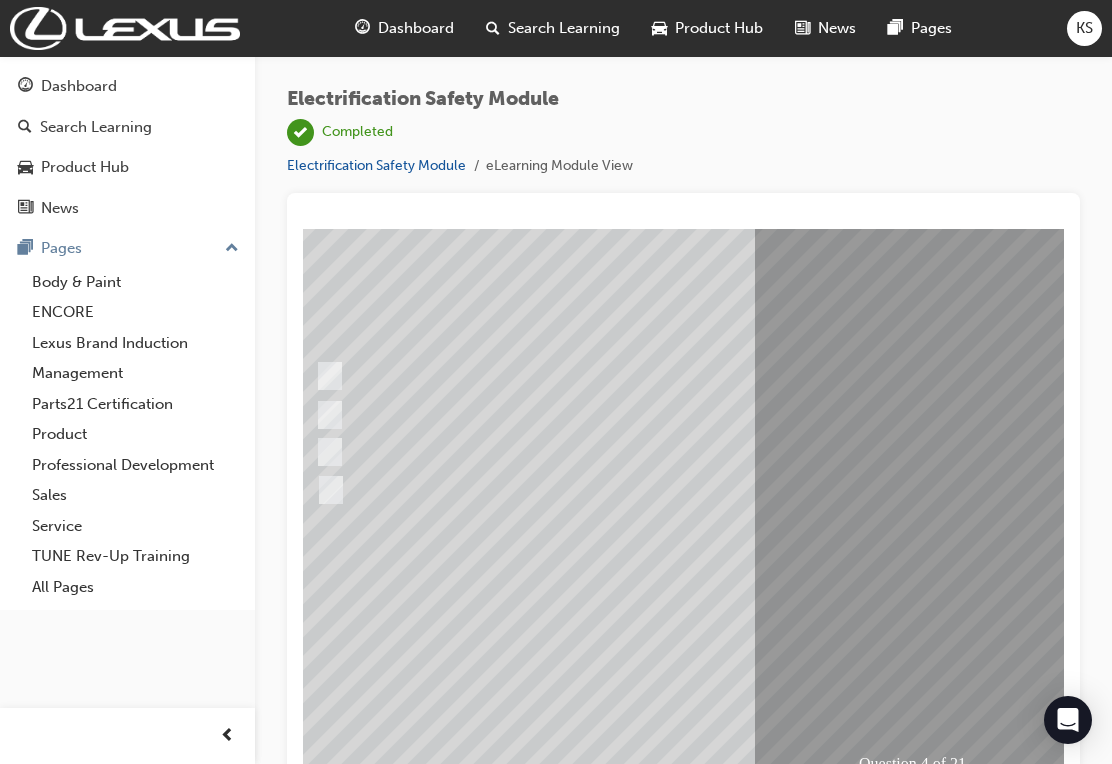 checkbox on "true" 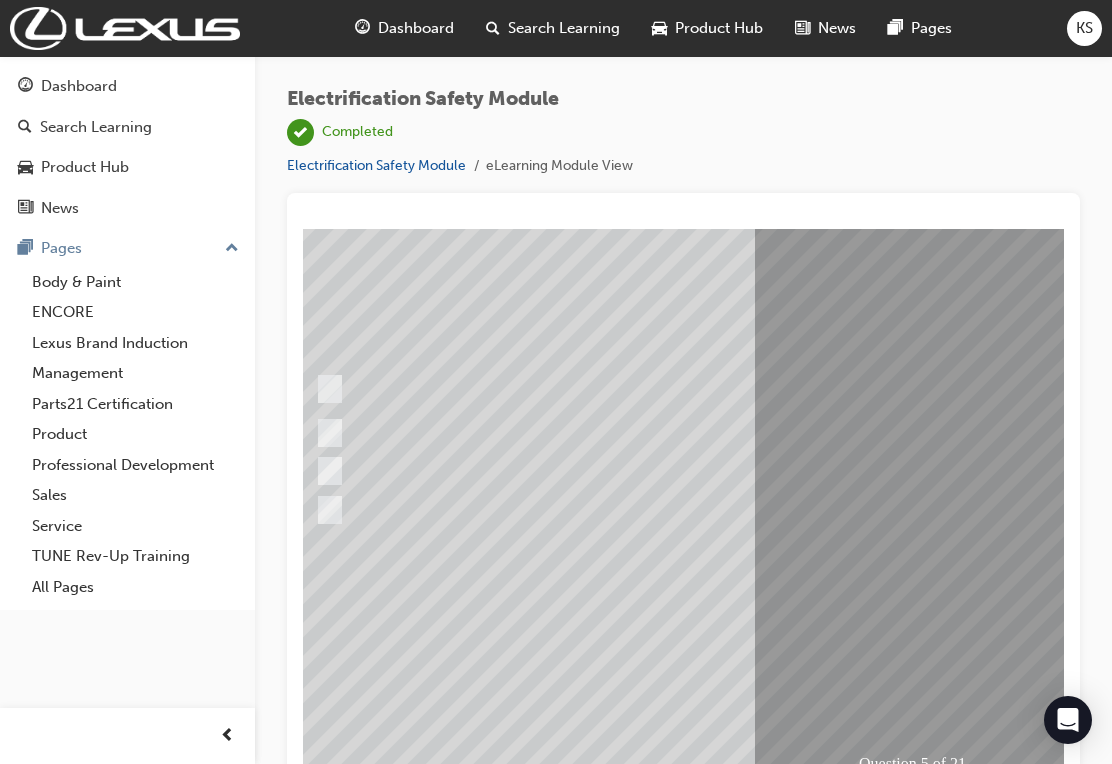 checkbox on "true" 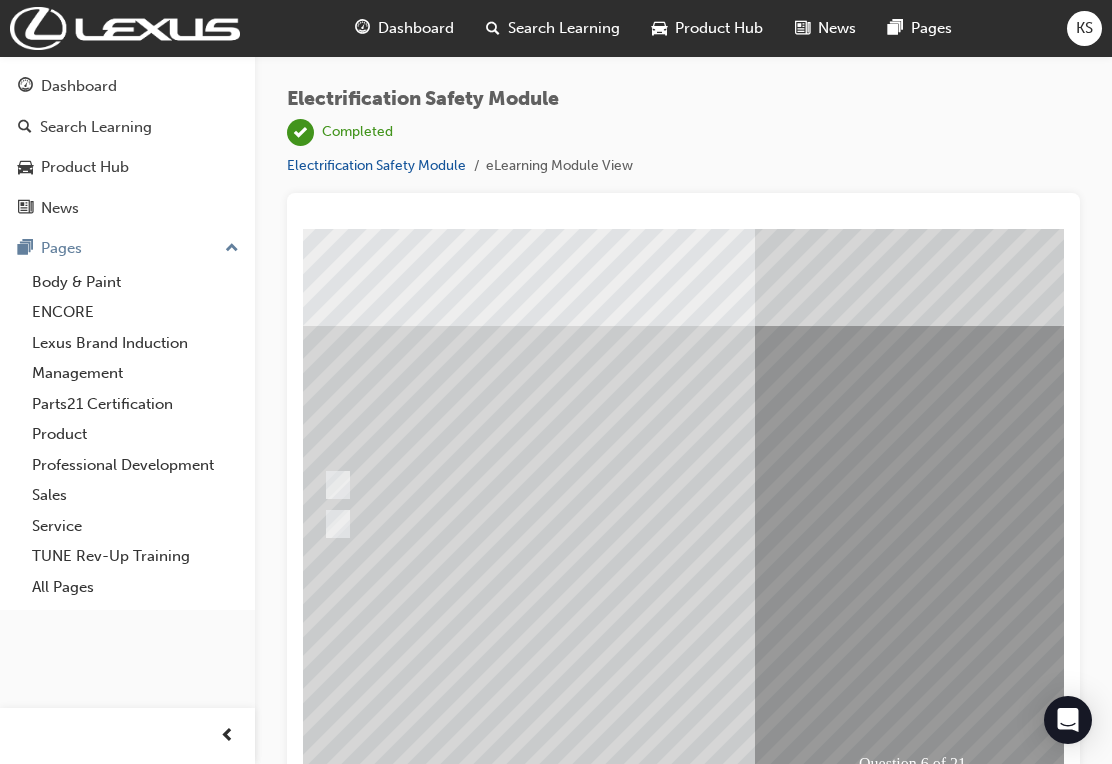 click on "Electrification Safety Module | Completed Electrification Safety Module eLearning Module View" at bounding box center [460, 132] 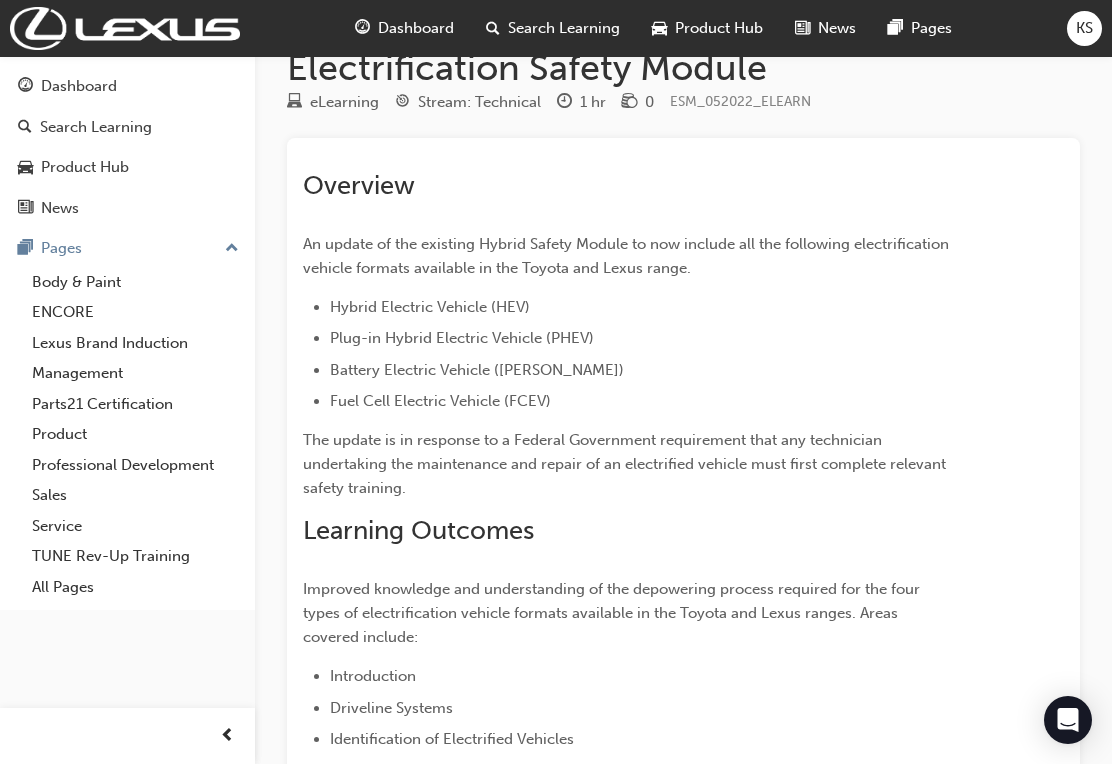 scroll, scrollTop: 0, scrollLeft: 0, axis: both 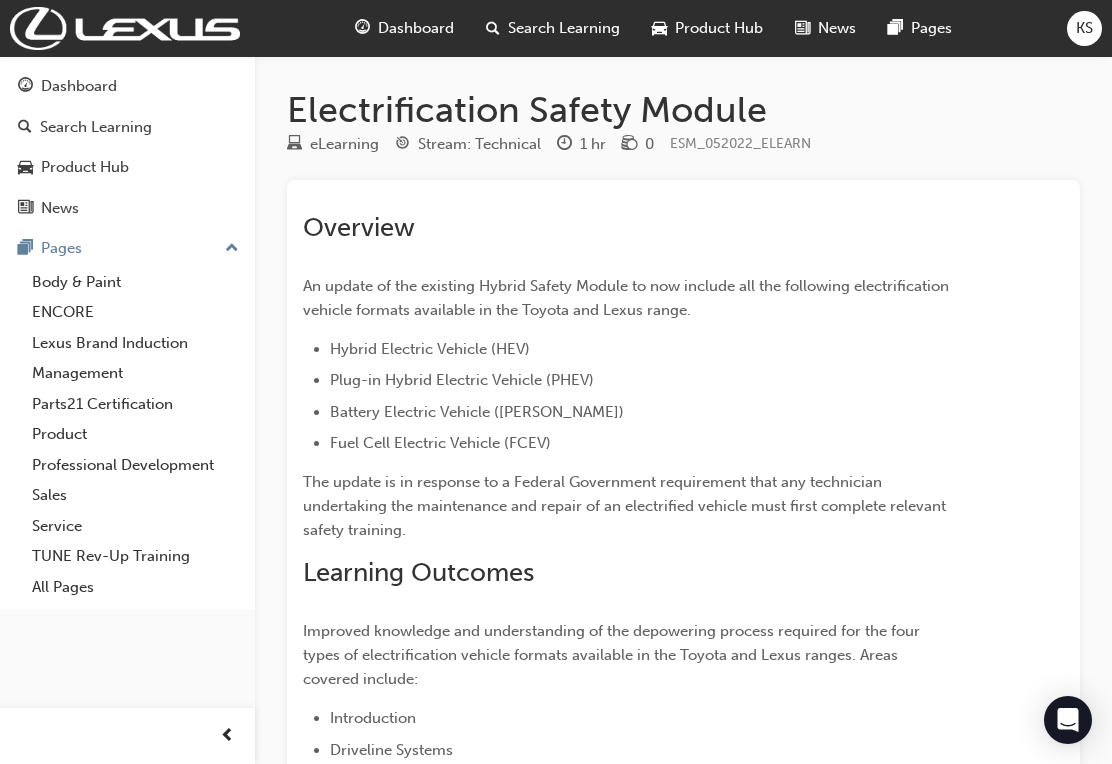 click on "Dashboard" at bounding box center [404, 28] 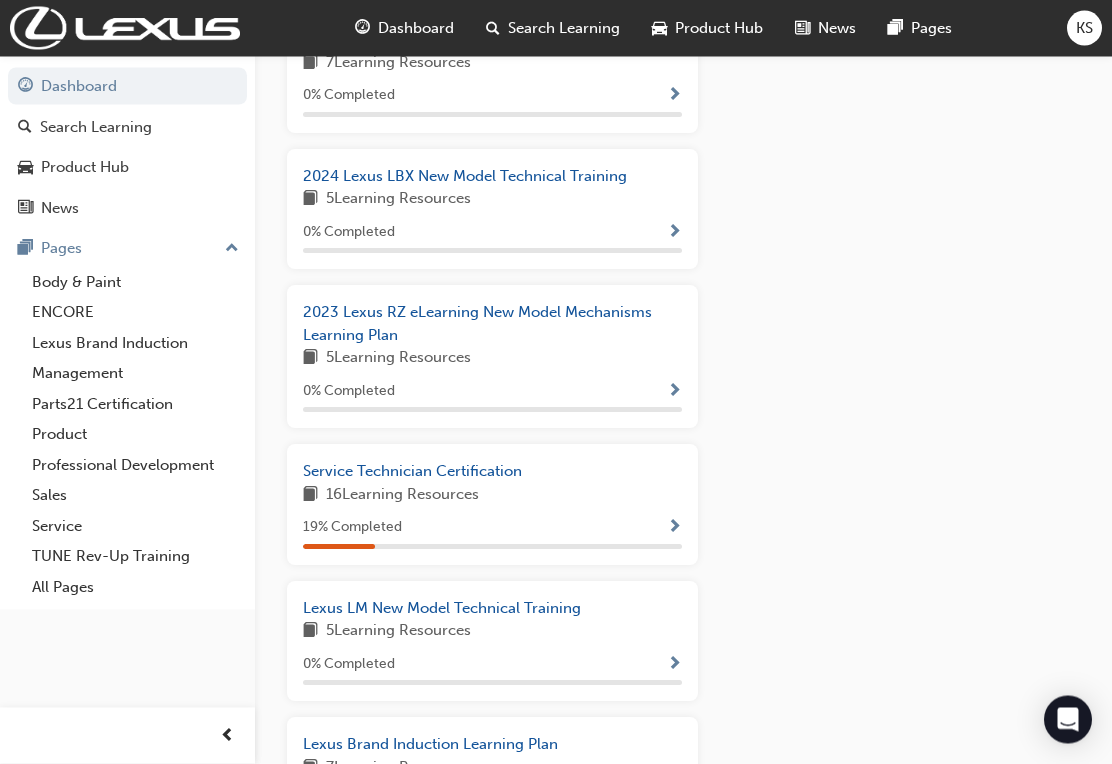 scroll, scrollTop: 1055, scrollLeft: 0, axis: vertical 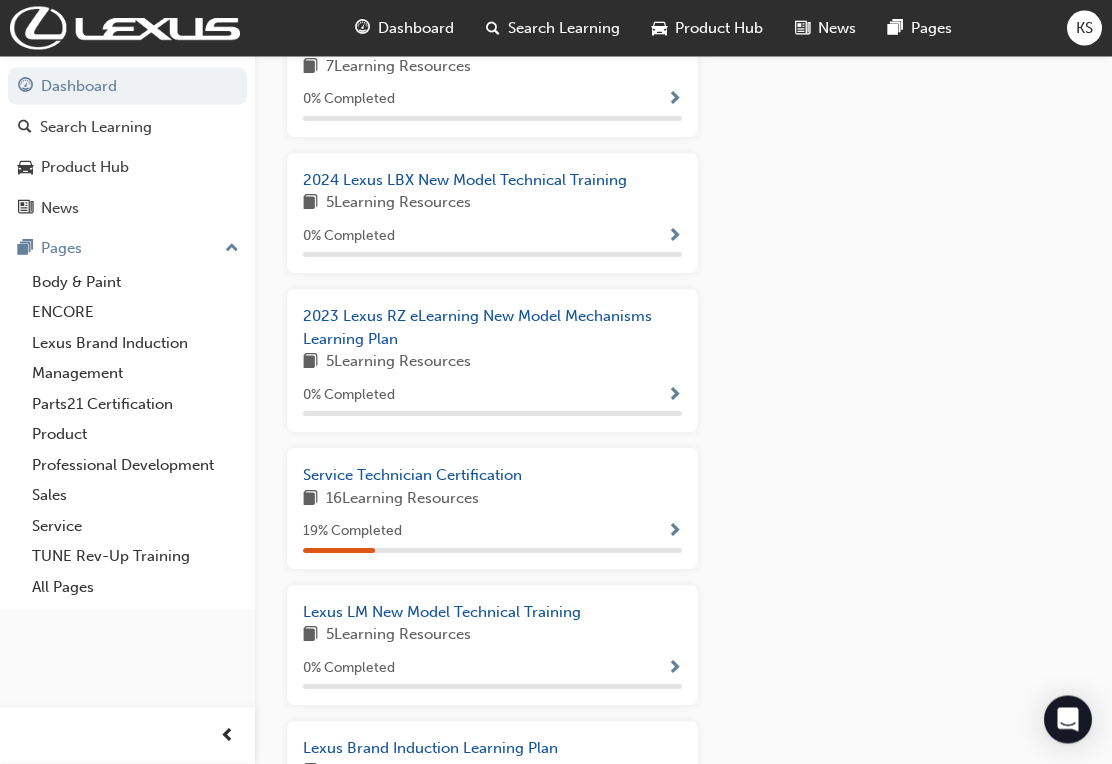 click on "Service Technician Certification" at bounding box center [412, 476] 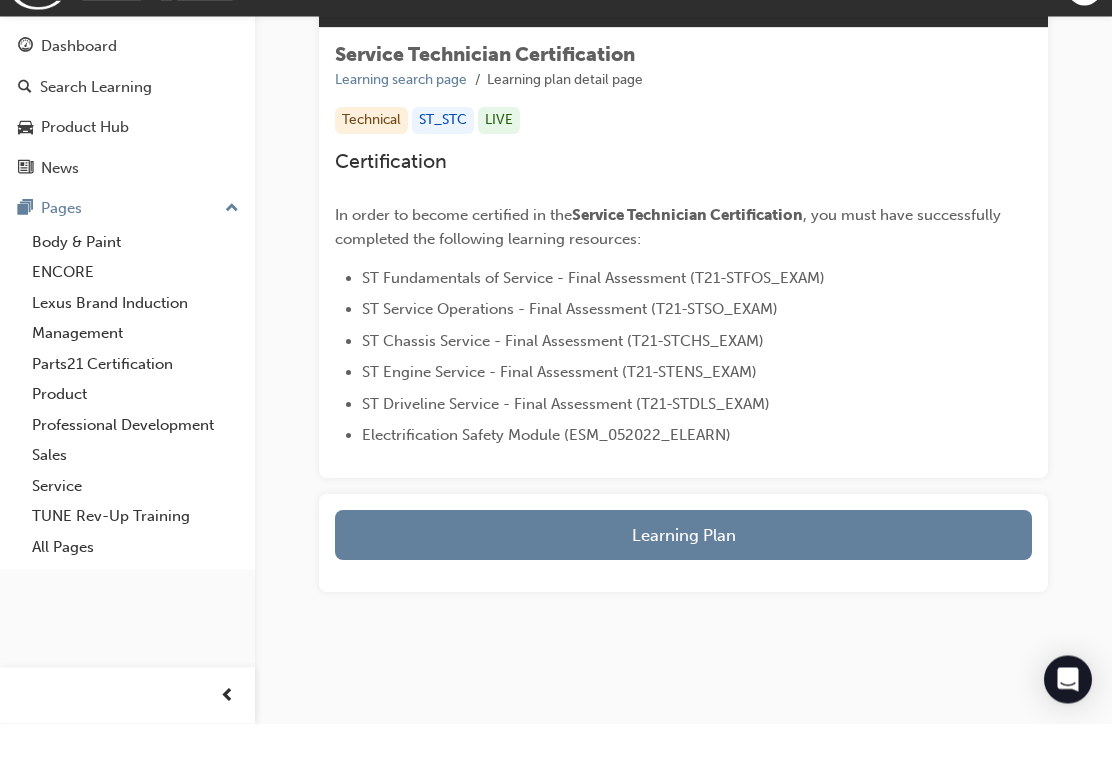 scroll, scrollTop: 285, scrollLeft: 0, axis: vertical 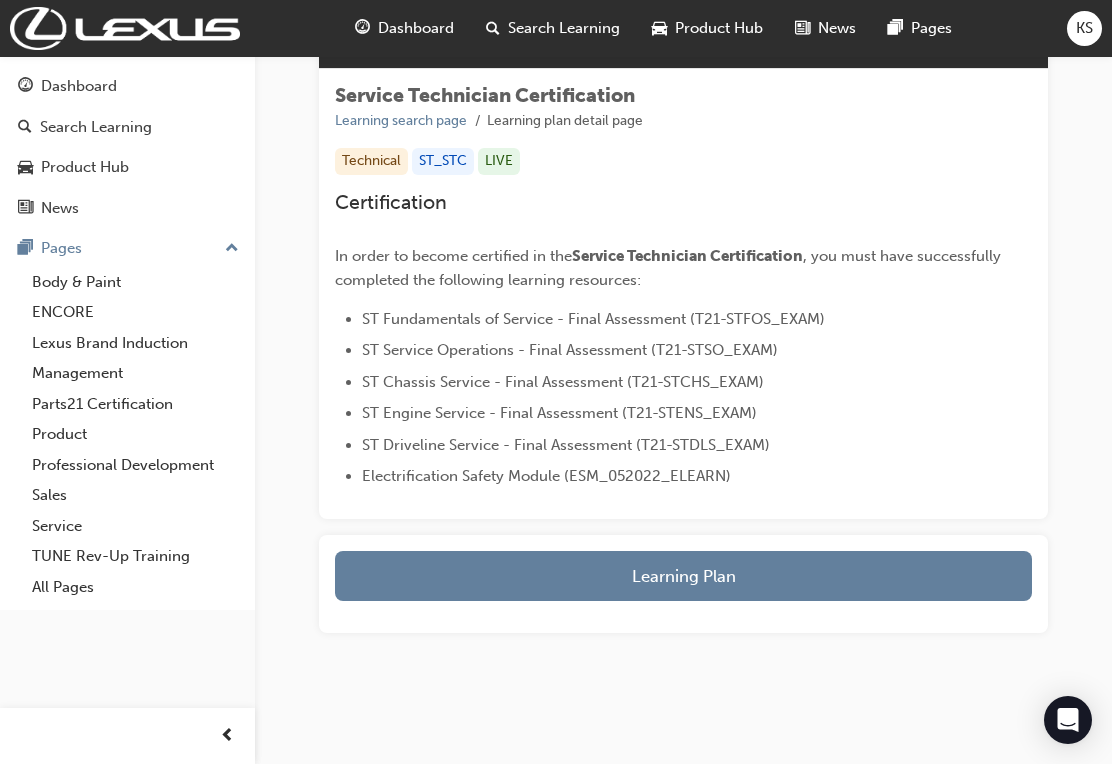 click on "Learning Plan" at bounding box center [683, 576] 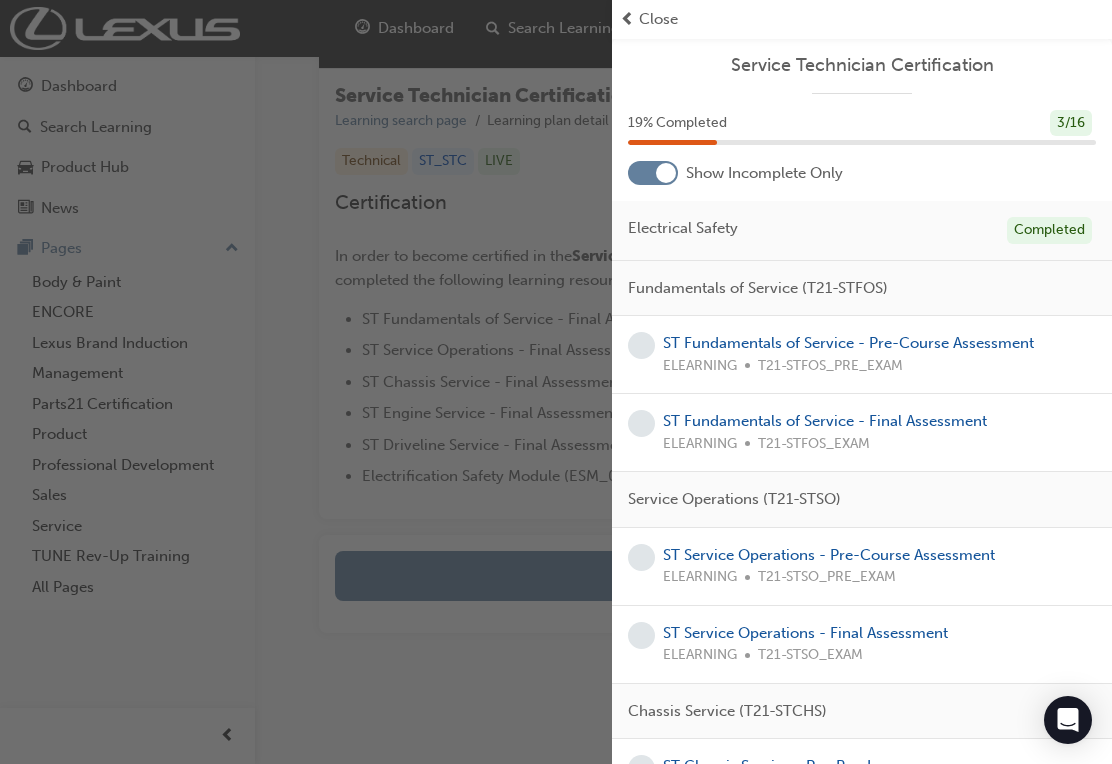 click on "ST Fundamentals of Service - Pre-Course Assessment" at bounding box center [848, 343] 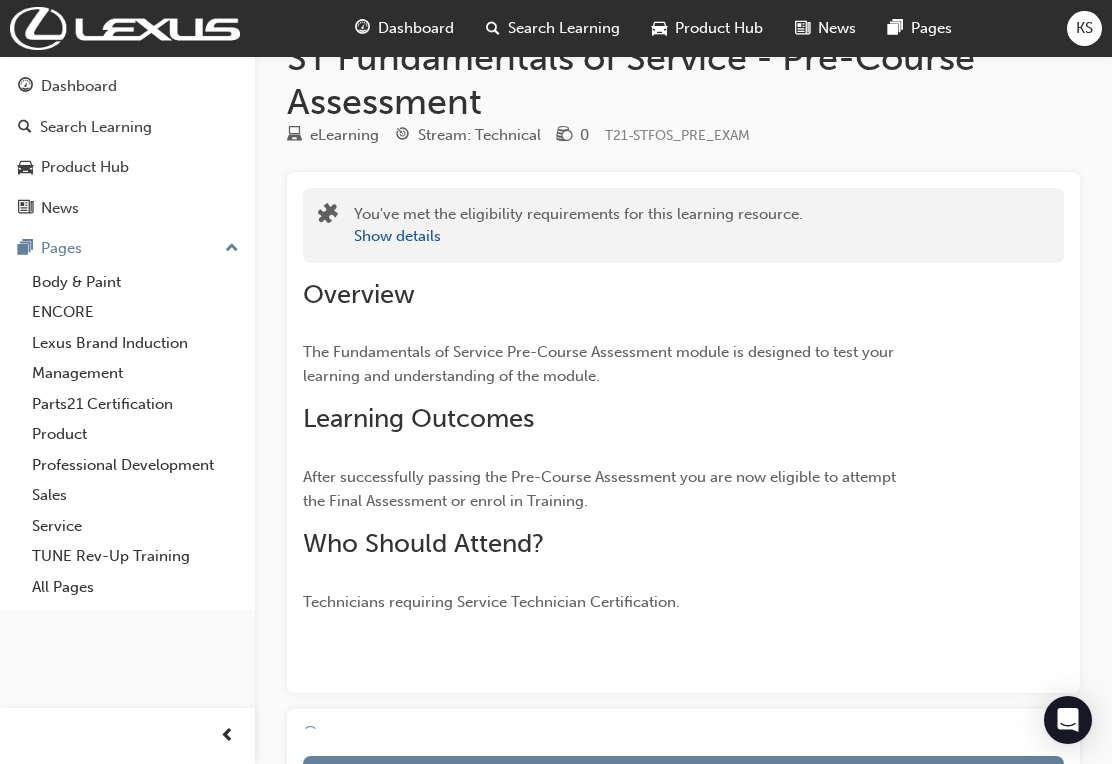 scroll, scrollTop: 288, scrollLeft: 0, axis: vertical 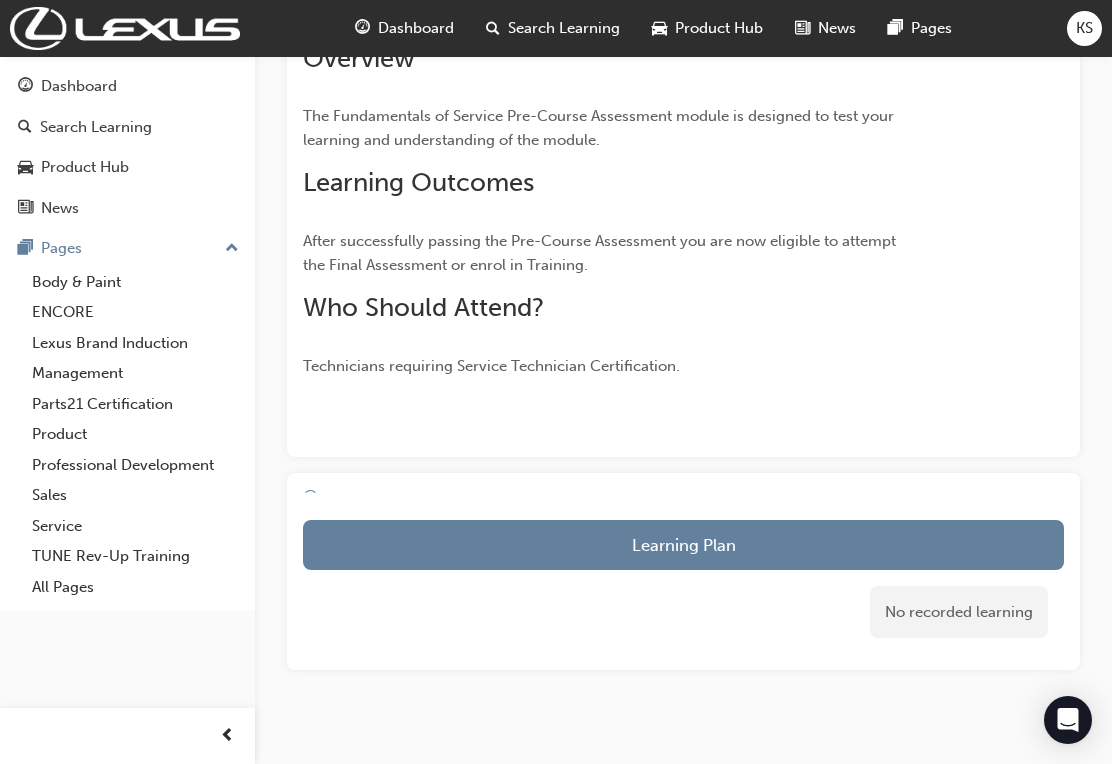 click on "Learning Plan" at bounding box center [683, 545] 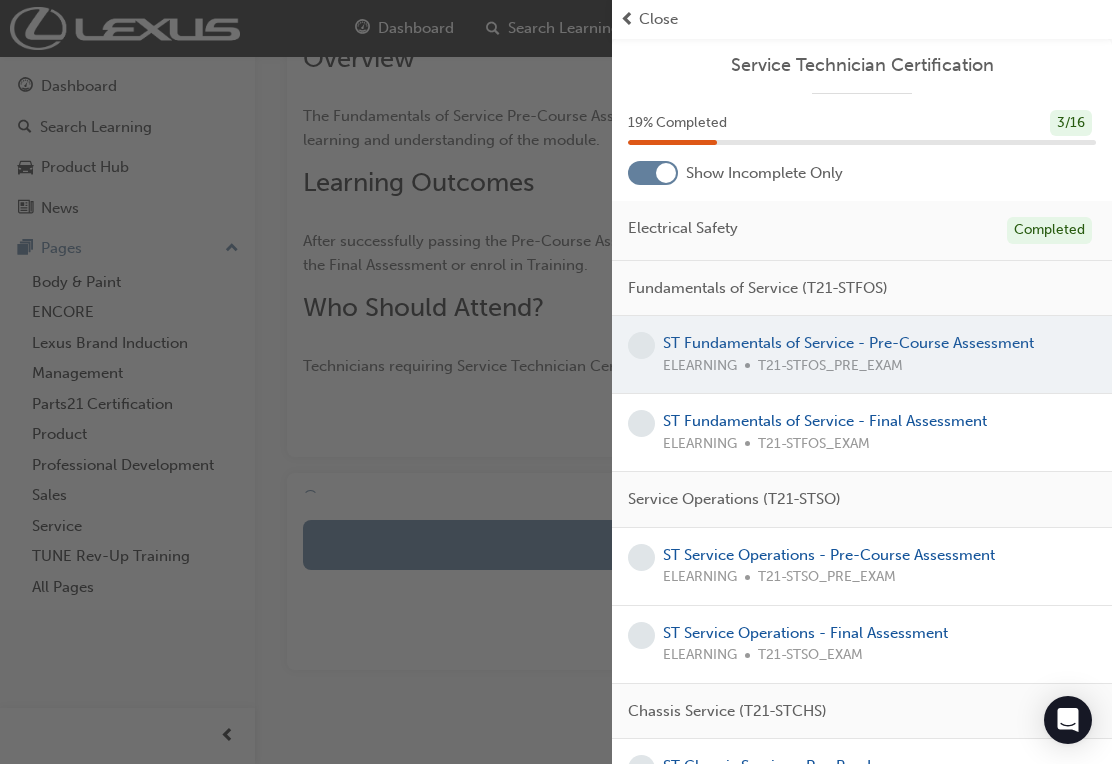 click at bounding box center [862, 354] 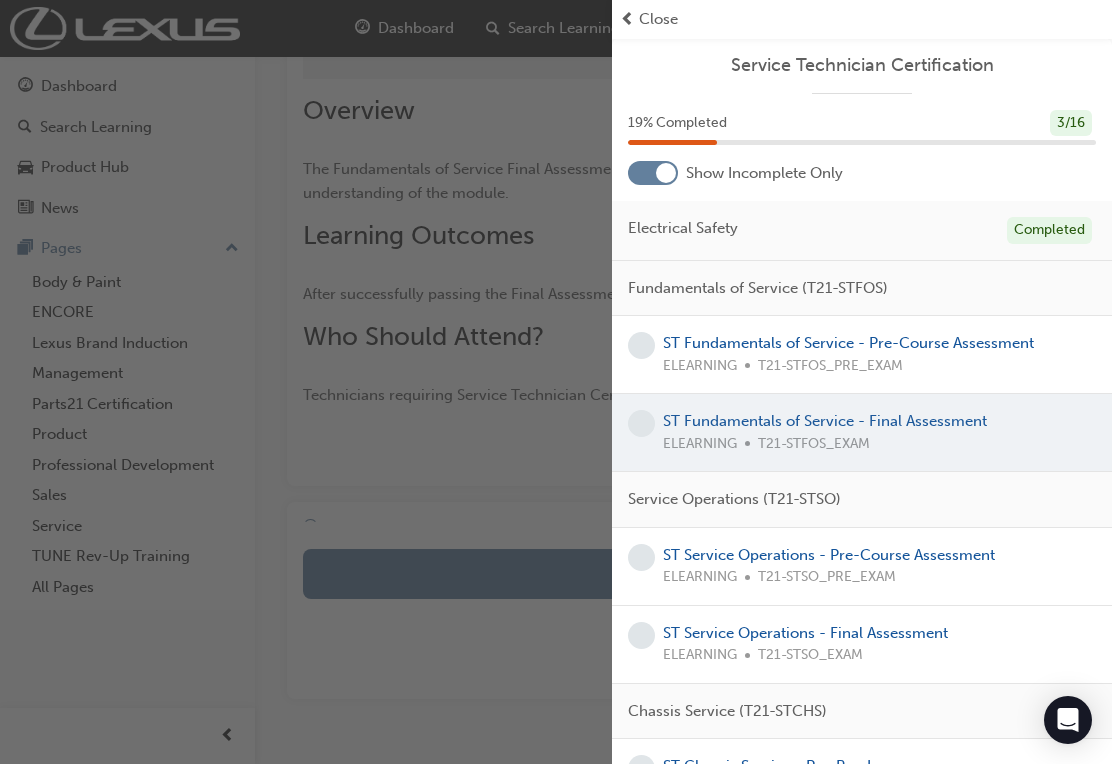 click on "ST Fundamentals of Service - Pre-Course Assessment" at bounding box center [848, 343] 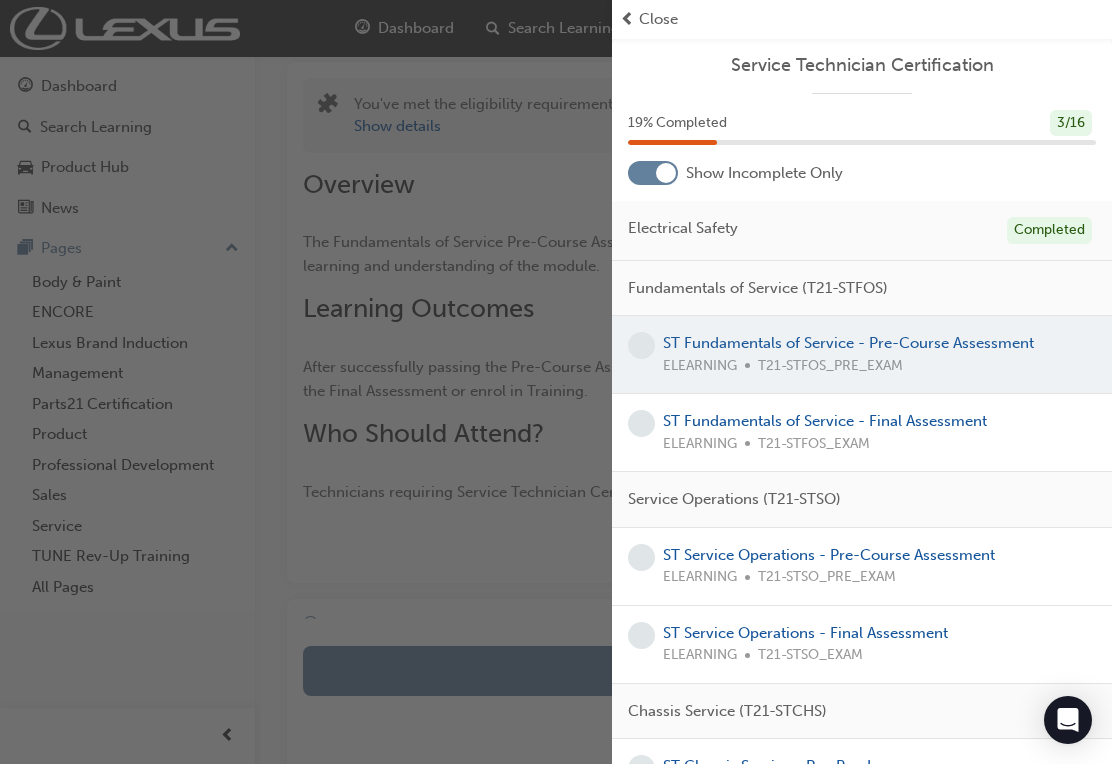 click on "Close" at bounding box center (658, 19) 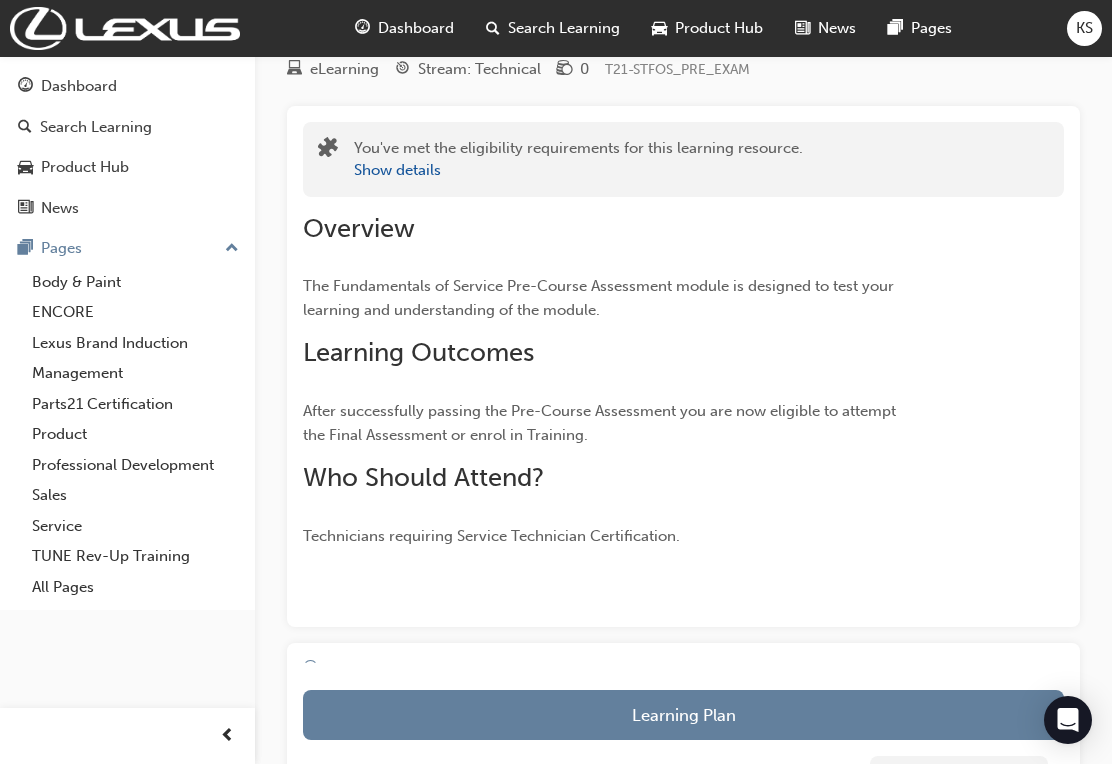 scroll, scrollTop: 0, scrollLeft: 0, axis: both 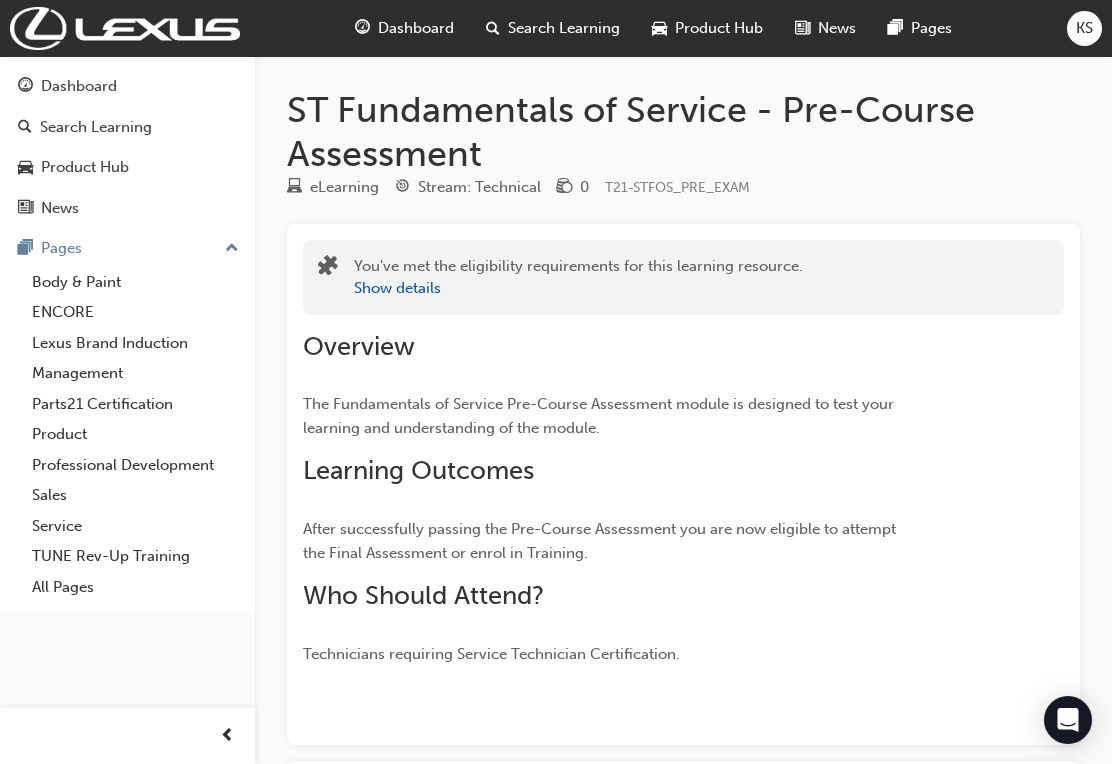 click on "Show details" at bounding box center [397, 288] 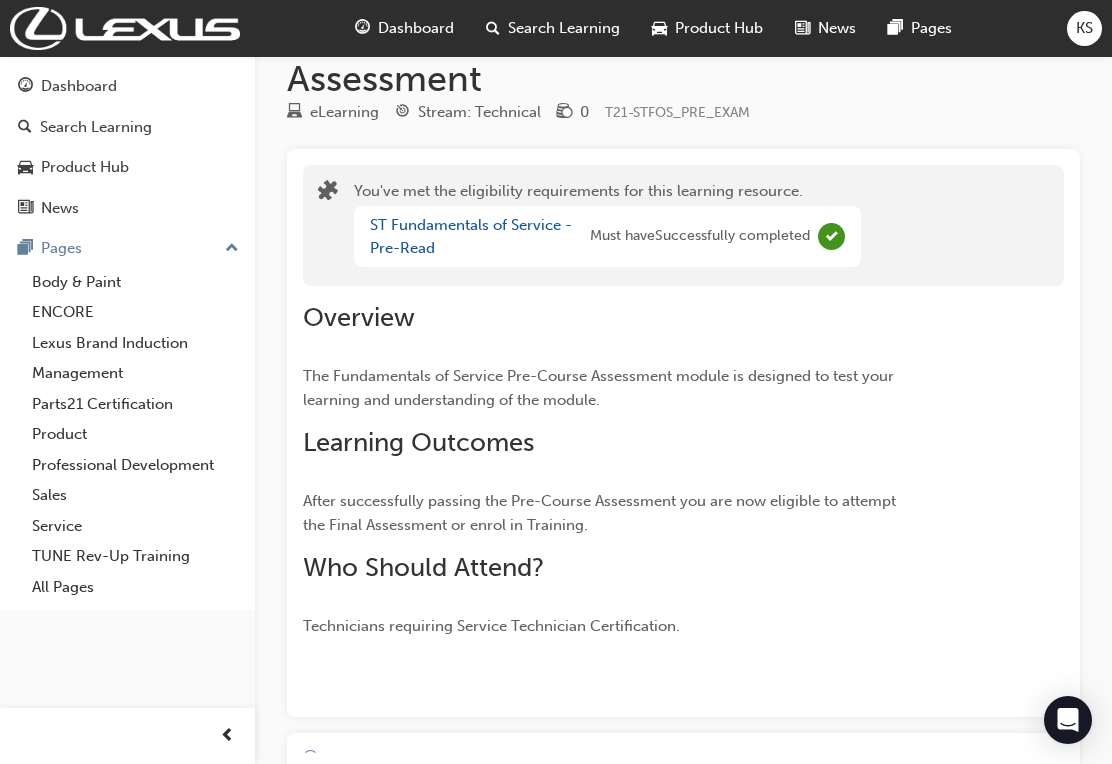 scroll, scrollTop: 0, scrollLeft: 0, axis: both 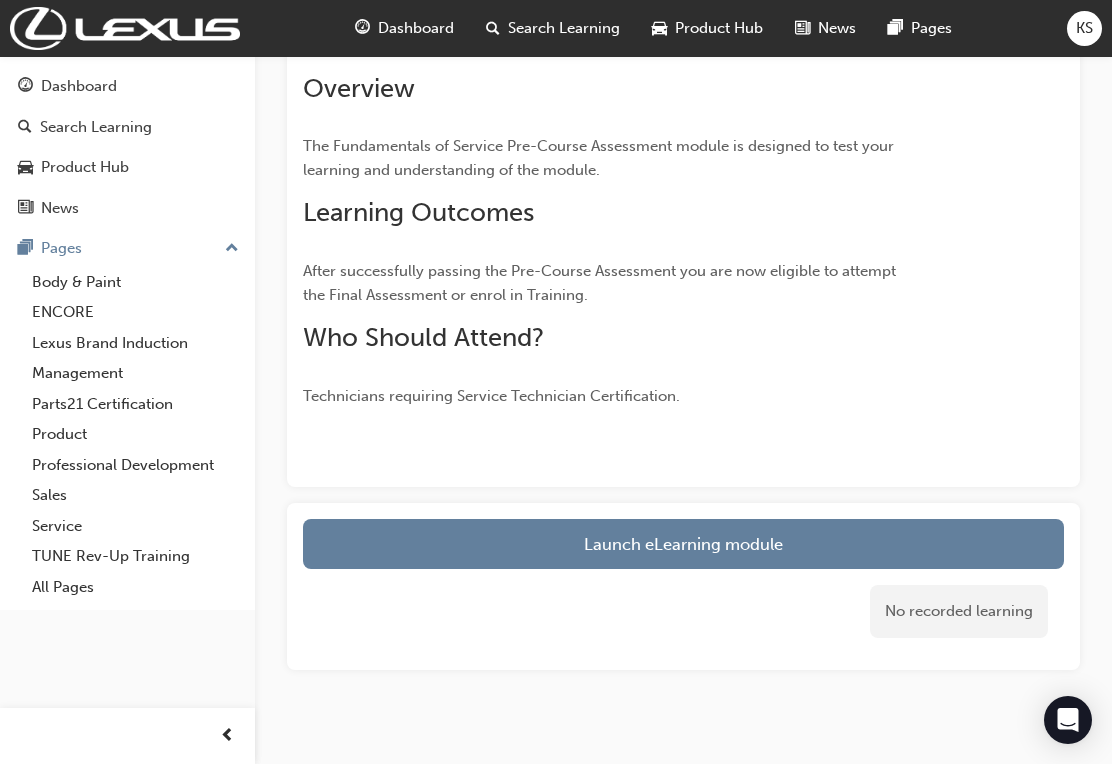 click on "Launch eLearning module" at bounding box center (683, 544) 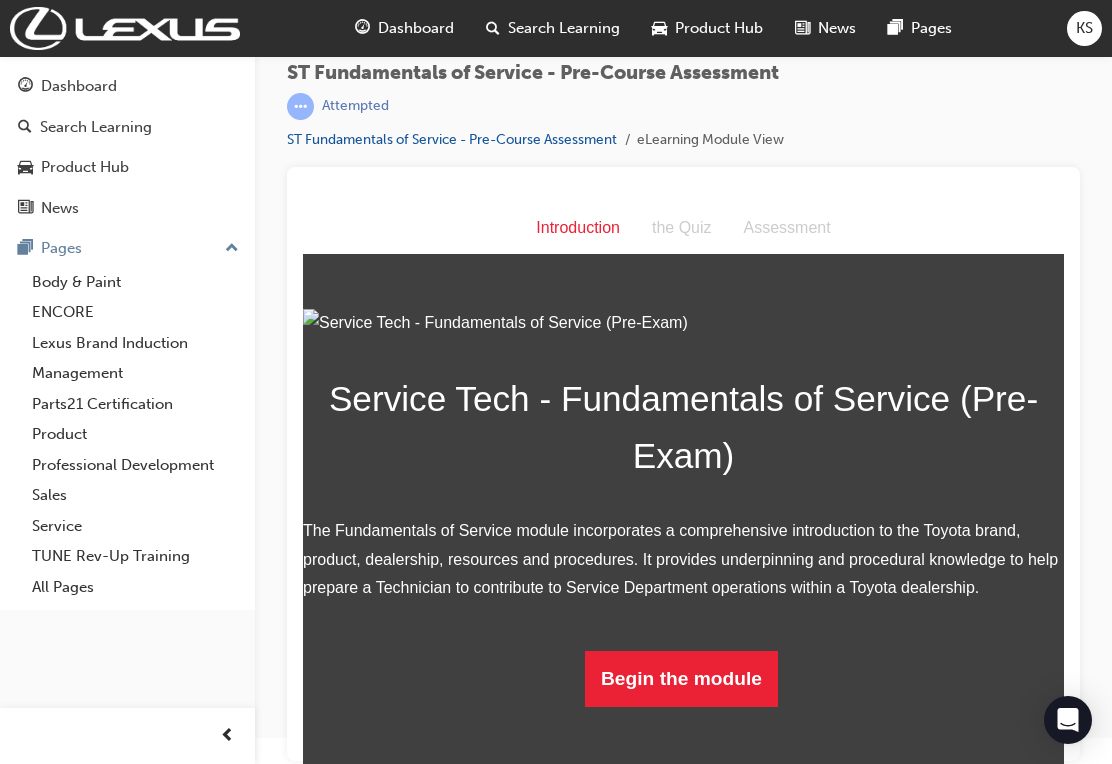 scroll, scrollTop: 146, scrollLeft: 0, axis: vertical 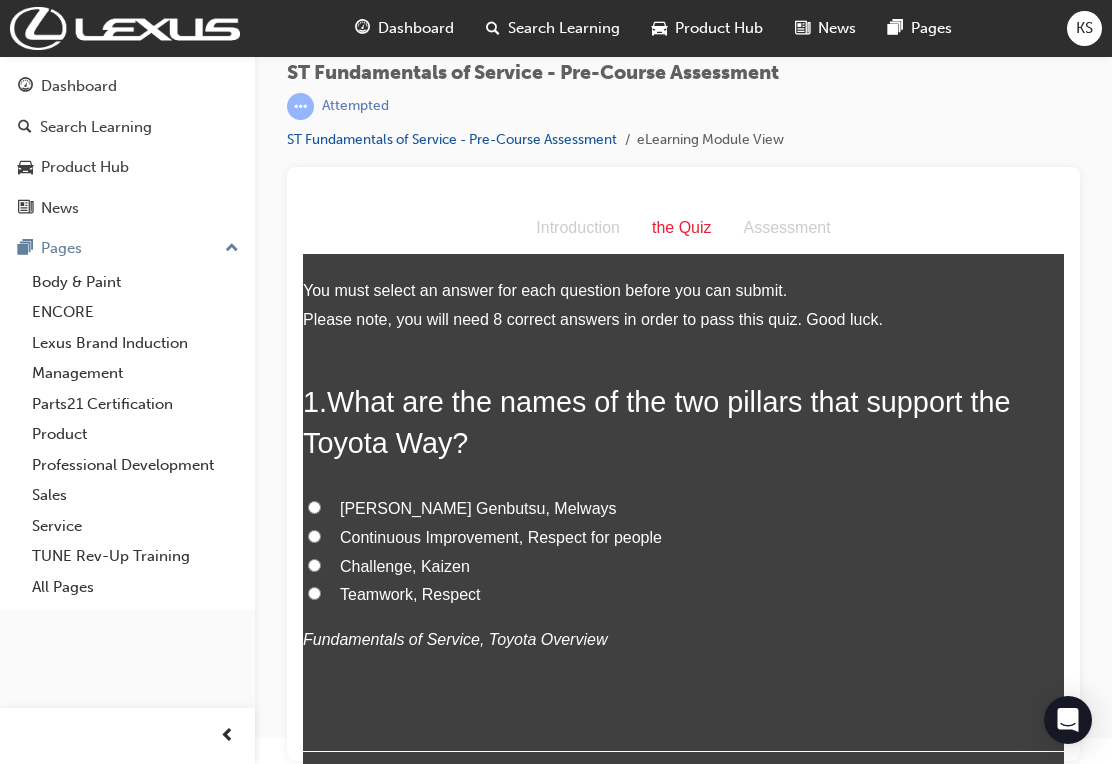 click on "Continuous Improvement, Respect for people" at bounding box center (683, 538) 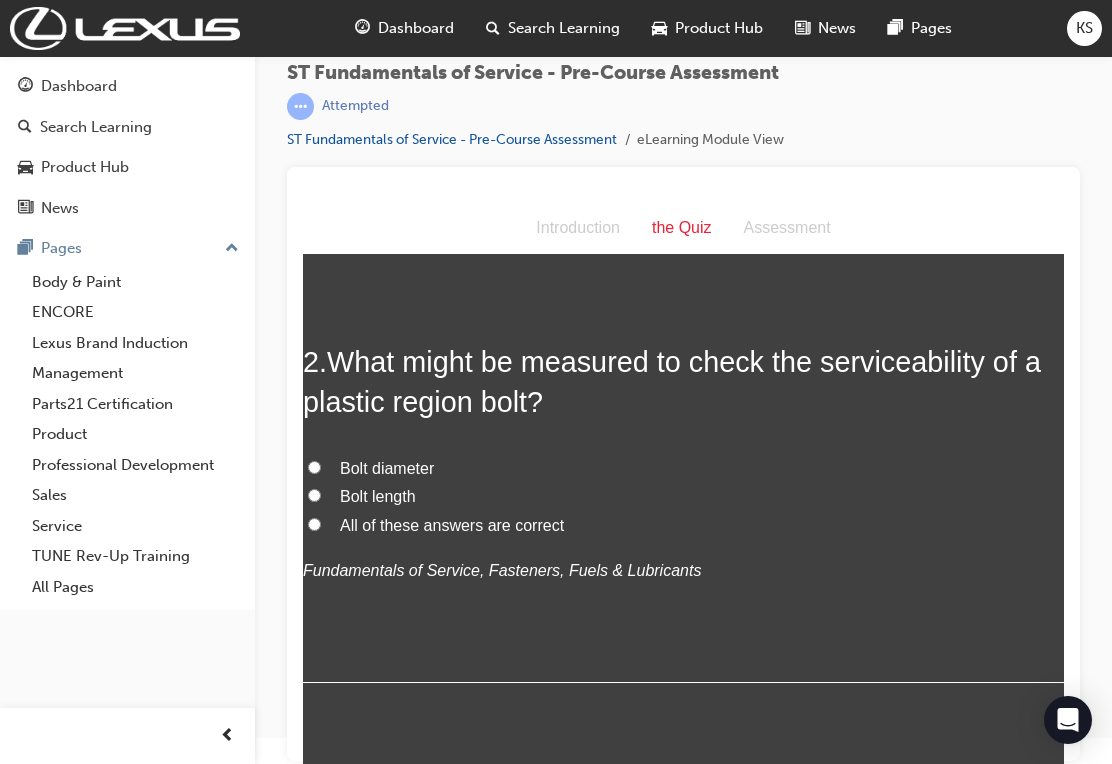 scroll, scrollTop: 551, scrollLeft: 0, axis: vertical 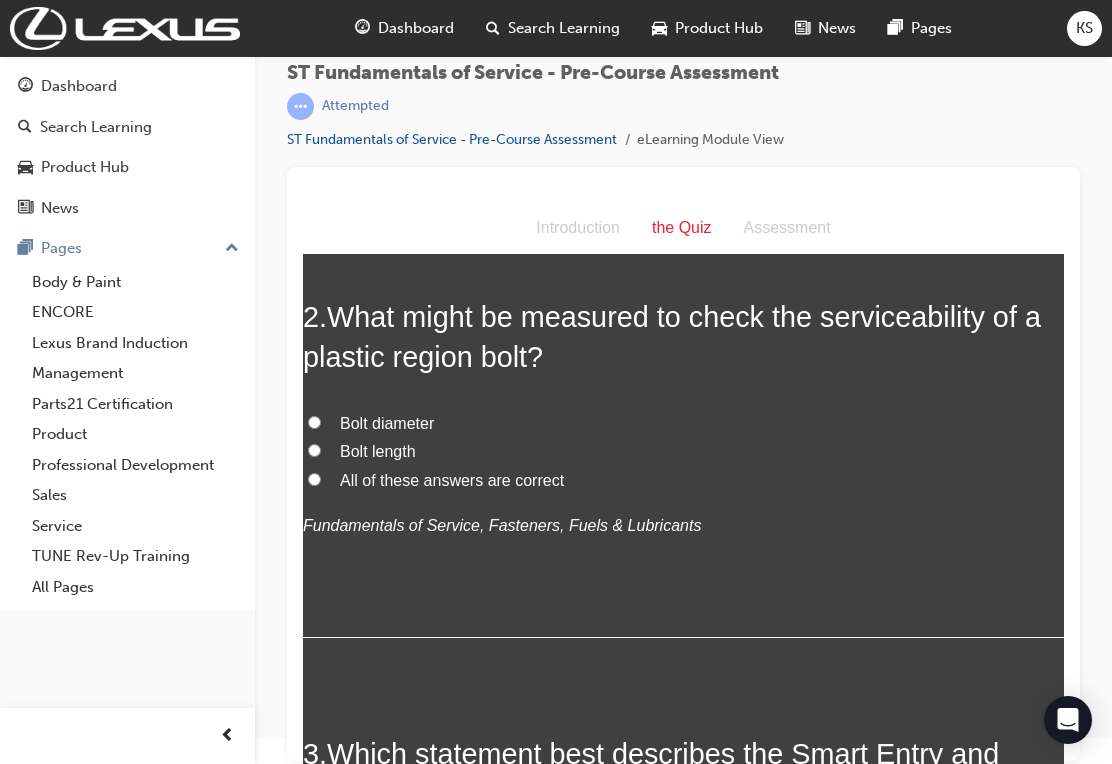 click on "All of these answers are correct" at bounding box center (314, 479) 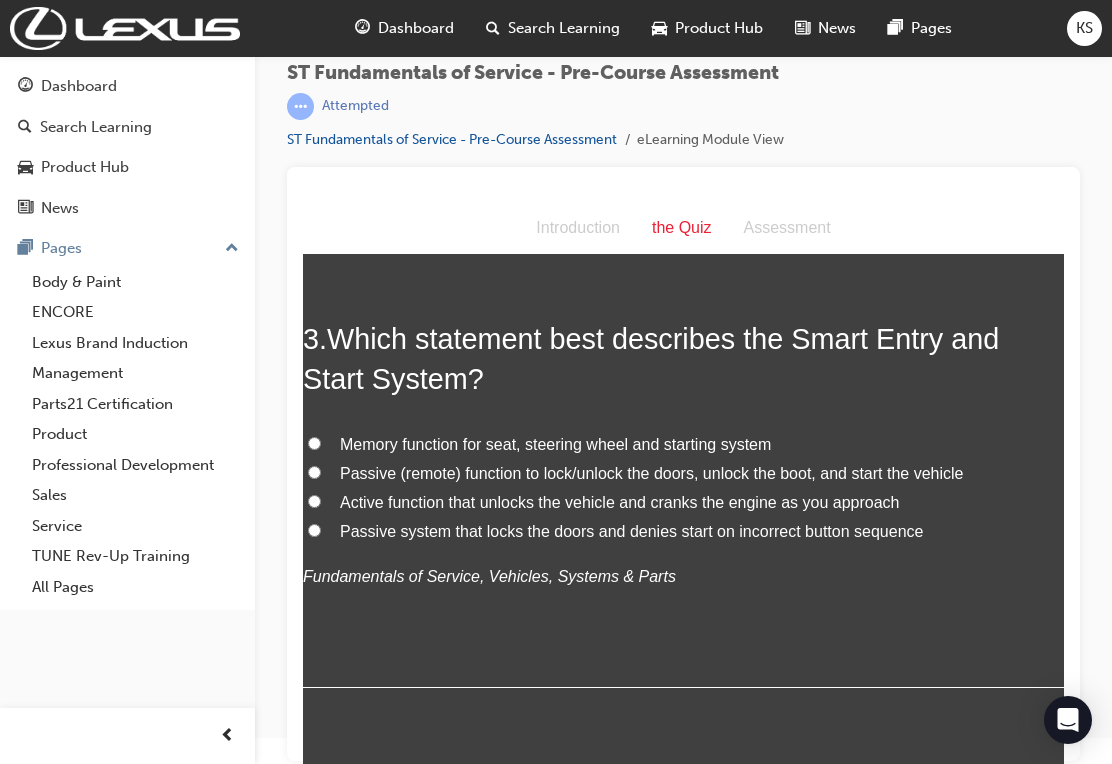 scroll, scrollTop: 1025, scrollLeft: 0, axis: vertical 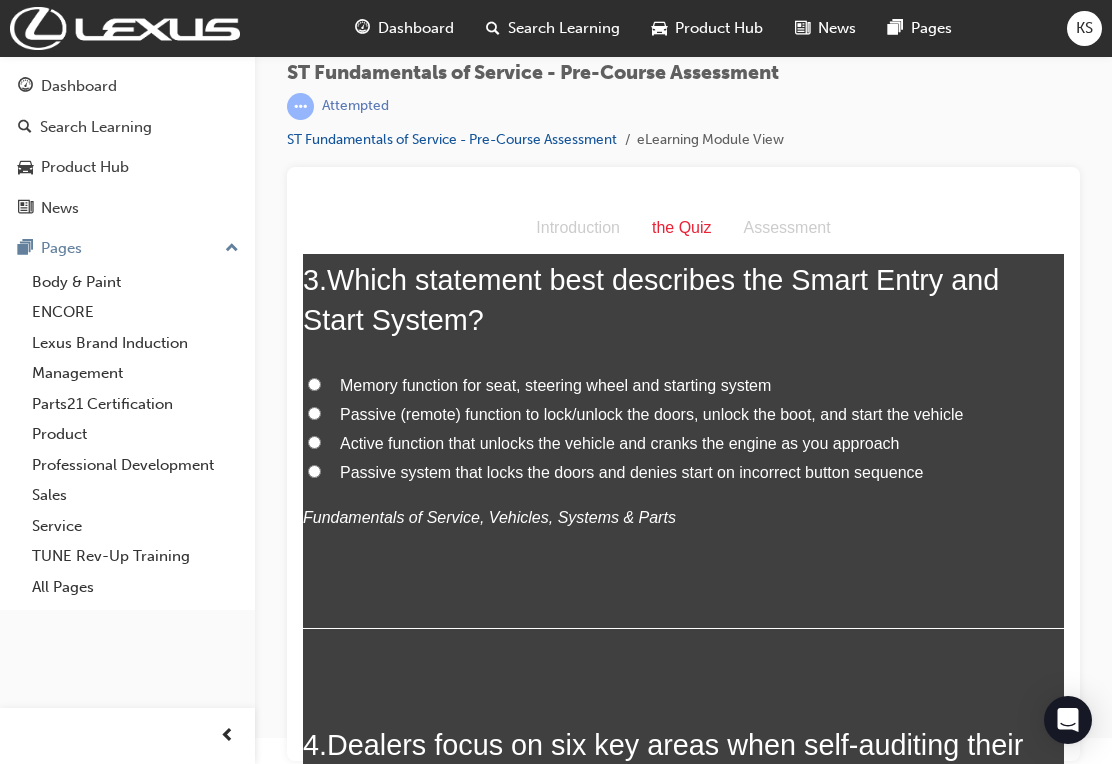 click on "Passive (remote) function to lock/unlock the doors, unlock the boot, and start the vehicle" at bounding box center [683, 415] 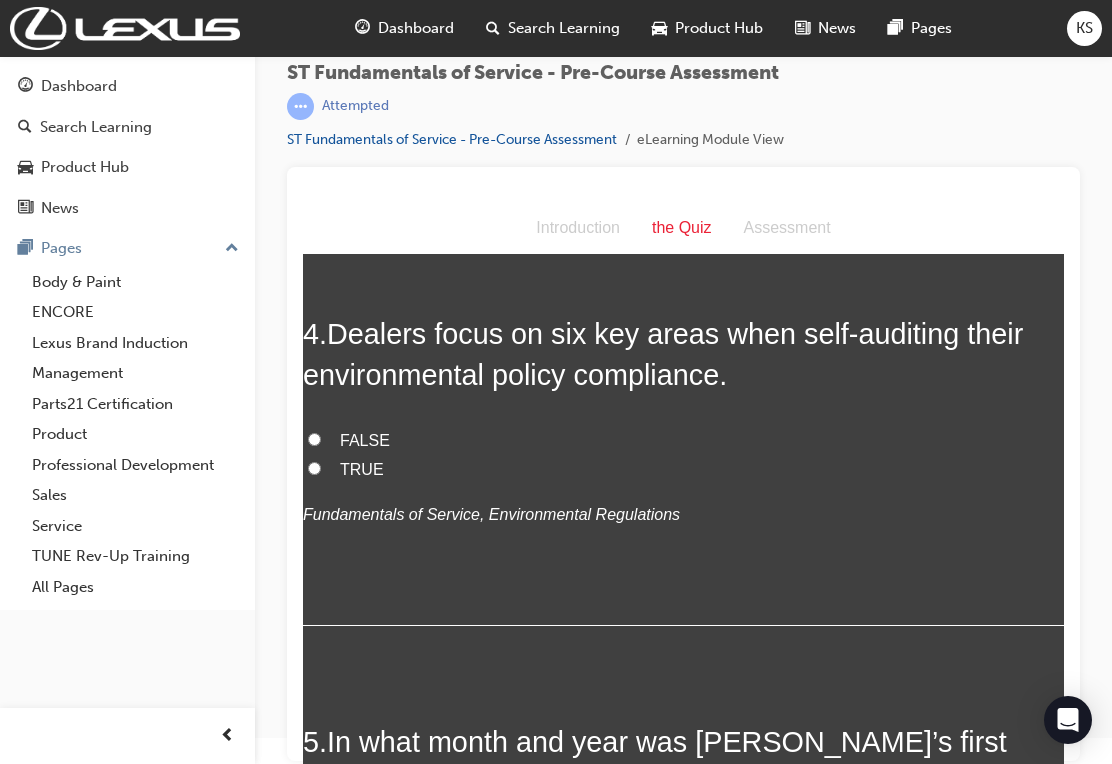 scroll, scrollTop: 1435, scrollLeft: 0, axis: vertical 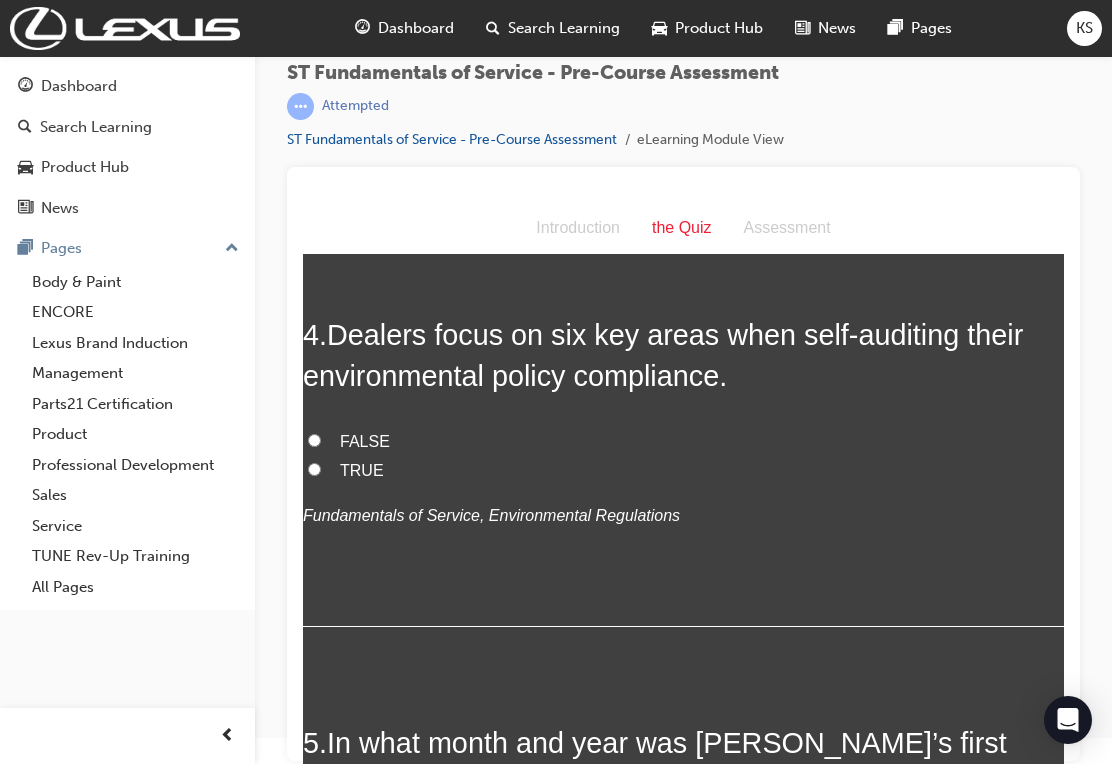 click on "FALSE" at bounding box center (314, 440) 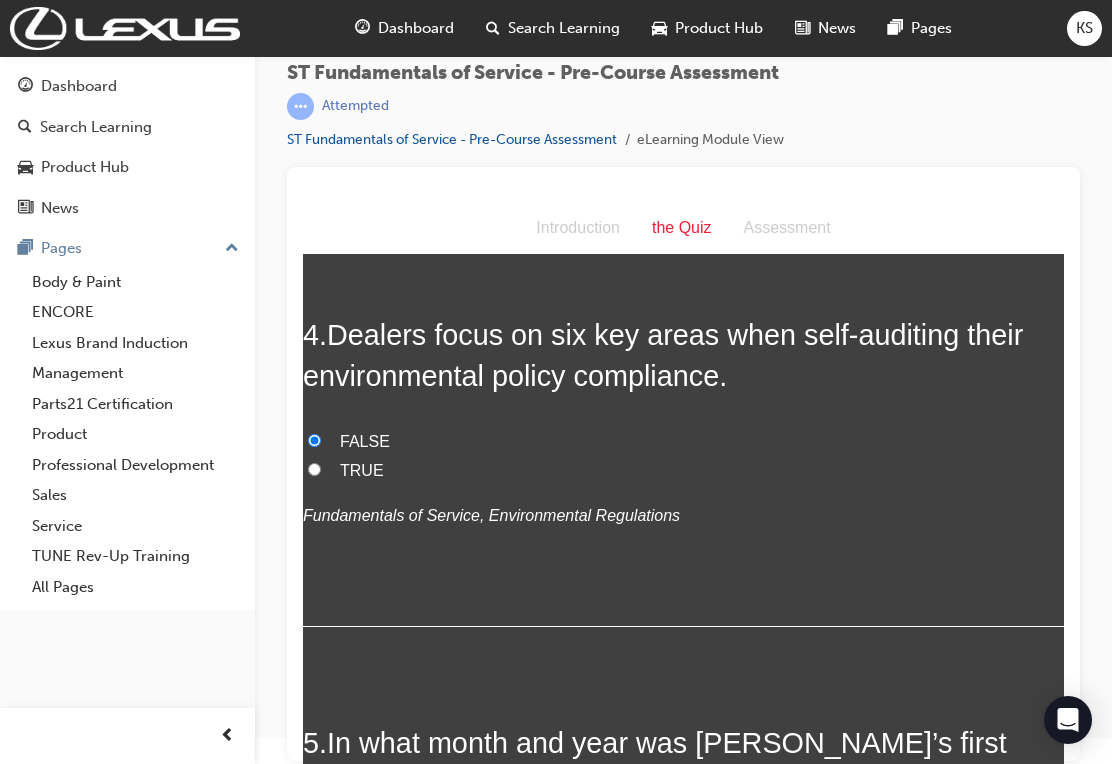 click on "TRUE" at bounding box center [314, 469] 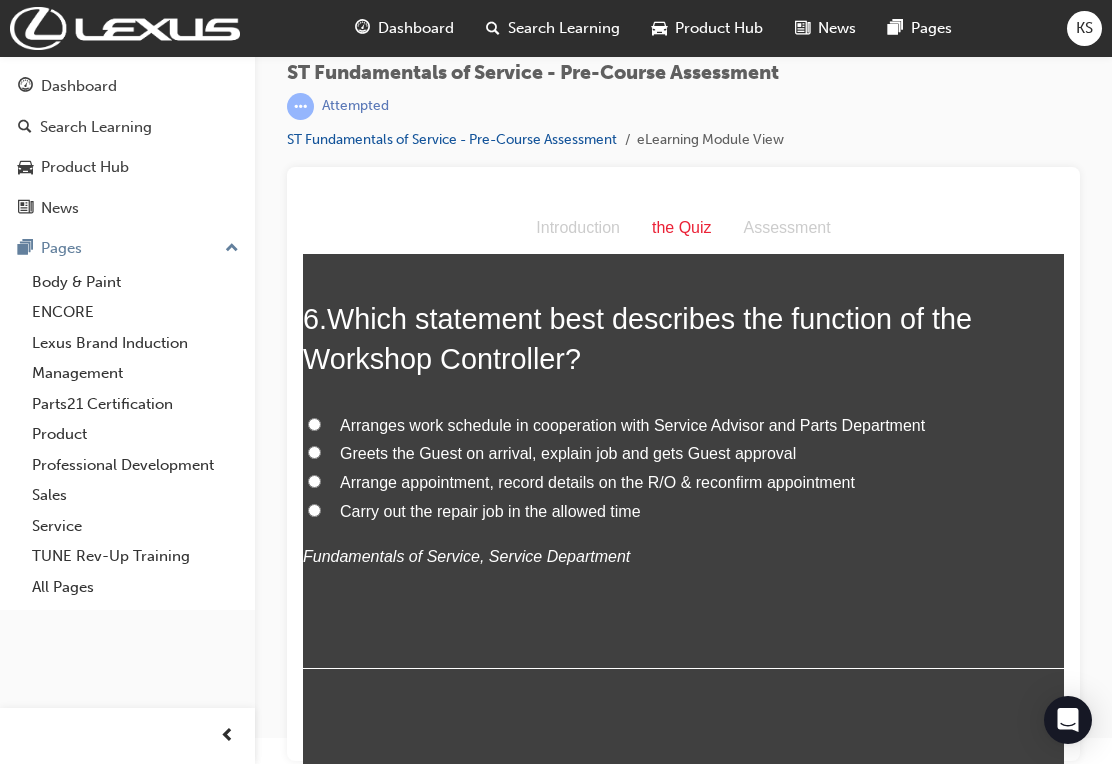 scroll, scrollTop: 2335, scrollLeft: 0, axis: vertical 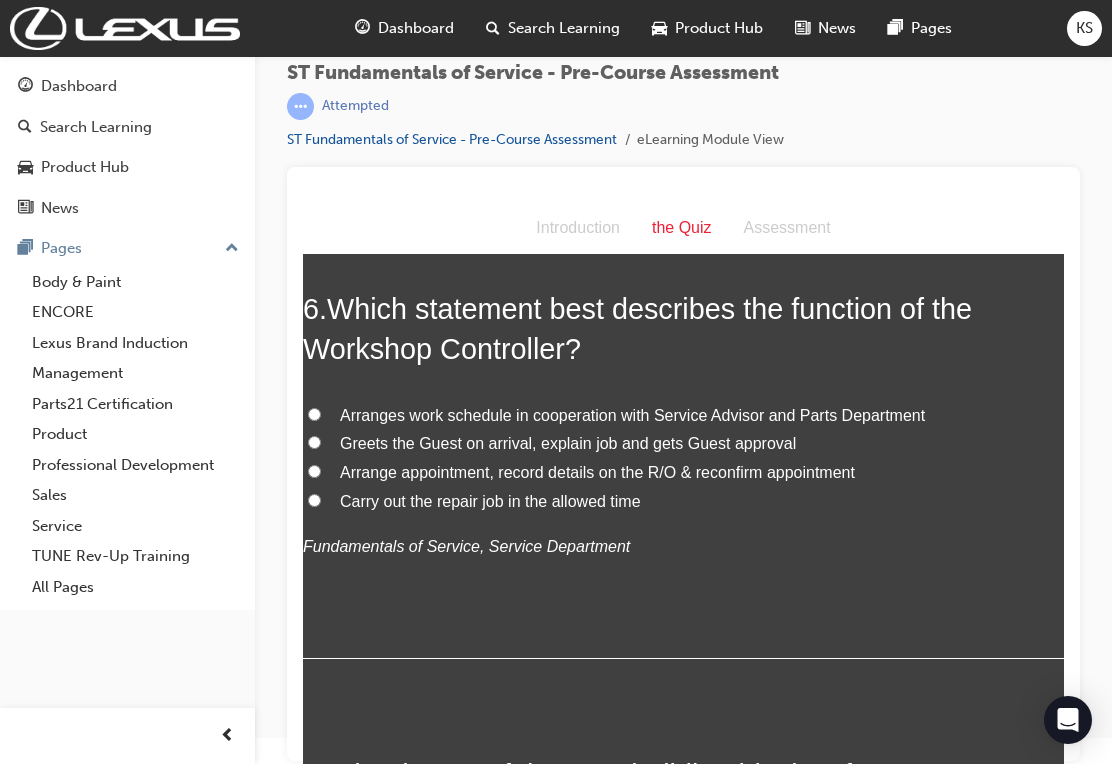 click on "Search Learning" at bounding box center [553, 28] 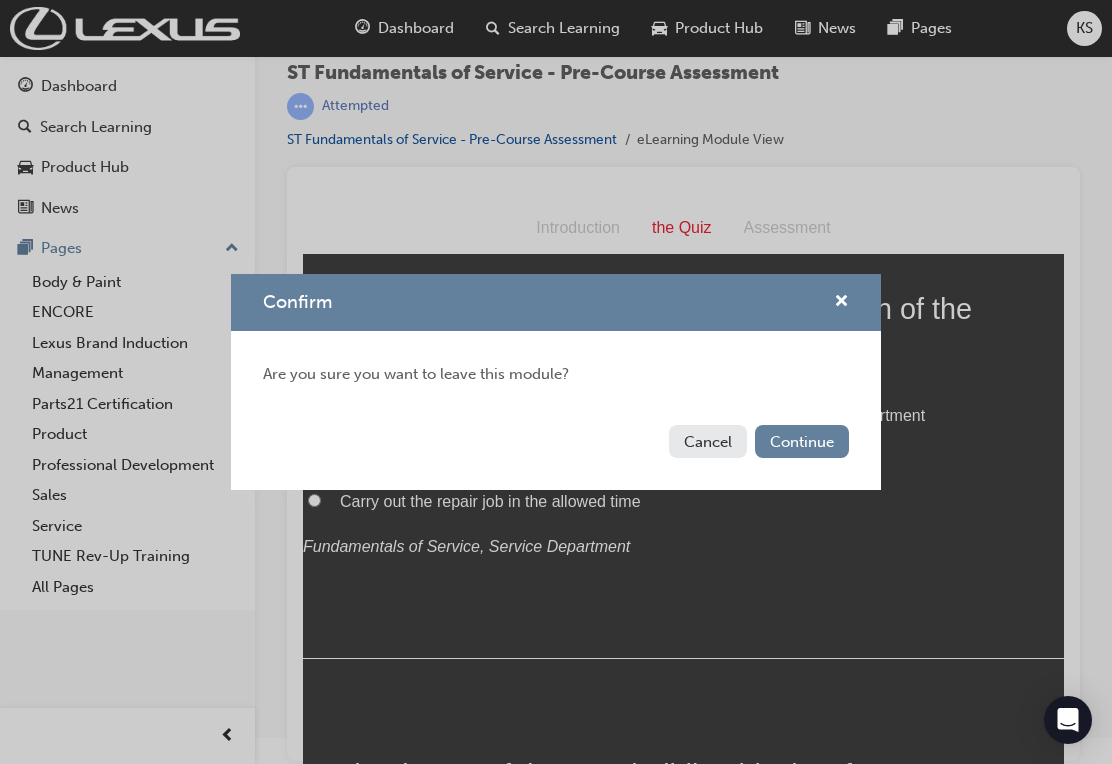 click on "Cancel" at bounding box center (708, 441) 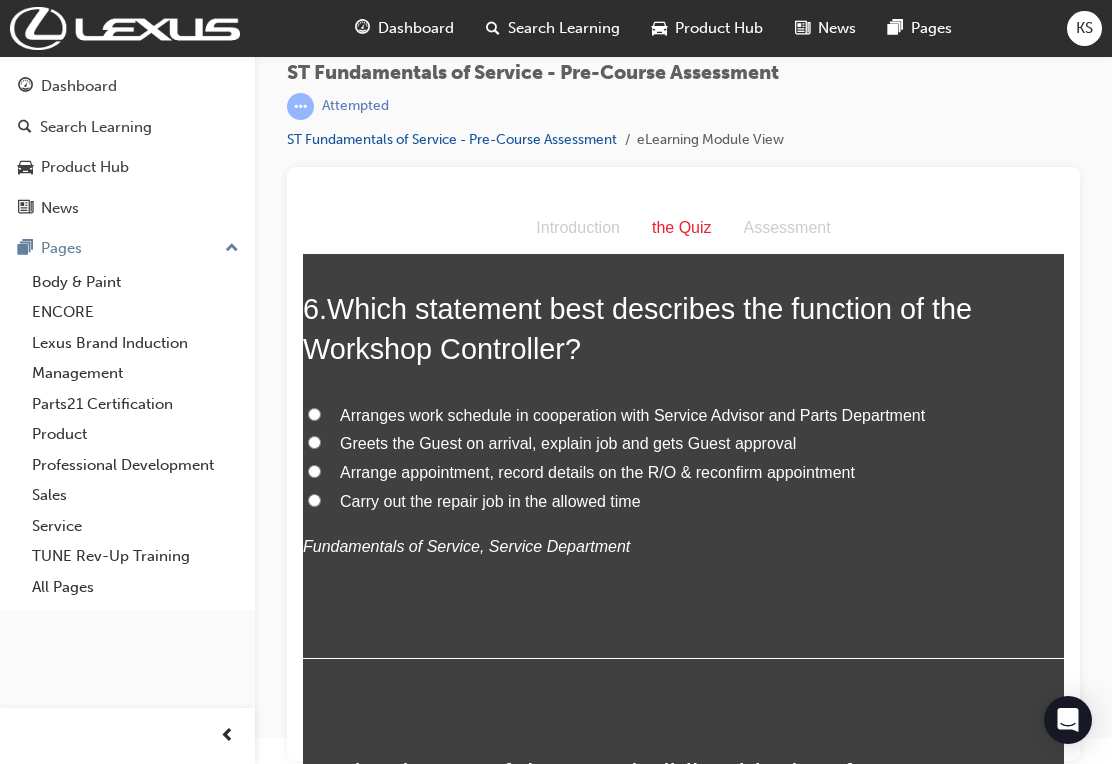 click on "Arranges work schedule in cooperation with Service Advisor and Parts Department" at bounding box center [314, 414] 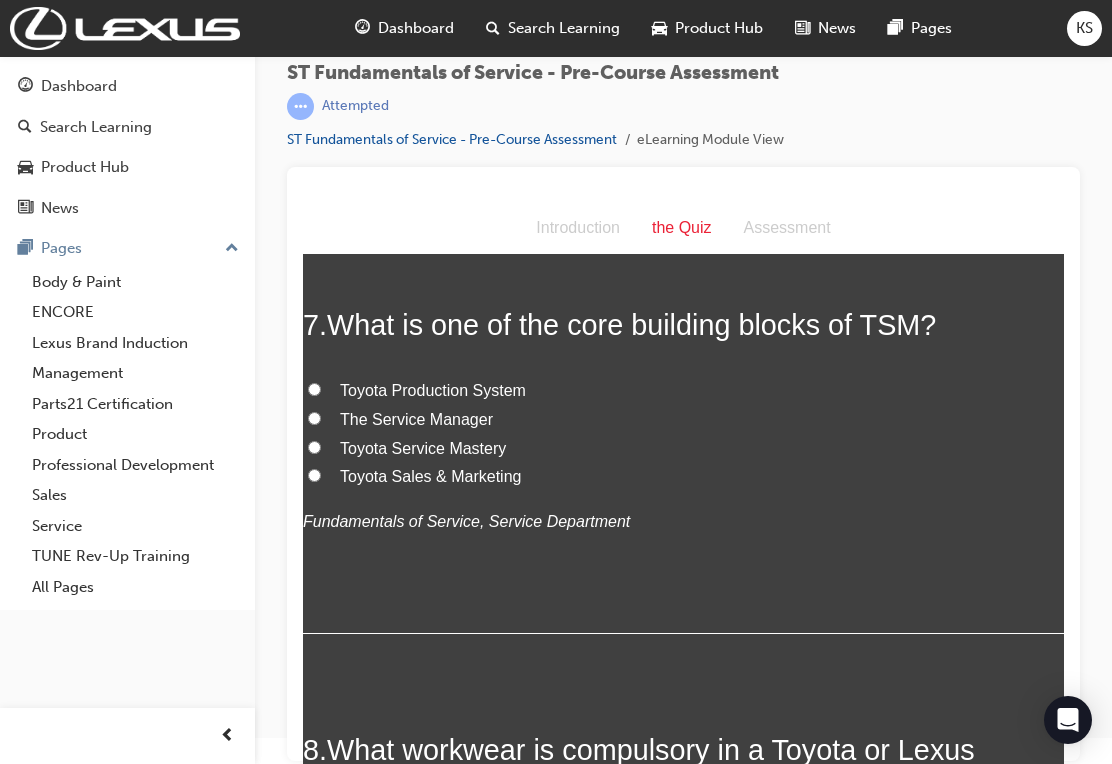 scroll, scrollTop: 2784, scrollLeft: 0, axis: vertical 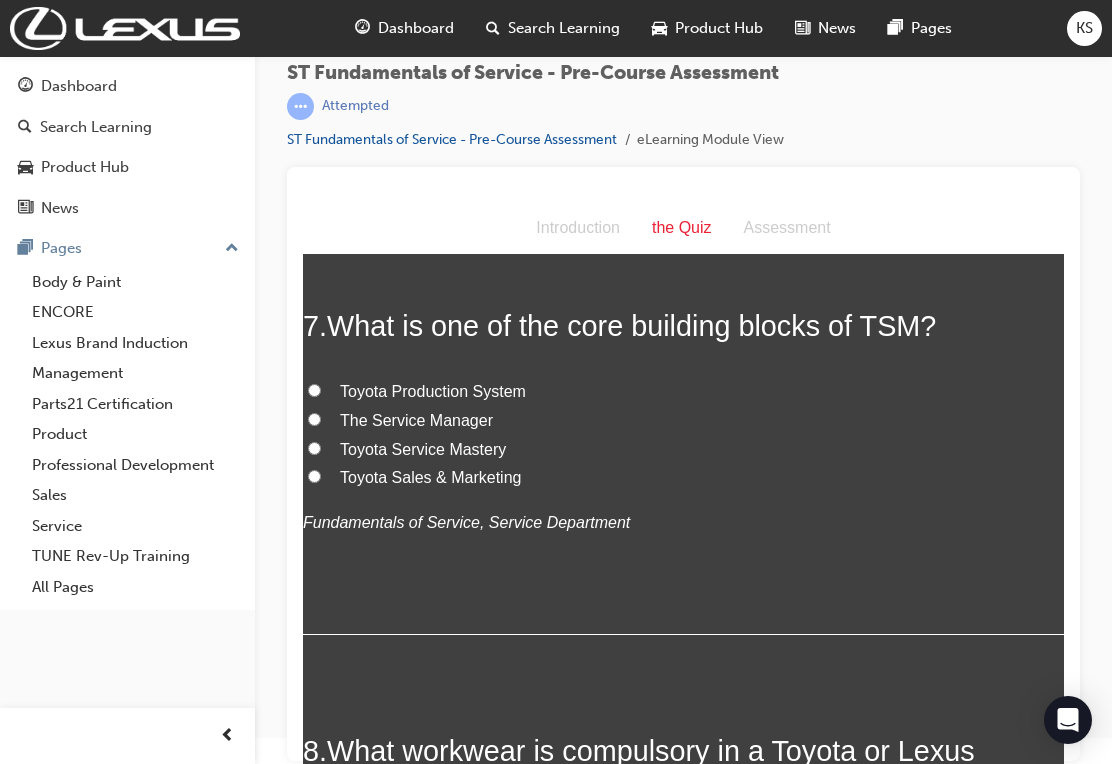 click on "Toyota Service Mastery" at bounding box center (314, 448) 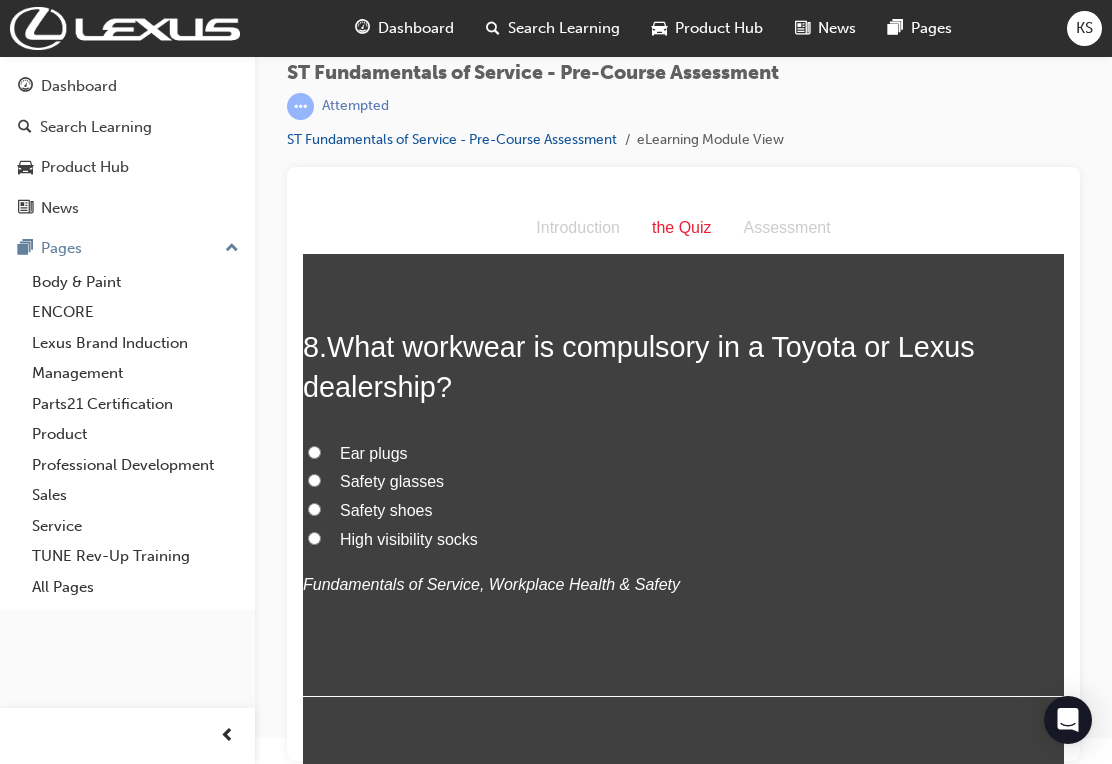 scroll, scrollTop: 3191, scrollLeft: 0, axis: vertical 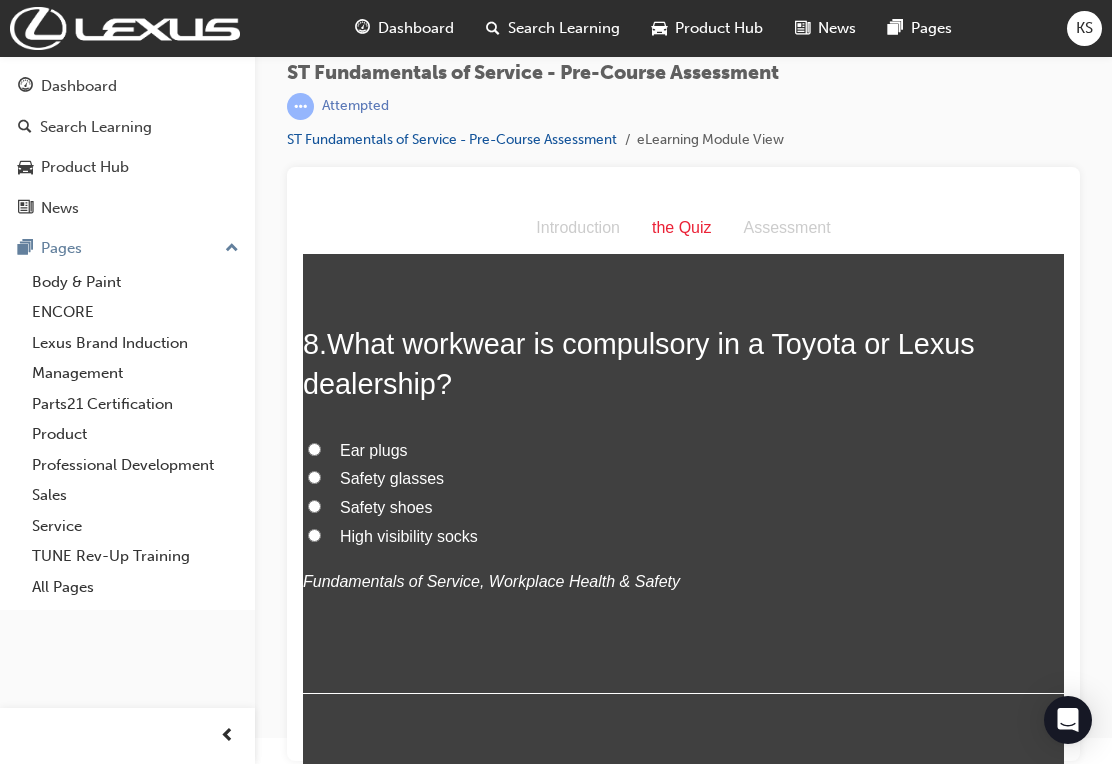 click on "Safety shoes" at bounding box center [314, 506] 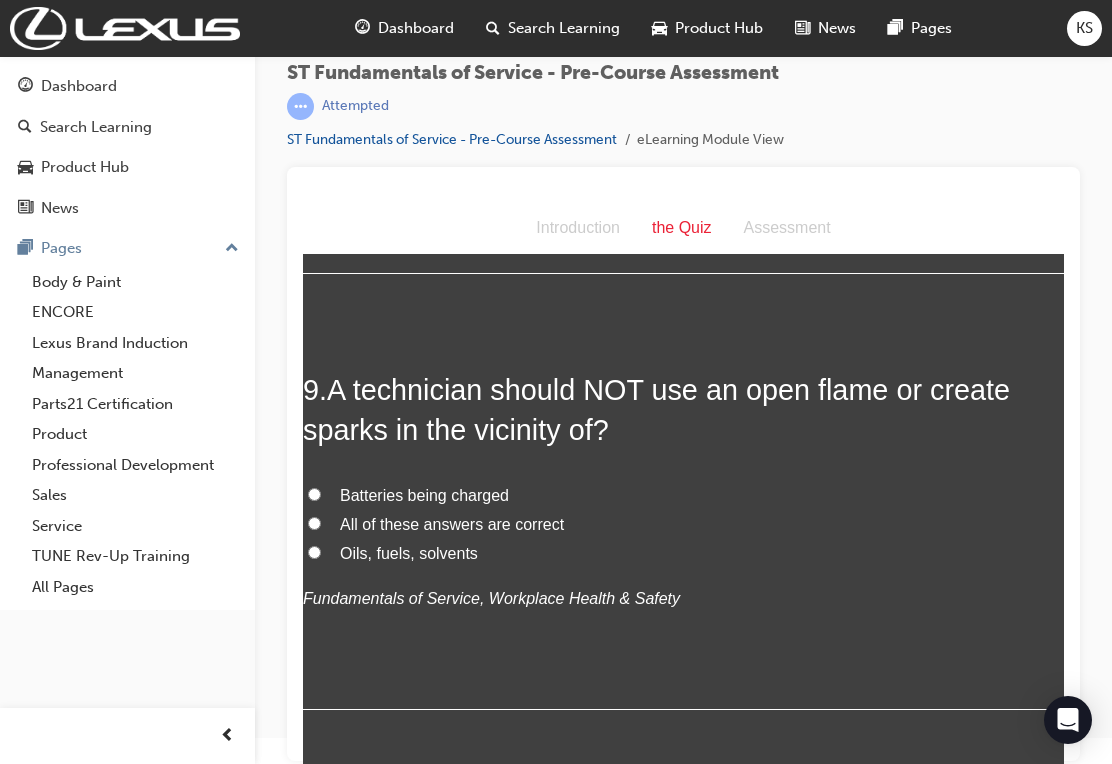 scroll, scrollTop: 3633, scrollLeft: 0, axis: vertical 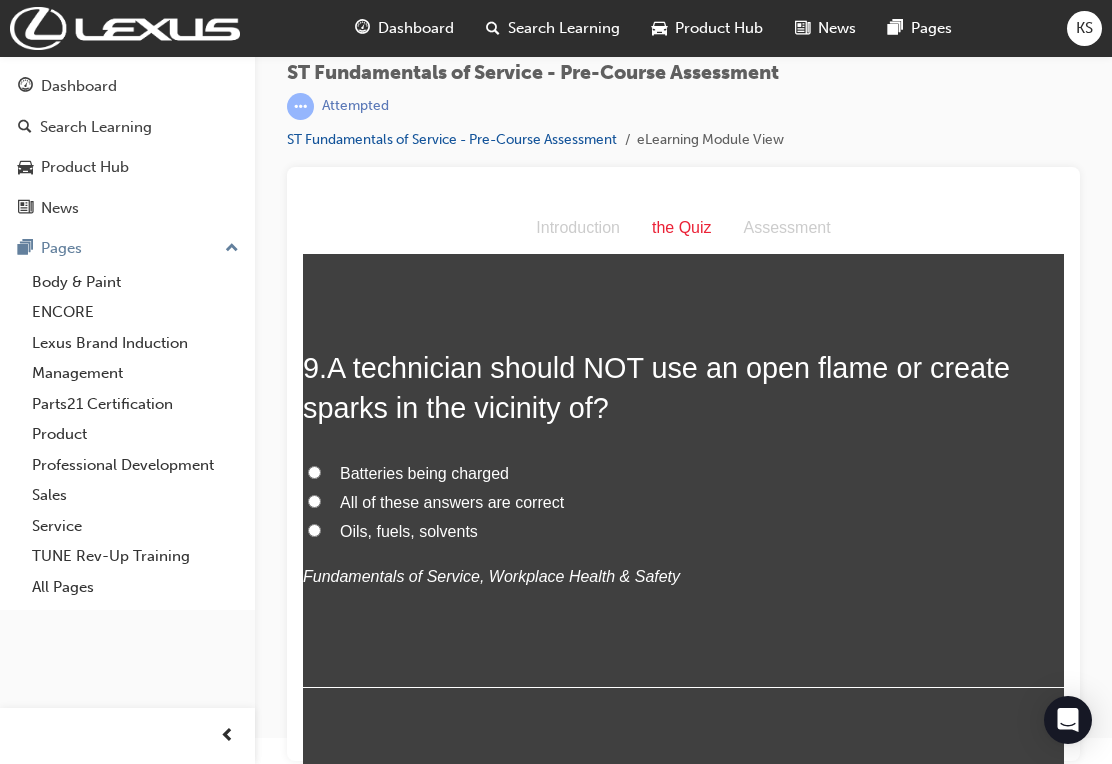 click on "All of these answers are correct" at bounding box center (314, 501) 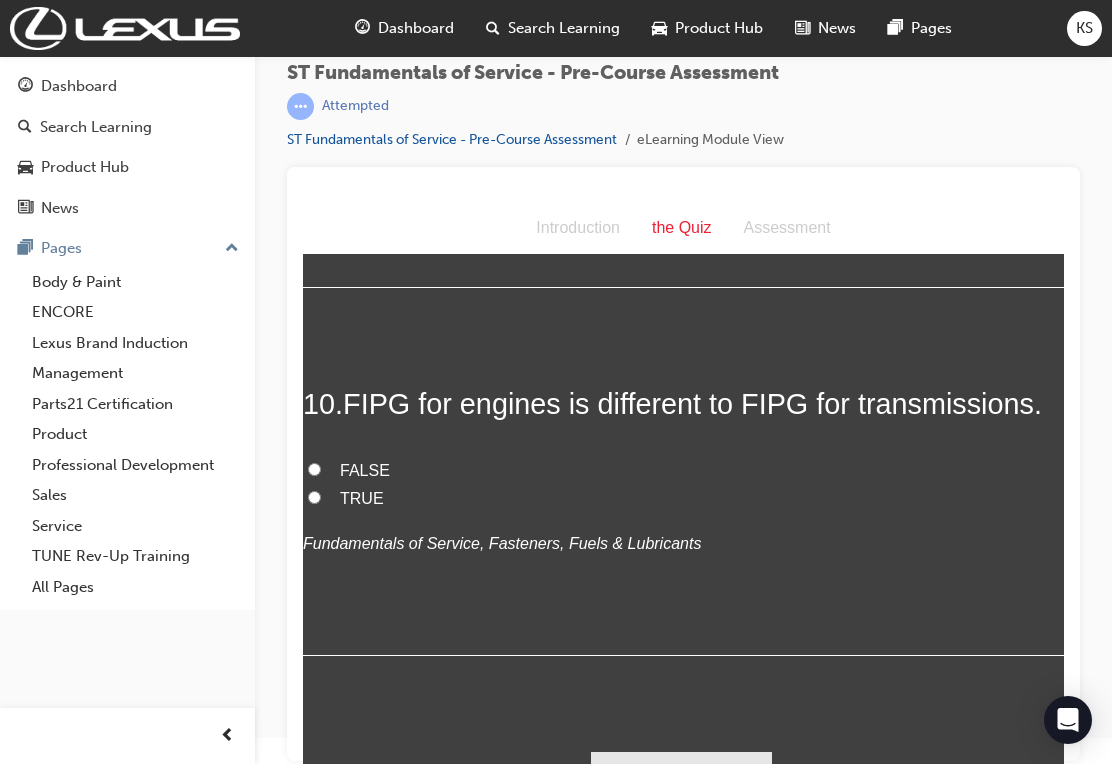scroll, scrollTop: 4032, scrollLeft: 0, axis: vertical 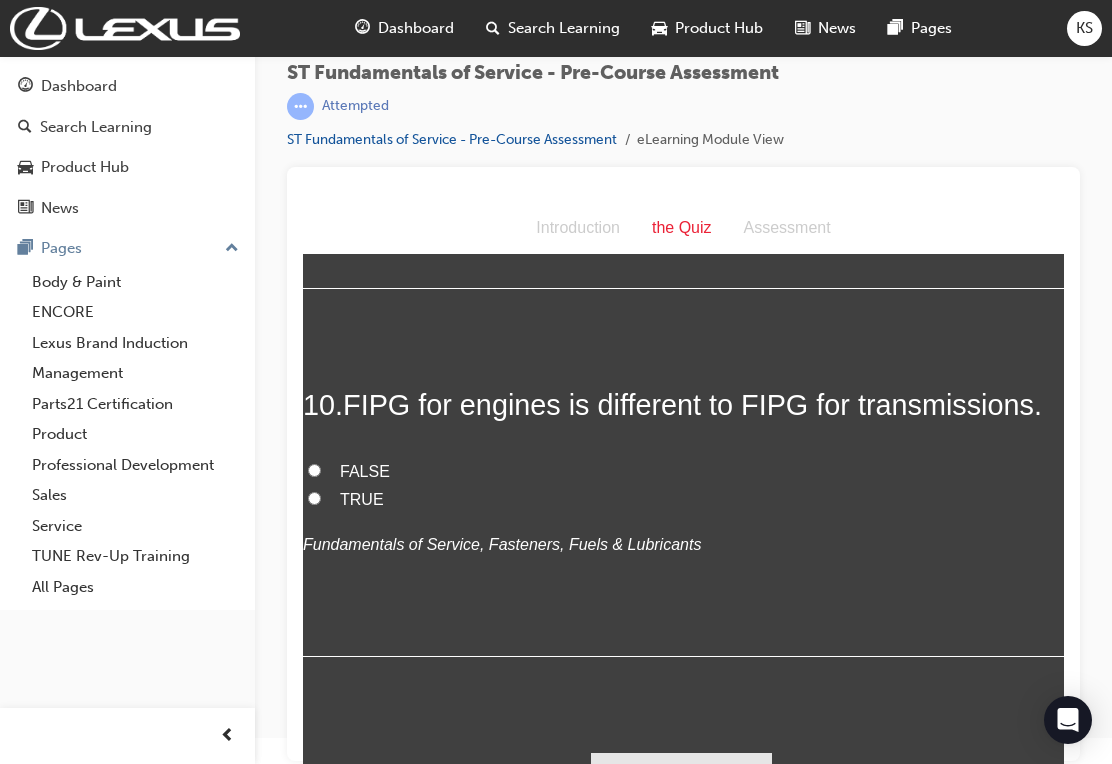 click on "TRUE" at bounding box center (314, 498) 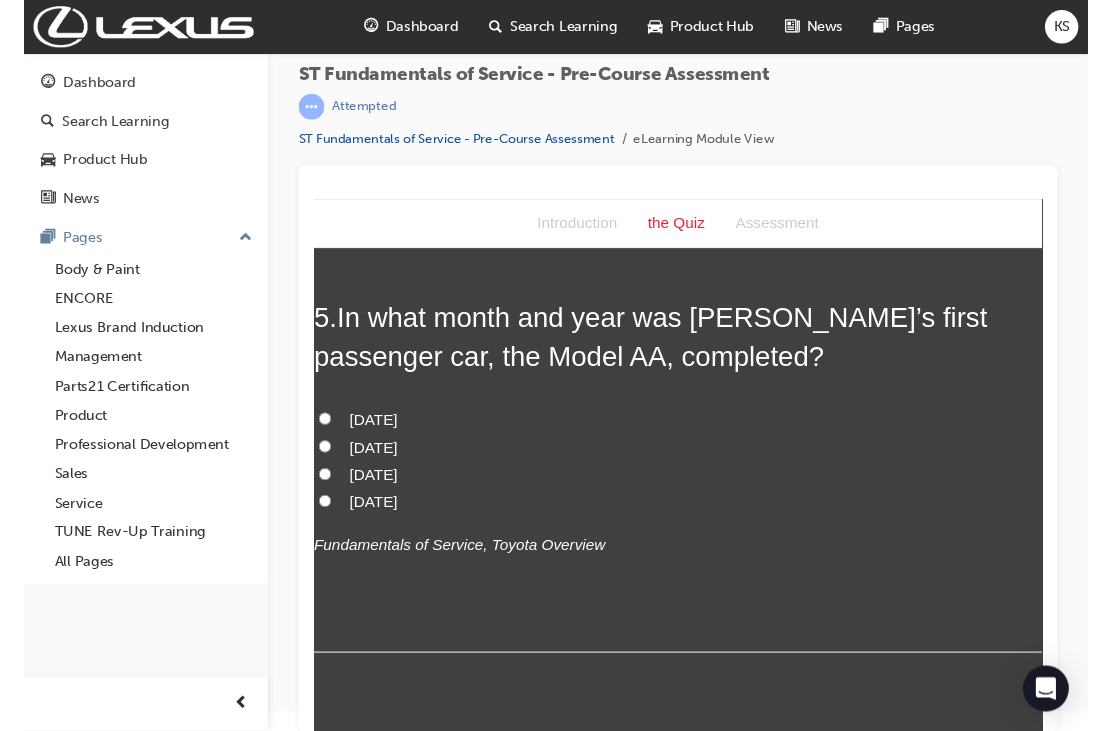scroll, scrollTop: 0, scrollLeft: 0, axis: both 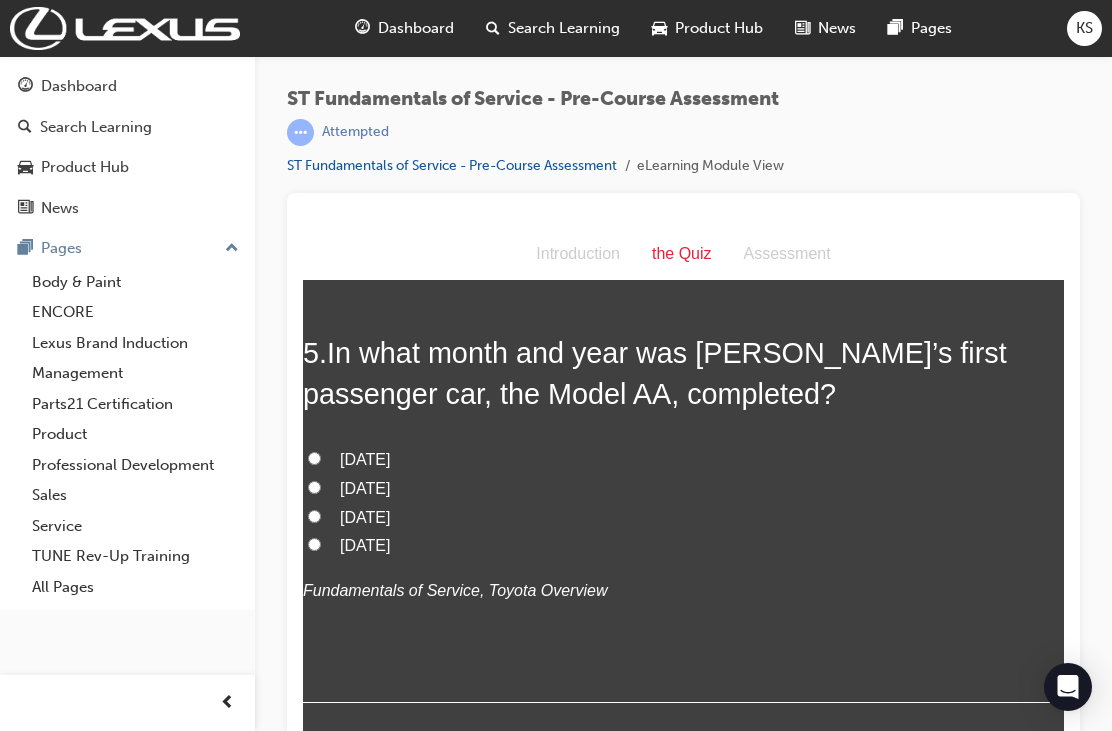 click on "June 1935" at bounding box center [683, 460] 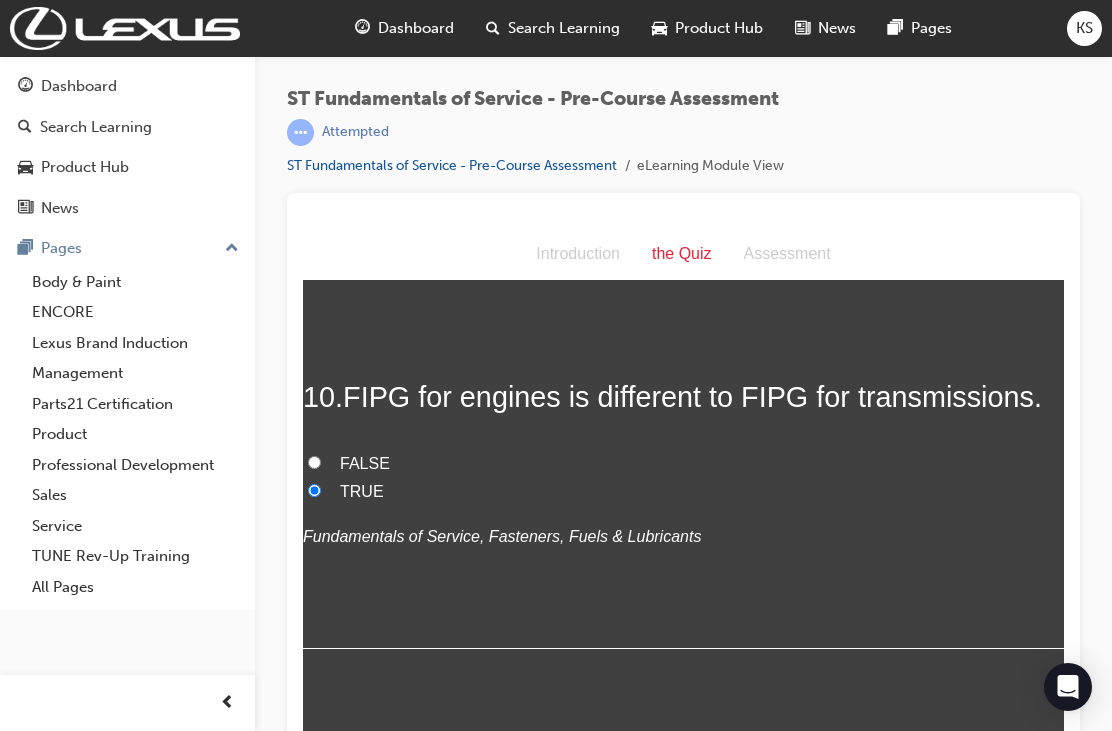 scroll, scrollTop: 4065, scrollLeft: 0, axis: vertical 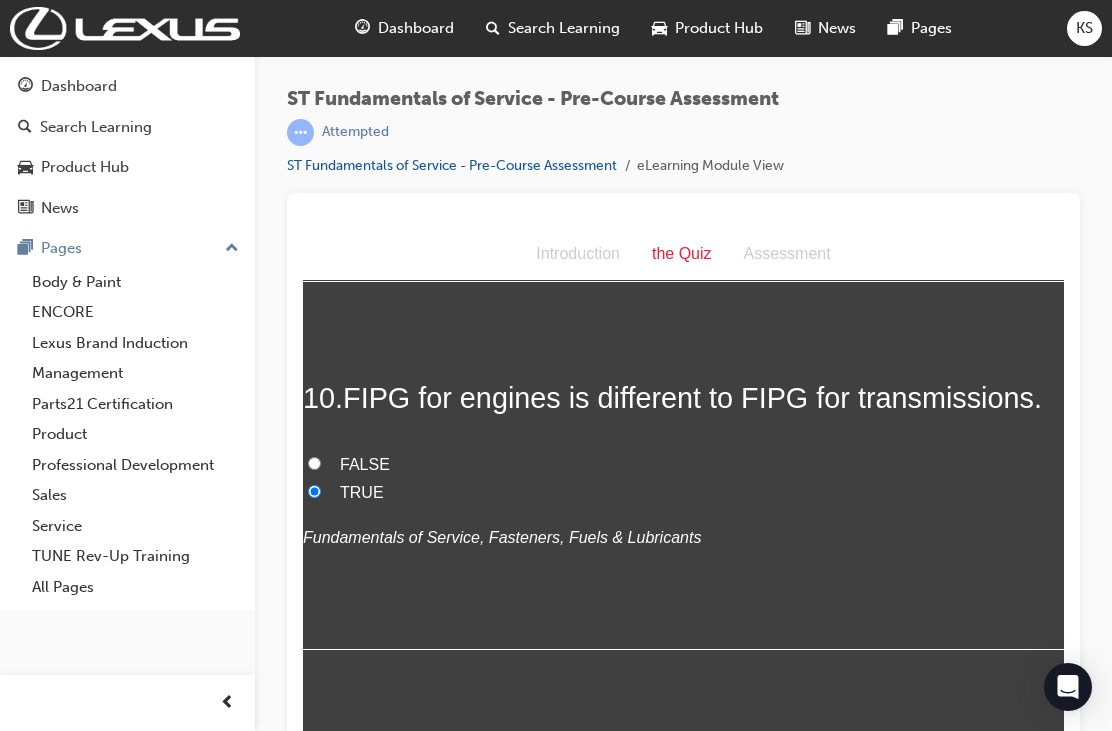 click on "Submit Answers" at bounding box center (682, 774) 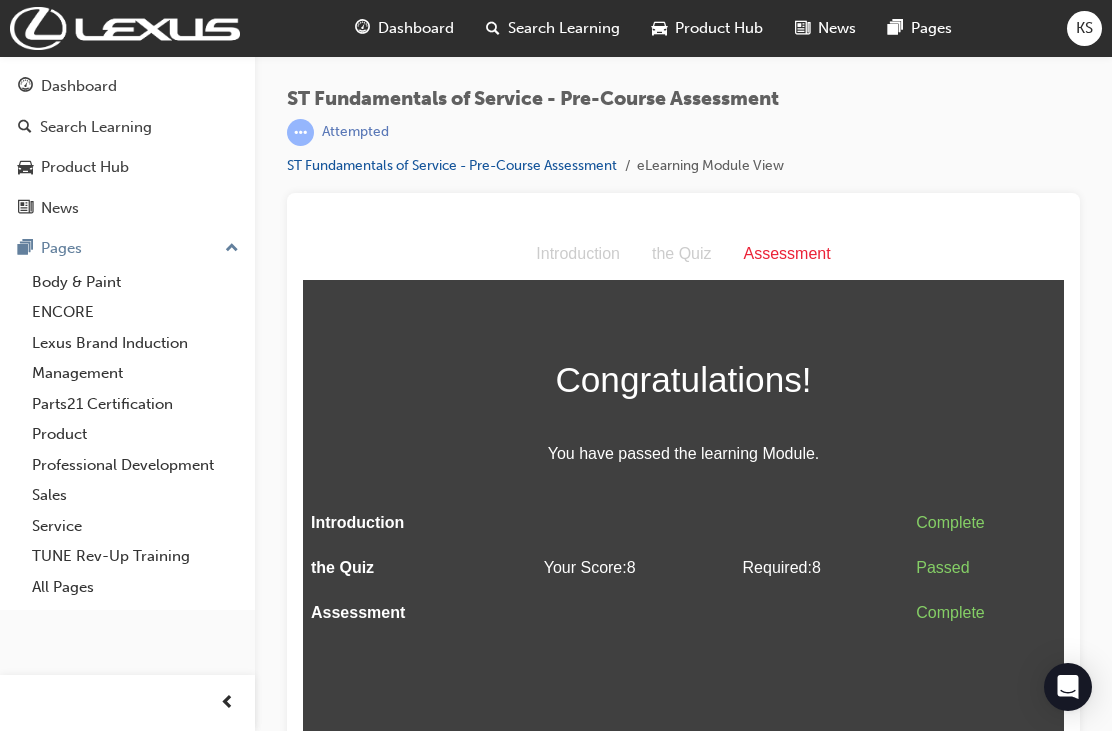 scroll, scrollTop: 0, scrollLeft: 0, axis: both 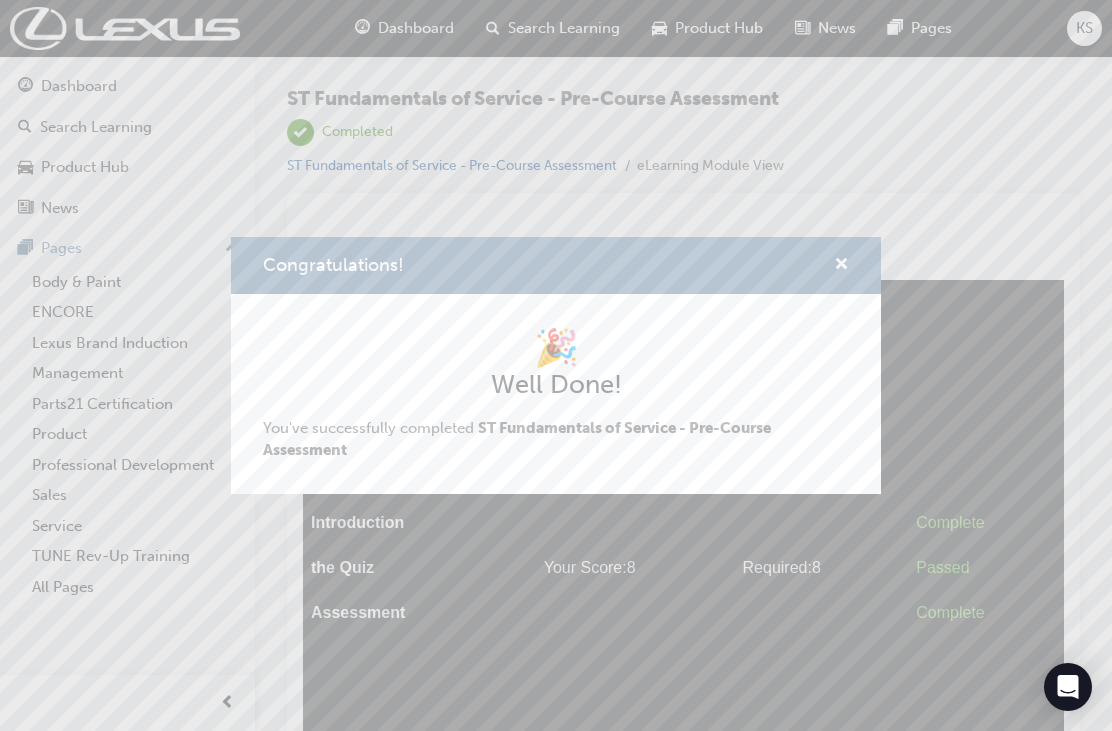 click at bounding box center (841, 266) 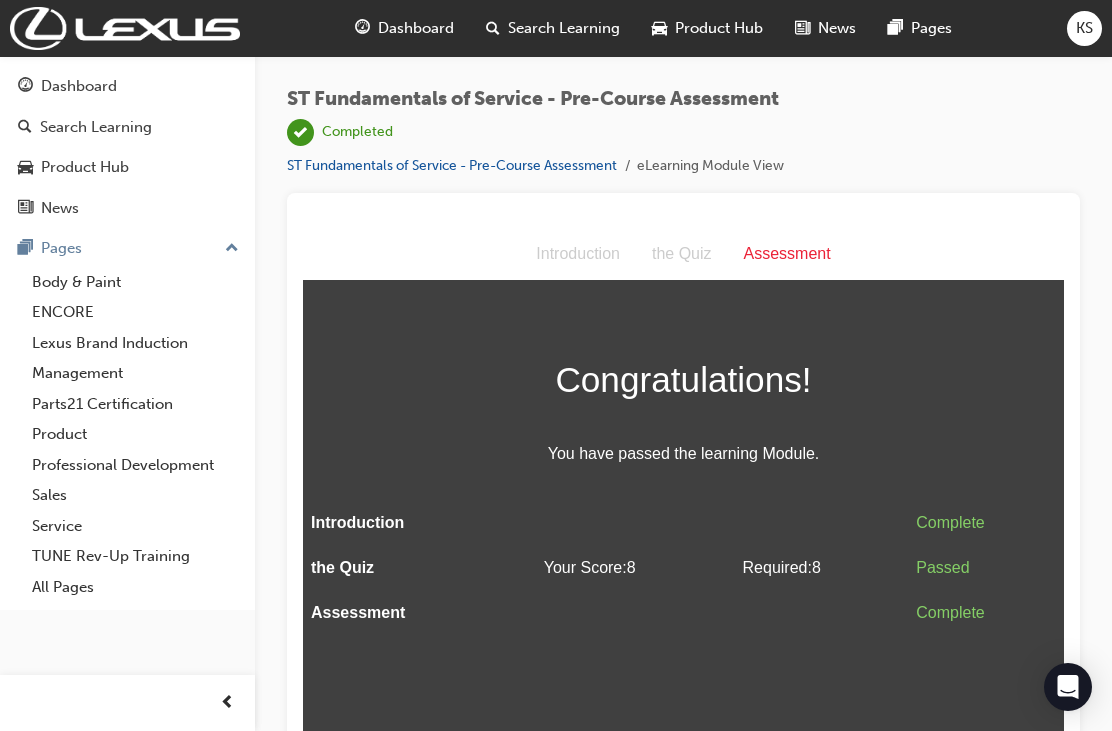 click on "Assessment" at bounding box center (787, 254) 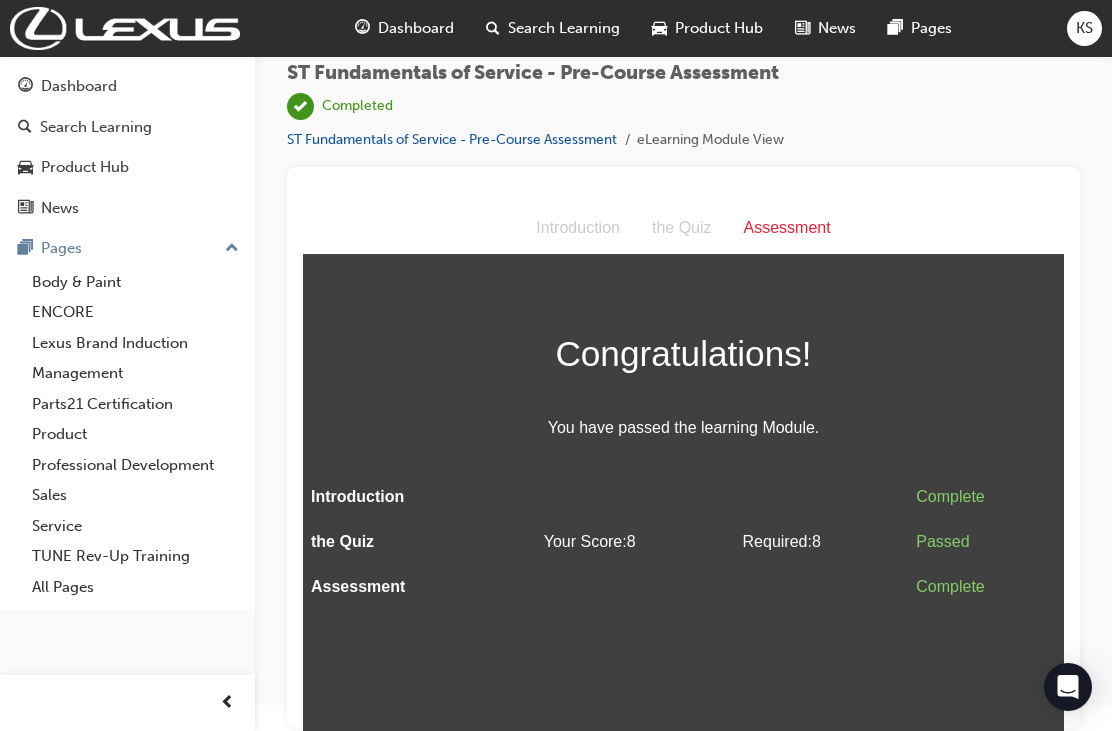 scroll, scrollTop: 0, scrollLeft: 0, axis: both 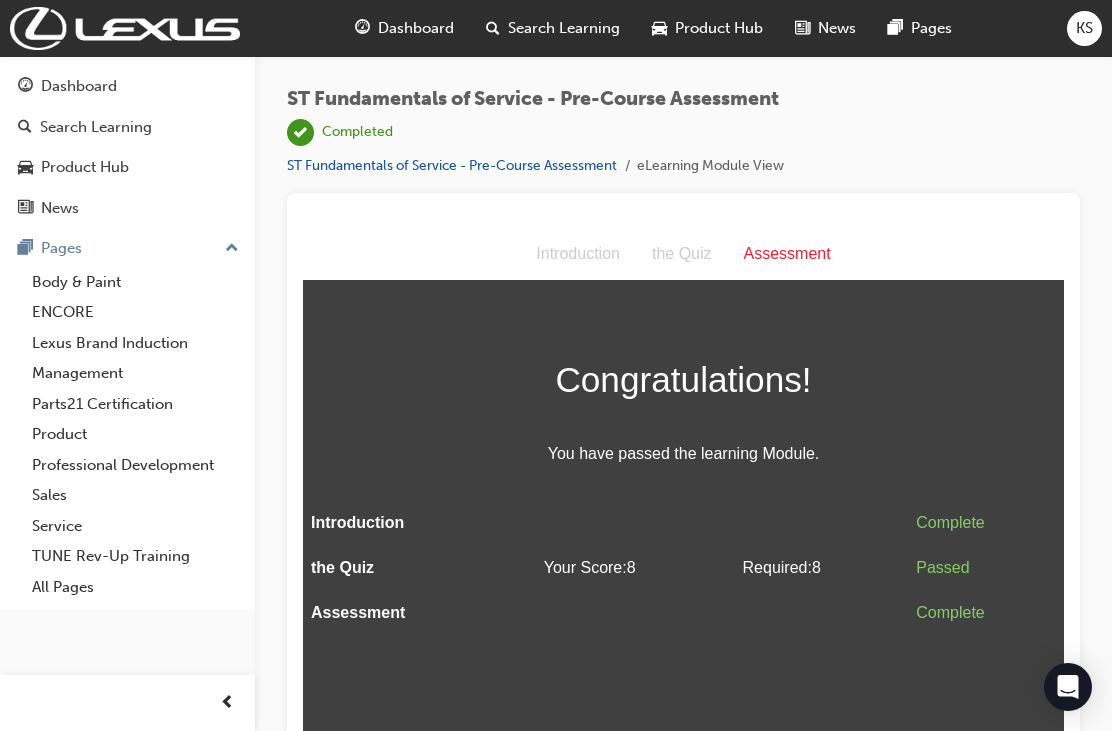 click on "ST Fundamentals of Service - Pre-Course Assessment" at bounding box center (452, 165) 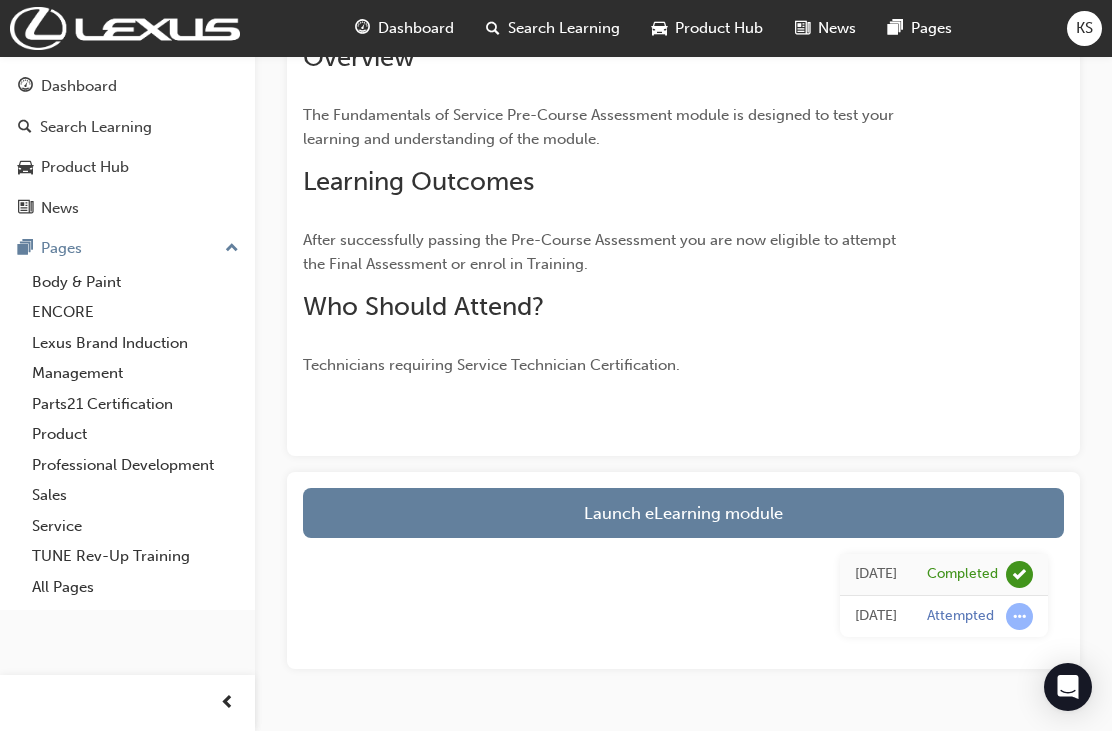 scroll, scrollTop: 0, scrollLeft: 0, axis: both 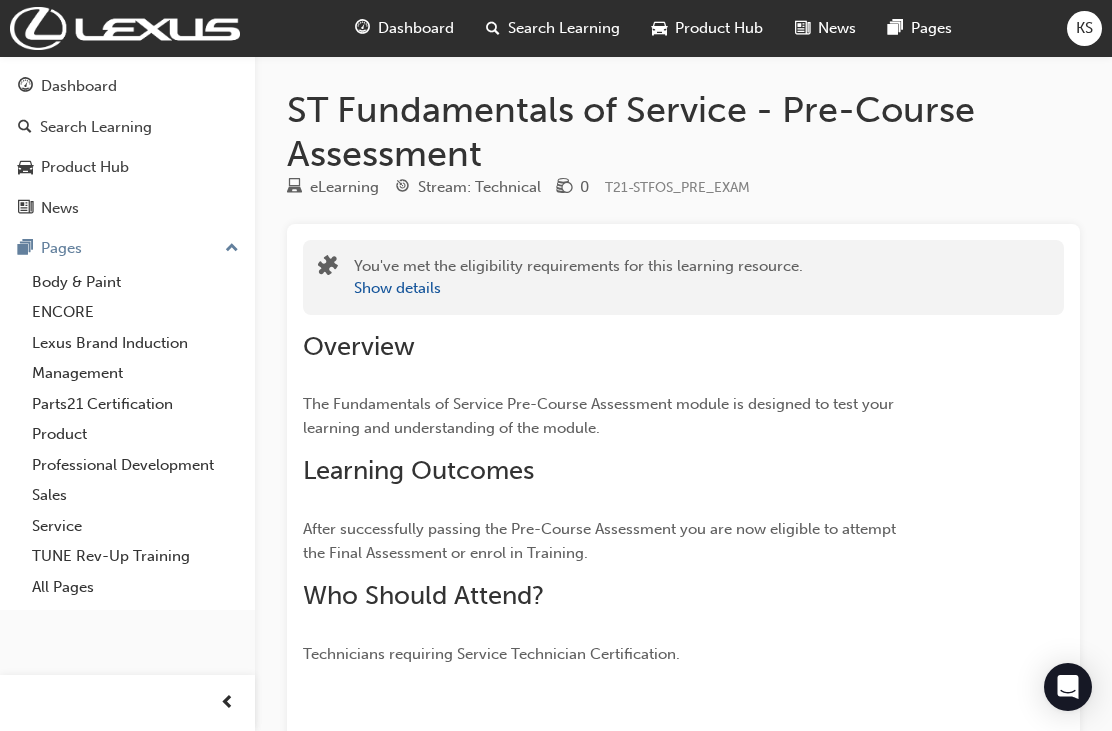 click on "Stream:   Technical" at bounding box center [479, 187] 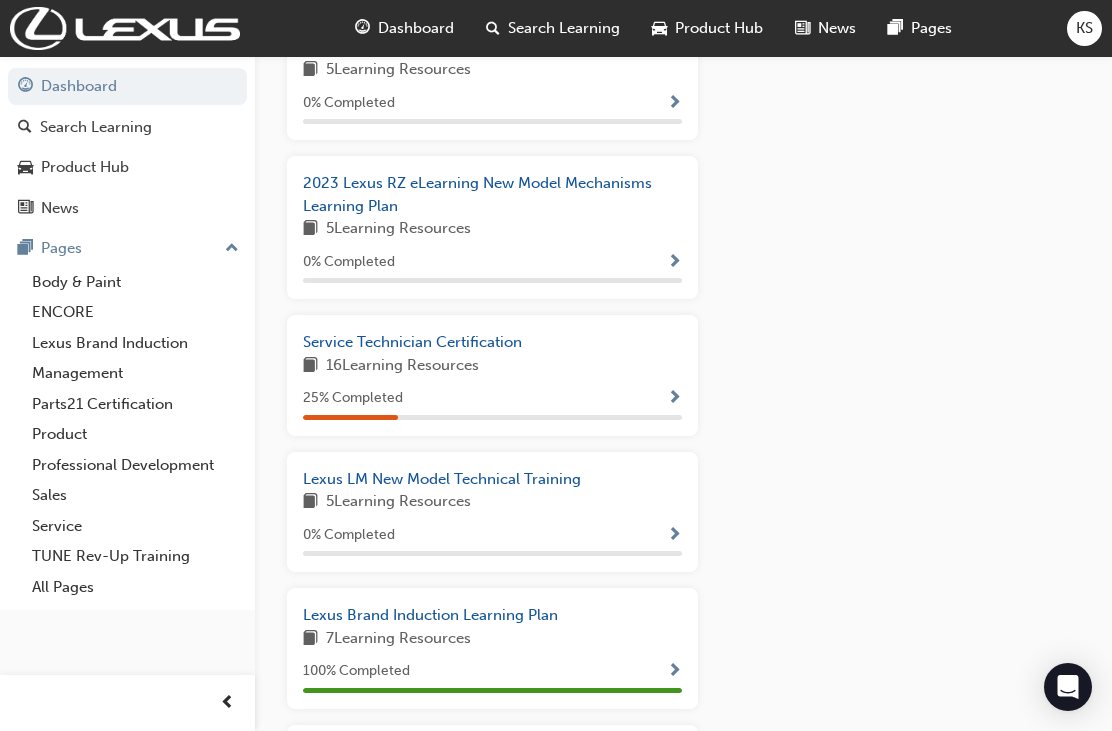 scroll, scrollTop: 1077, scrollLeft: 0, axis: vertical 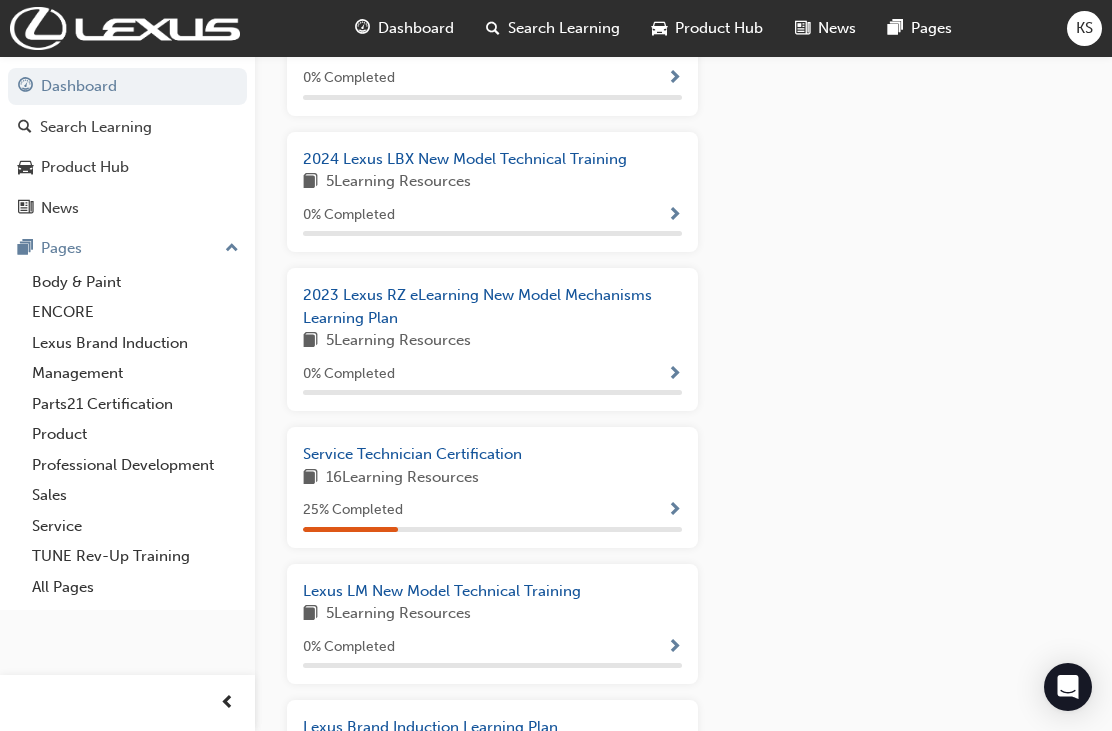 click on "Service Technician Certification" at bounding box center [412, 454] 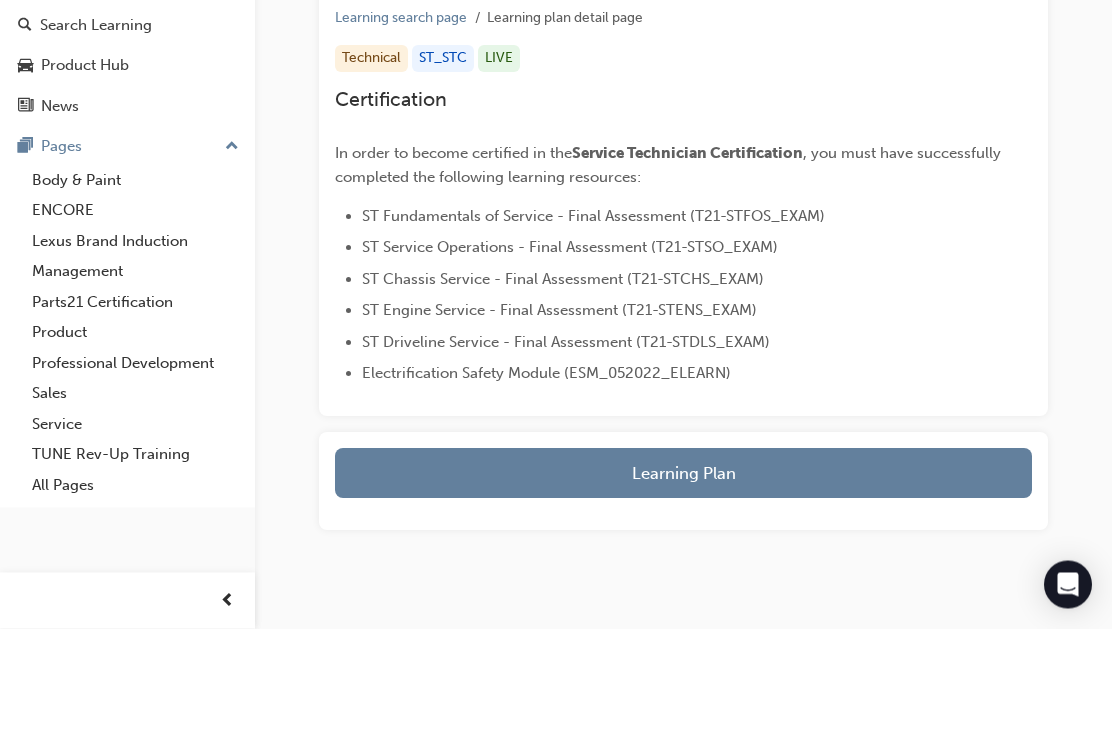 scroll, scrollTop: 285, scrollLeft: 0, axis: vertical 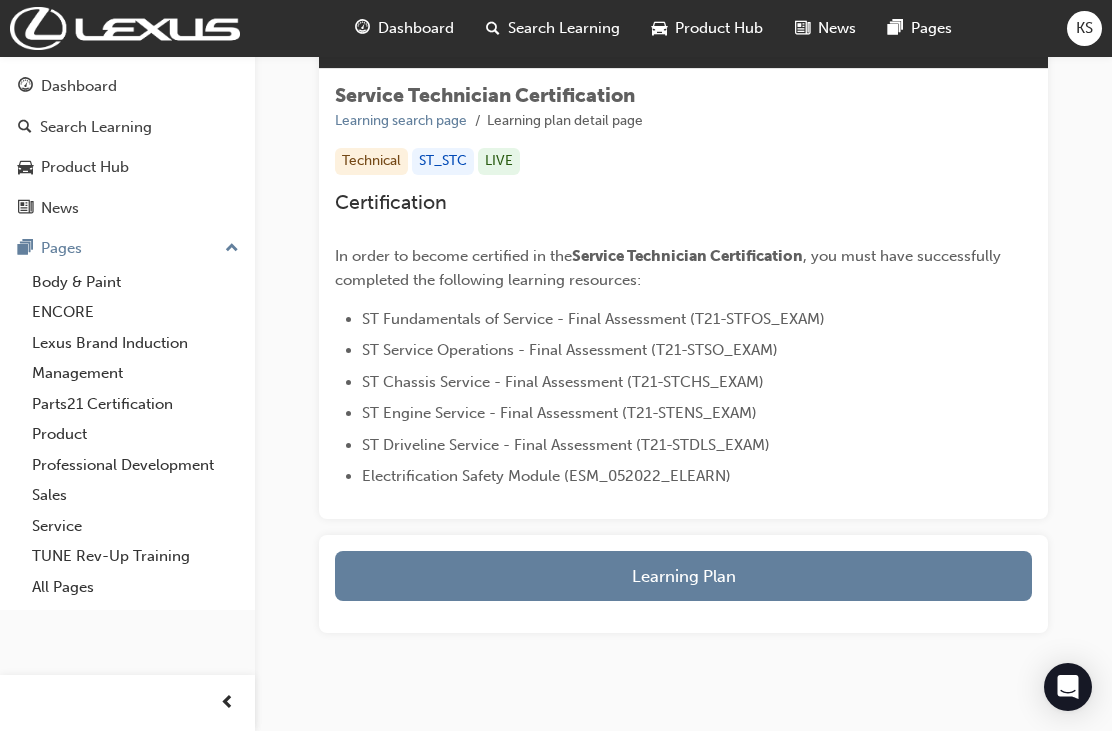 click on "Learning Plan" at bounding box center [683, 576] 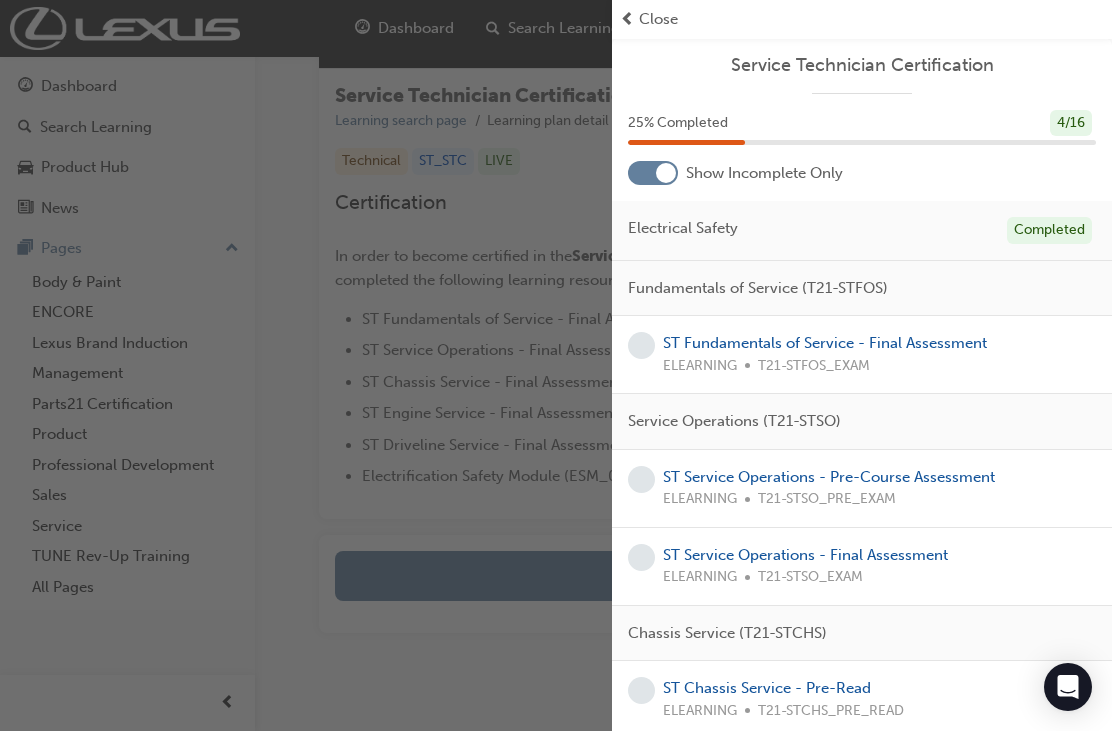 click on "ST Fundamentals of Service - Final Assessment" at bounding box center [825, 343] 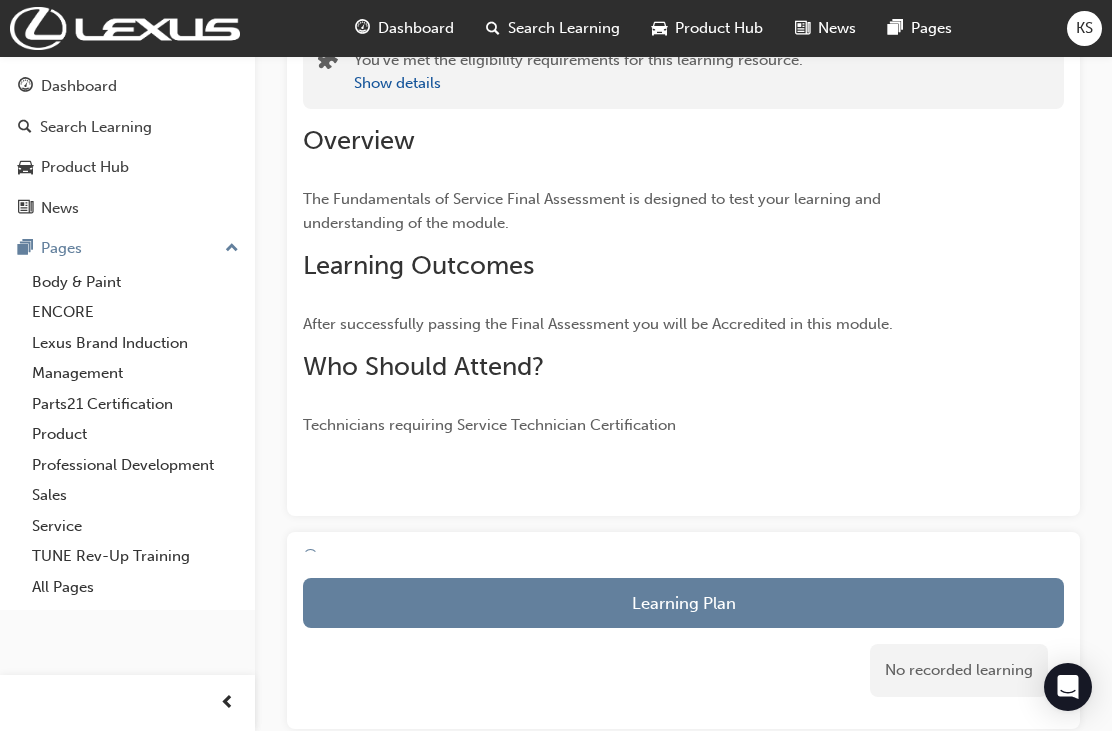 scroll, scrollTop: 0, scrollLeft: 0, axis: both 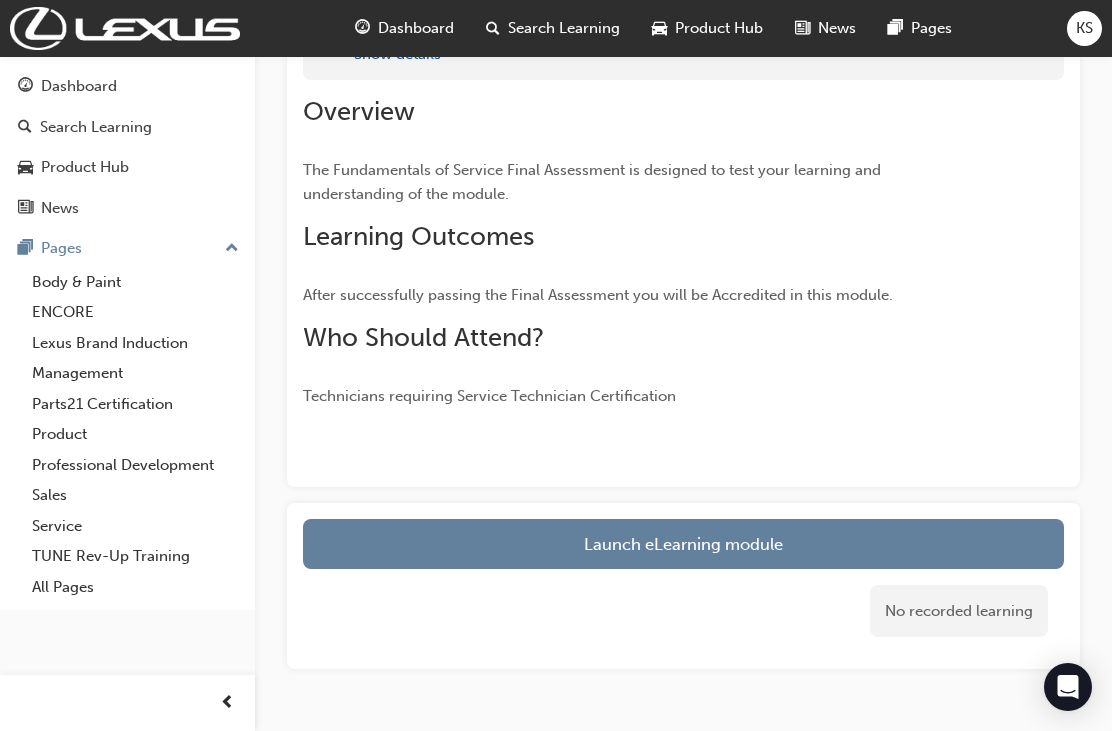 click on "Launch eLearning module" at bounding box center [683, 544] 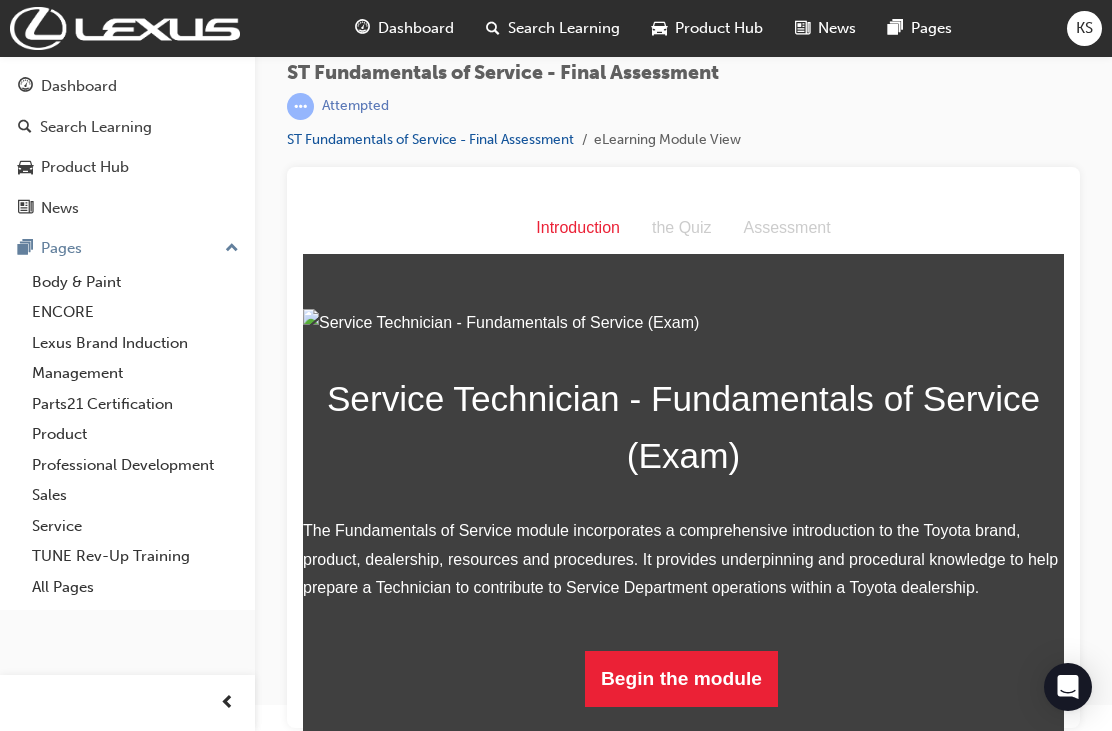 scroll, scrollTop: 179, scrollLeft: 0, axis: vertical 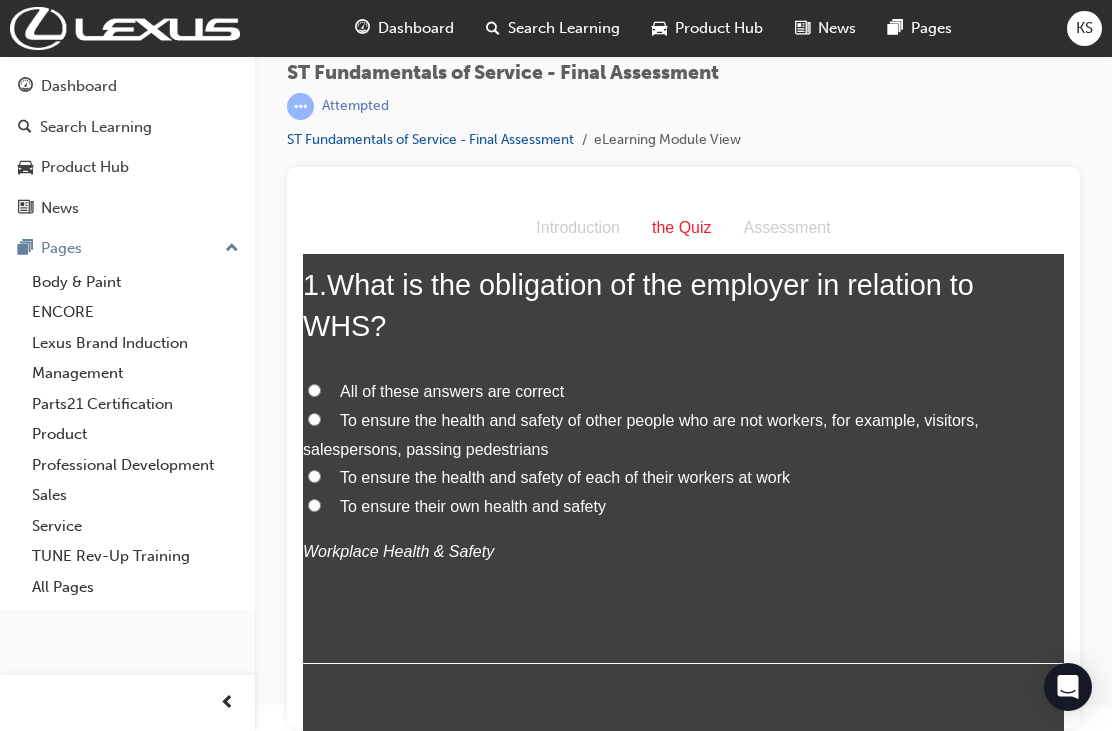 click on "All of these answers are correct" at bounding box center (314, 390) 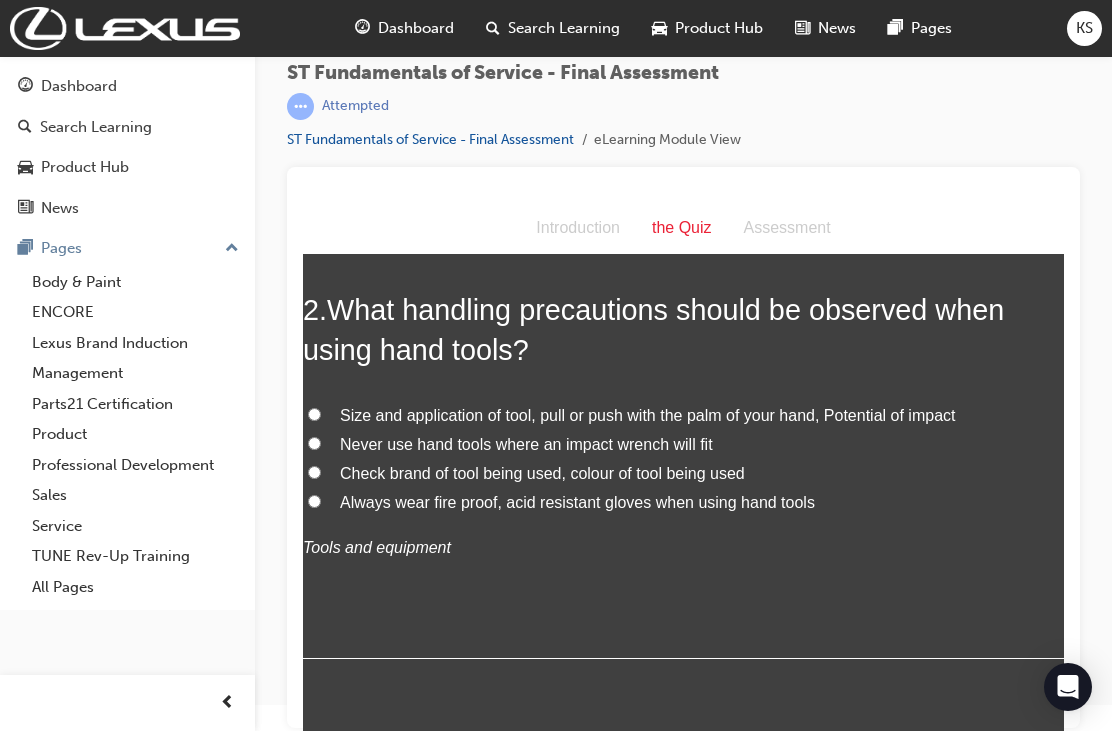 scroll, scrollTop: 588, scrollLeft: 0, axis: vertical 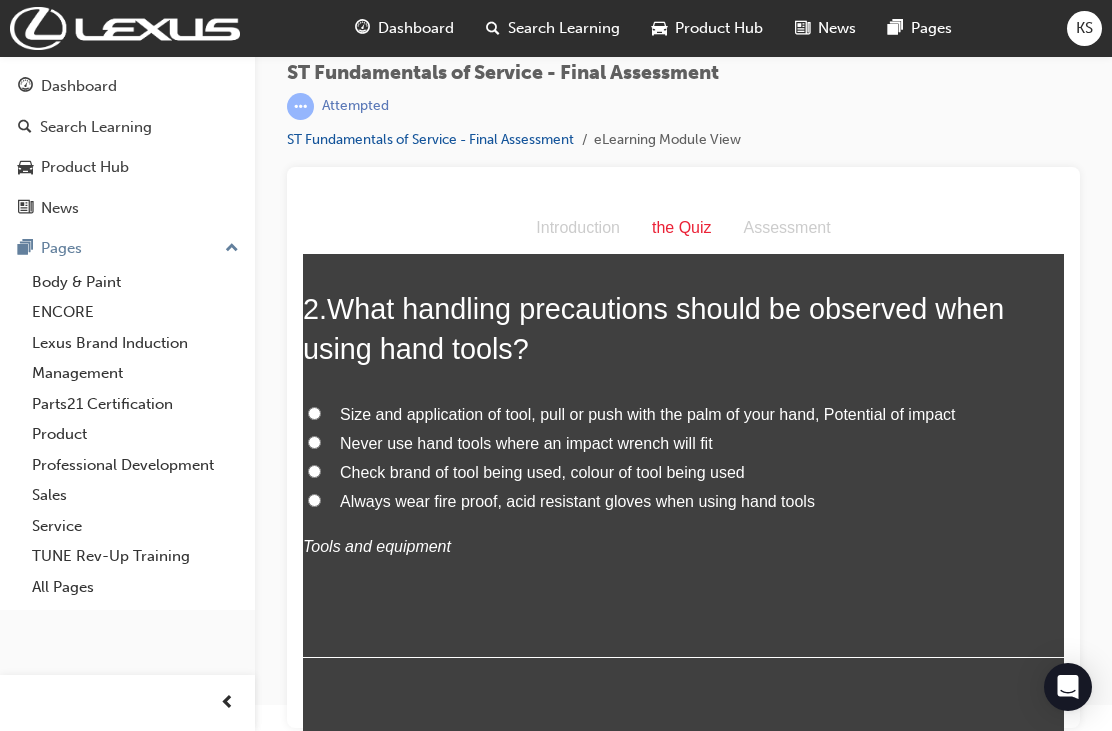 click on "Size and application of tool, pull or push with the palm of your hand, Potential of impact" at bounding box center (314, 413) 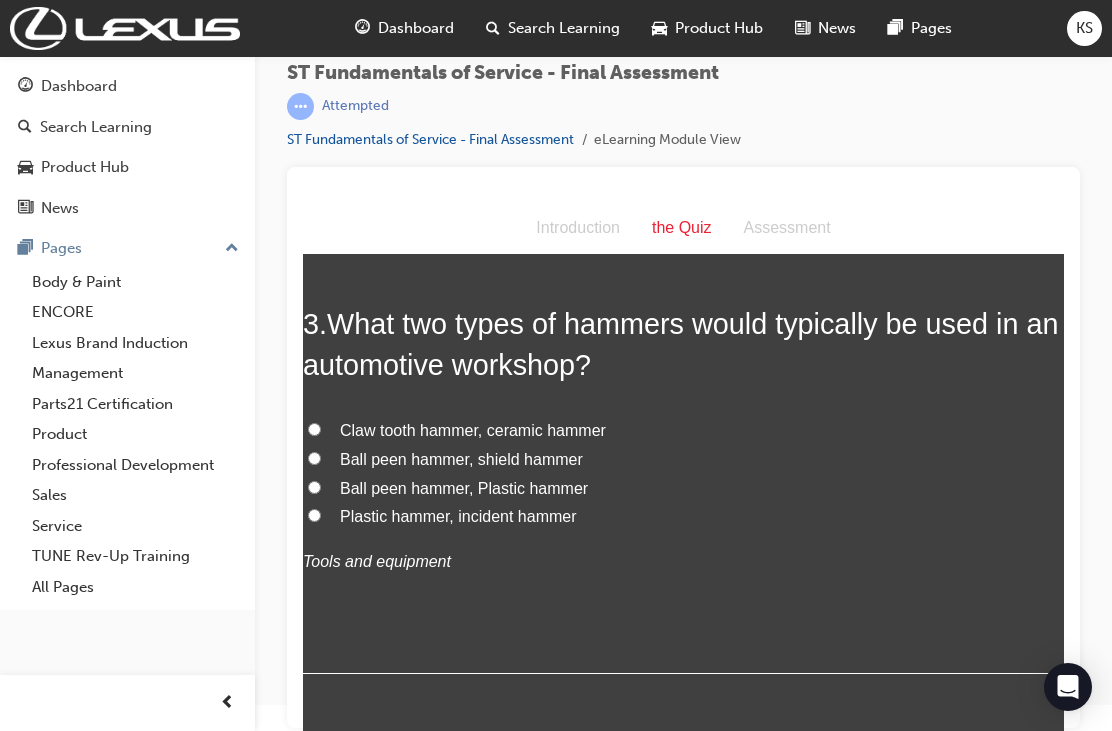 scroll, scrollTop: 1039, scrollLeft: 0, axis: vertical 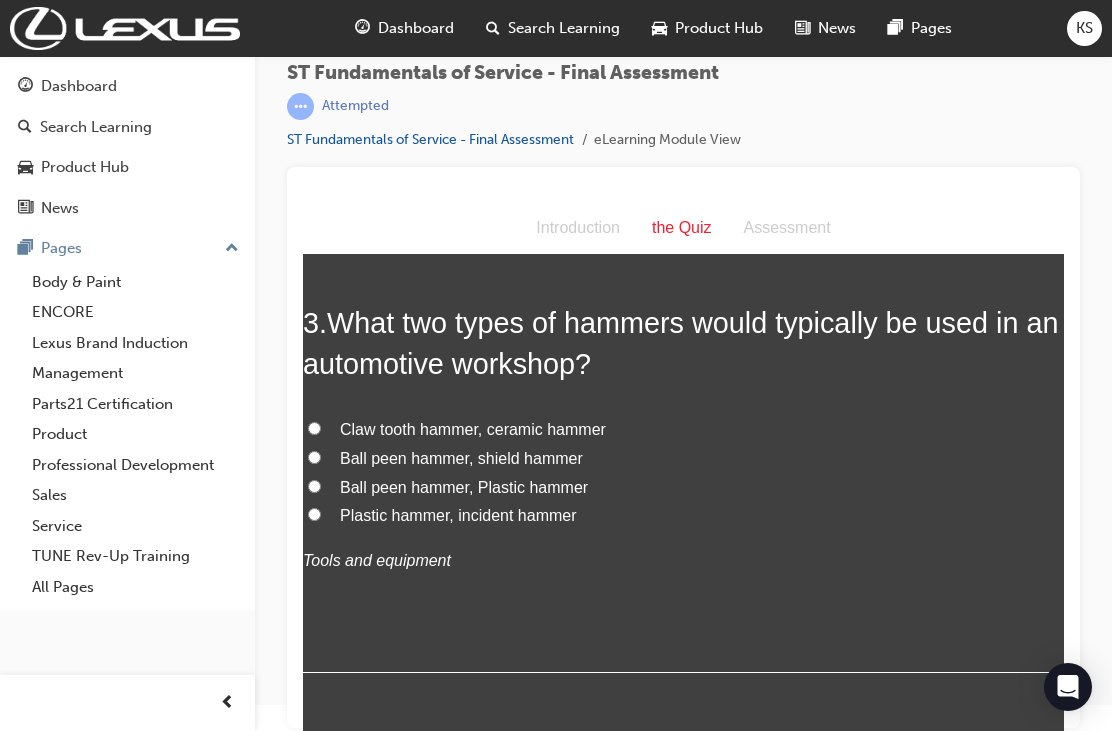 click on "Ball peen hammer, Plastic hammer" at bounding box center (314, 486) 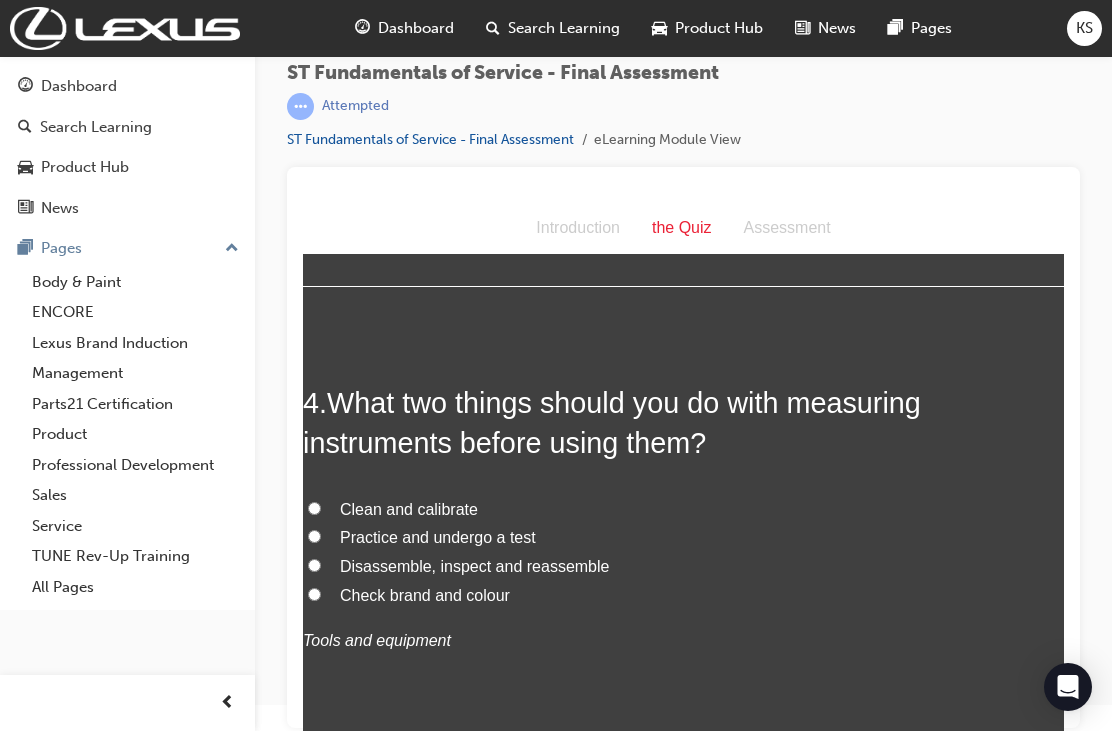 scroll, scrollTop: 1473, scrollLeft: 0, axis: vertical 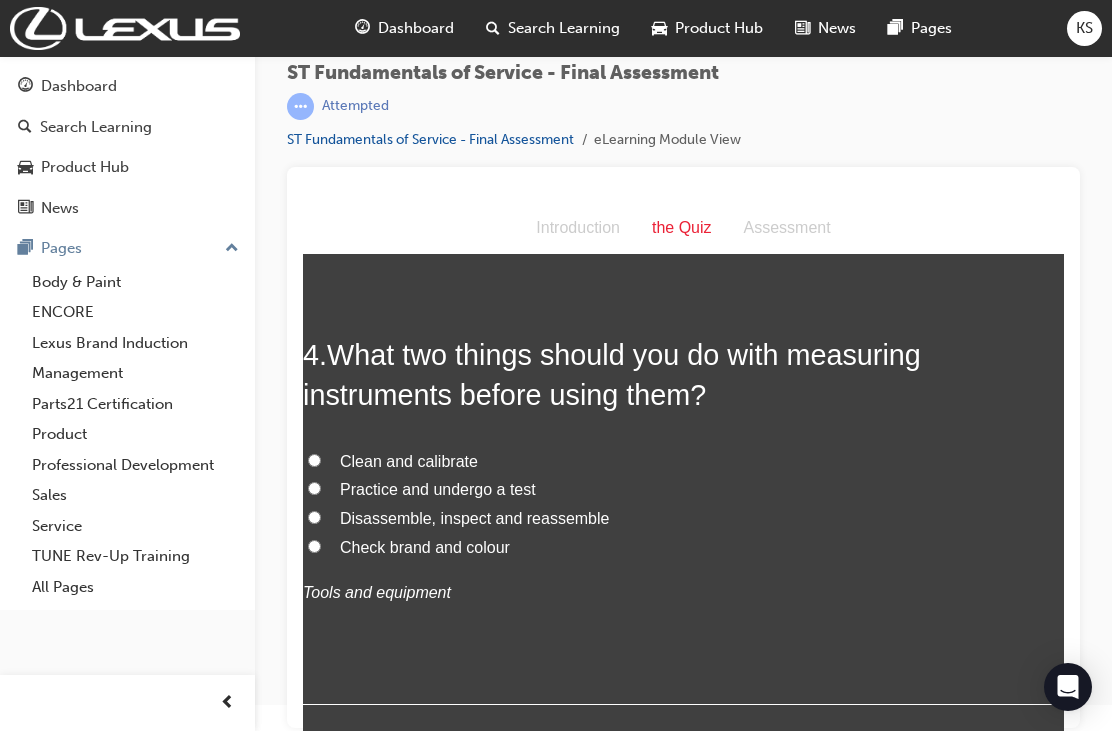 click on "Clean and calibrate" at bounding box center [314, 460] 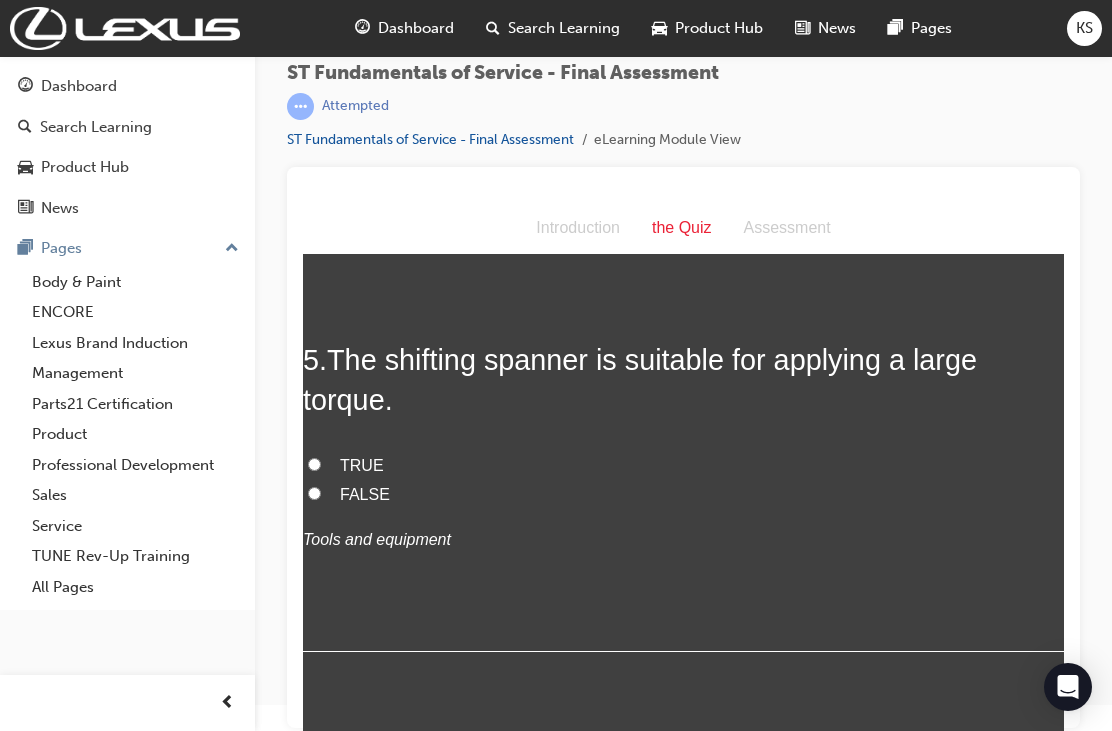scroll, scrollTop: 1935, scrollLeft: 0, axis: vertical 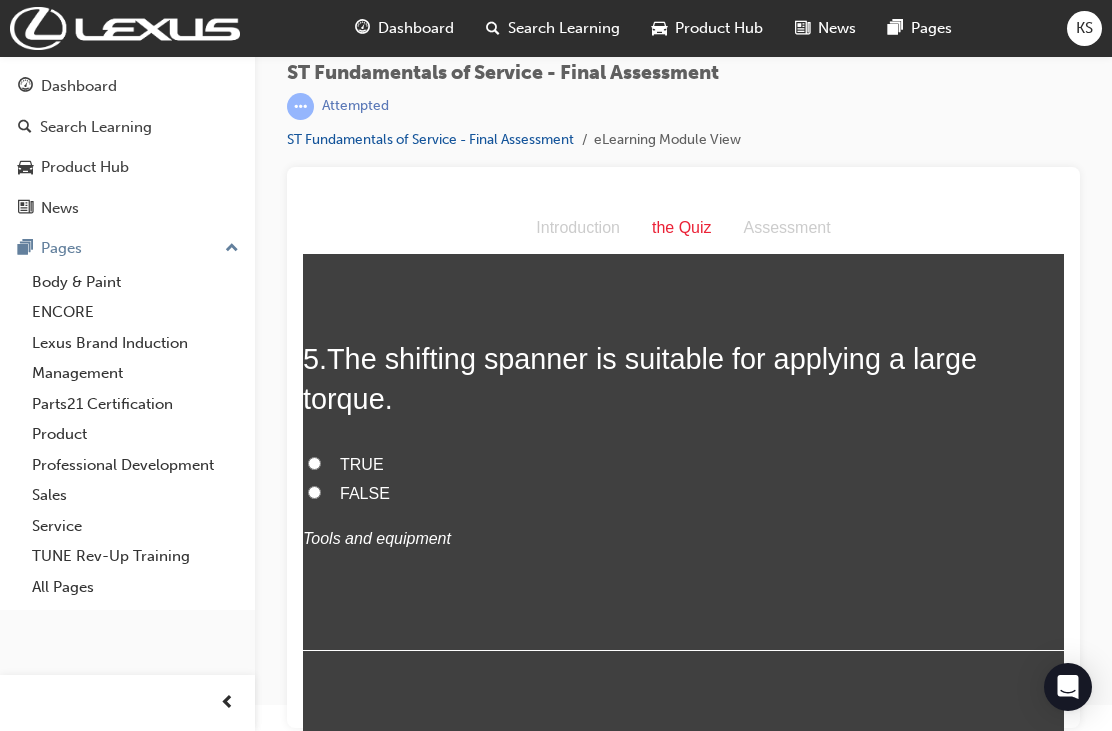 click on "FALSE" at bounding box center [314, 492] 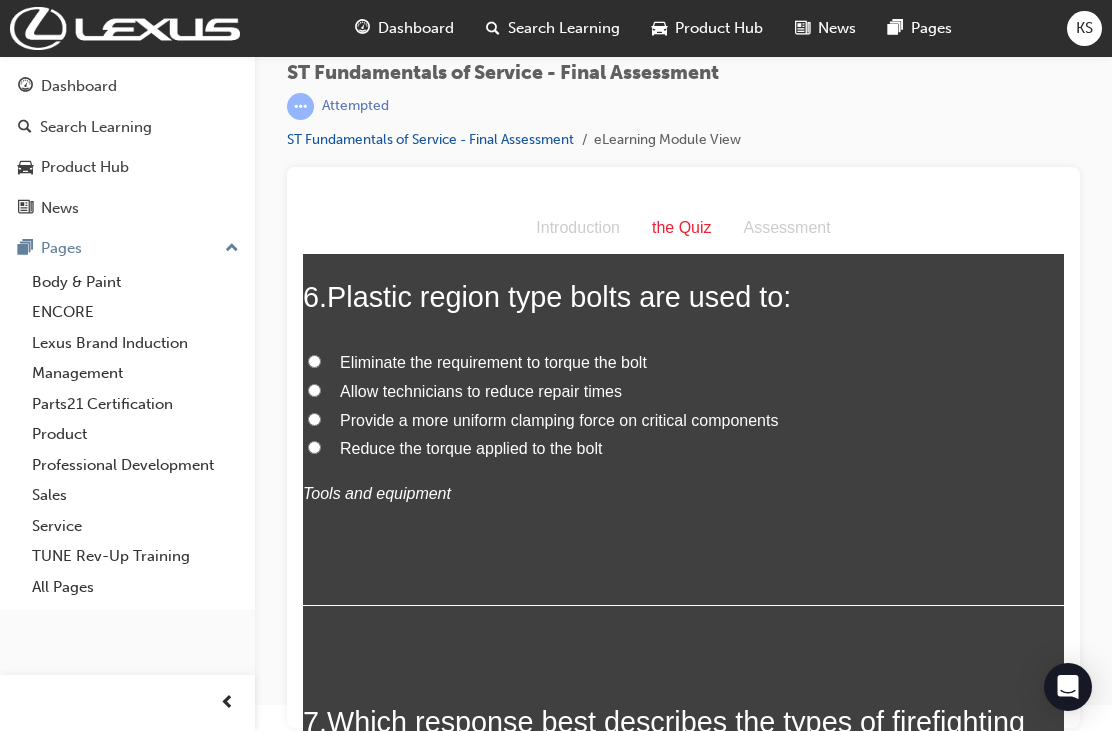 scroll, scrollTop: 2387, scrollLeft: 0, axis: vertical 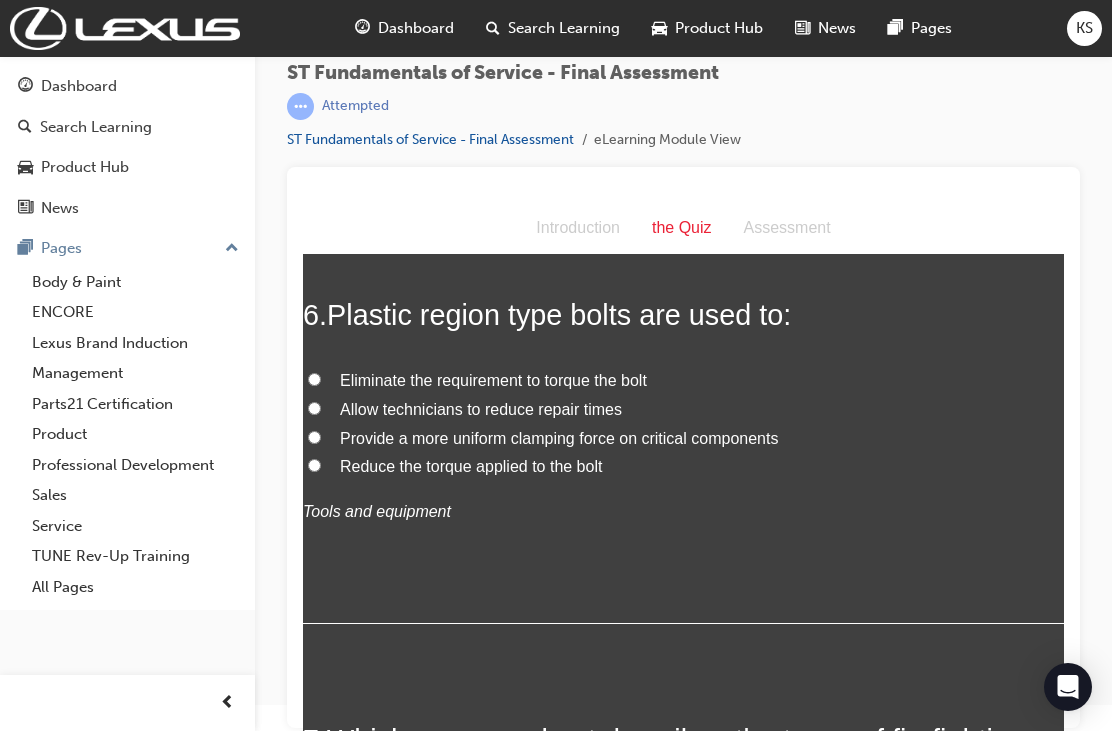 click at bounding box center (683, 447) 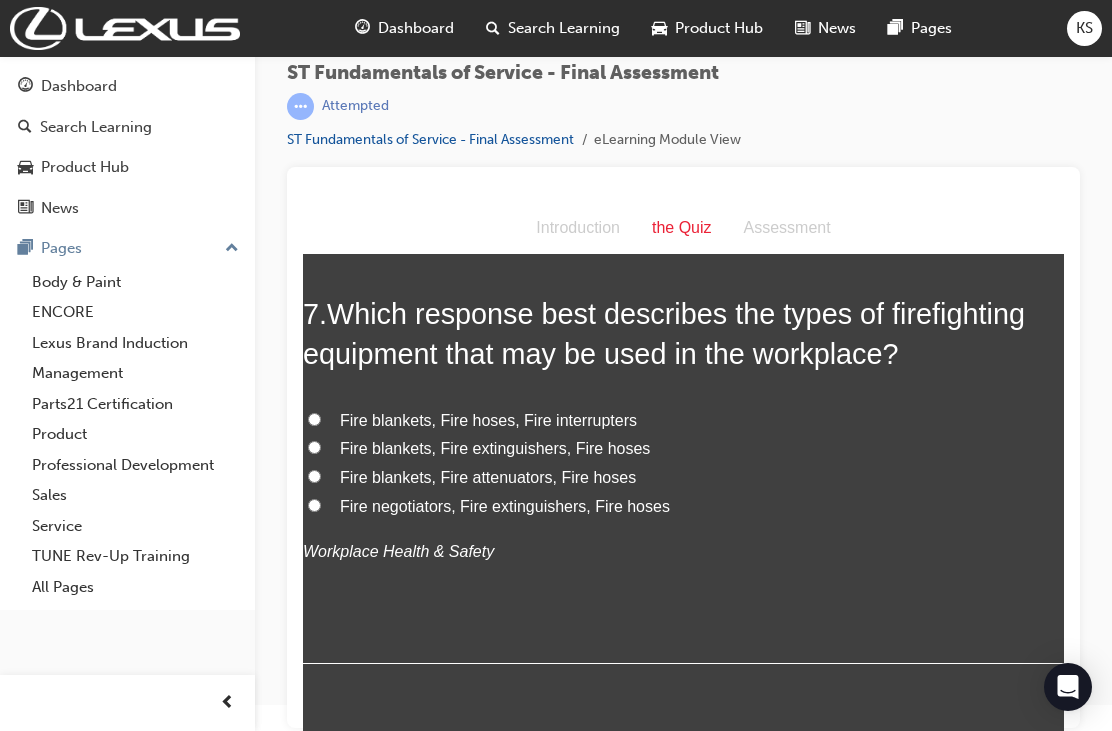 scroll, scrollTop: 2814, scrollLeft: 0, axis: vertical 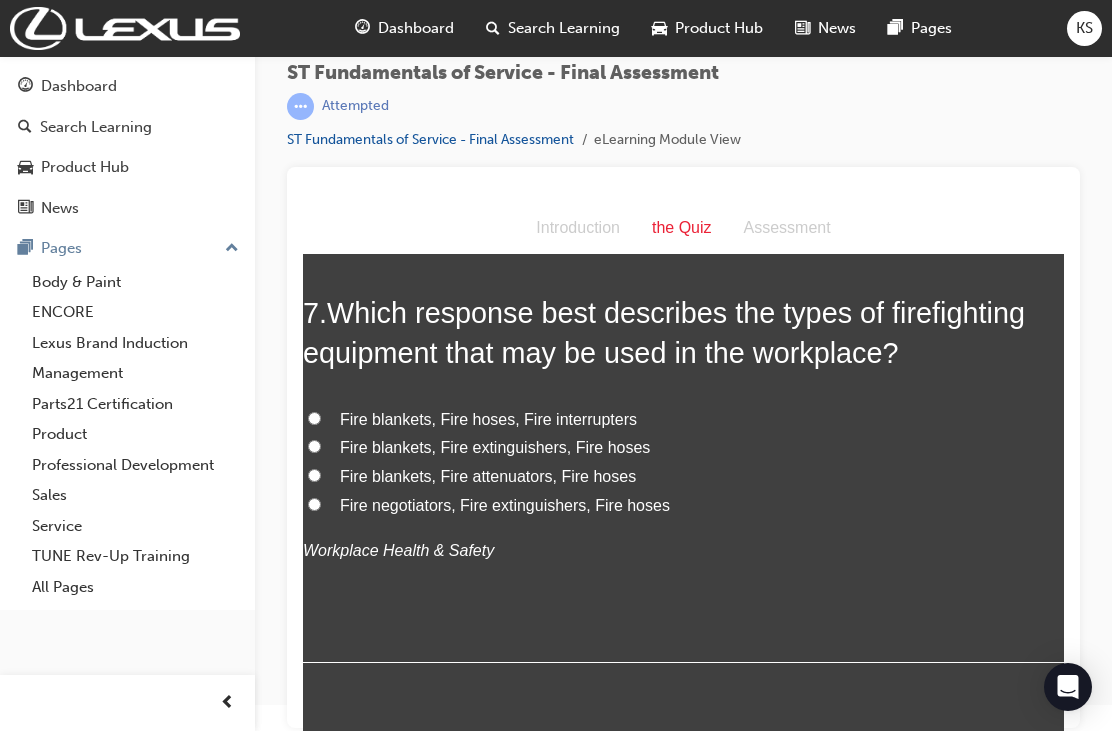 click on "Fire blankets, Fire extinguishers, Fire hoses" at bounding box center (314, 446) 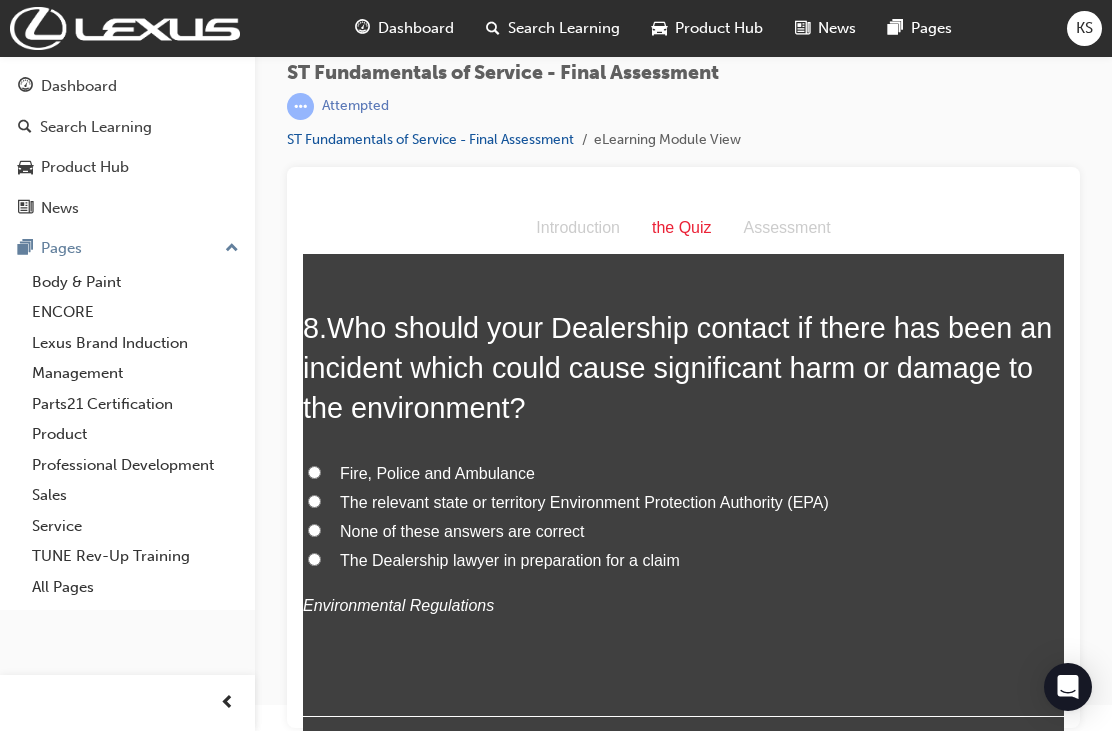 scroll, scrollTop: 3266, scrollLeft: 0, axis: vertical 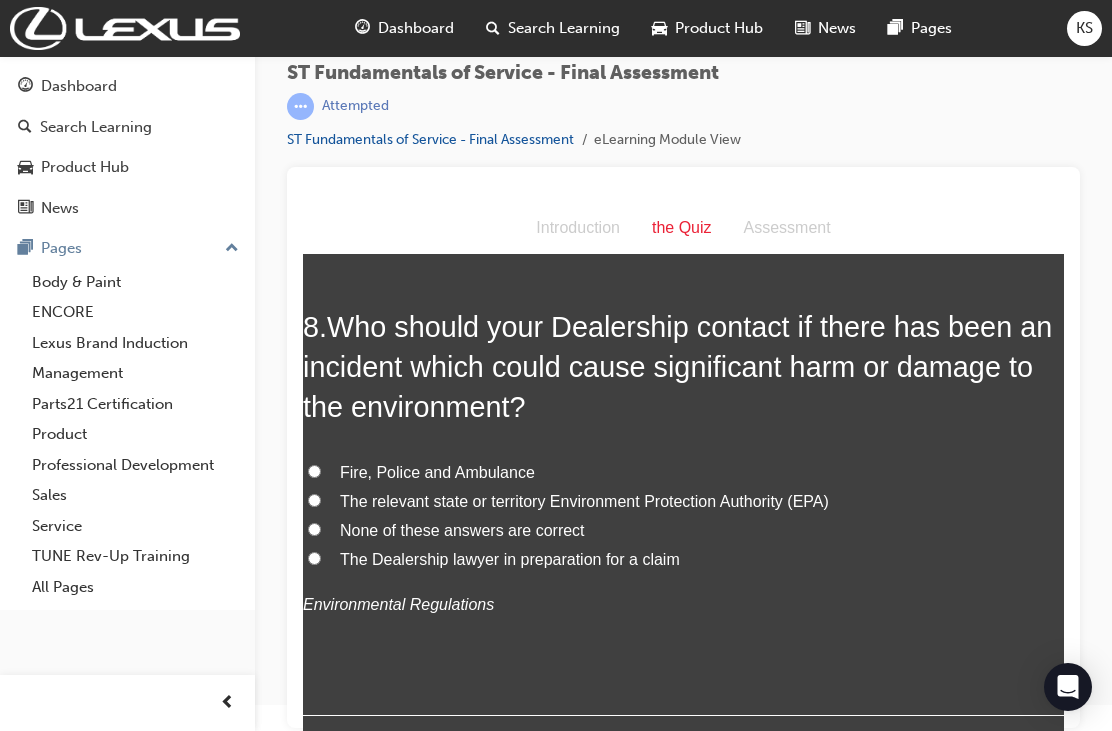 click on "The relevant state or territory Environment Protection Authority (EPA)" at bounding box center [314, 500] 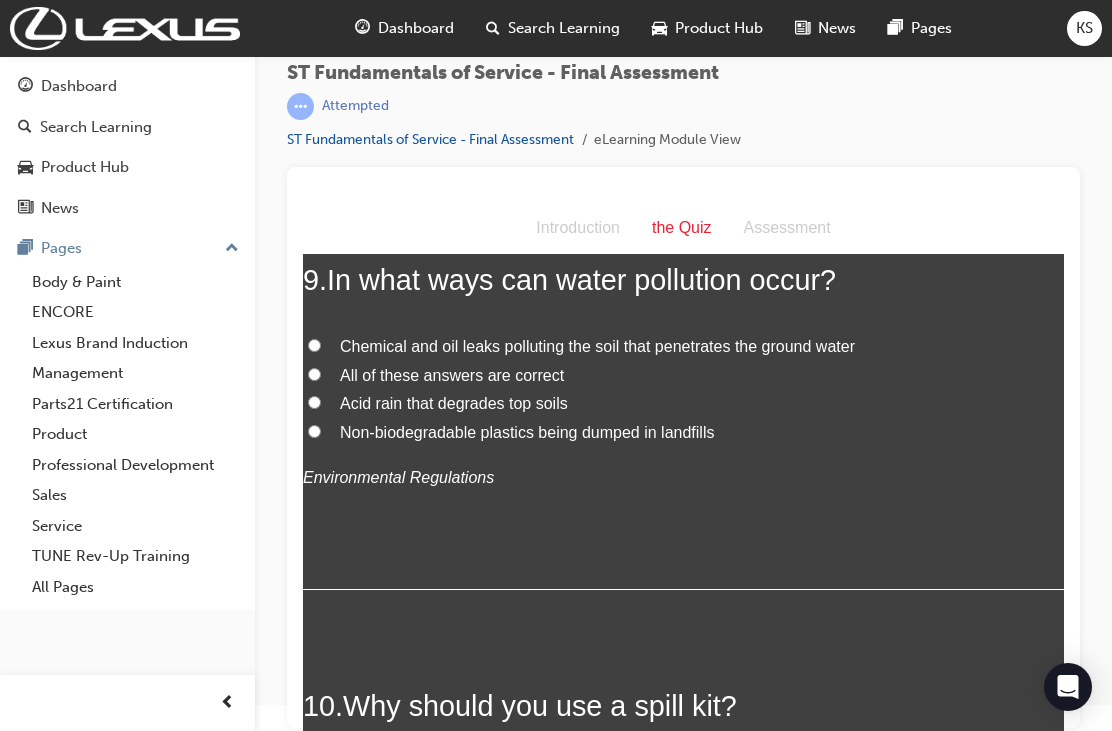 scroll, scrollTop: 3685, scrollLeft: 0, axis: vertical 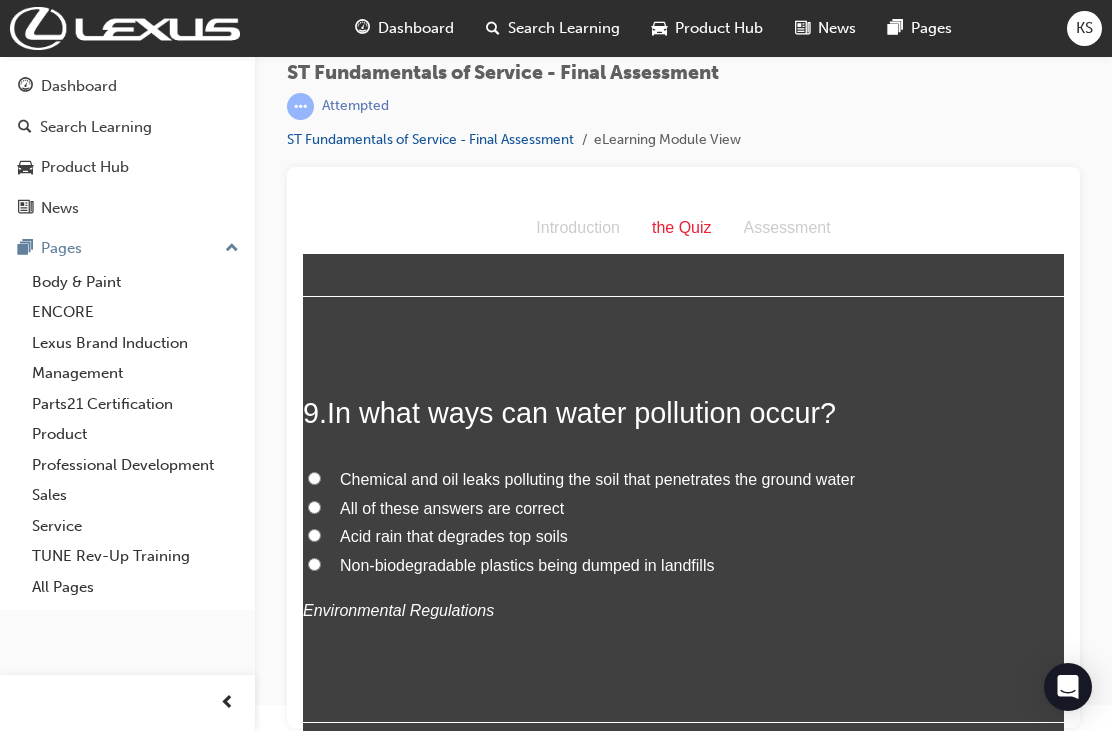 click on "Chemical and oil leaks polluting the soil that penetrates the ground water" at bounding box center [683, 480] 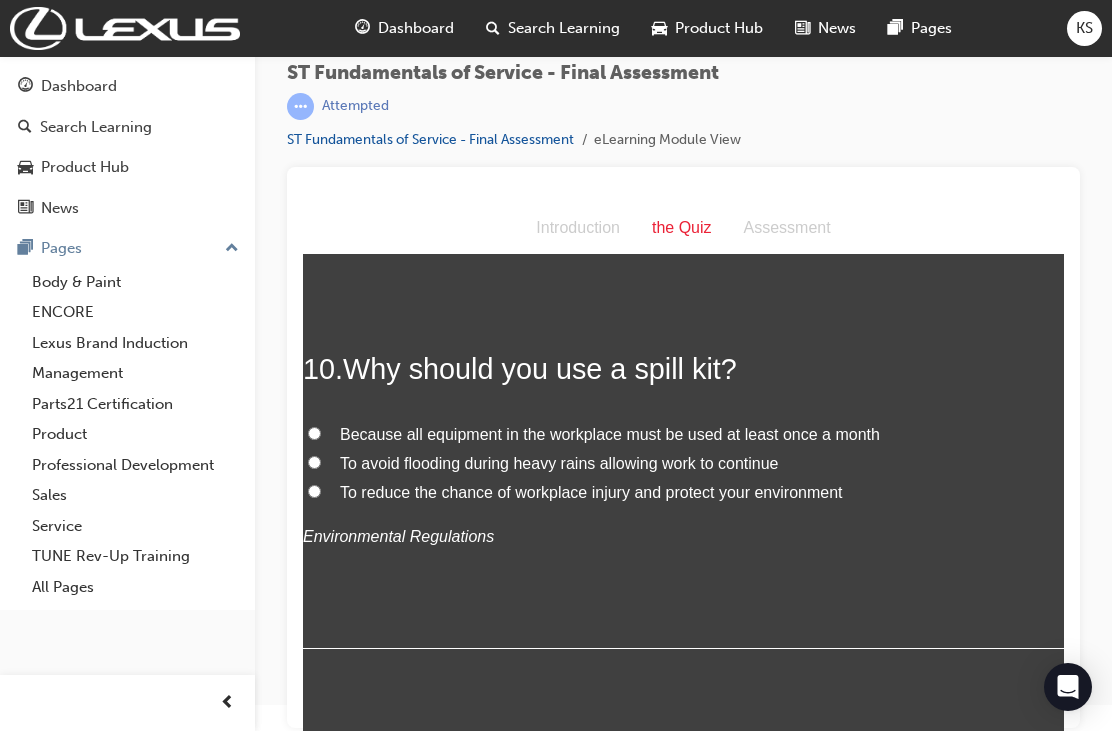 scroll, scrollTop: 4153, scrollLeft: 0, axis: vertical 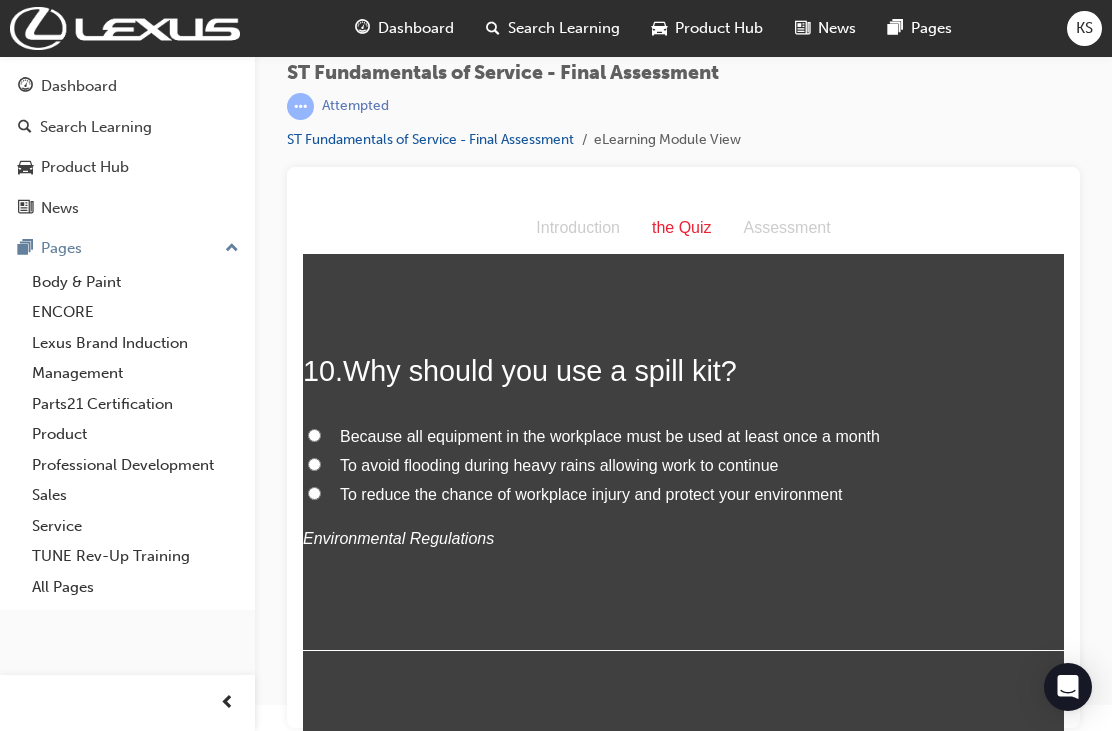 click on "To reduce the chance of workplace injury and protect your environment" at bounding box center (314, 493) 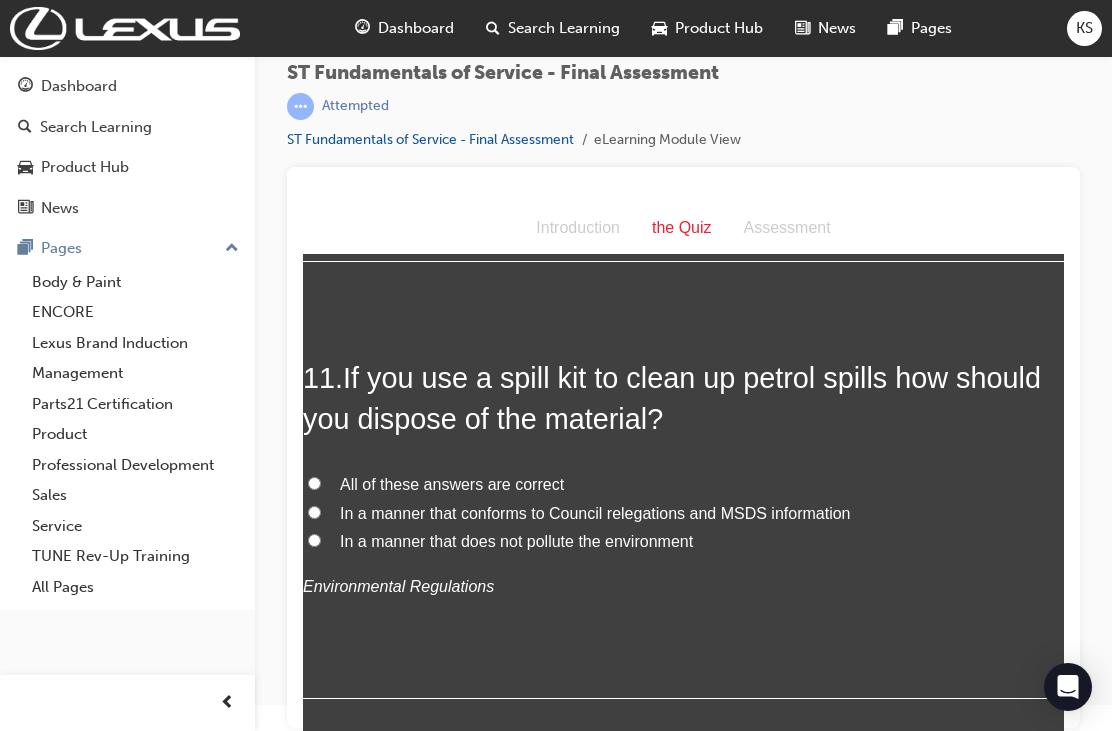 scroll, scrollTop: 4549, scrollLeft: 0, axis: vertical 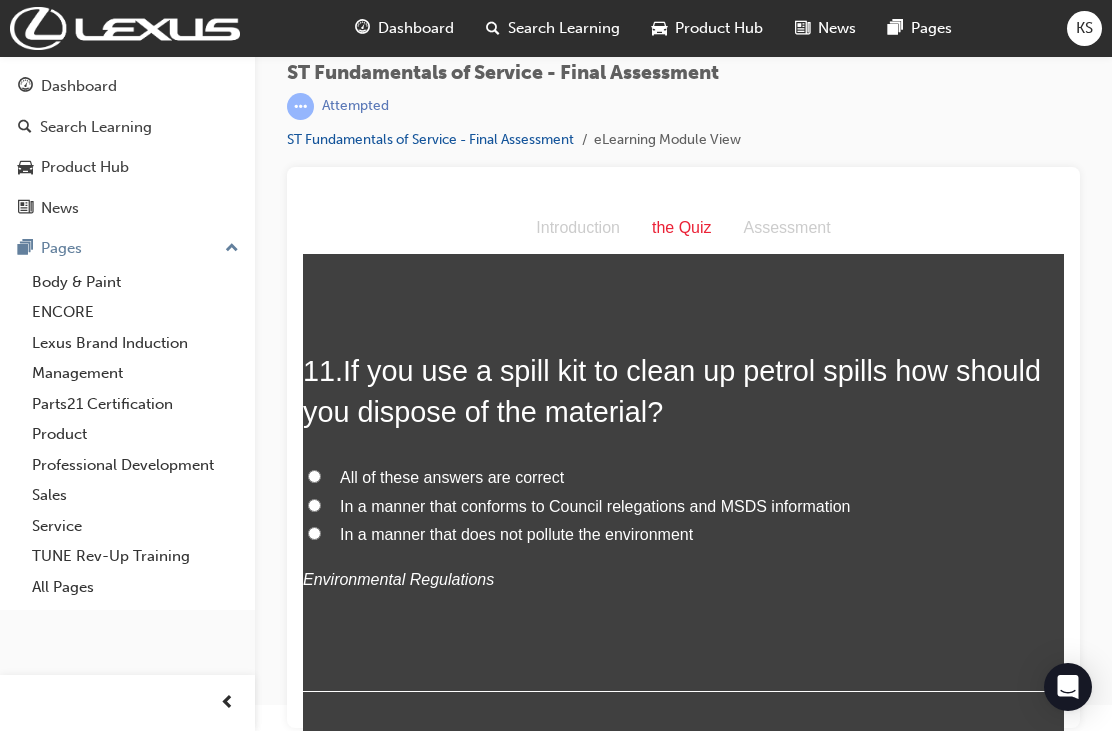 click on "In a manner that conforms to Council relegations and MSDS information" at bounding box center [683, 507] 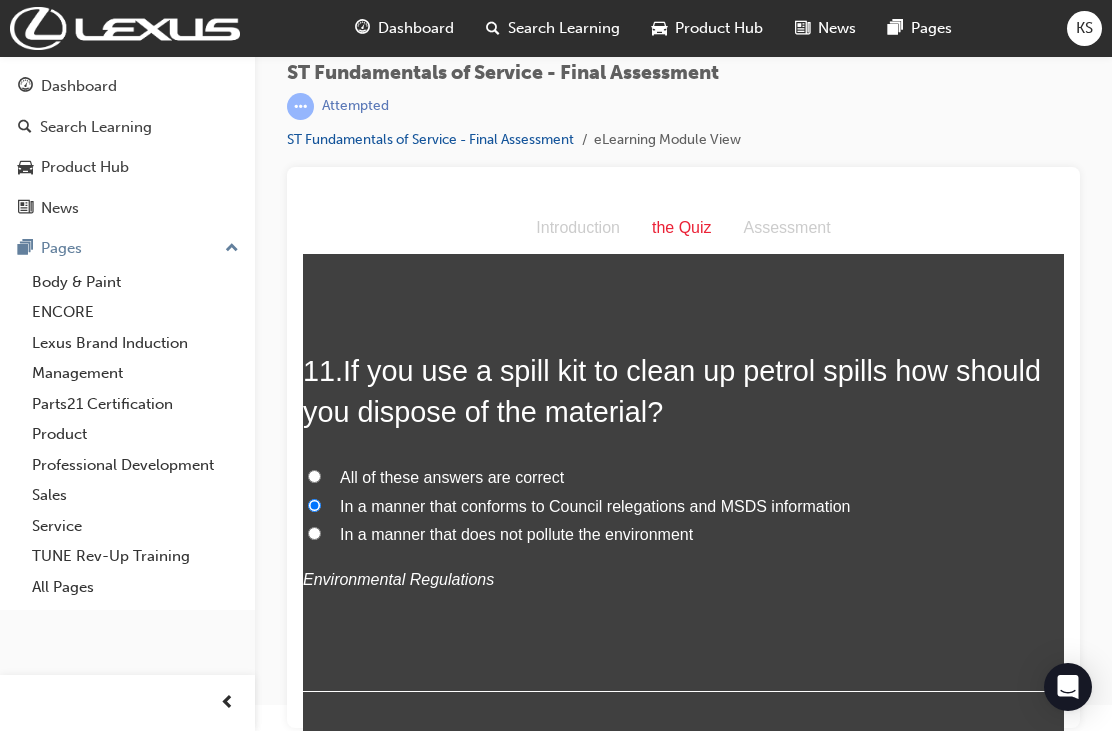 click on "All of these answers are correct" at bounding box center (314, 476) 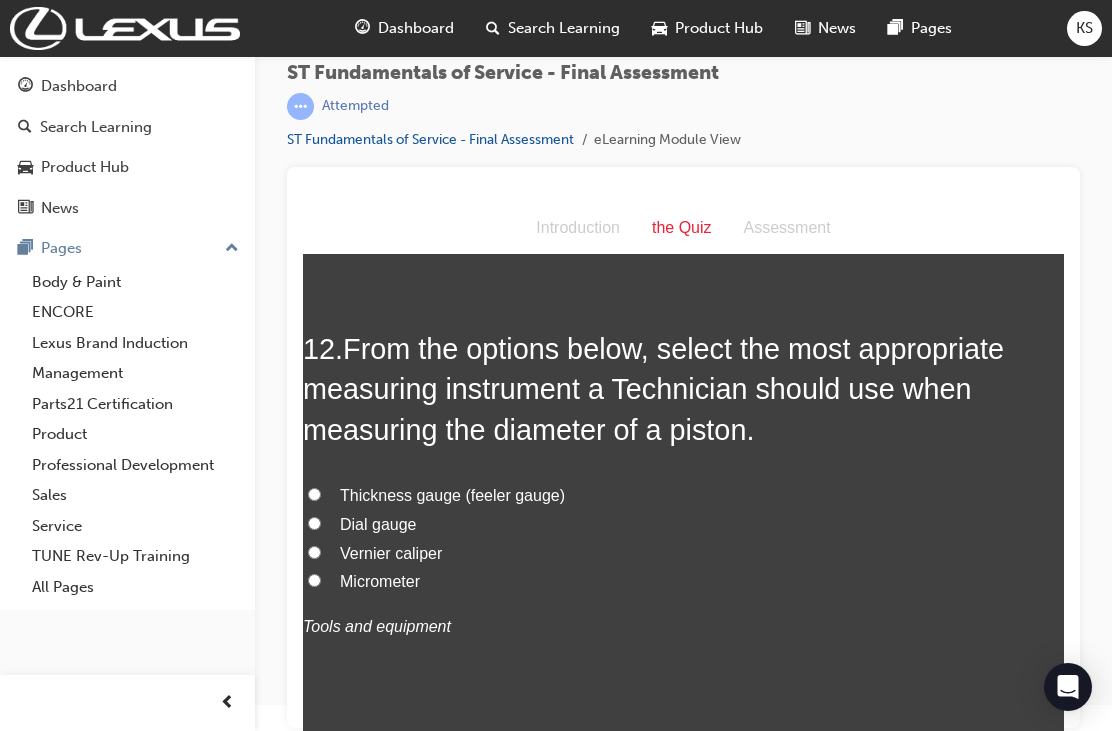 scroll, scrollTop: 5009, scrollLeft: 0, axis: vertical 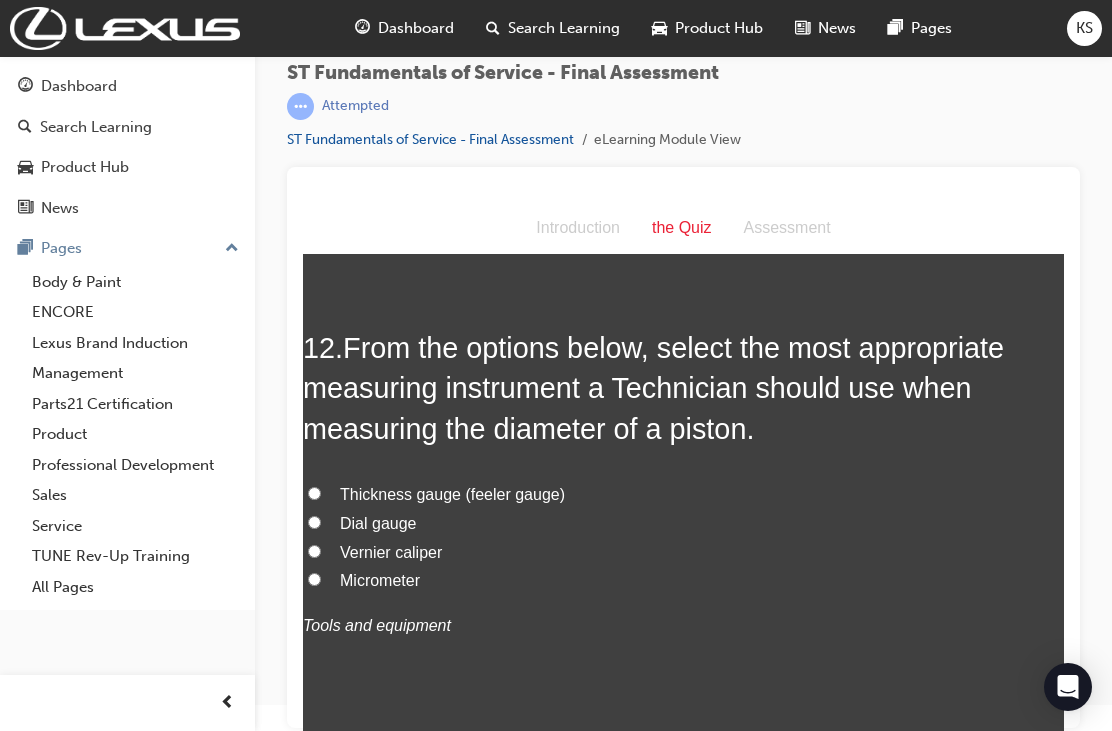 click on "Micrometer" at bounding box center (314, 579) 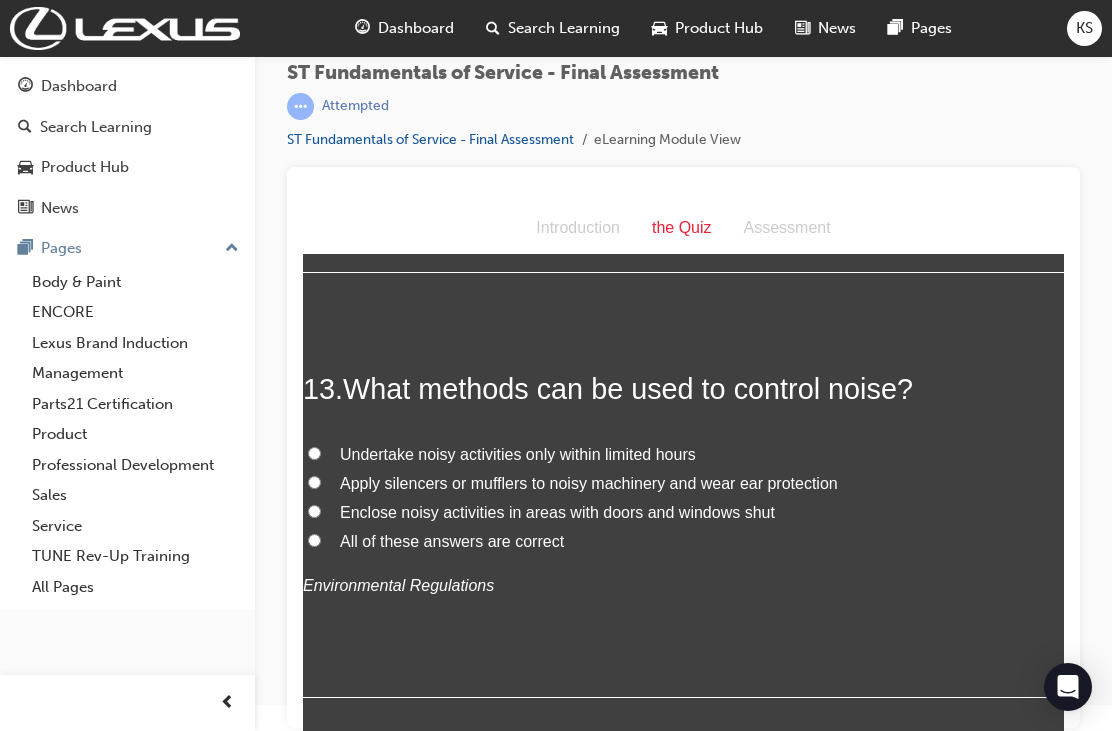 scroll, scrollTop: 5472, scrollLeft: 0, axis: vertical 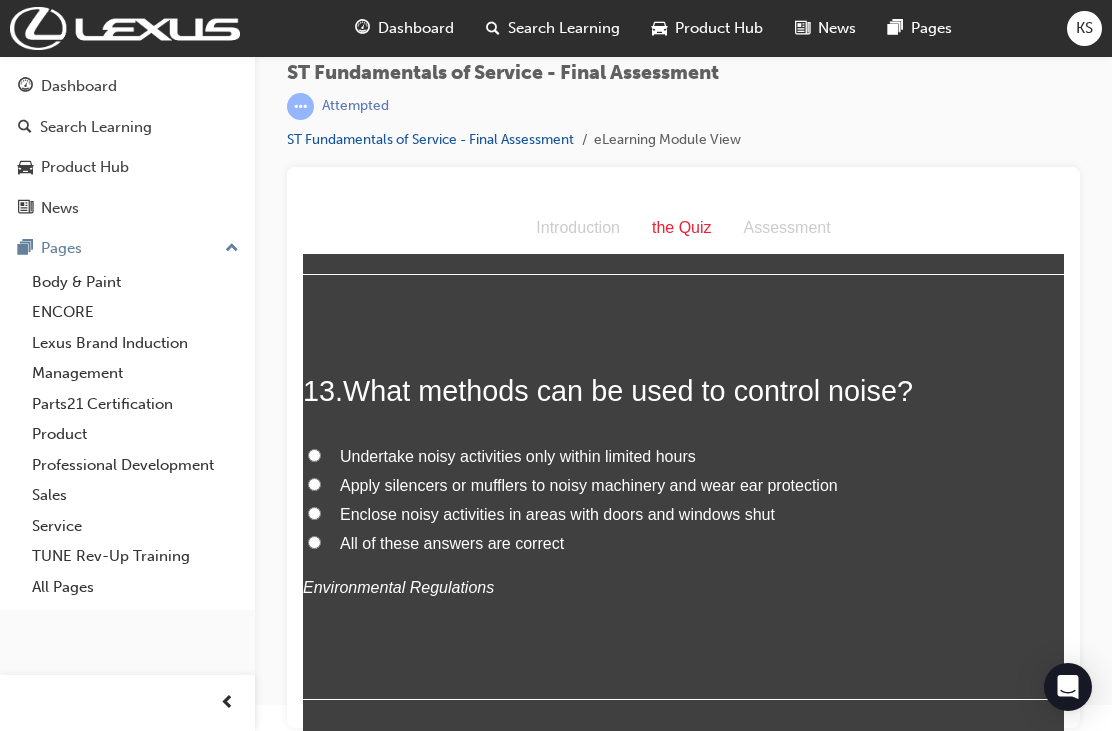 click on "All of these answers are correct" at bounding box center [683, 544] 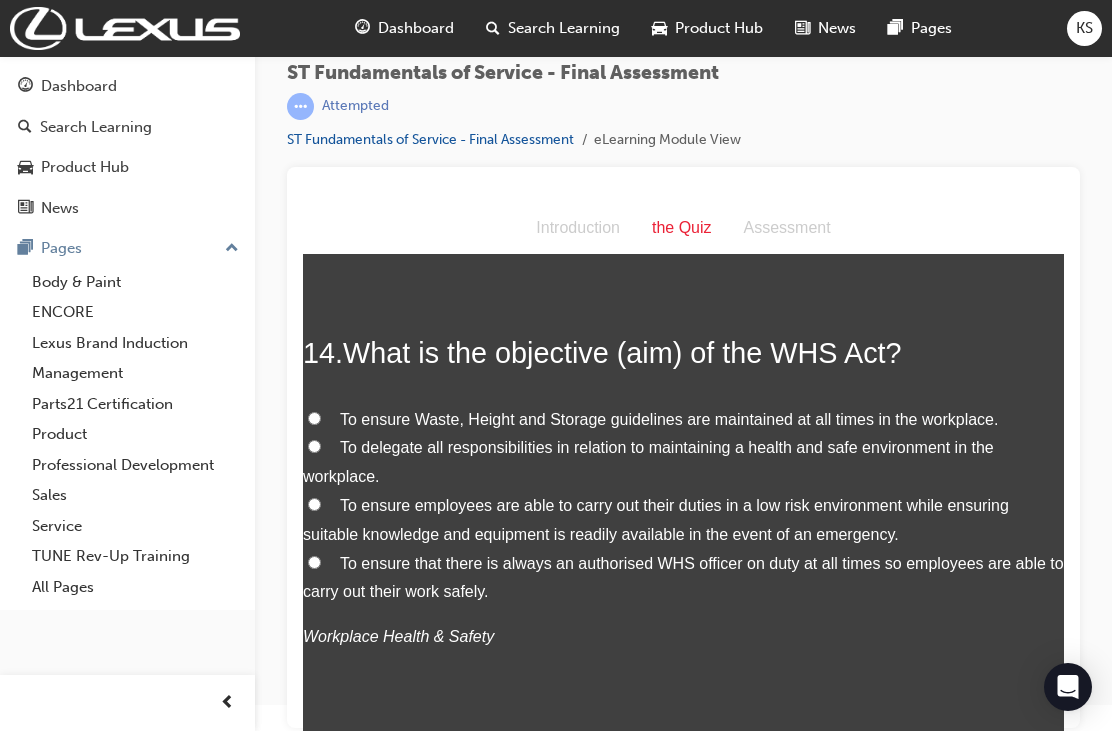 scroll, scrollTop: 5936, scrollLeft: 0, axis: vertical 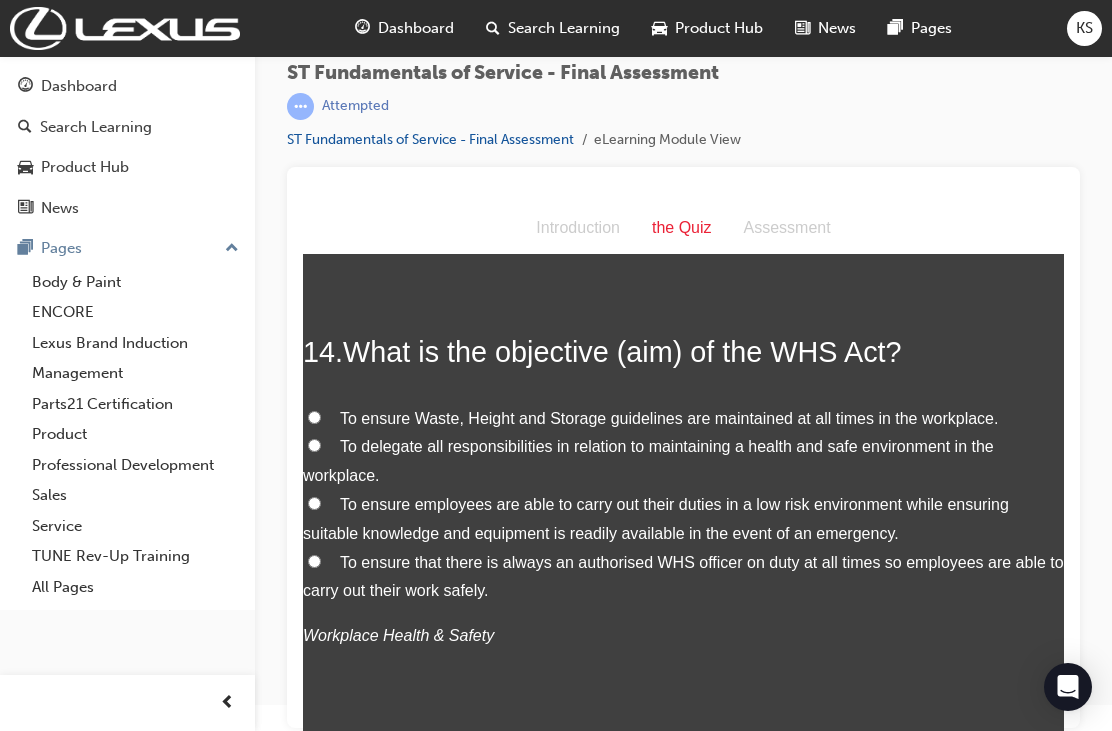 click on "To ensure employees are able to carry out their duties in a low risk environment while ensuring suitable knowledge and equipment is readily available in the event of an emergency." at bounding box center [656, 519] 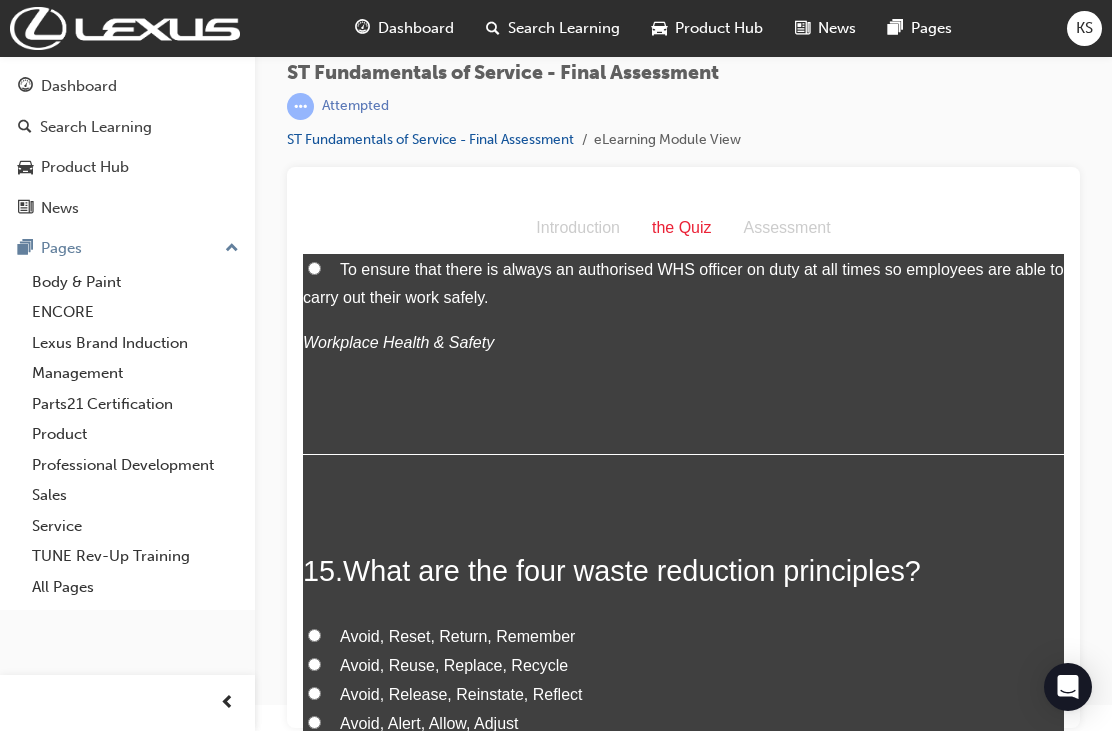 scroll, scrollTop: 6403, scrollLeft: 0, axis: vertical 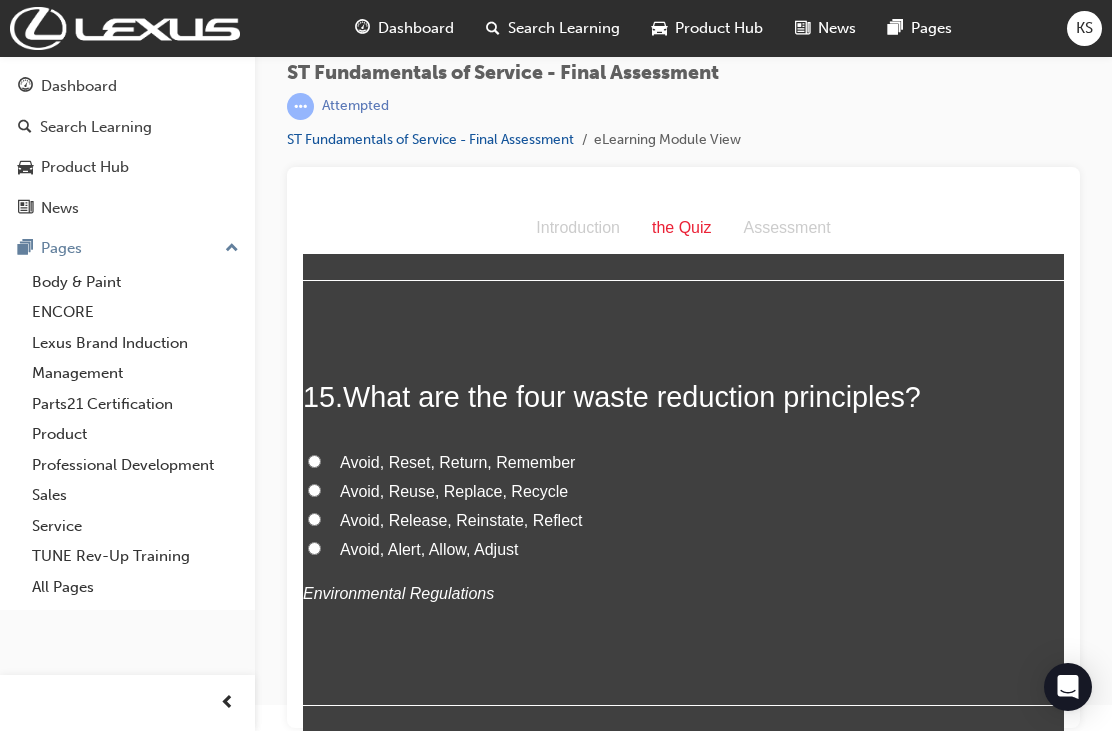 click on "Avoid, Reuse, Replace, Recycle" at bounding box center [683, 492] 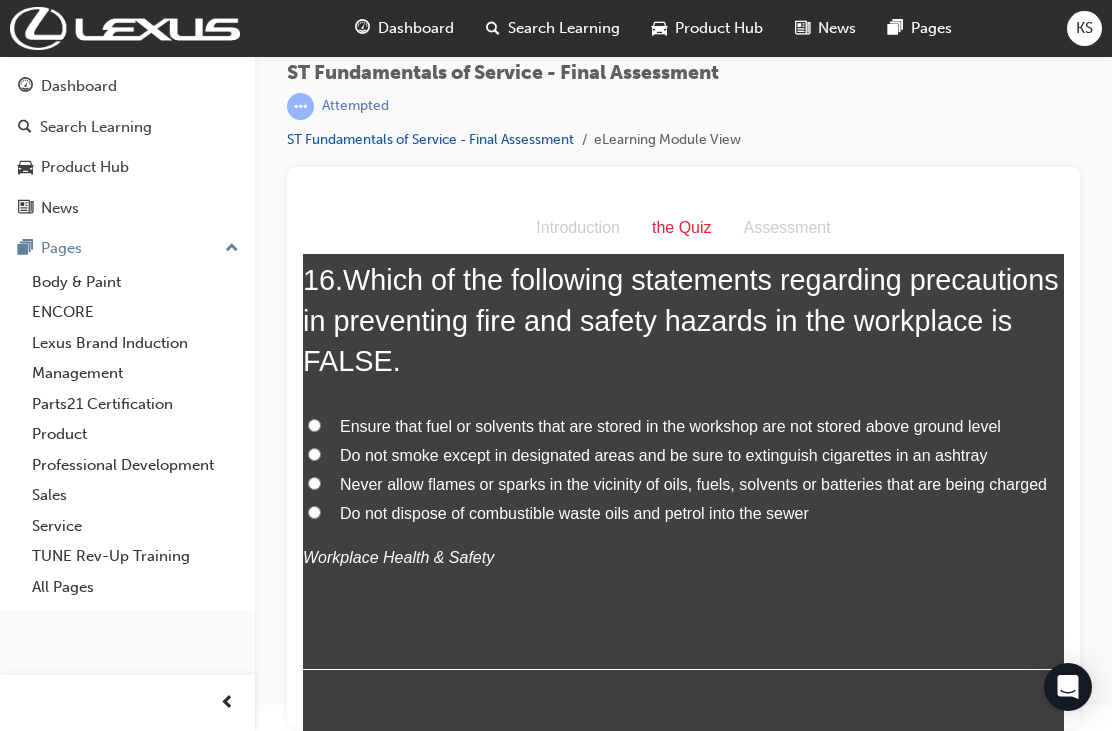 scroll, scrollTop: 6857, scrollLeft: 0, axis: vertical 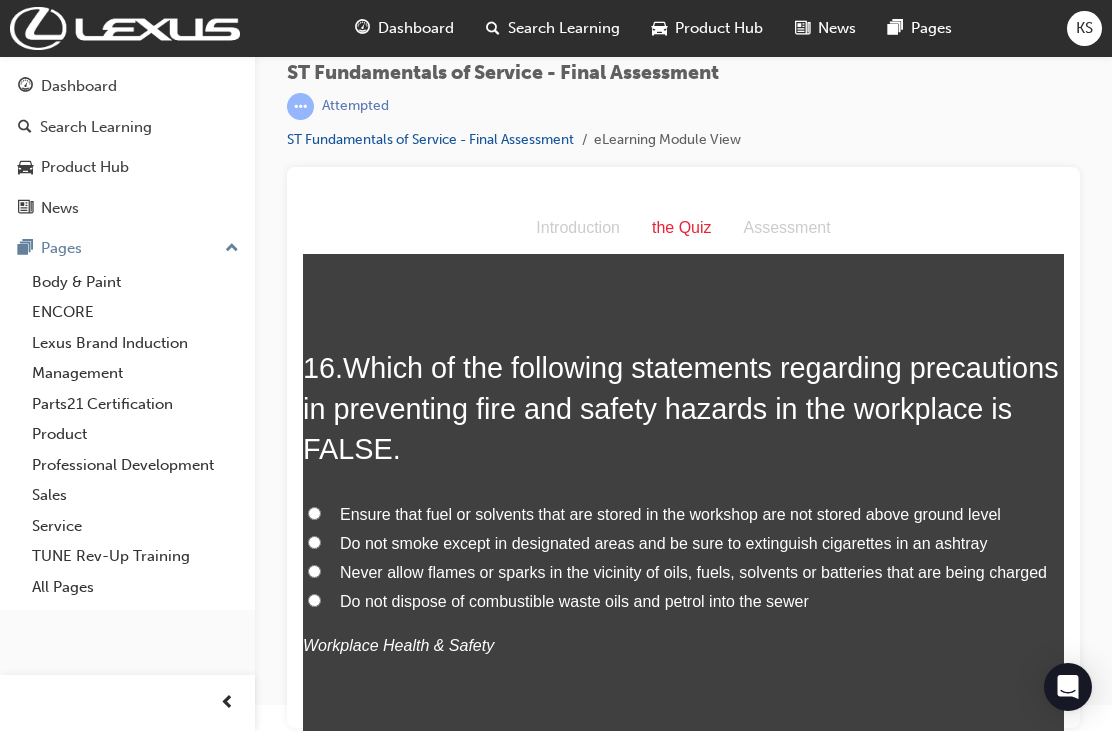 click on "Ensure that fuel or solvents that are stored in the workshop are not stored above ground level" at bounding box center (314, 513) 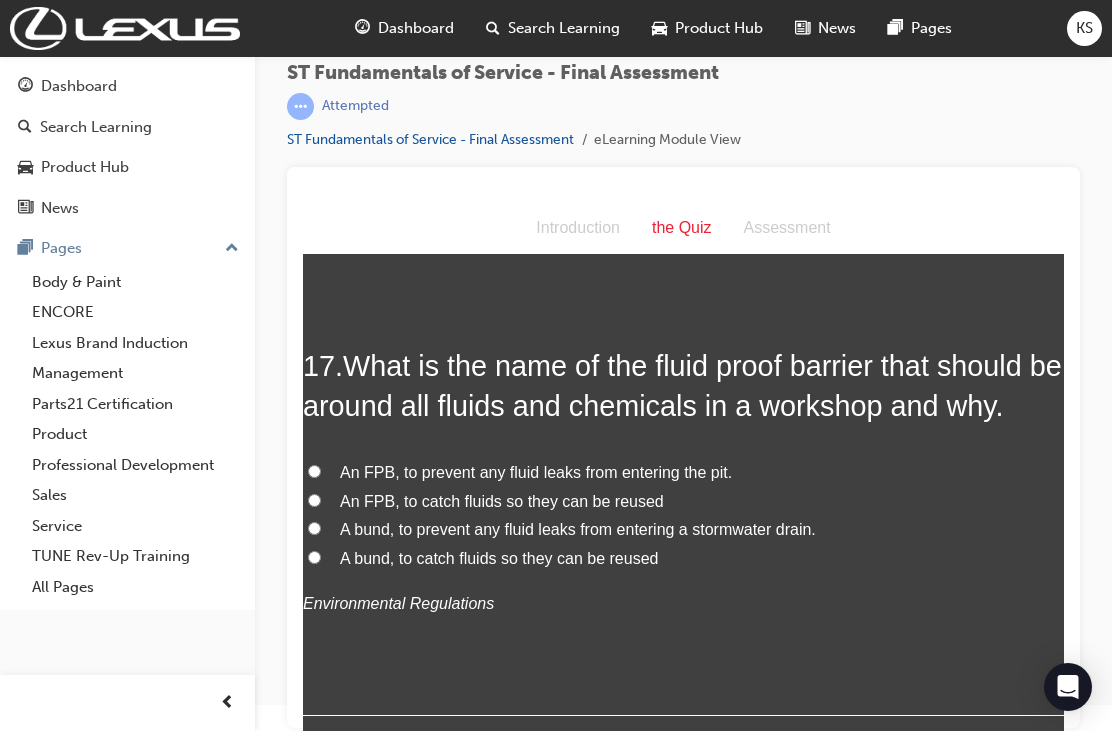 scroll, scrollTop: 7367, scrollLeft: 0, axis: vertical 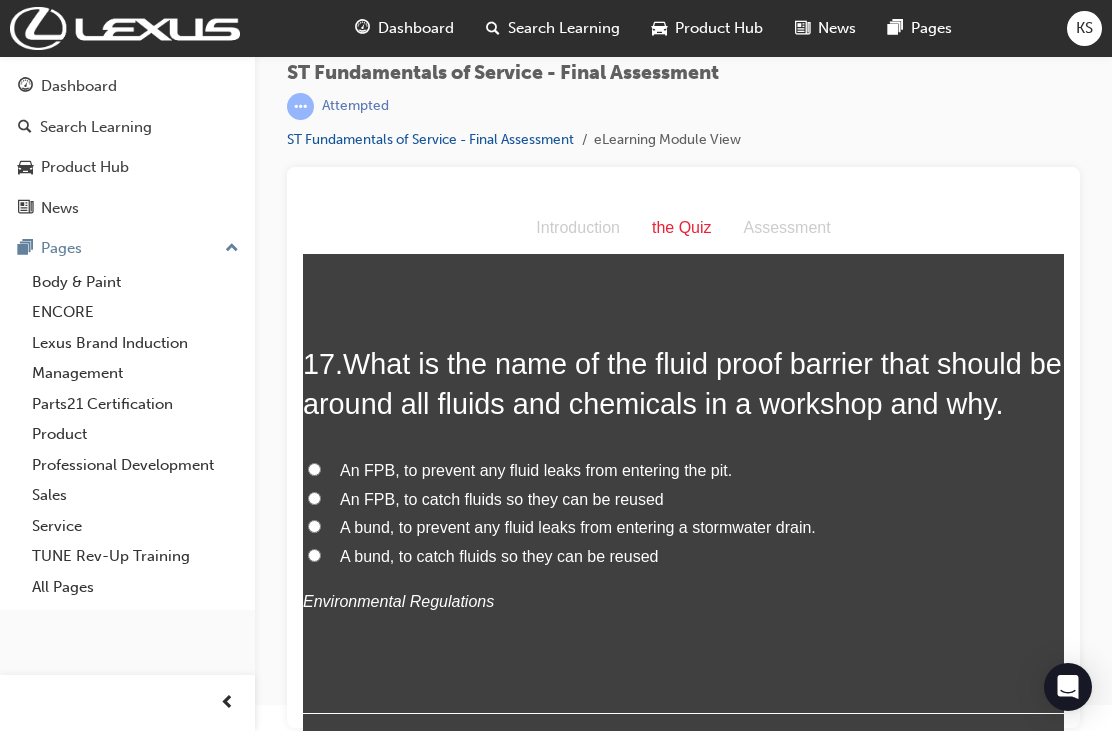 click on "A bund, to prevent any fluid leaks from entering a stormwater drain." at bounding box center [314, 526] 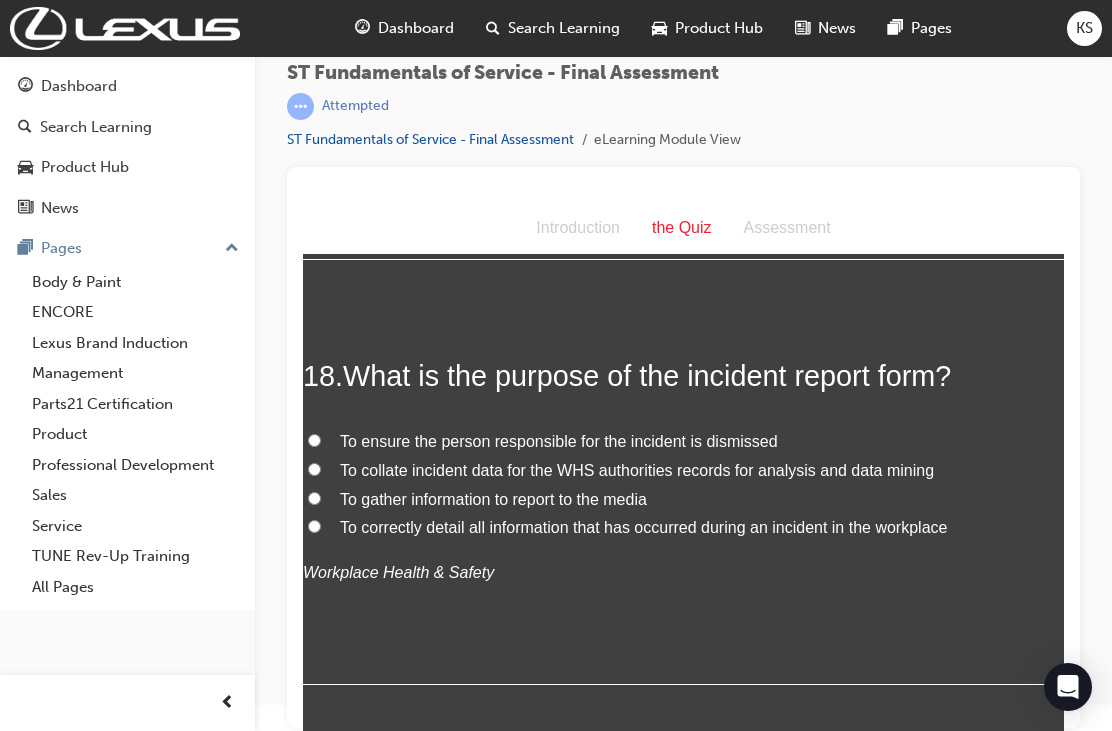 scroll, scrollTop: 7822, scrollLeft: 0, axis: vertical 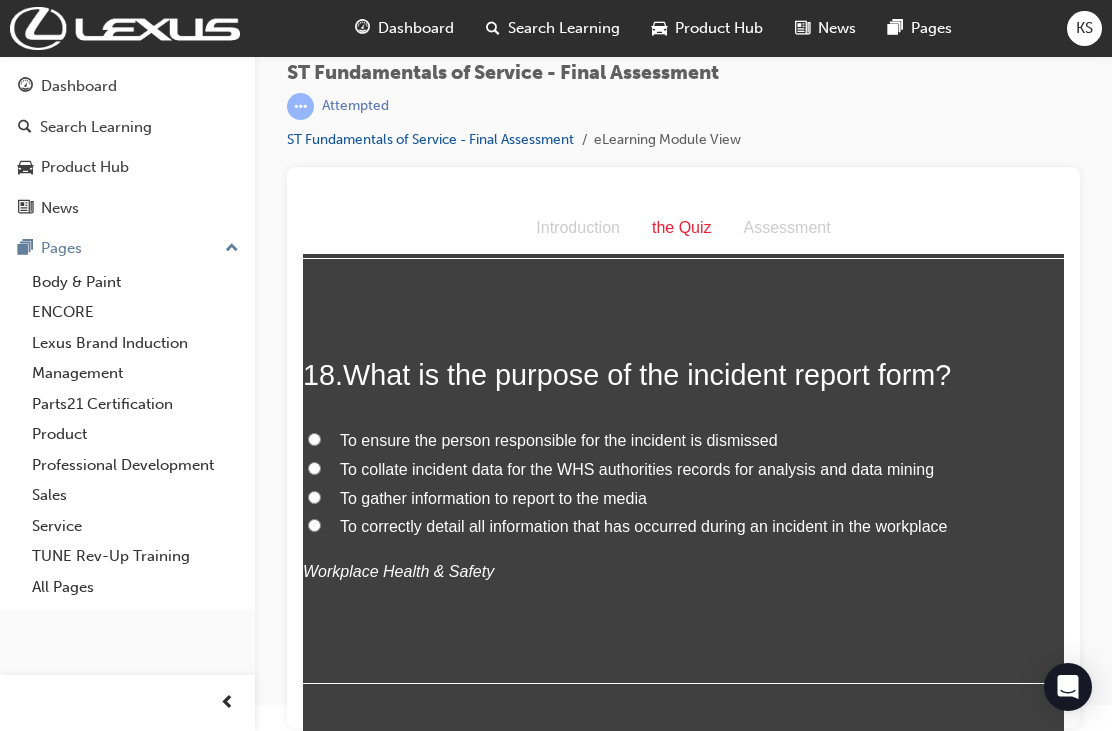 click on "To collate incident data for the WHS authorities records for analysis and data mining" at bounding box center [314, 468] 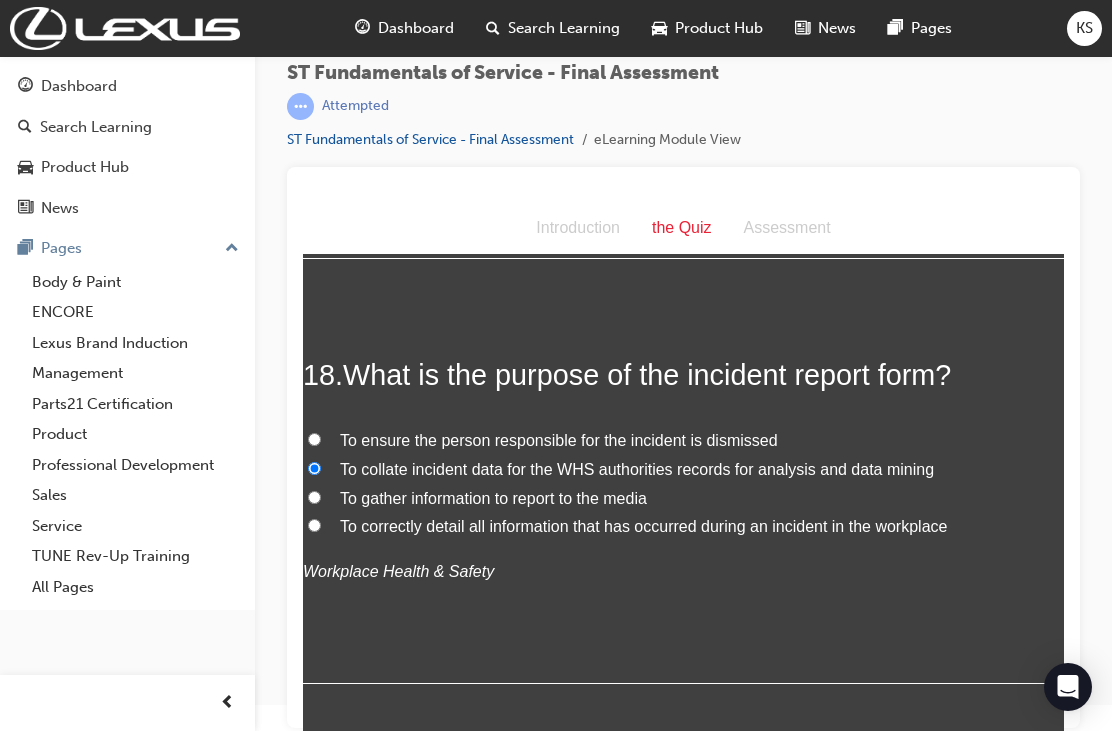 click on "To correctly detail all information that has occurred during an incident in the workplace" at bounding box center (314, 525) 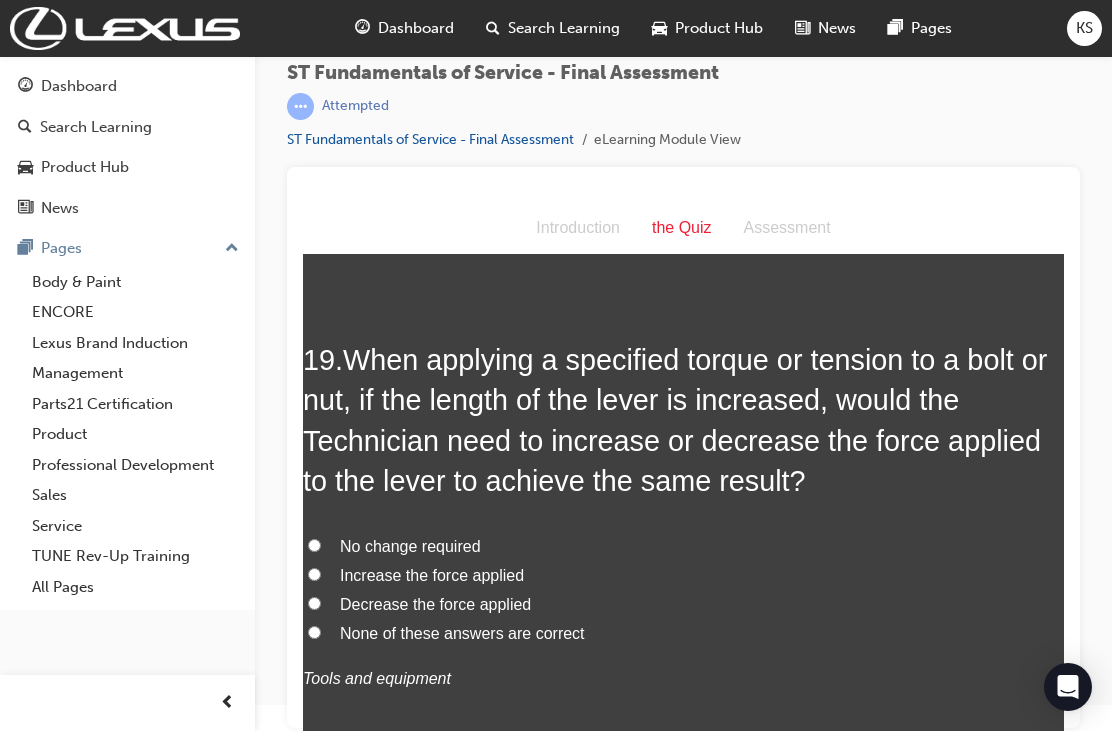 scroll, scrollTop: 8263, scrollLeft: 0, axis: vertical 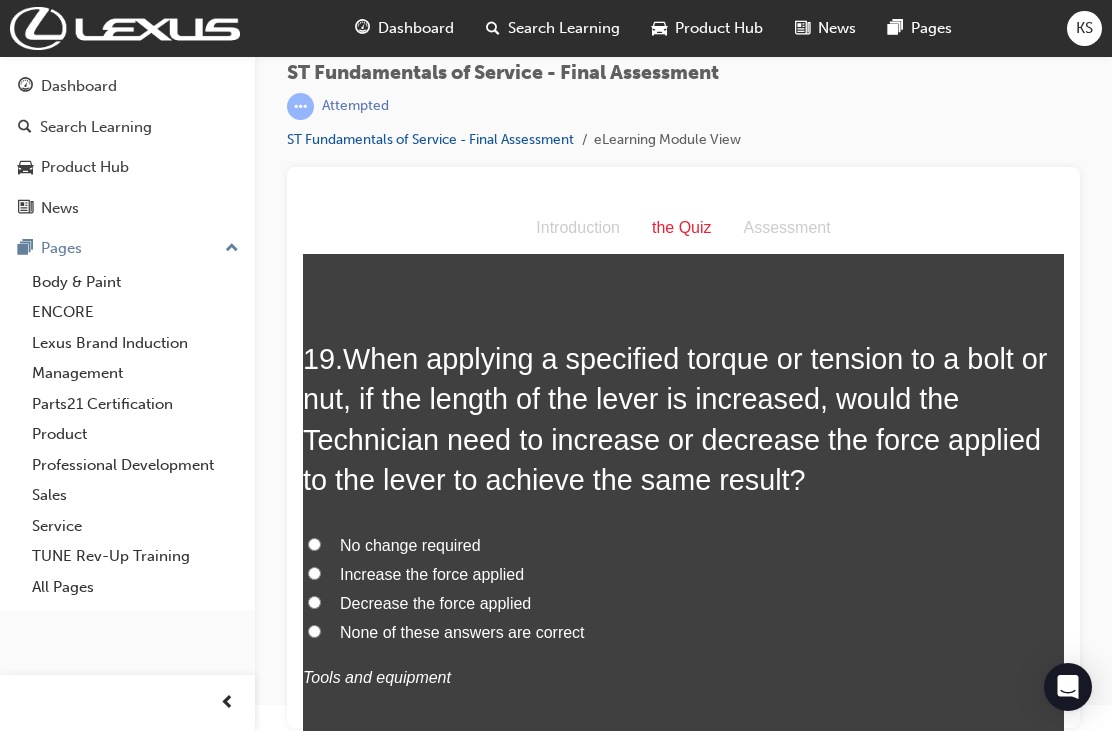 click on "Decrease the force applied" at bounding box center (314, 602) 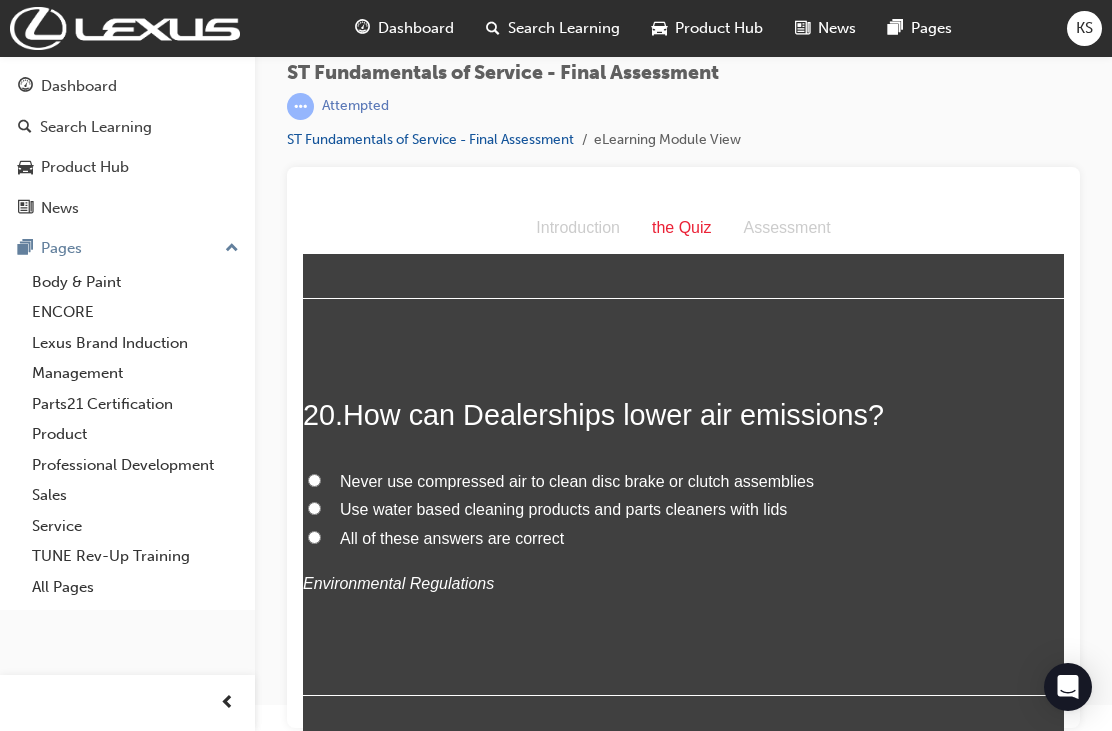 scroll, scrollTop: 8755, scrollLeft: 0, axis: vertical 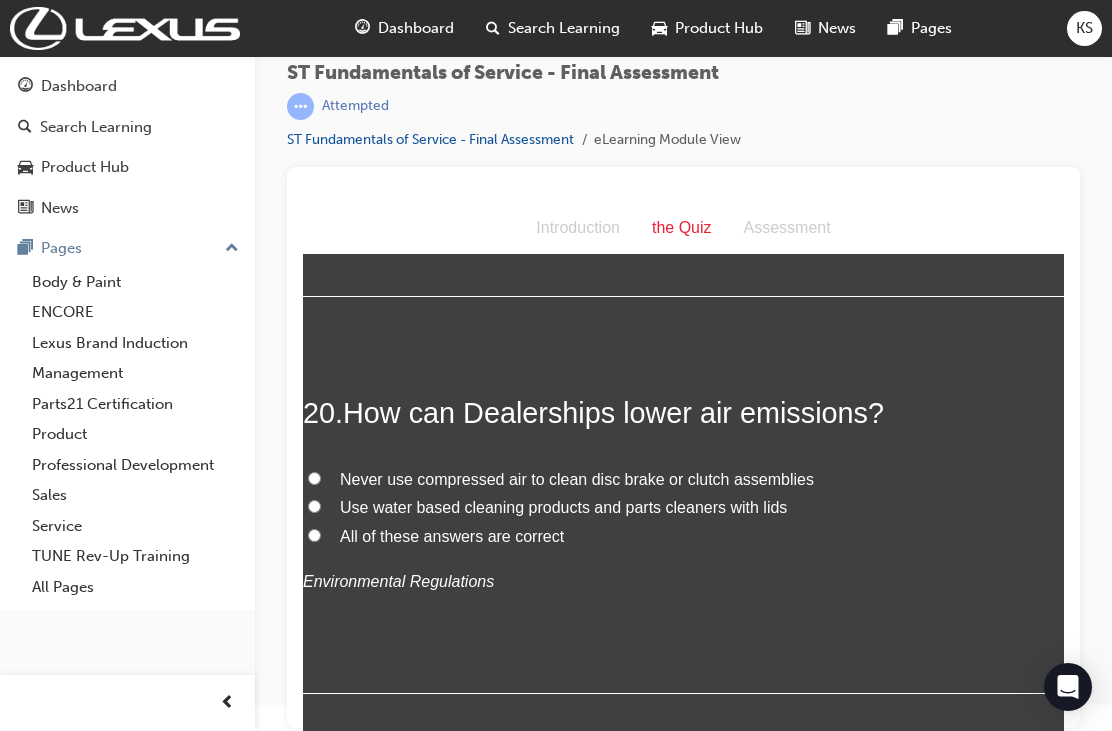 click on "All of these answers are correct" at bounding box center [314, 535] 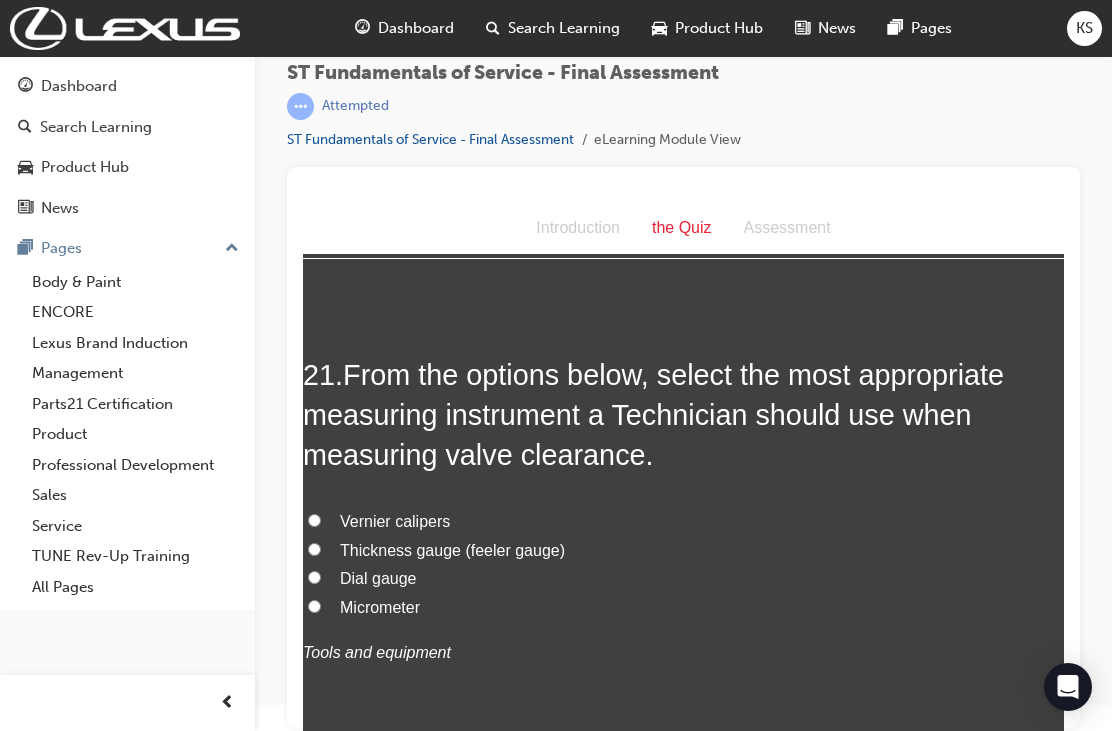 scroll, scrollTop: 9193, scrollLeft: 0, axis: vertical 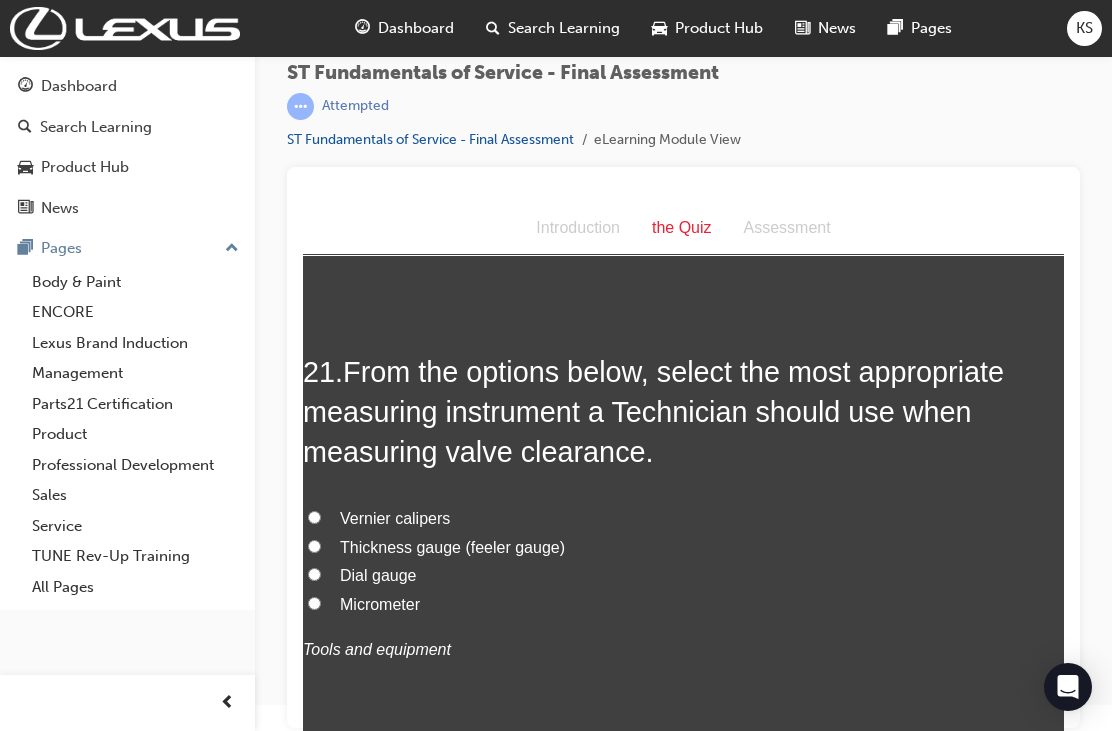 click on "Thickness gauge (feeler gauge)" at bounding box center [314, 546] 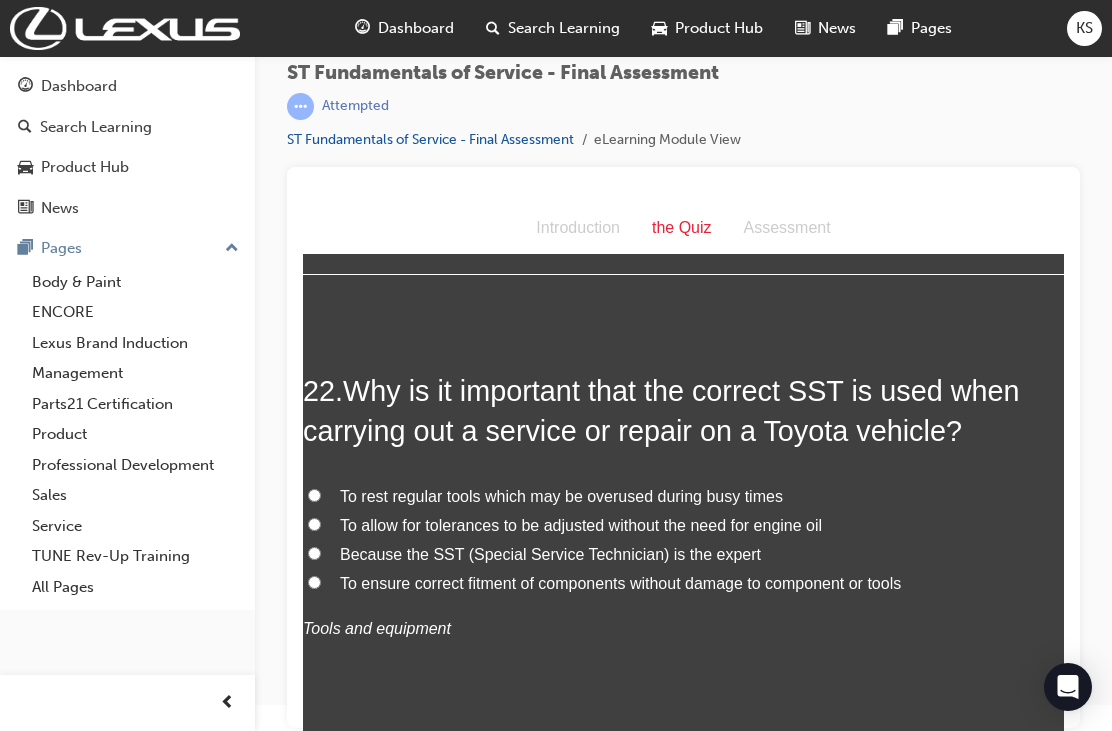 scroll, scrollTop: 9684, scrollLeft: 0, axis: vertical 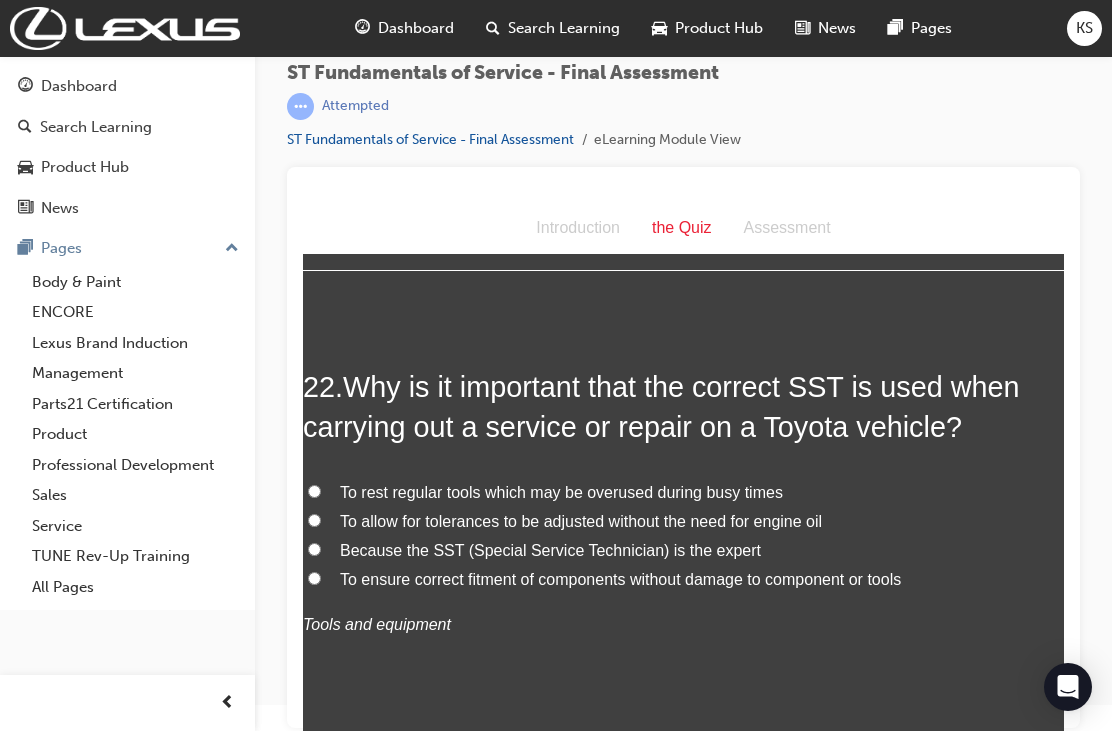 click on "To ensure correct fitment of components without damage to component or tools" at bounding box center (314, 578) 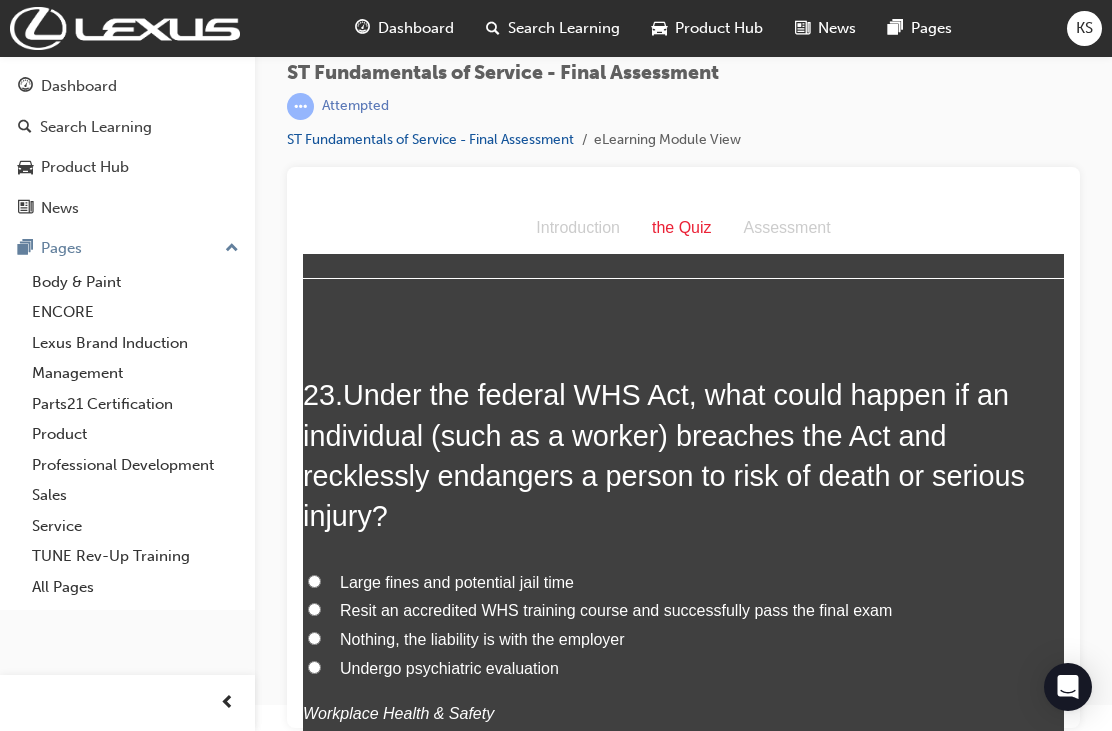scroll, scrollTop: 10143, scrollLeft: 0, axis: vertical 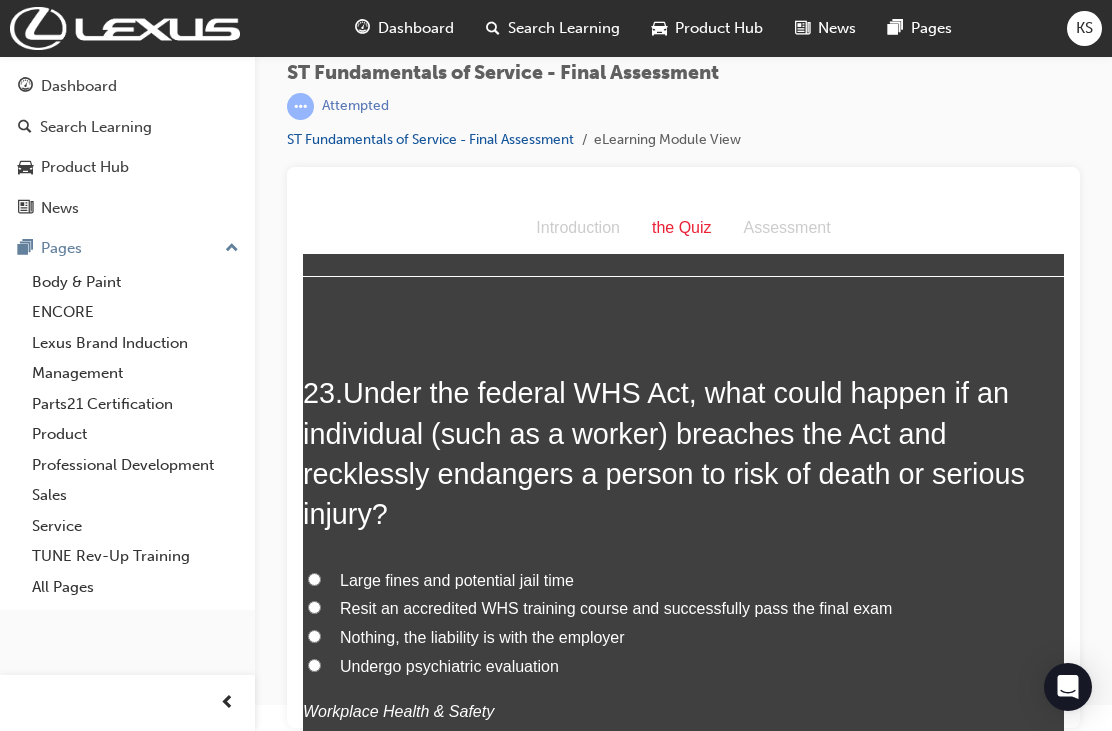 click on "Large fines and potential jail time" at bounding box center (314, 579) 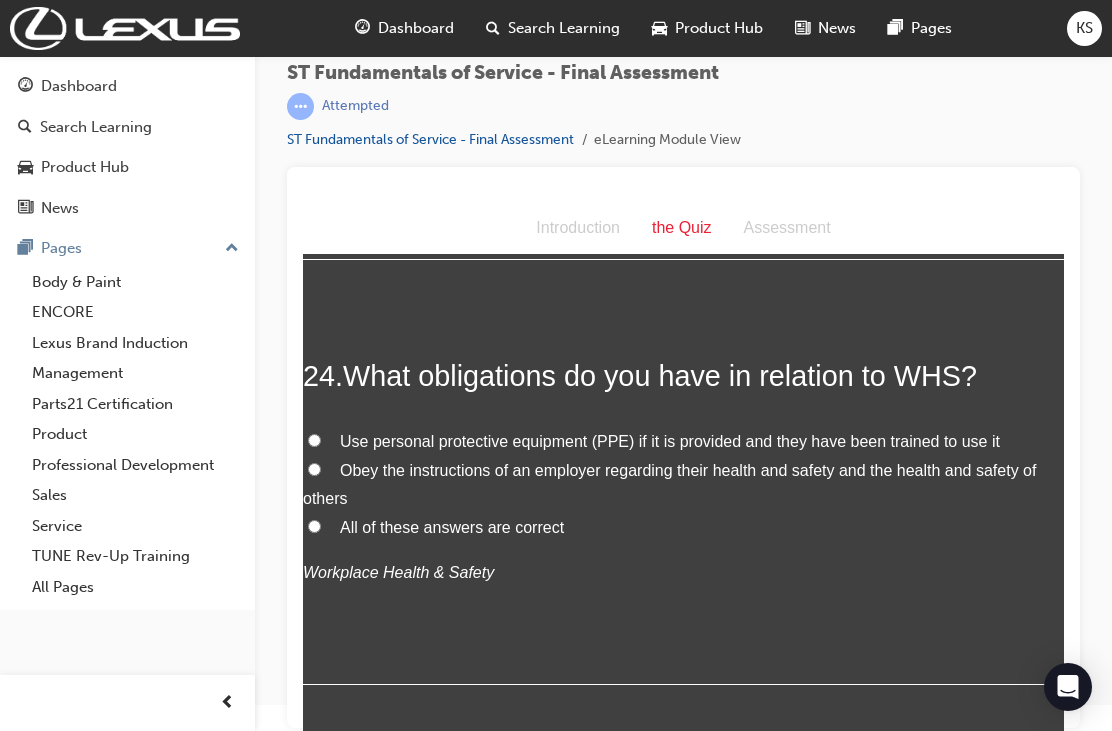 scroll, scrollTop: 10708, scrollLeft: 0, axis: vertical 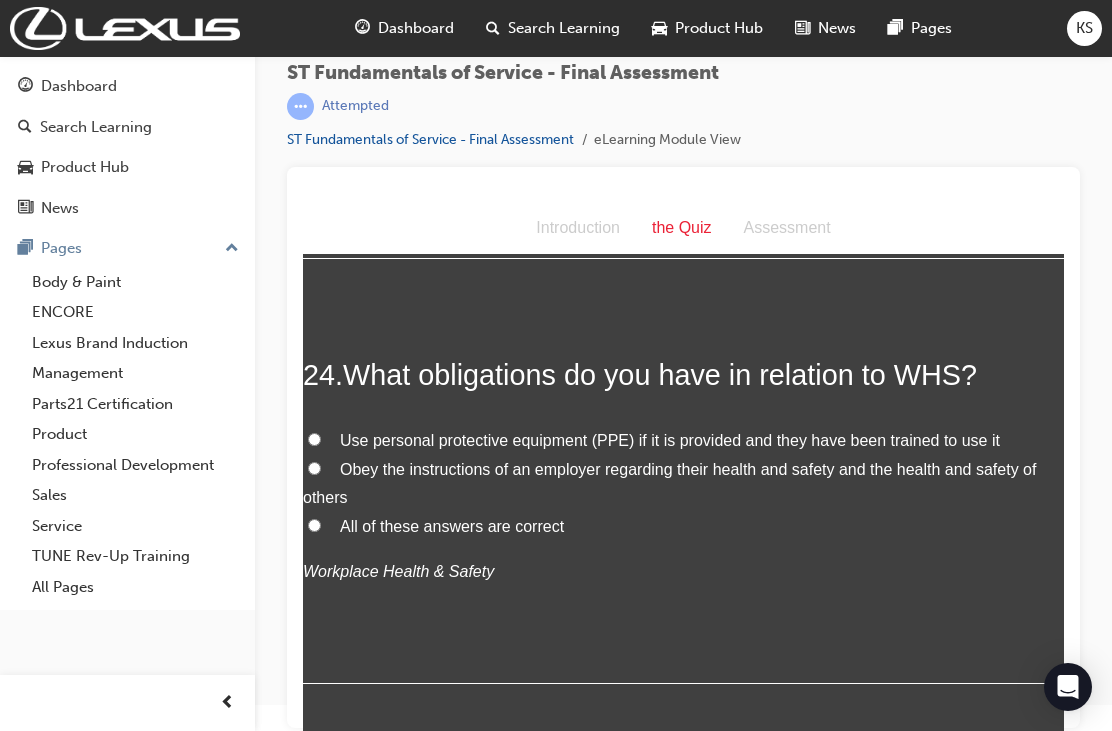 click on "All of these answers are correct" at bounding box center [314, 525] 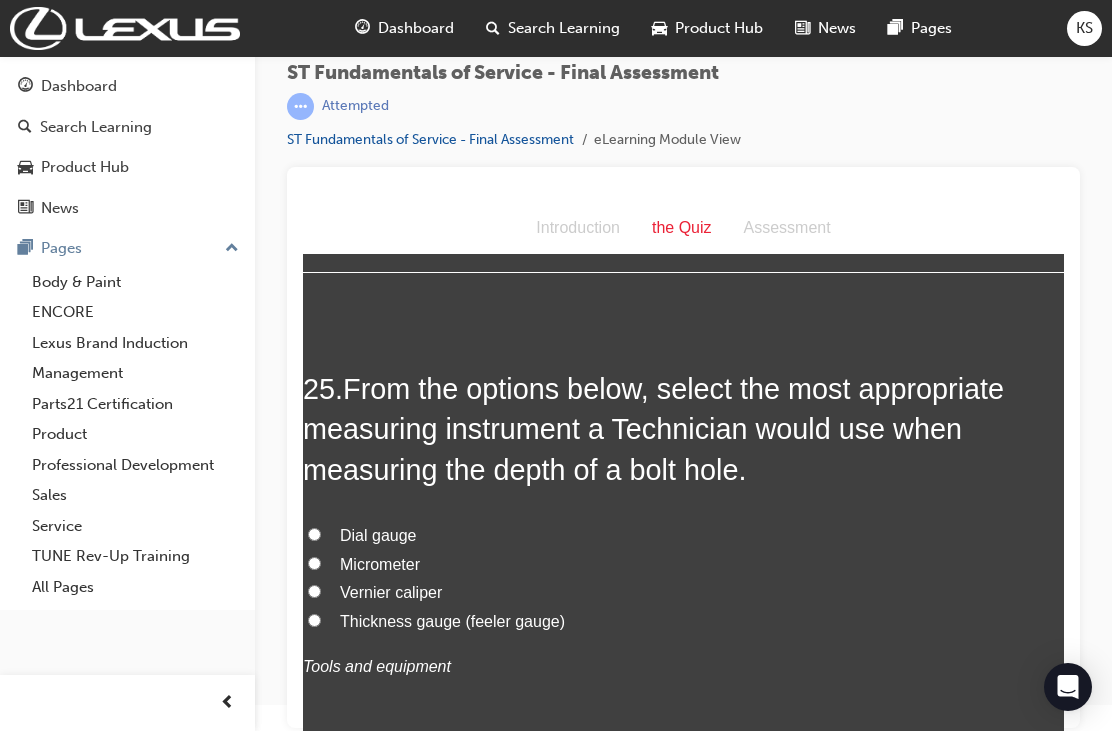 scroll, scrollTop: 11108, scrollLeft: 0, axis: vertical 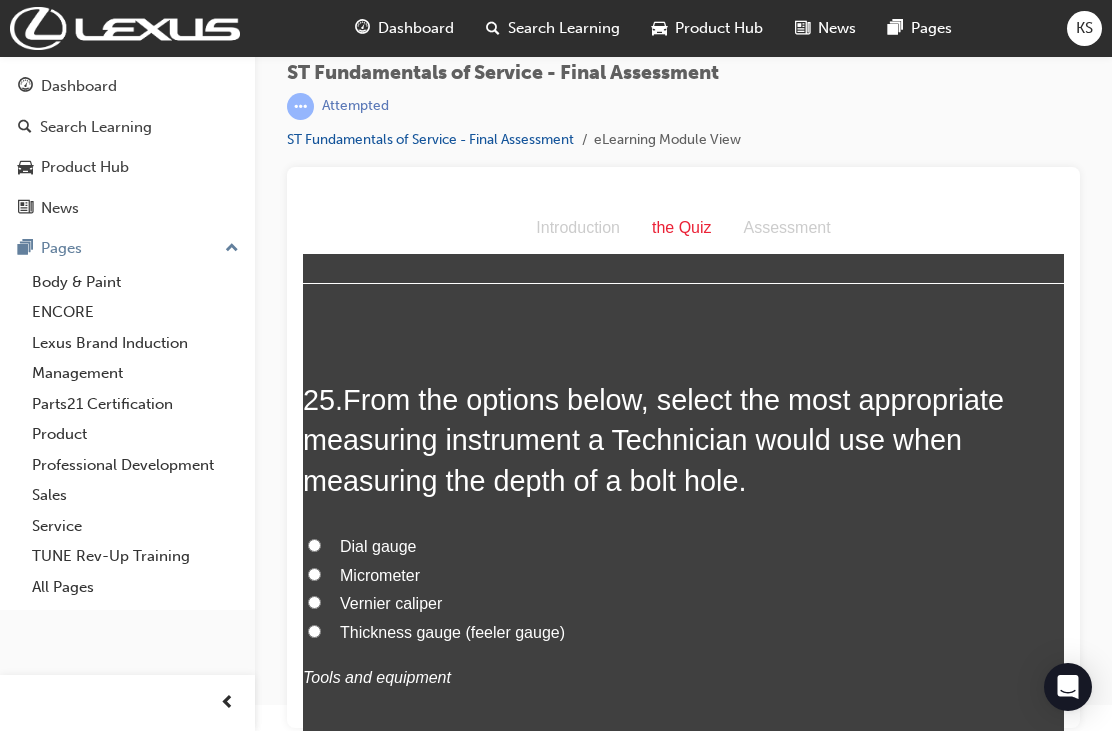 click on "Vernier caliper" at bounding box center (314, 602) 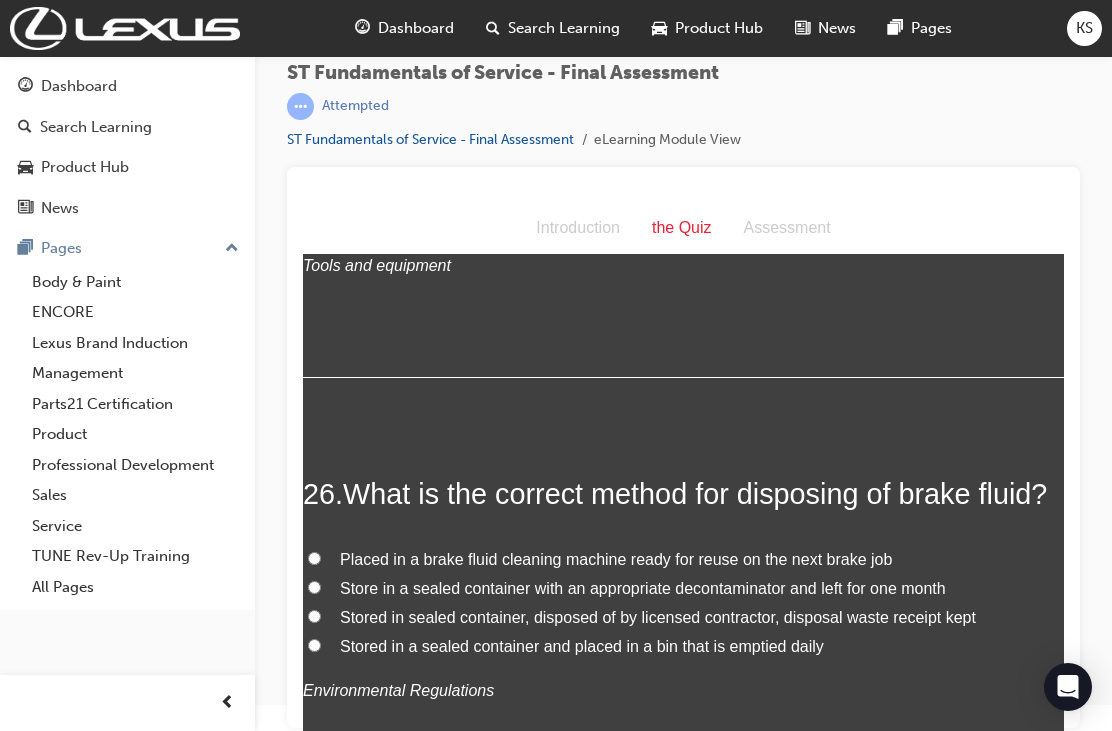 scroll, scrollTop: 11567, scrollLeft: 0, axis: vertical 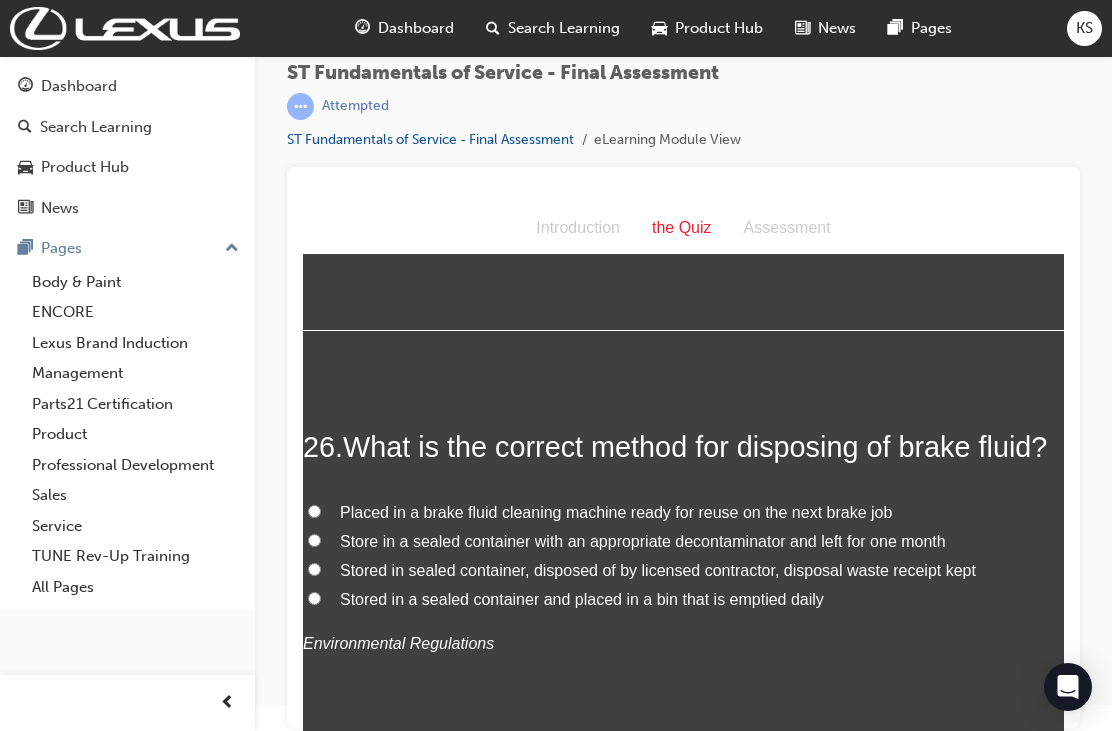 click on "Stored in sealed container, disposed of by licensed contractor, disposal waste receipt kept" at bounding box center [314, 569] 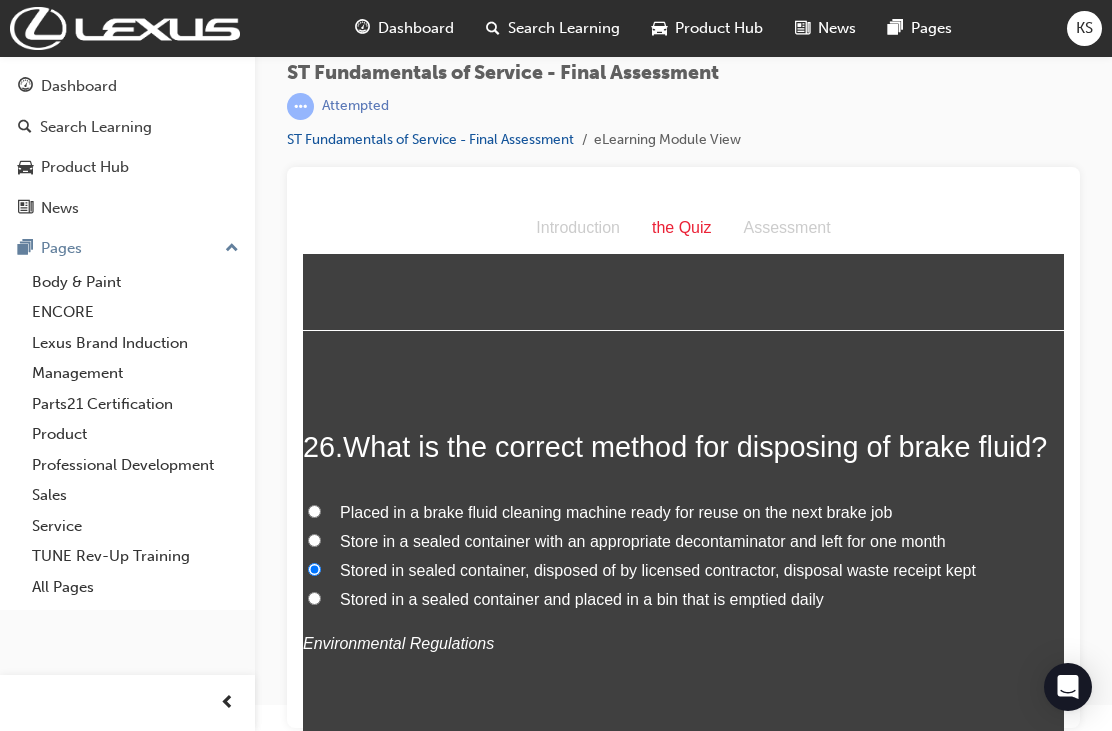 click on "Stored in sealed container, disposed of by licensed contractor, disposal waste receipt kept" at bounding box center [314, 569] 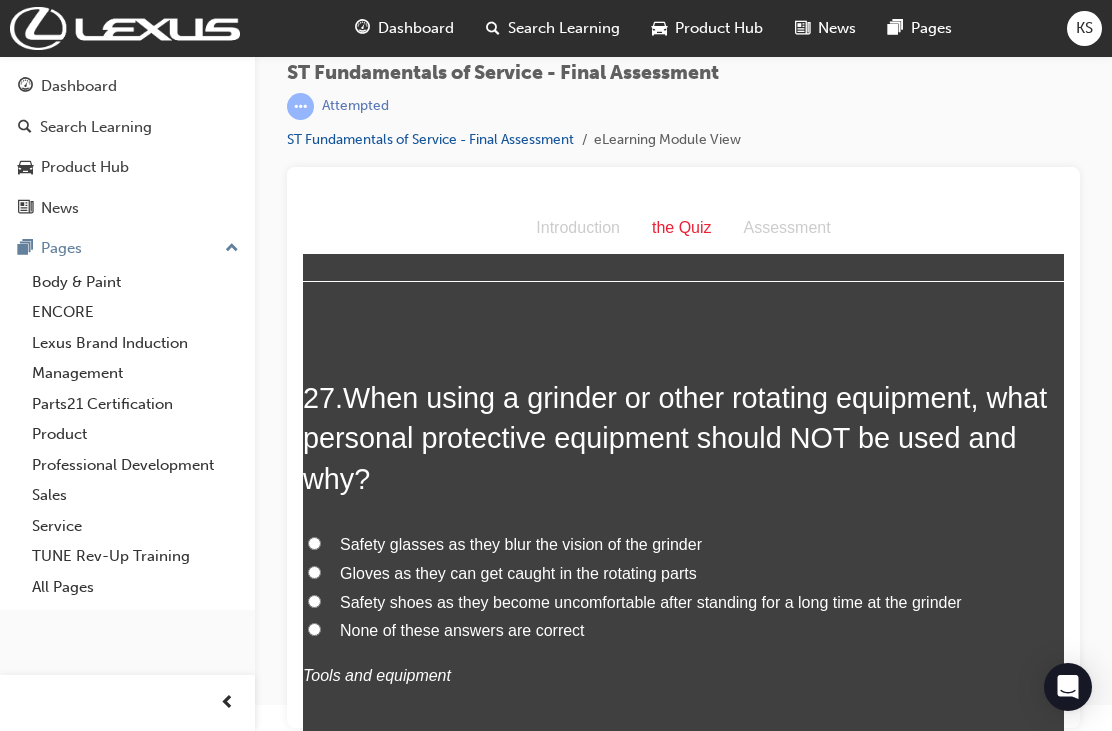 scroll, scrollTop: 12042, scrollLeft: 0, axis: vertical 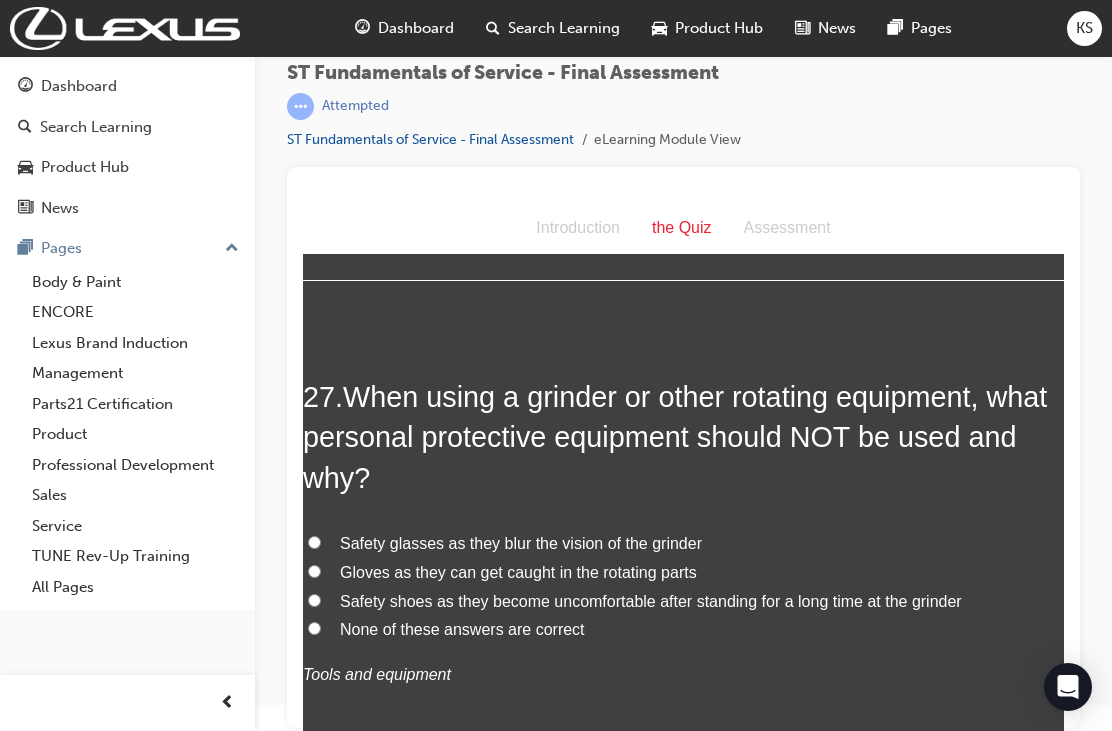 click on "Gloves as they can get caught in the rotating parts" at bounding box center (314, 571) 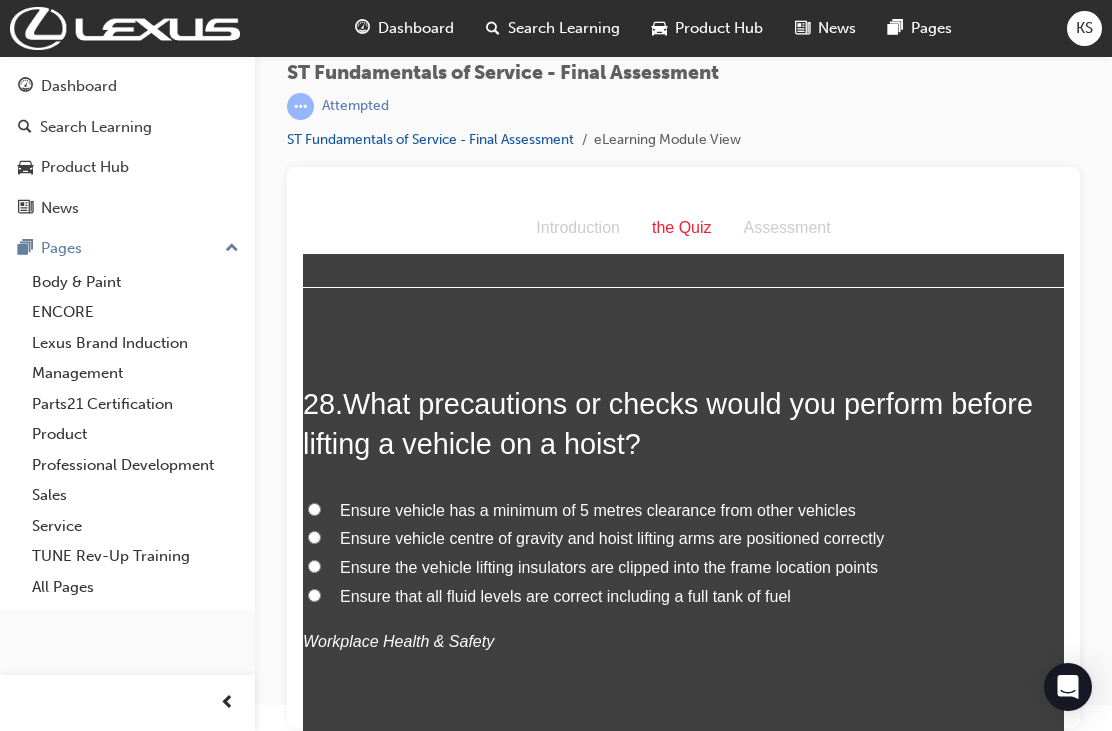 scroll, scrollTop: 12542, scrollLeft: 0, axis: vertical 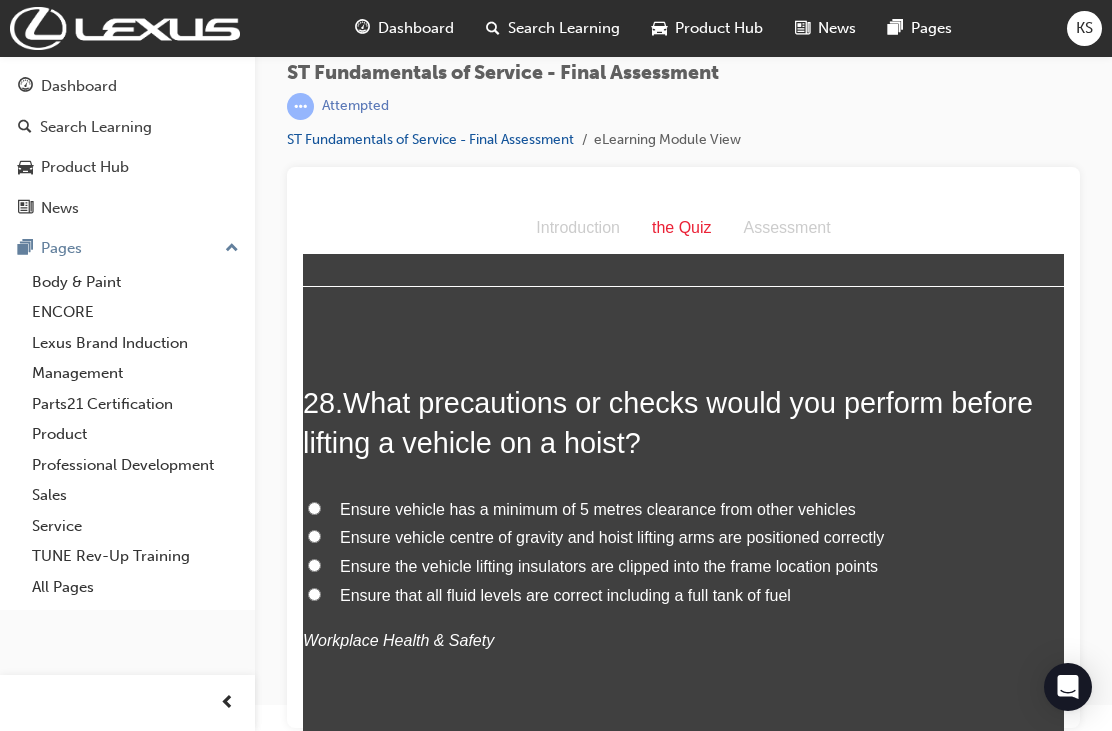 click on "Ensure vehicle centre of gravity and hoist lifting arms are positioned correctly" at bounding box center [314, 536] 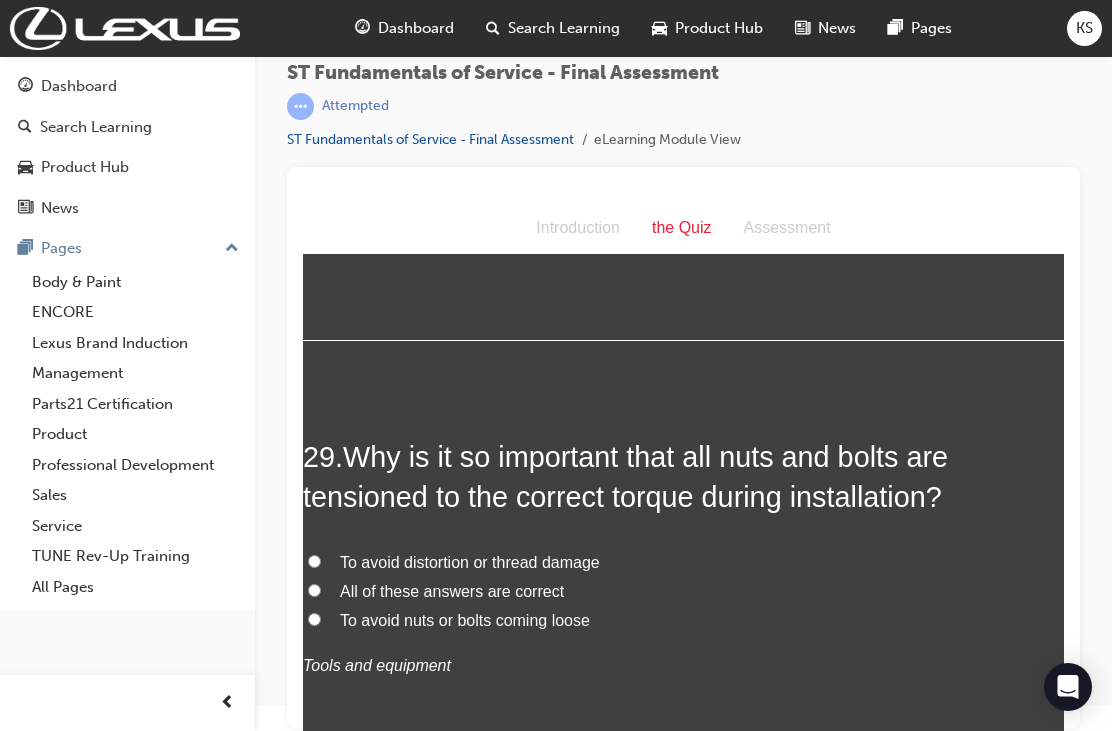 scroll, scrollTop: 12960, scrollLeft: 0, axis: vertical 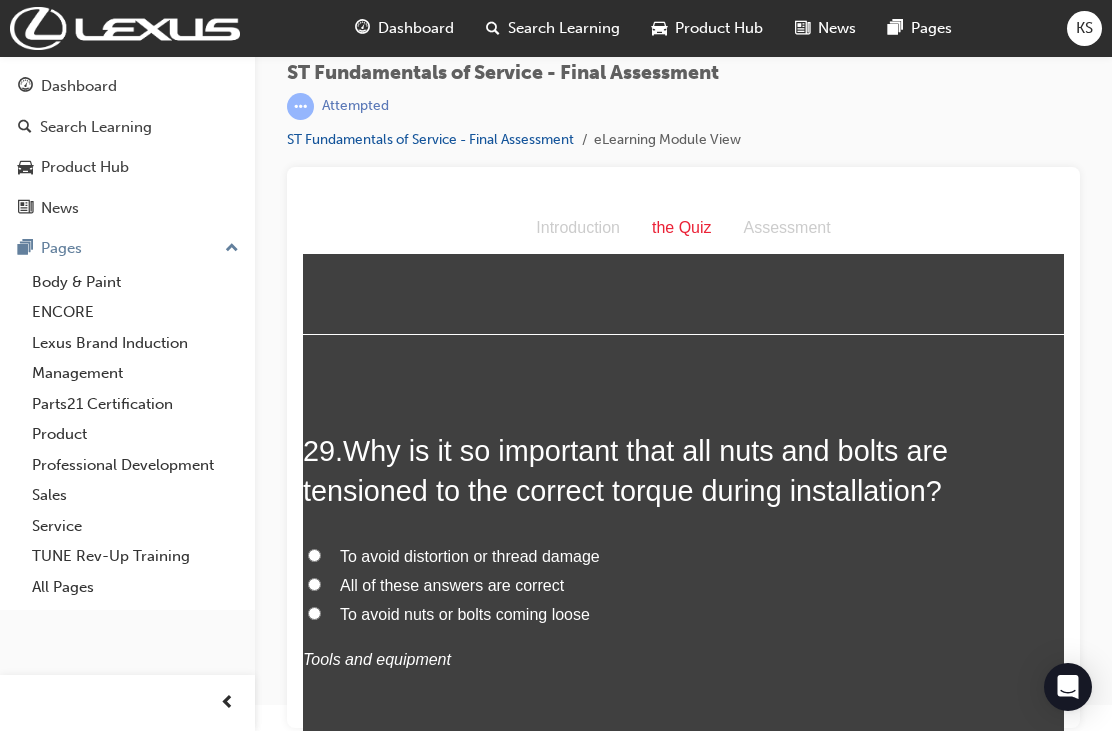 click on "All of these answers are correct" at bounding box center [314, 584] 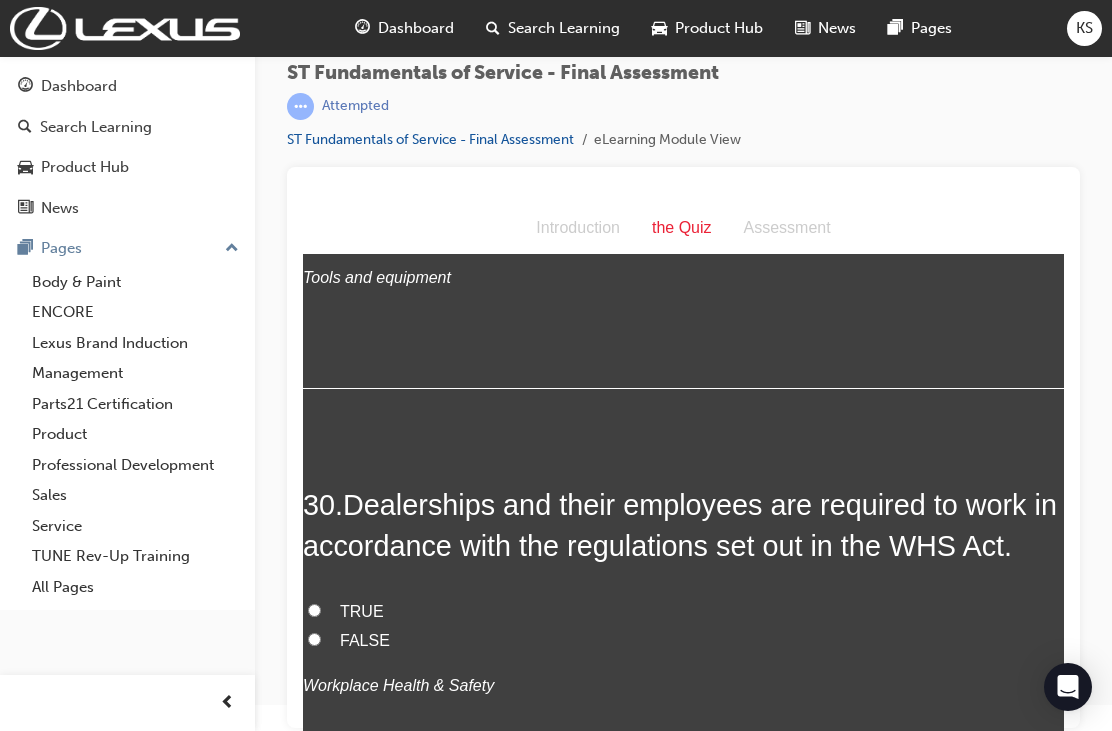 scroll, scrollTop: 13400, scrollLeft: 0, axis: vertical 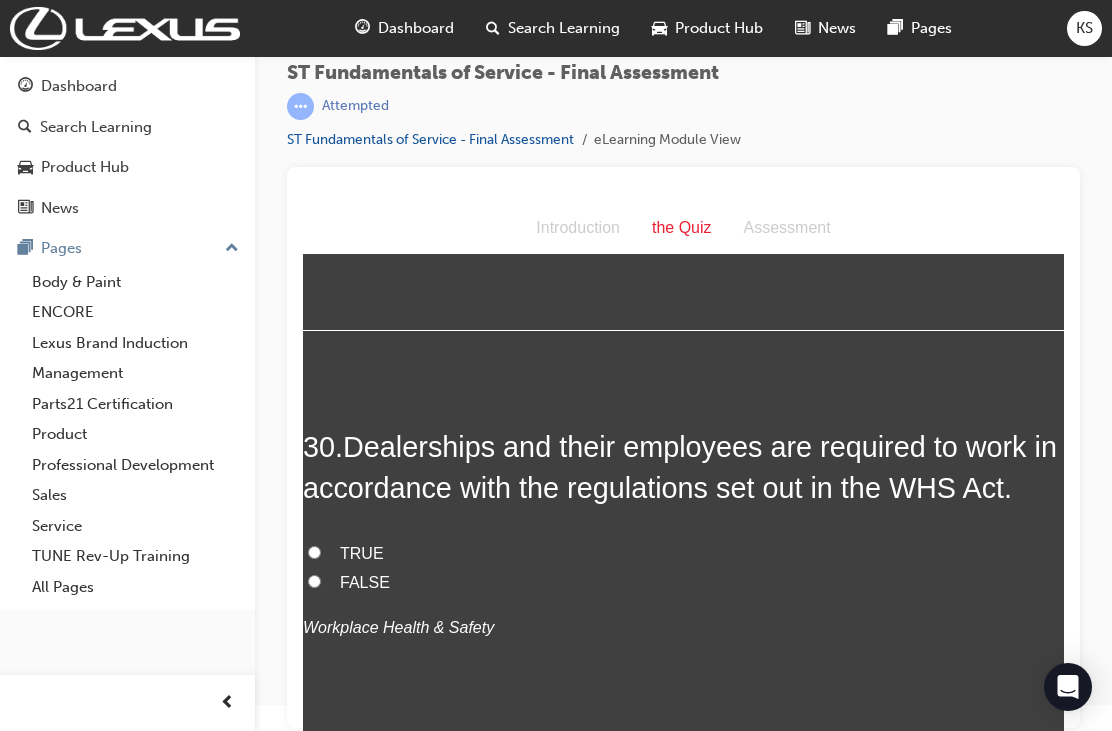 click on "TRUE" at bounding box center (314, 552) 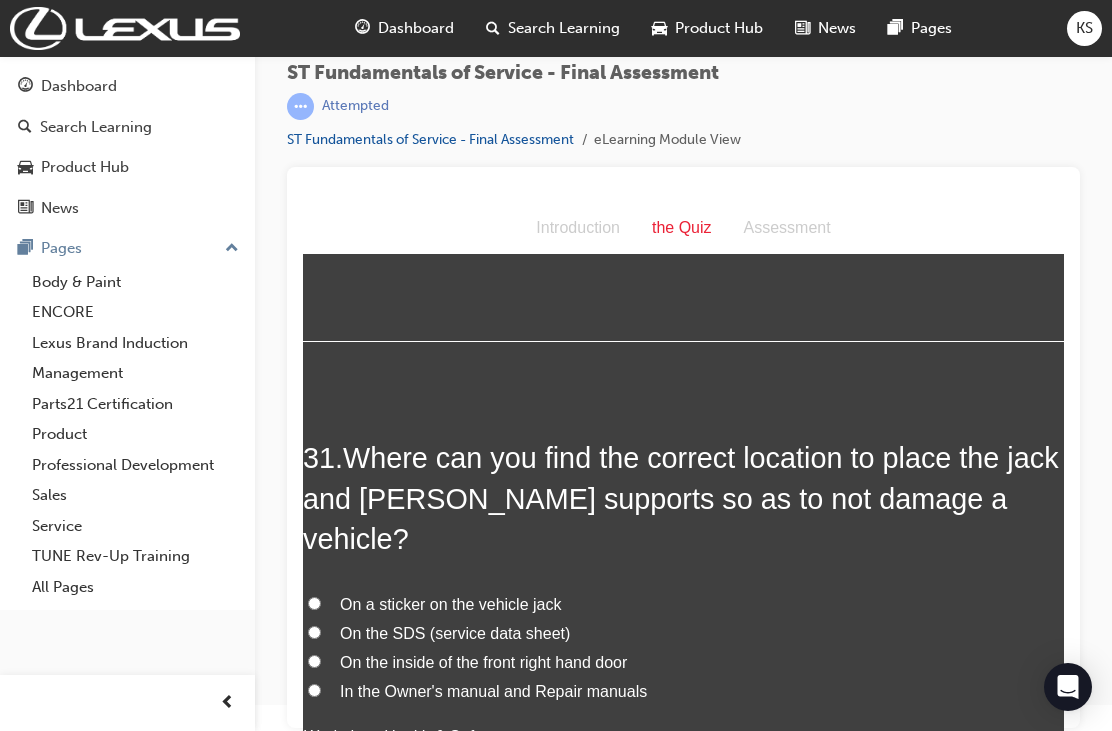 scroll, scrollTop: 13798, scrollLeft: 0, axis: vertical 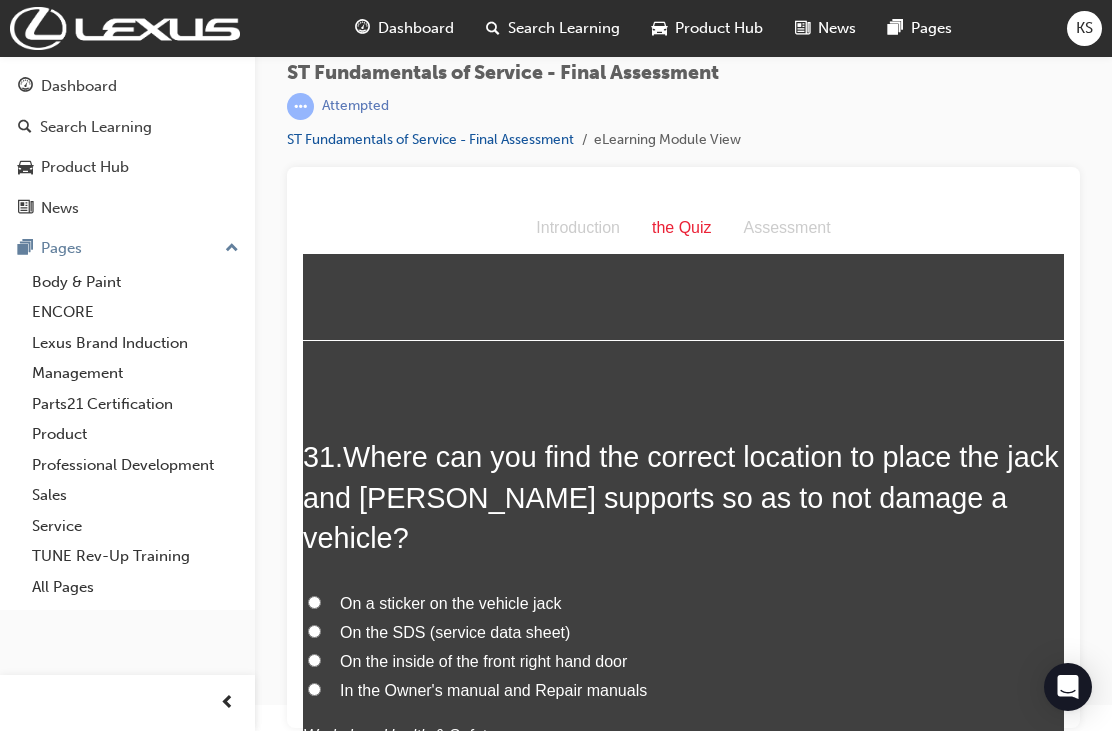 click on "In the Owner's manual and Repair manuals" at bounding box center (314, 689) 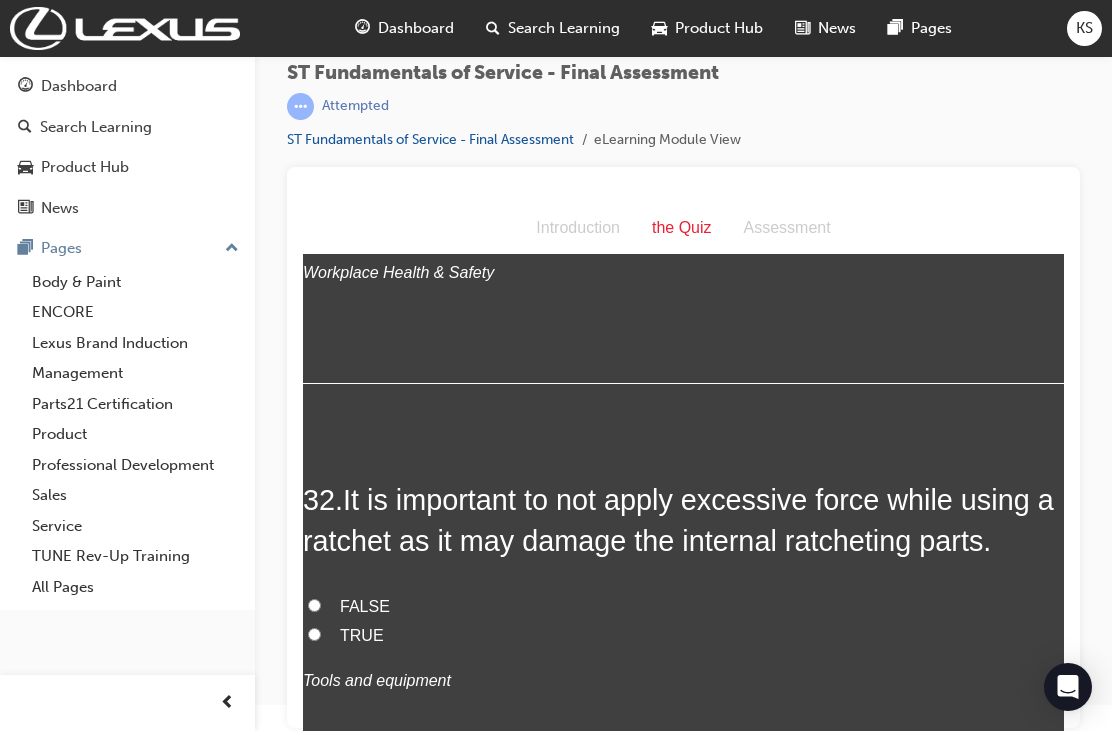 scroll, scrollTop: 14283, scrollLeft: 0, axis: vertical 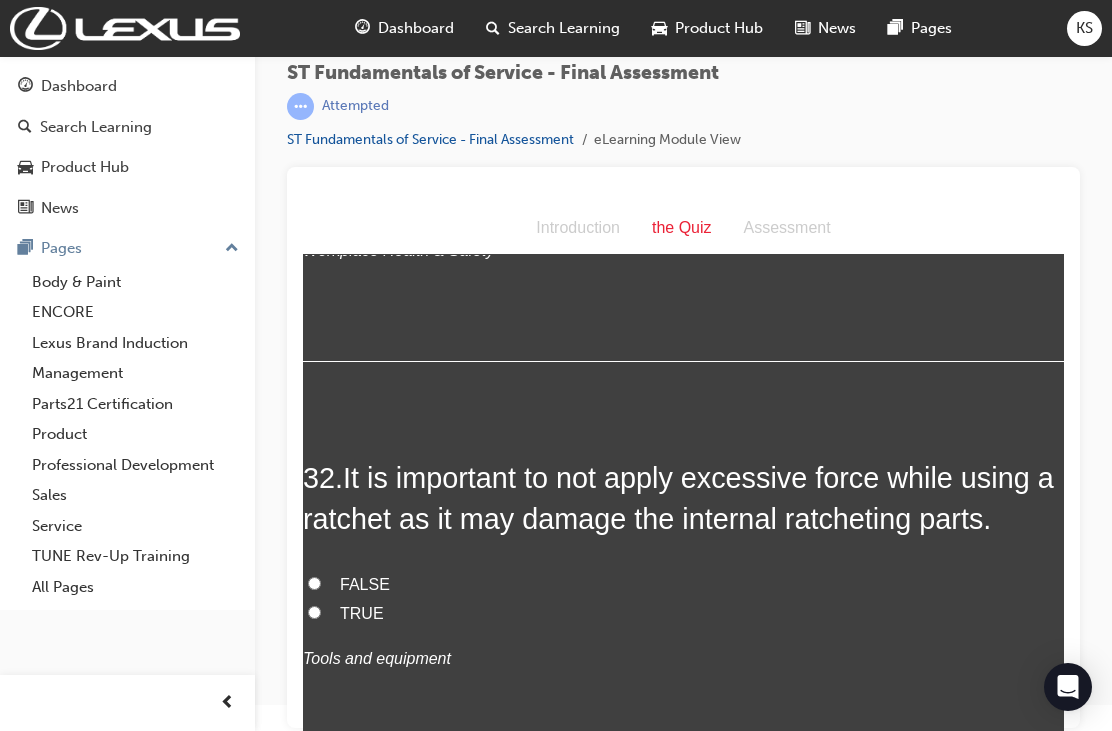 click on "TRUE" at bounding box center [314, 612] 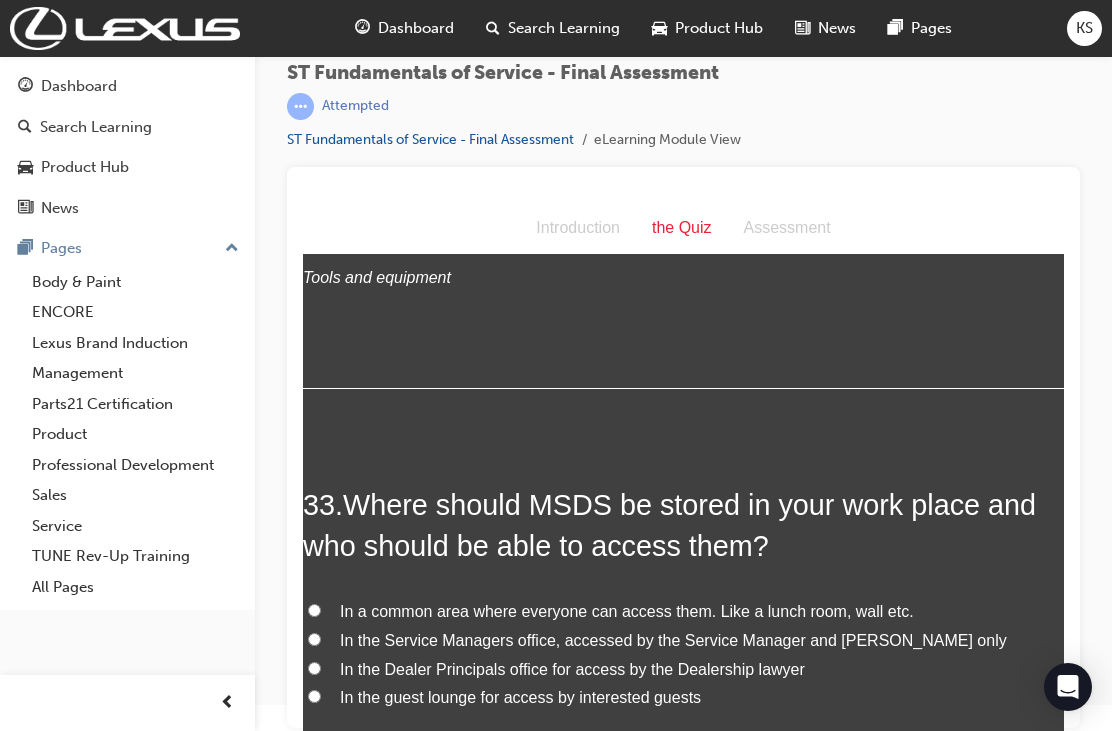 scroll, scrollTop: 14683, scrollLeft: 0, axis: vertical 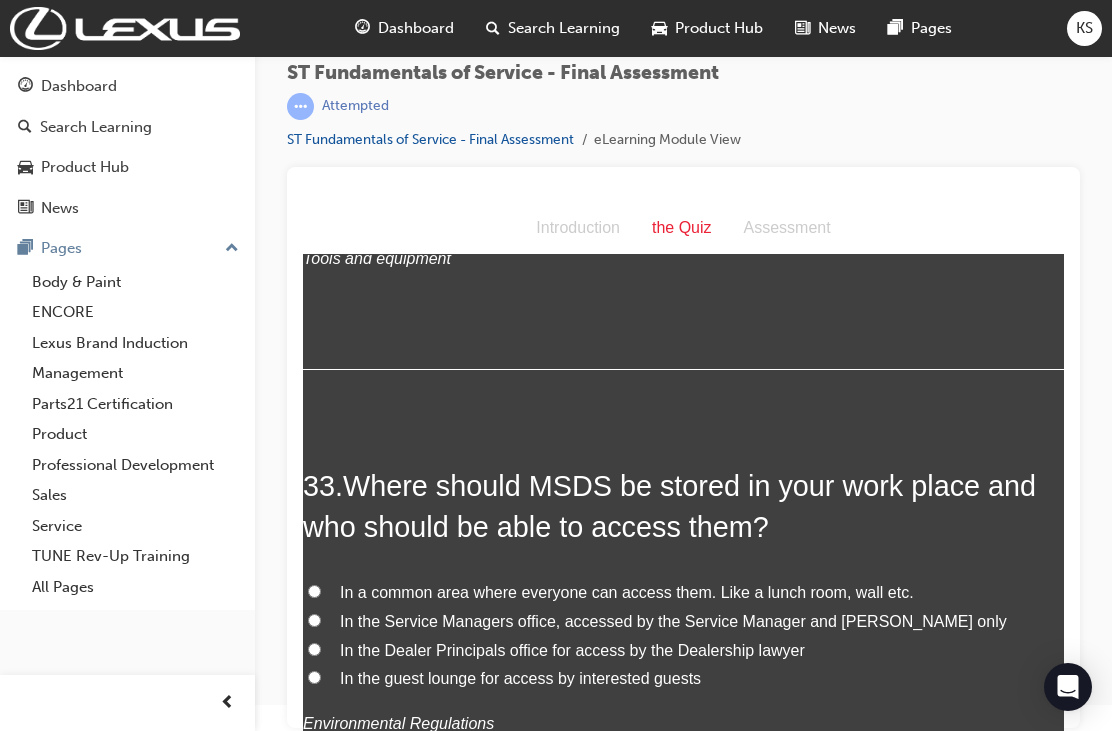 click on "In a common area where everyone can access them. Like a lunch room, wall etc." at bounding box center (314, 591) 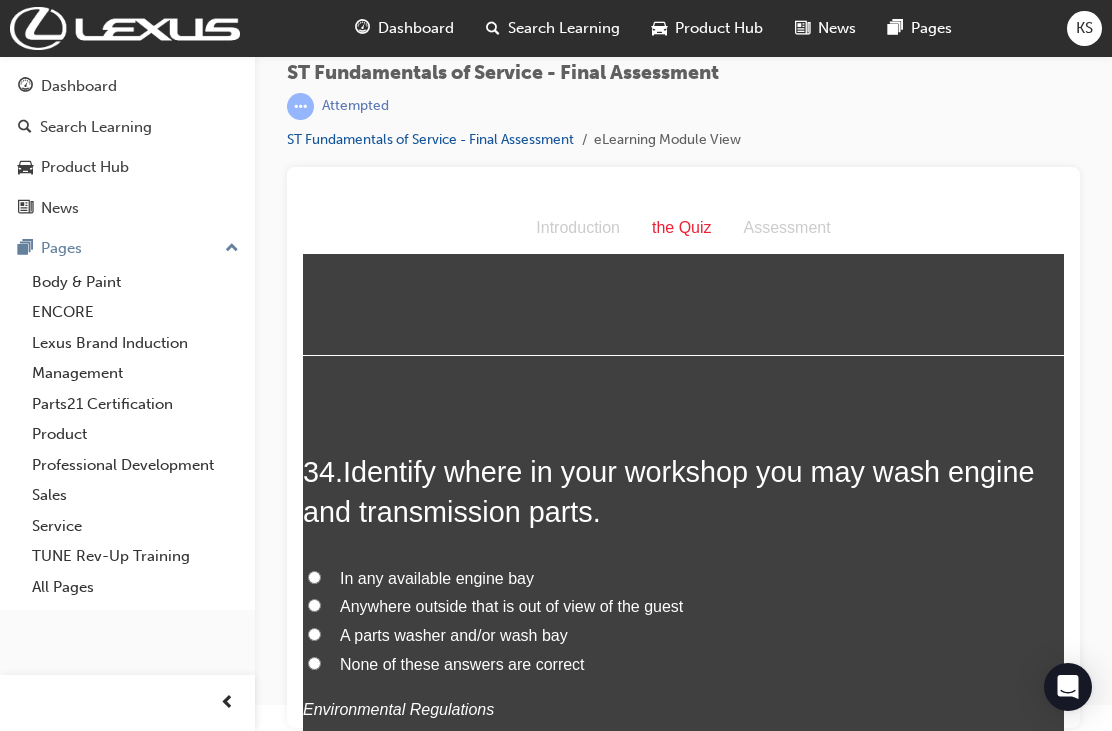 scroll, scrollTop: 15161, scrollLeft: 0, axis: vertical 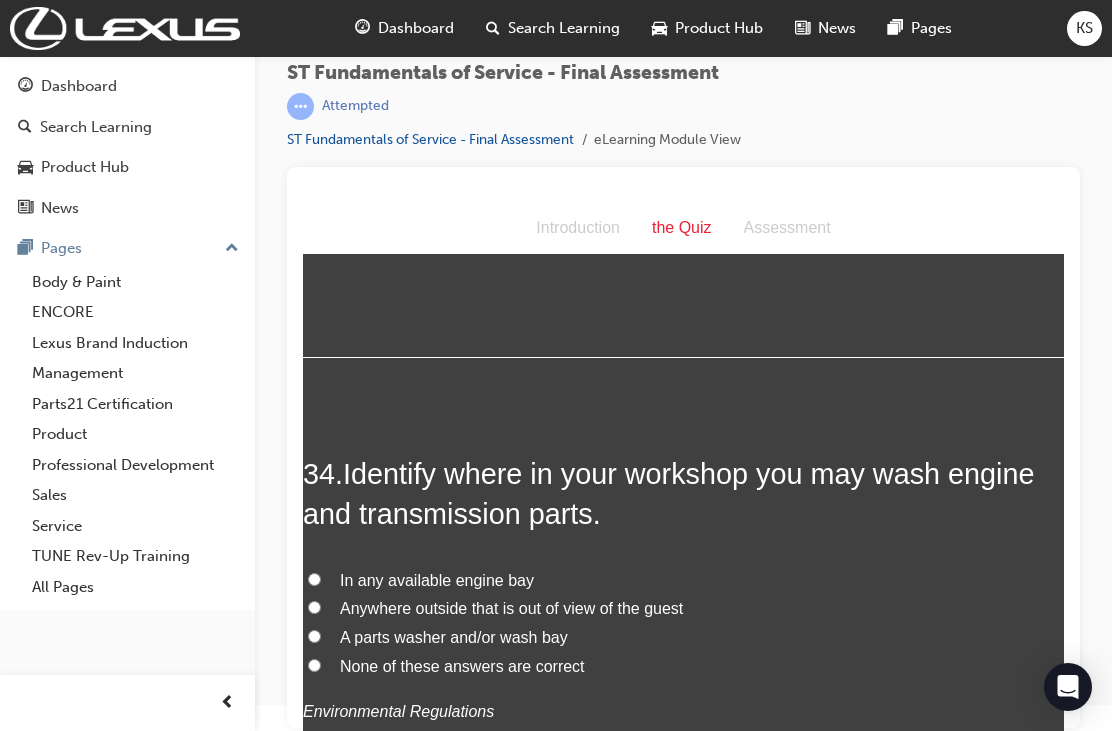 click on "A parts washer and/or wash bay" at bounding box center [683, 638] 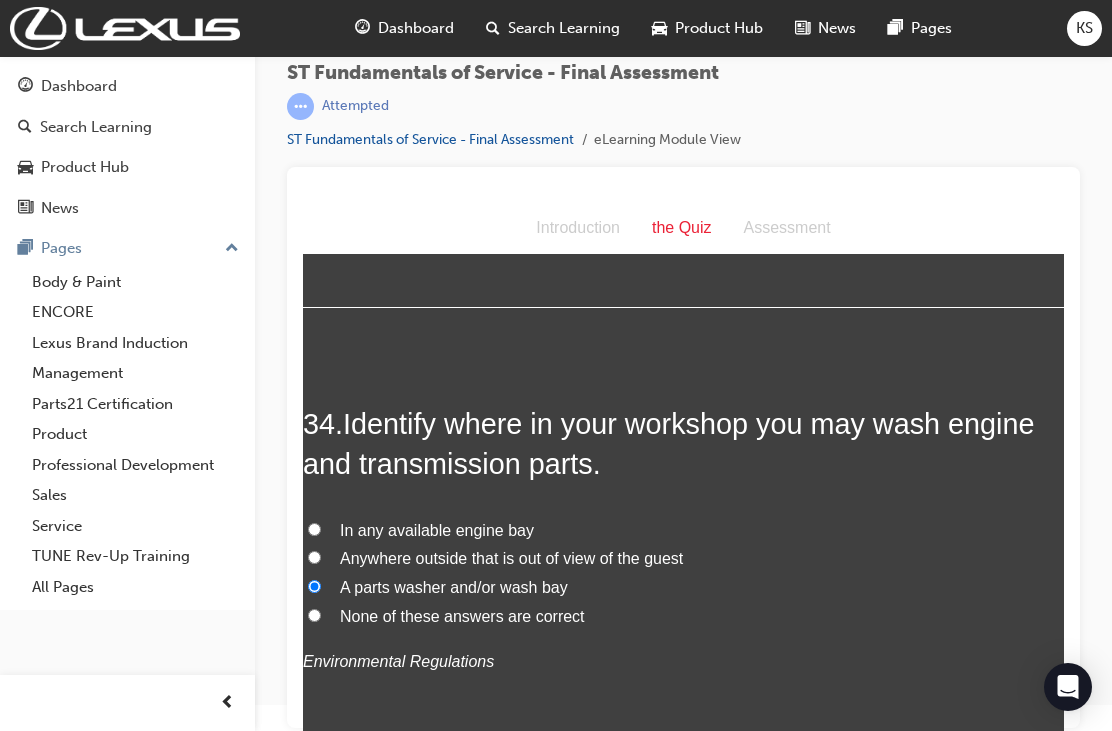 scroll, scrollTop: 15209, scrollLeft: 0, axis: vertical 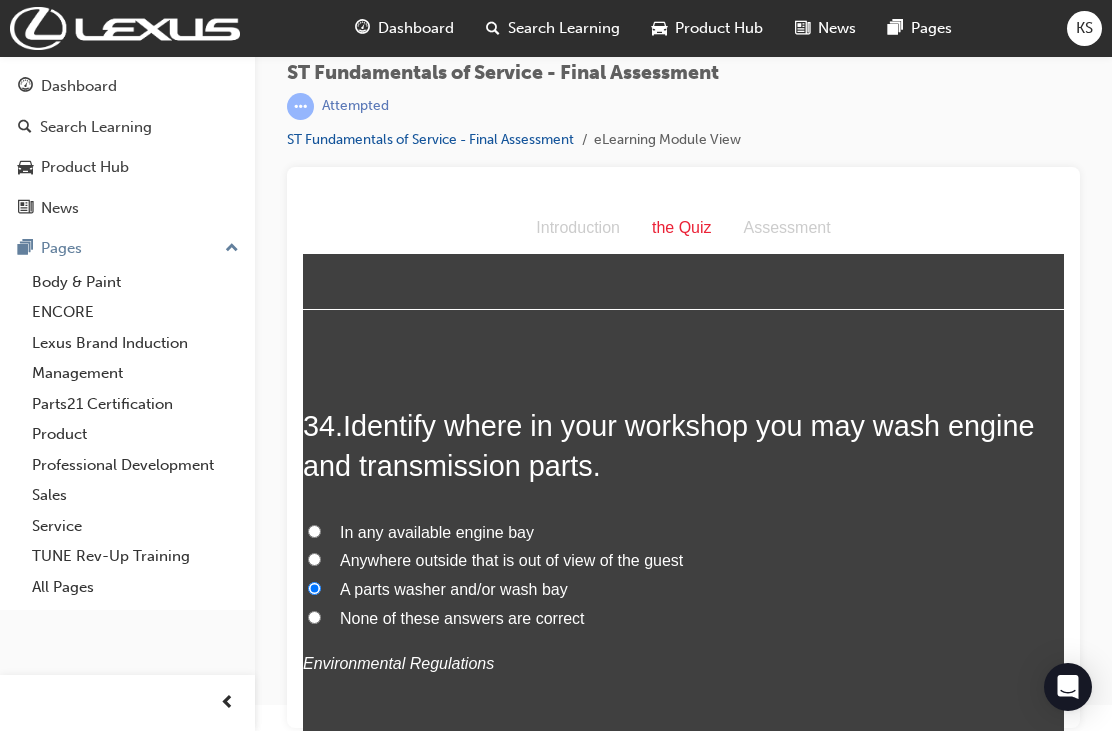 click on "Submit Answers" at bounding box center (682, 900) 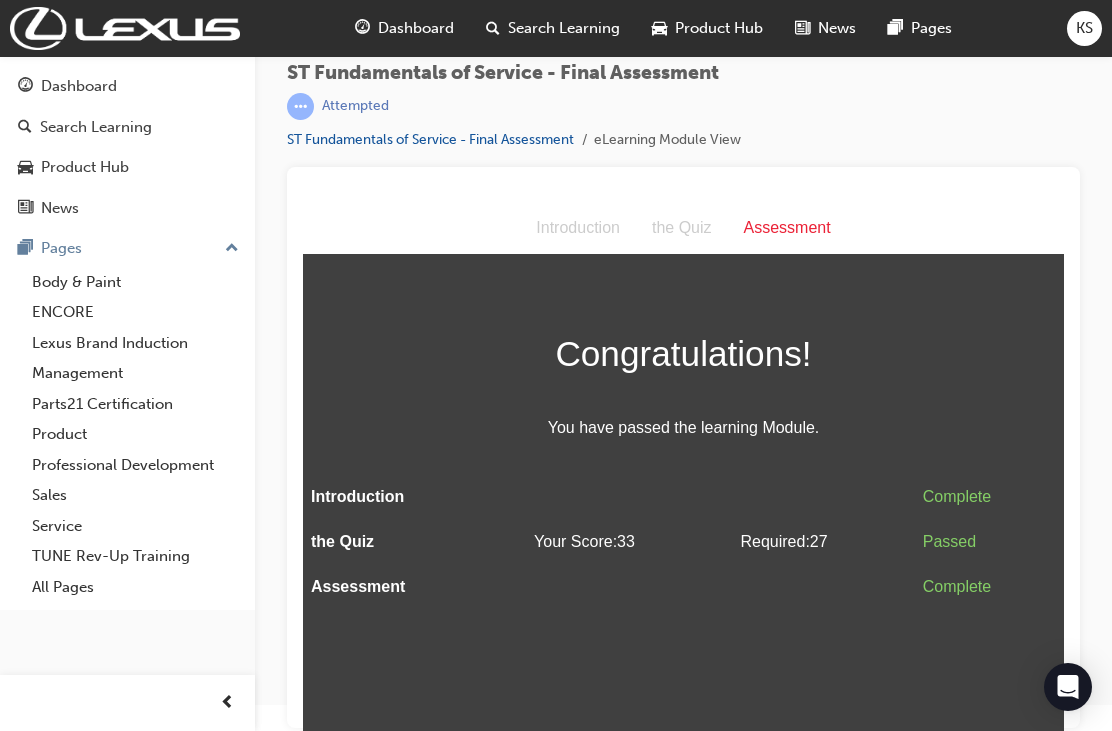 scroll, scrollTop: 0, scrollLeft: 0, axis: both 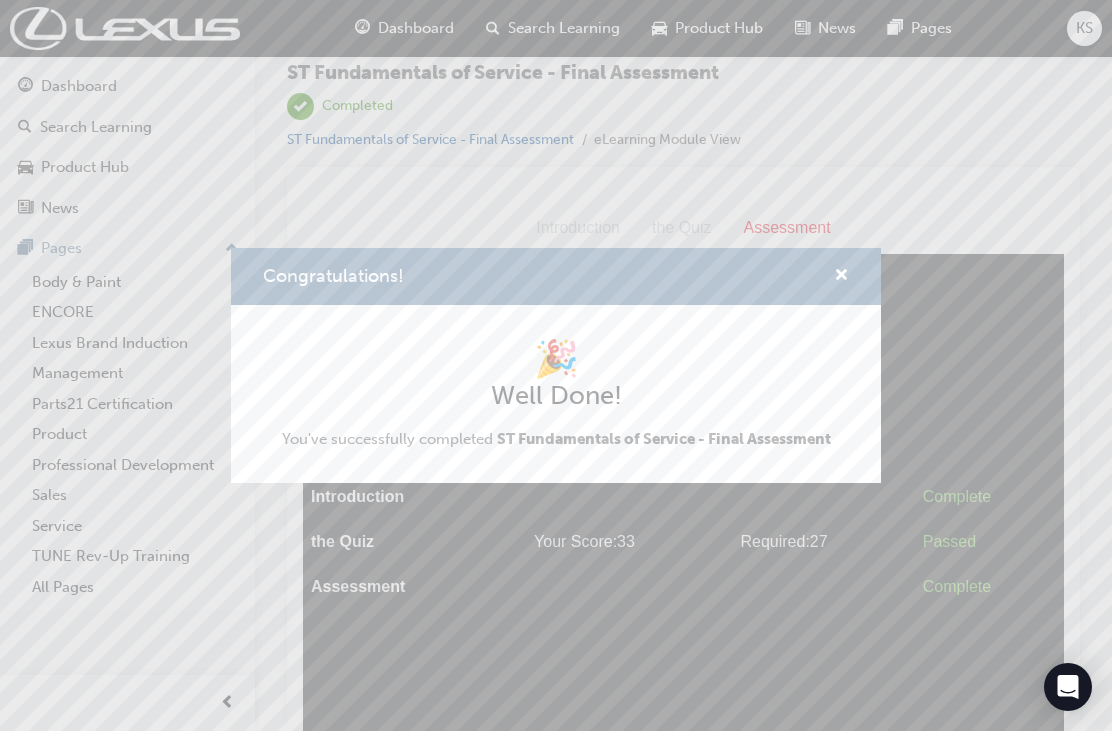 click at bounding box center (841, 277) 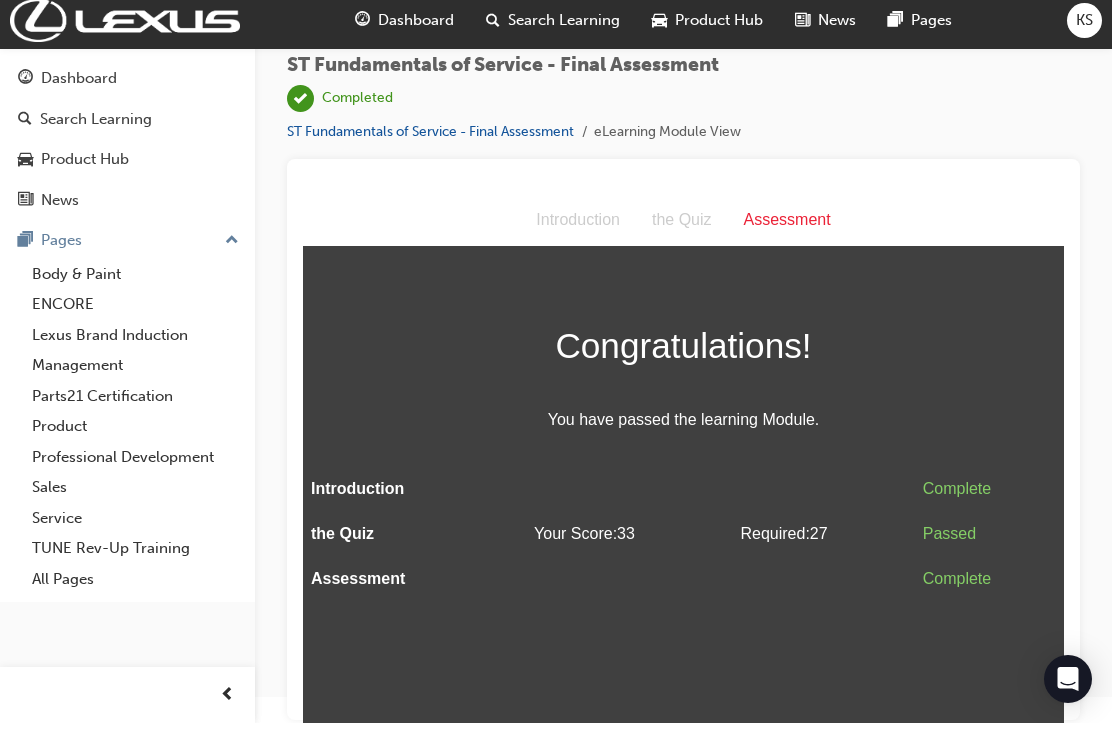 scroll, scrollTop: 0, scrollLeft: 0, axis: both 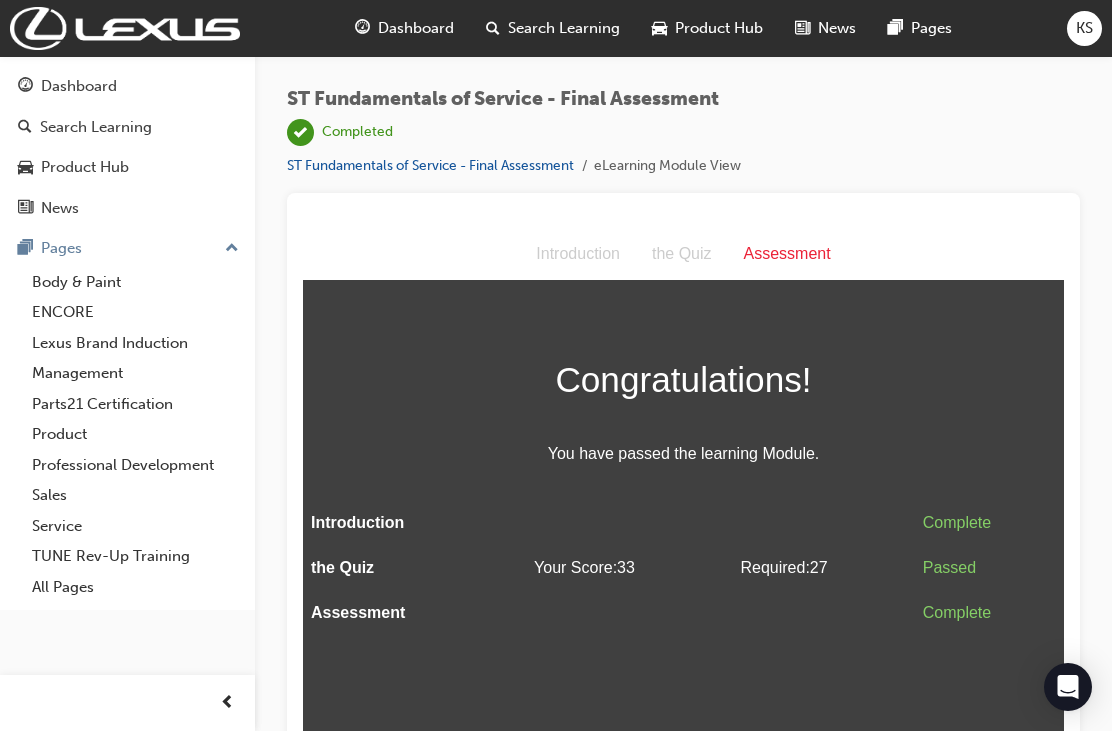 click on "ST Fundamentals of Service - Final Assessment" at bounding box center (430, 165) 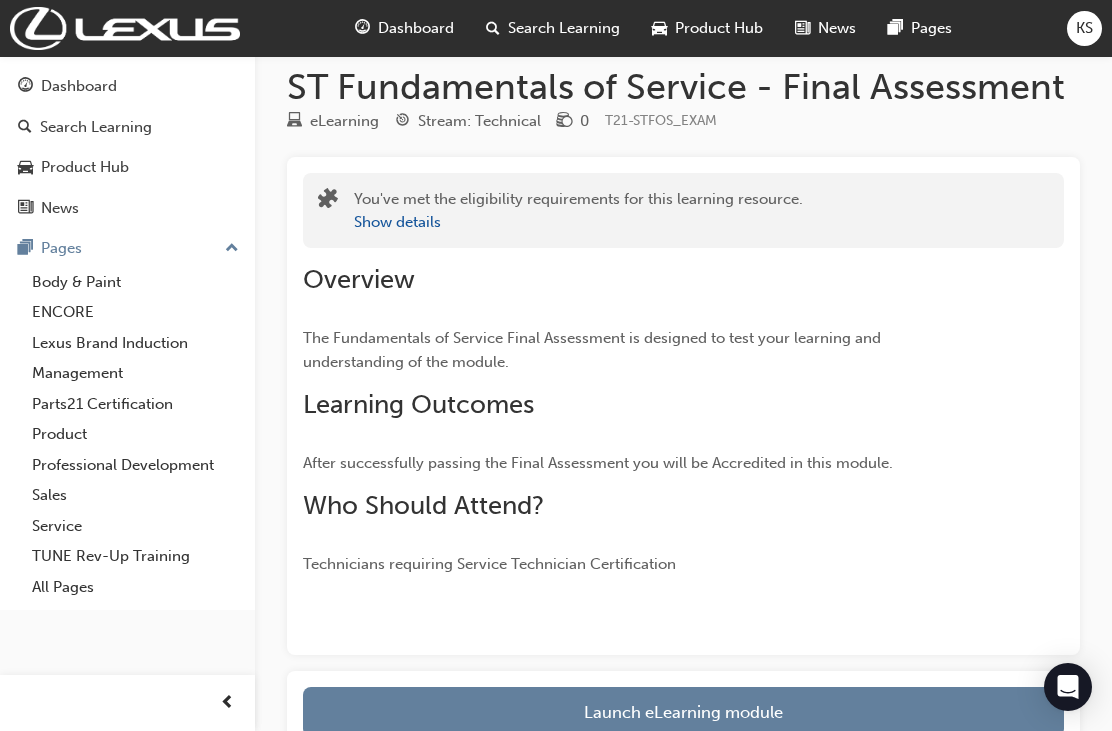 scroll, scrollTop: 0, scrollLeft: 0, axis: both 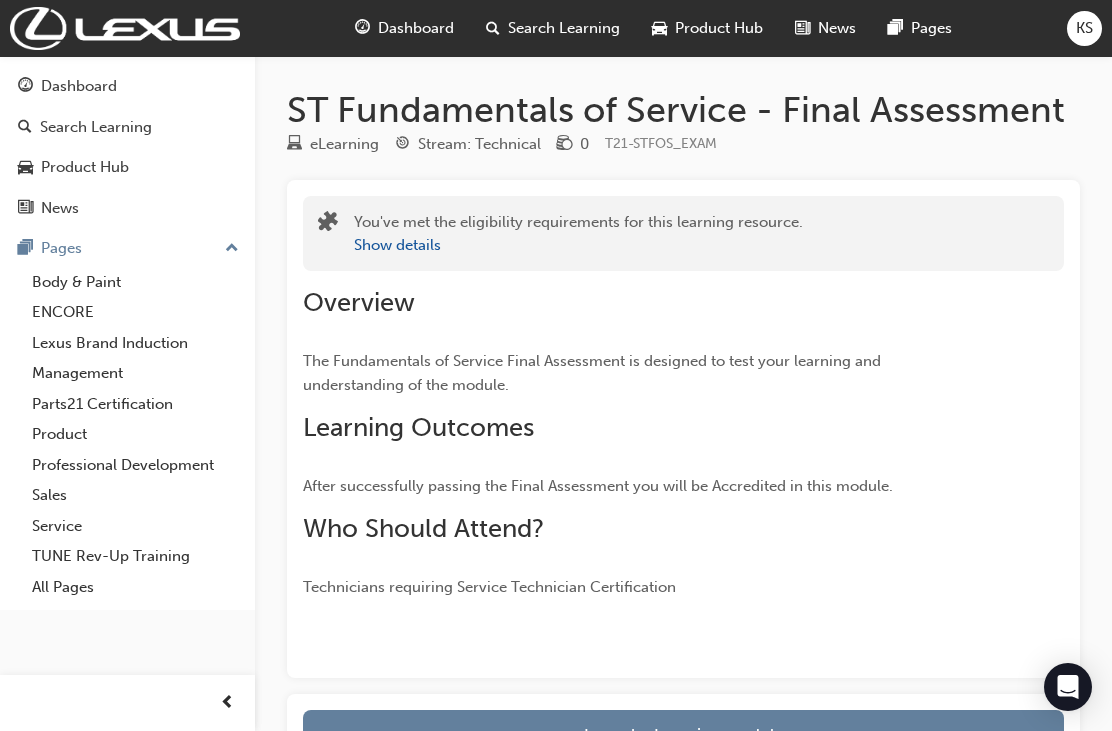 click on "Dashboard" at bounding box center (404, 28) 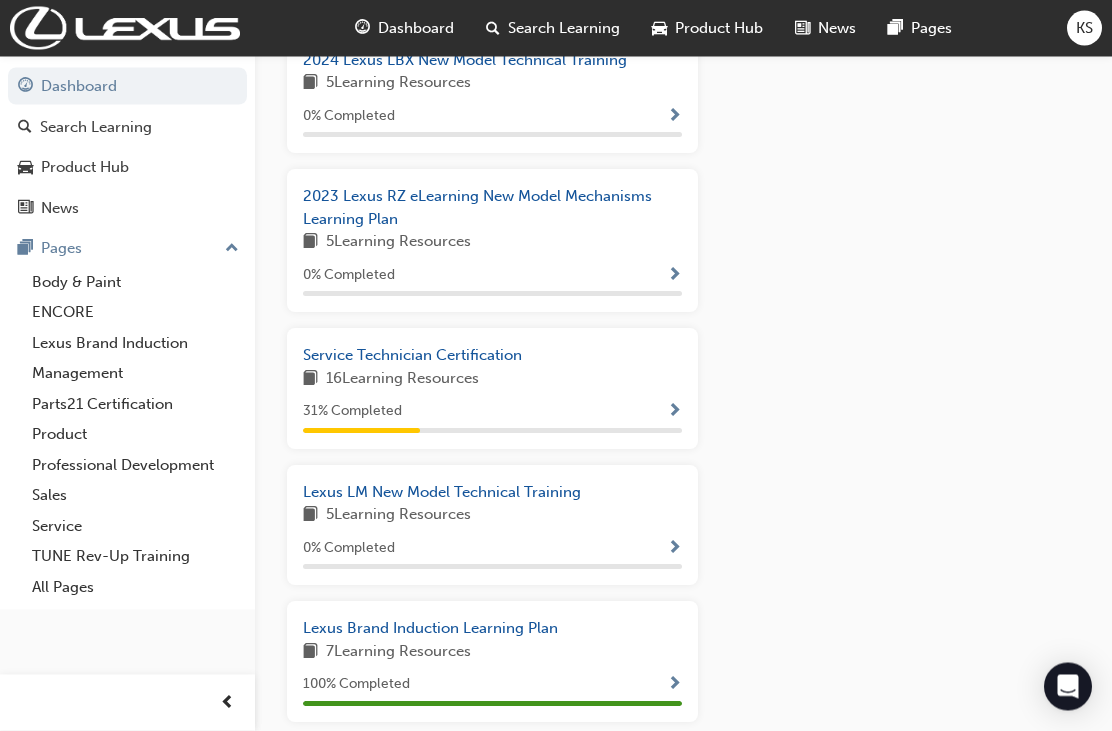 scroll, scrollTop: 1180, scrollLeft: 0, axis: vertical 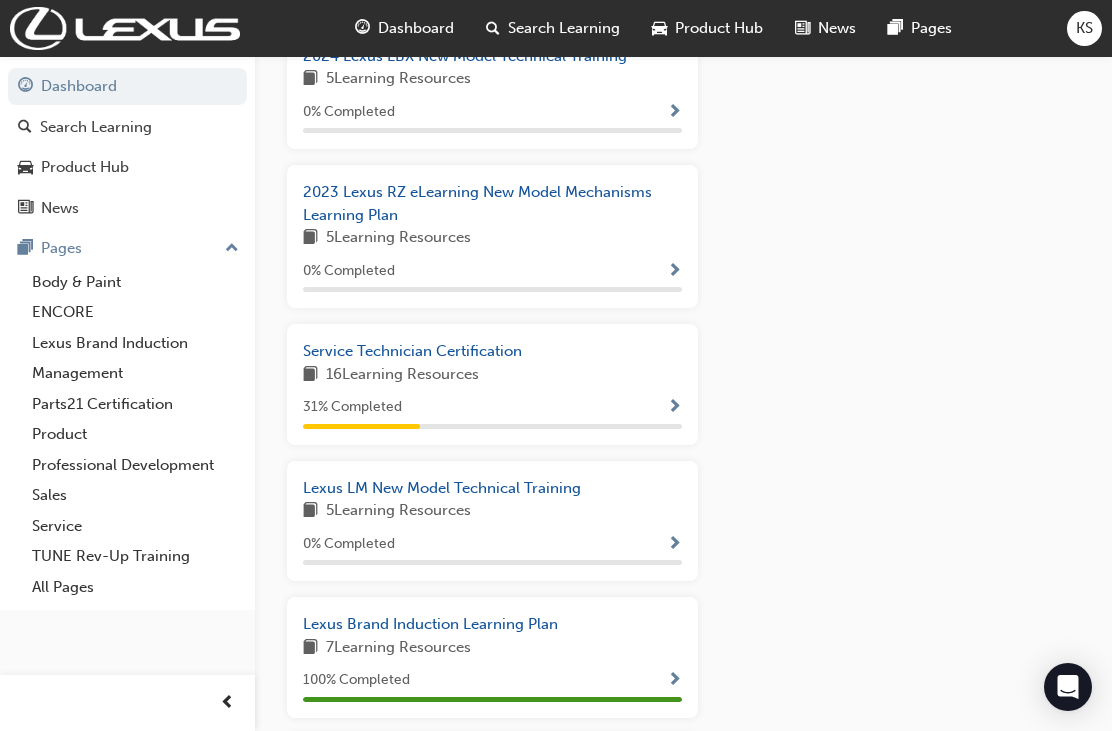 click on "Service Technician Certification 16  Learning Resources 31 % Completed" at bounding box center (492, 384) 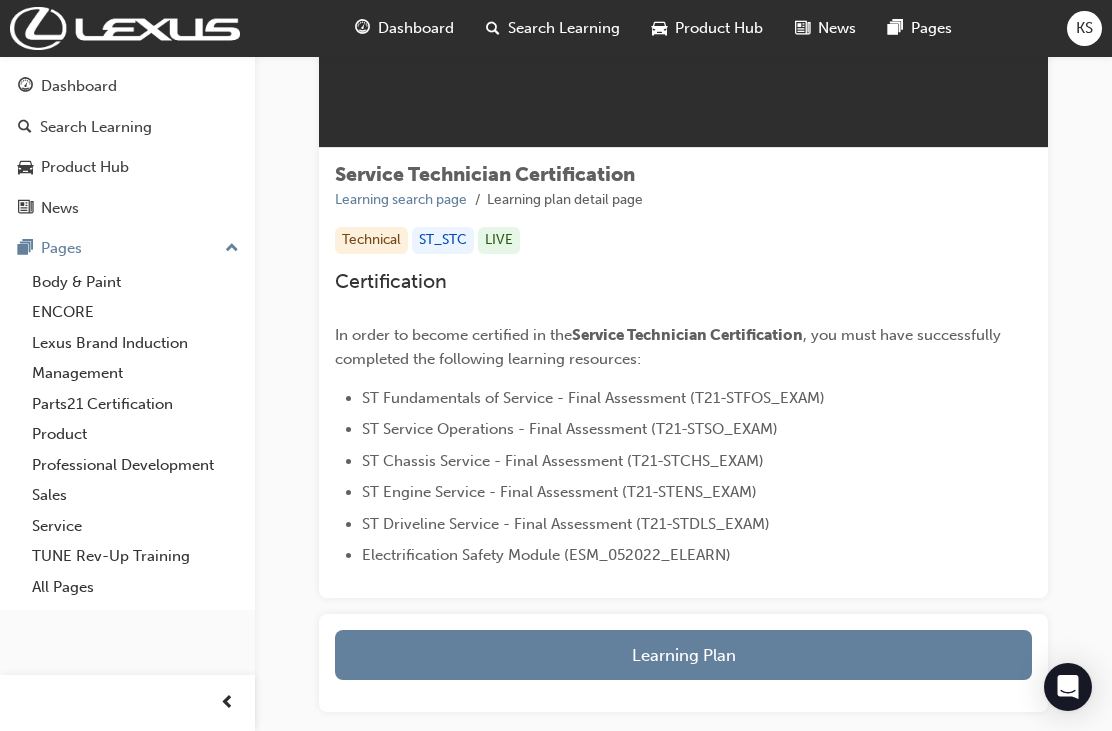 scroll, scrollTop: 285, scrollLeft: 0, axis: vertical 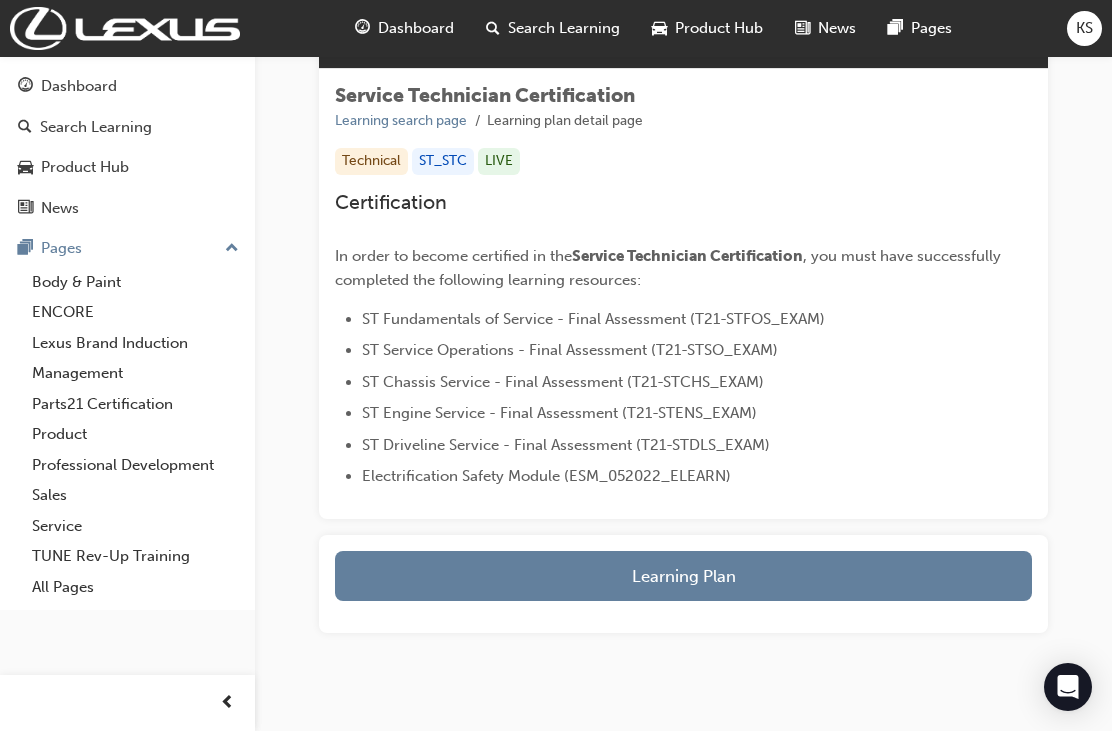 click on "Learning Plan" at bounding box center [683, 576] 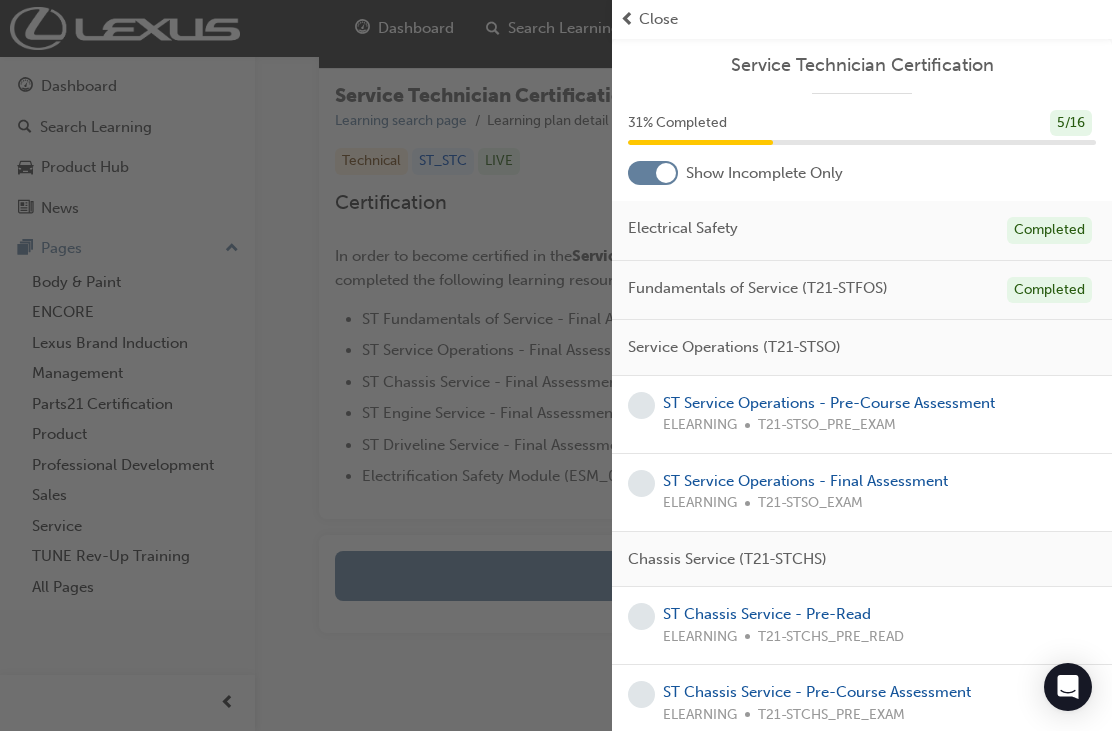 click on "ST Service Operations - Pre-Course Assessment" at bounding box center [829, 403] 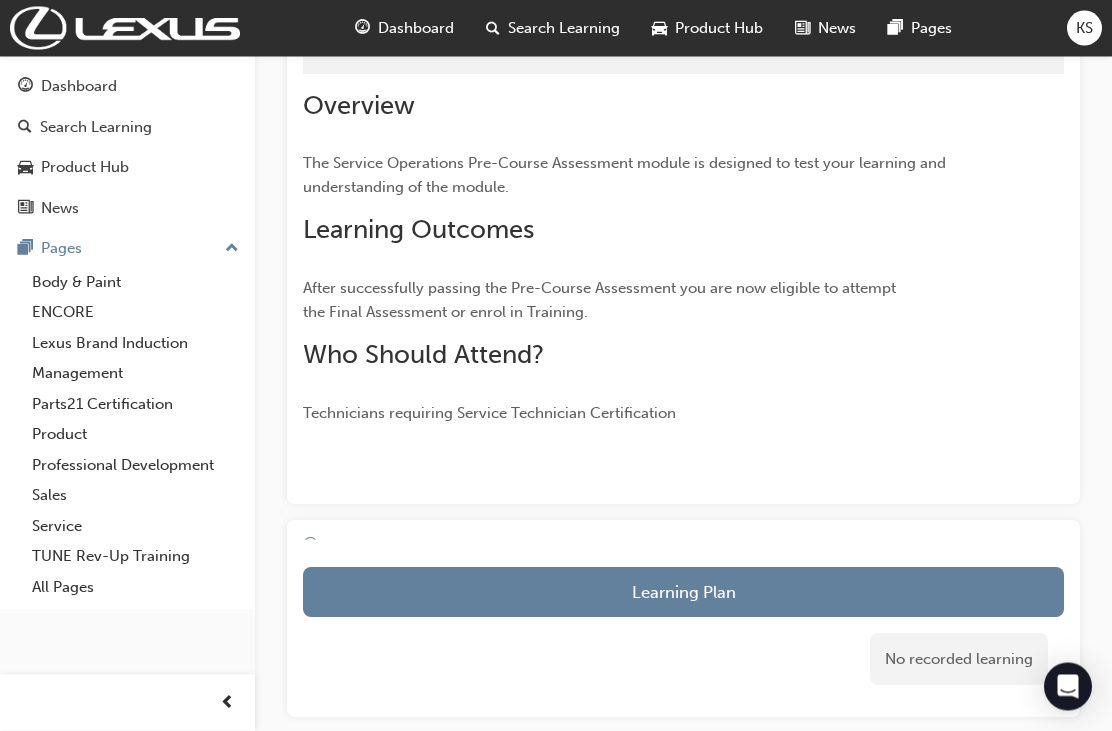 scroll, scrollTop: 0, scrollLeft: 0, axis: both 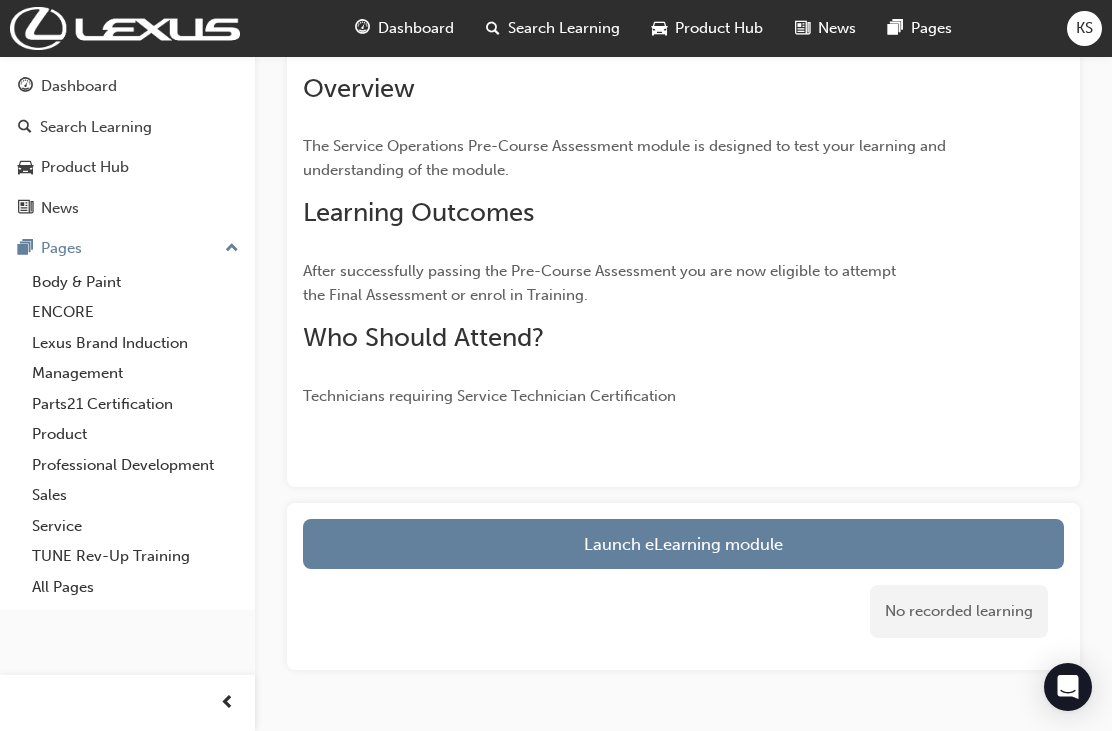 click on "Launch eLearning module" at bounding box center (683, 544) 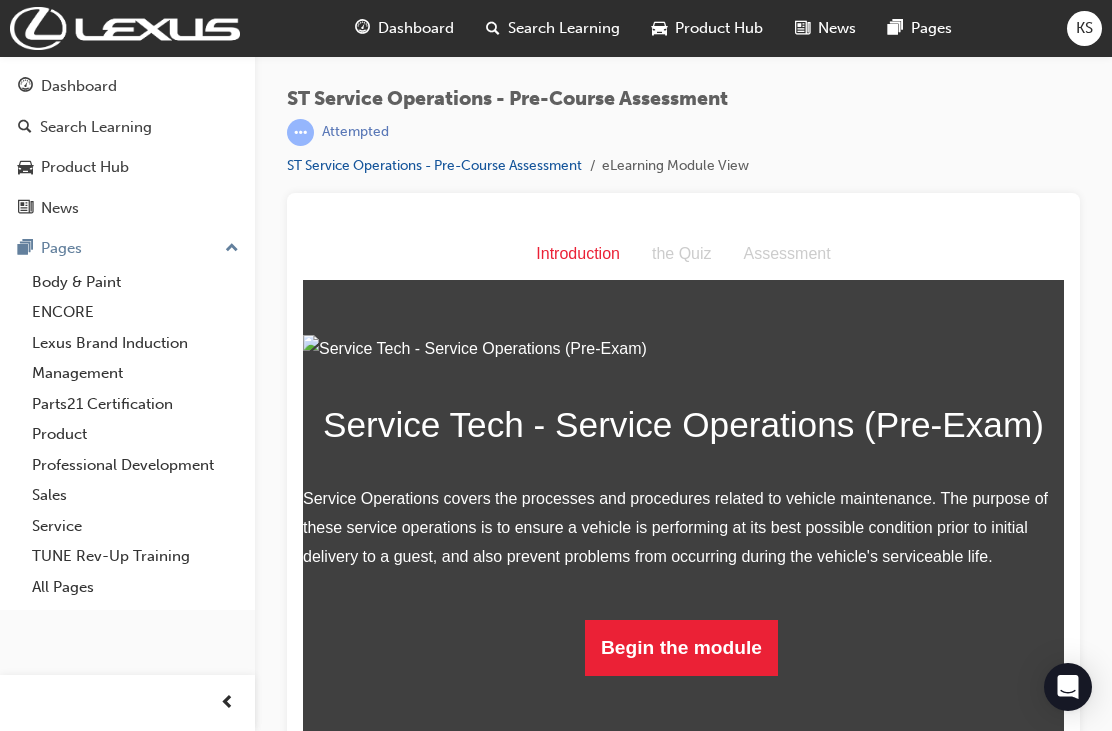 scroll, scrollTop: 122, scrollLeft: 0, axis: vertical 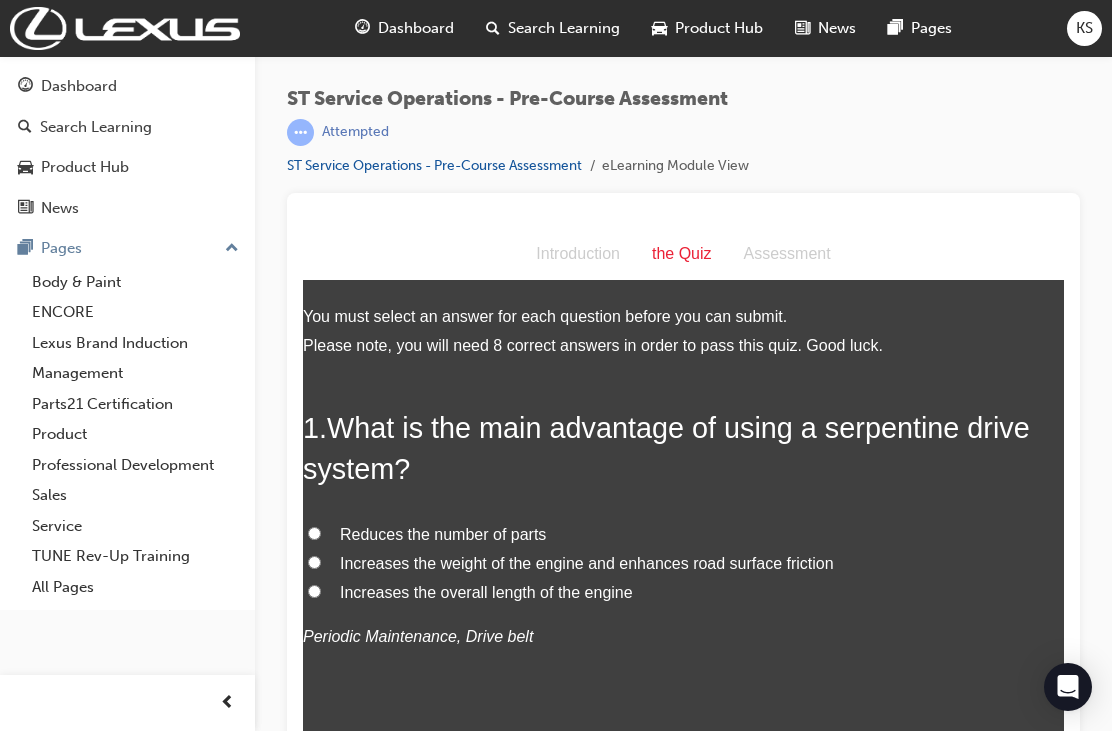 click on "Reduces the number of parts" at bounding box center [683, 535] 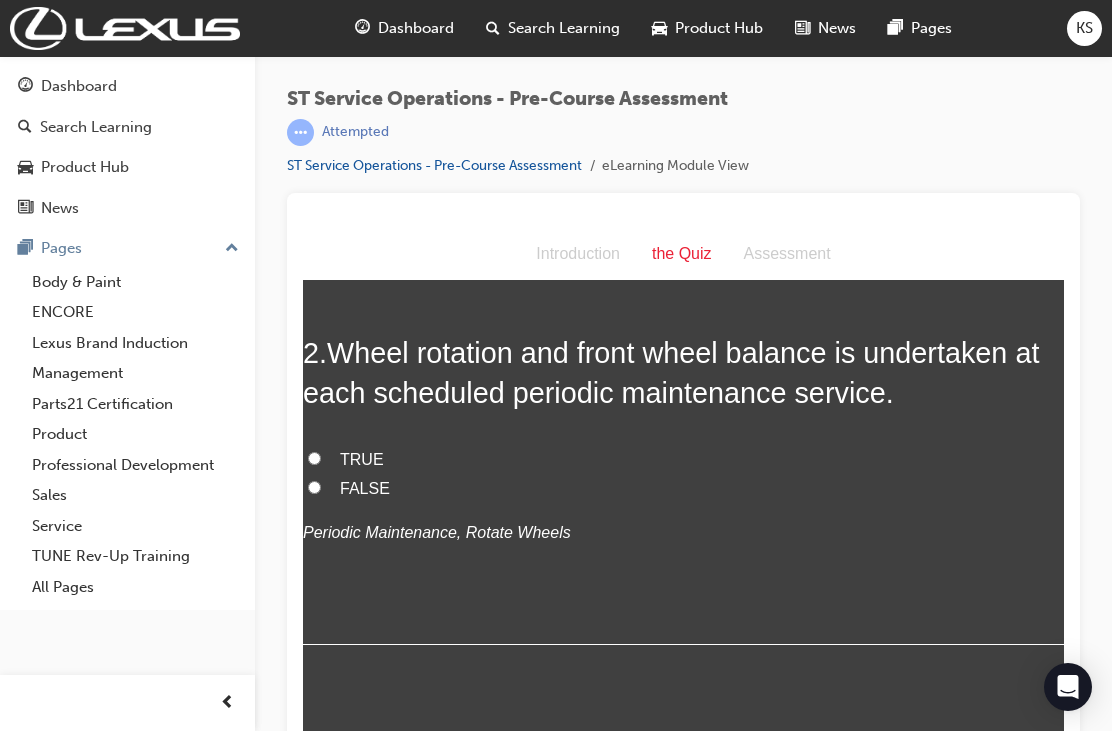 scroll, scrollTop: 507, scrollLeft: 0, axis: vertical 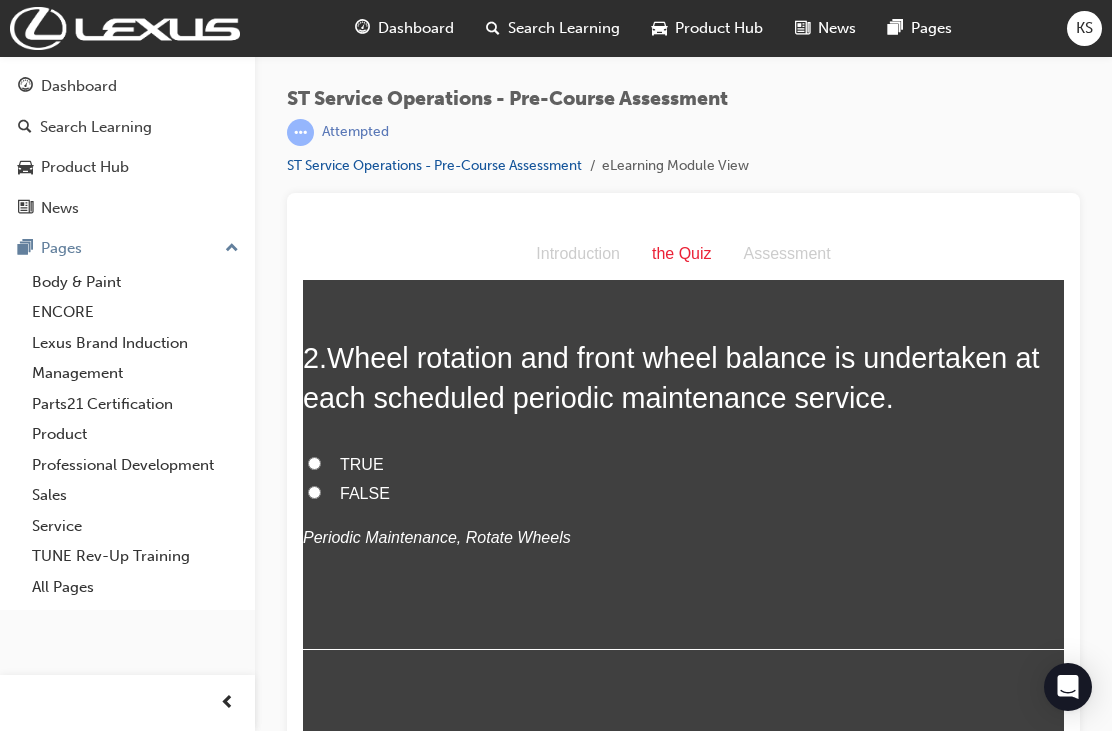 click on "FALSE" at bounding box center (314, 492) 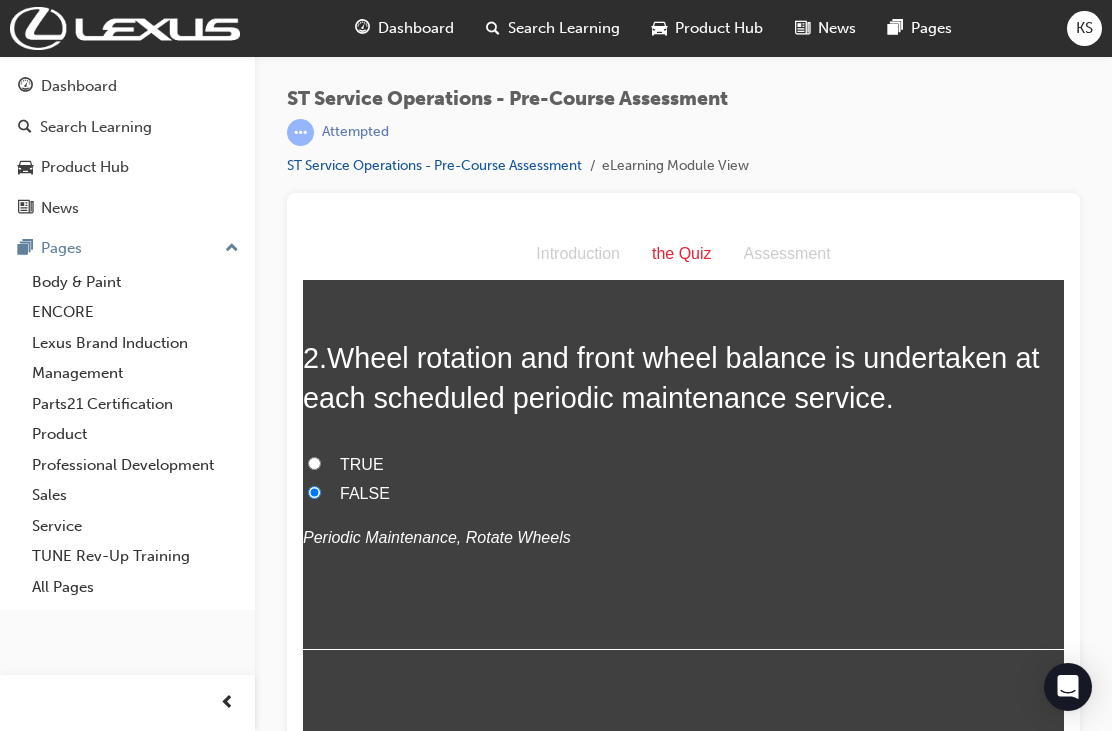 click on "TRUE" at bounding box center [314, 463] 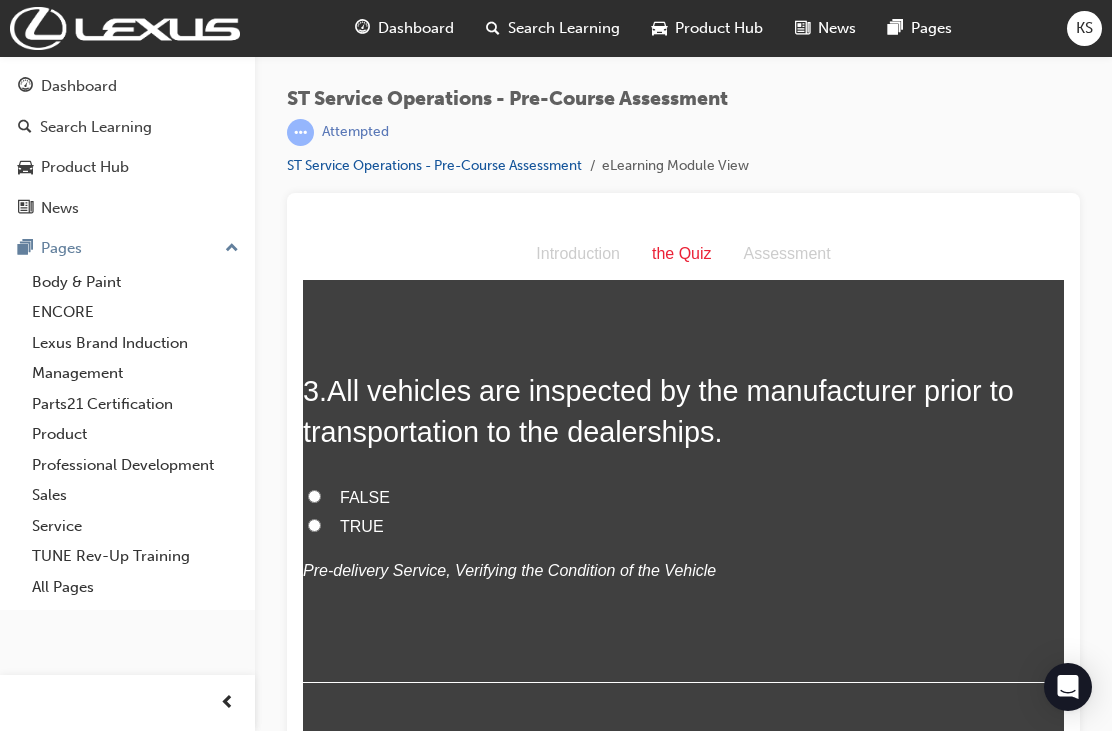scroll, scrollTop: 884, scrollLeft: 0, axis: vertical 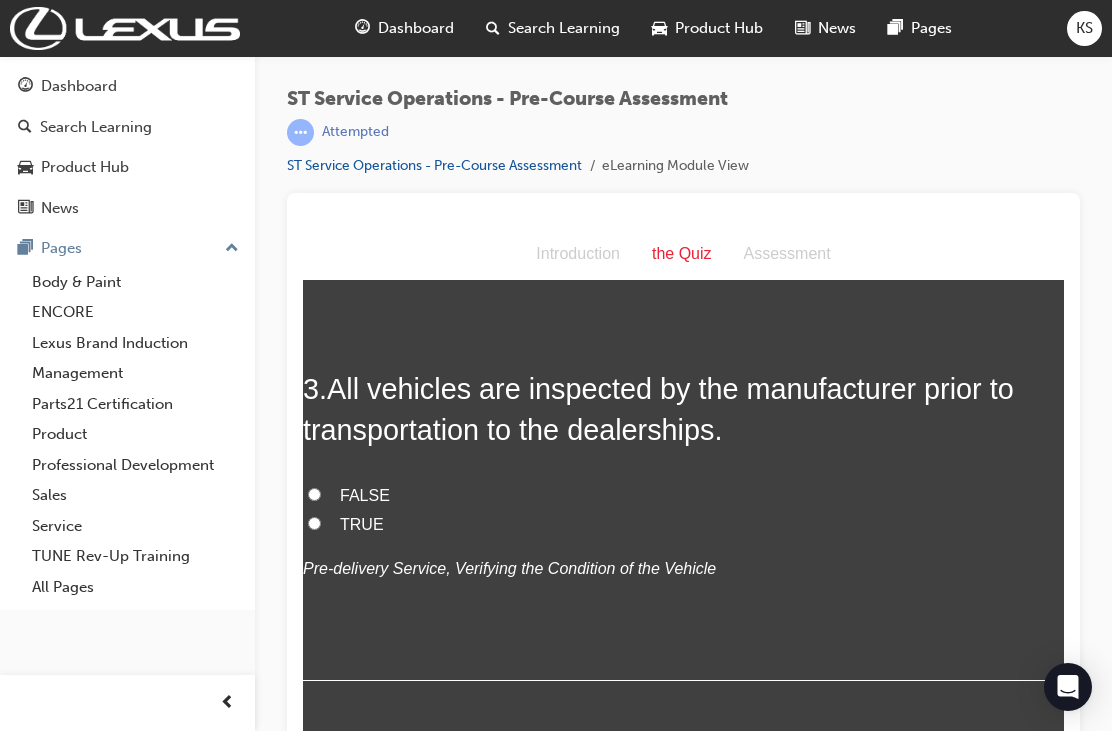 click on "TRUE" at bounding box center (314, 523) 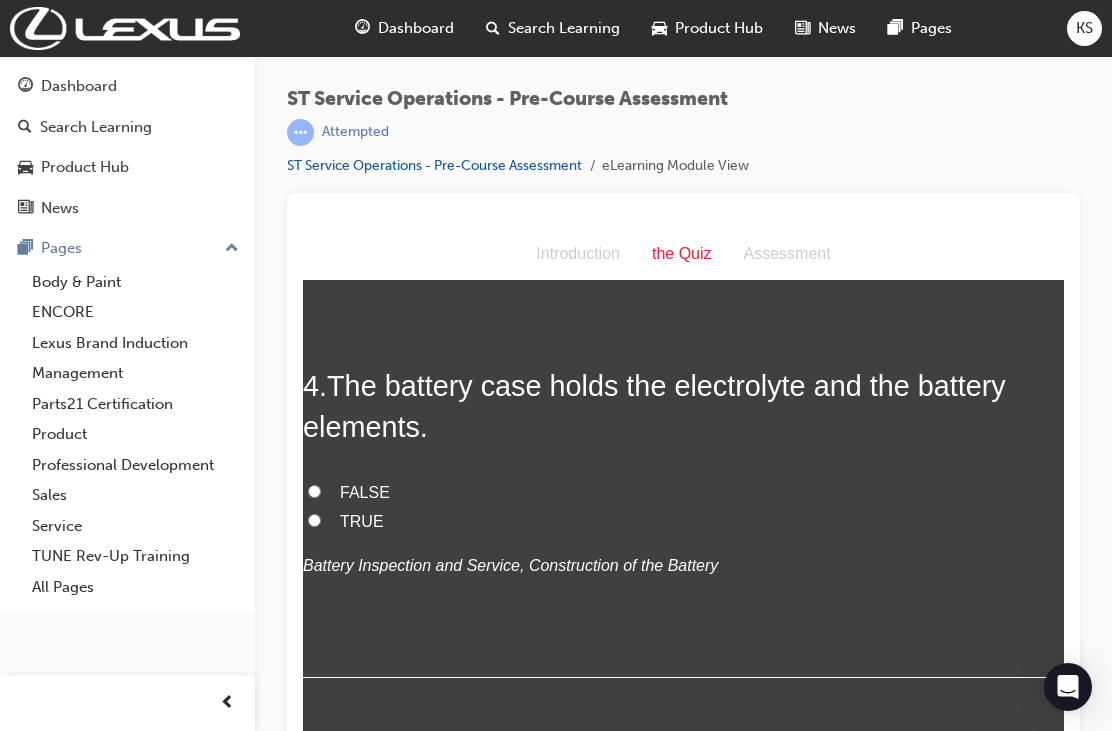 scroll, scrollTop: 1308, scrollLeft: 0, axis: vertical 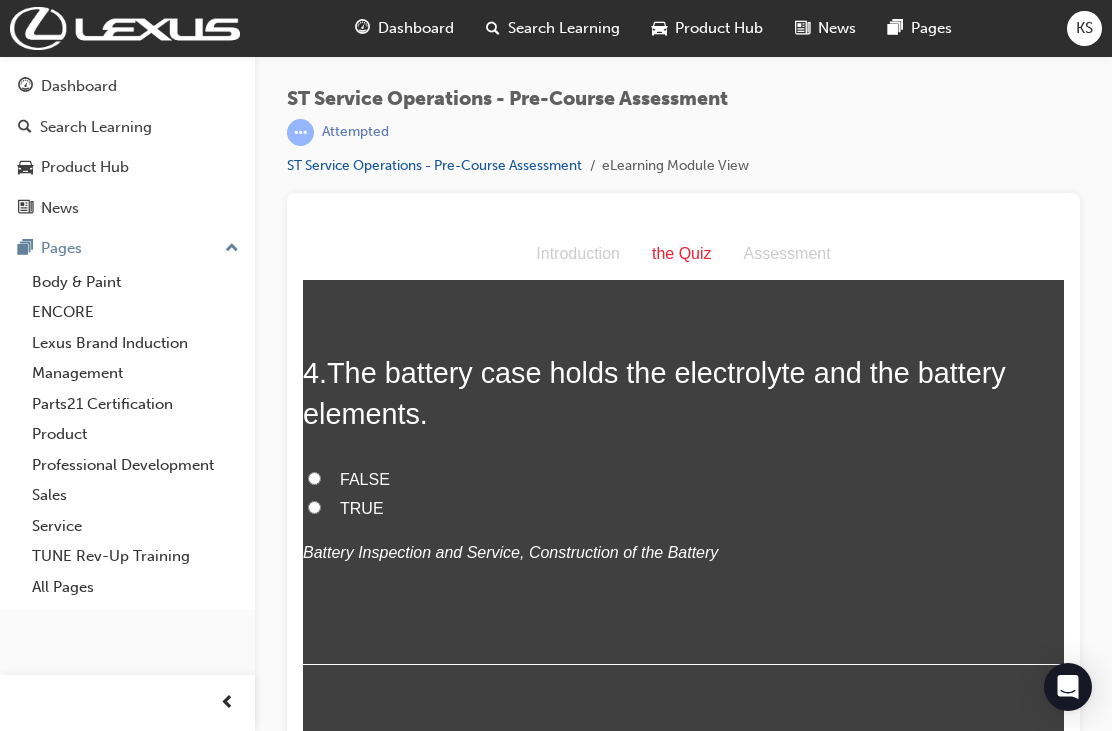 click on "TRUE" at bounding box center (314, 507) 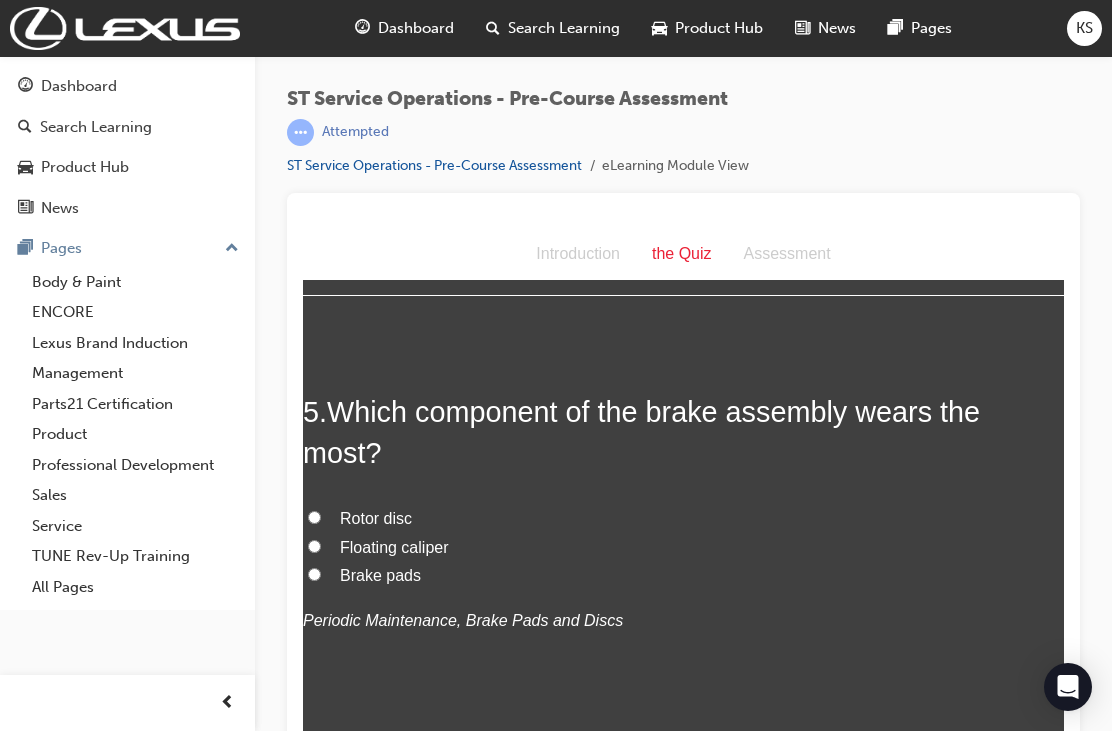 scroll, scrollTop: 1727, scrollLeft: 0, axis: vertical 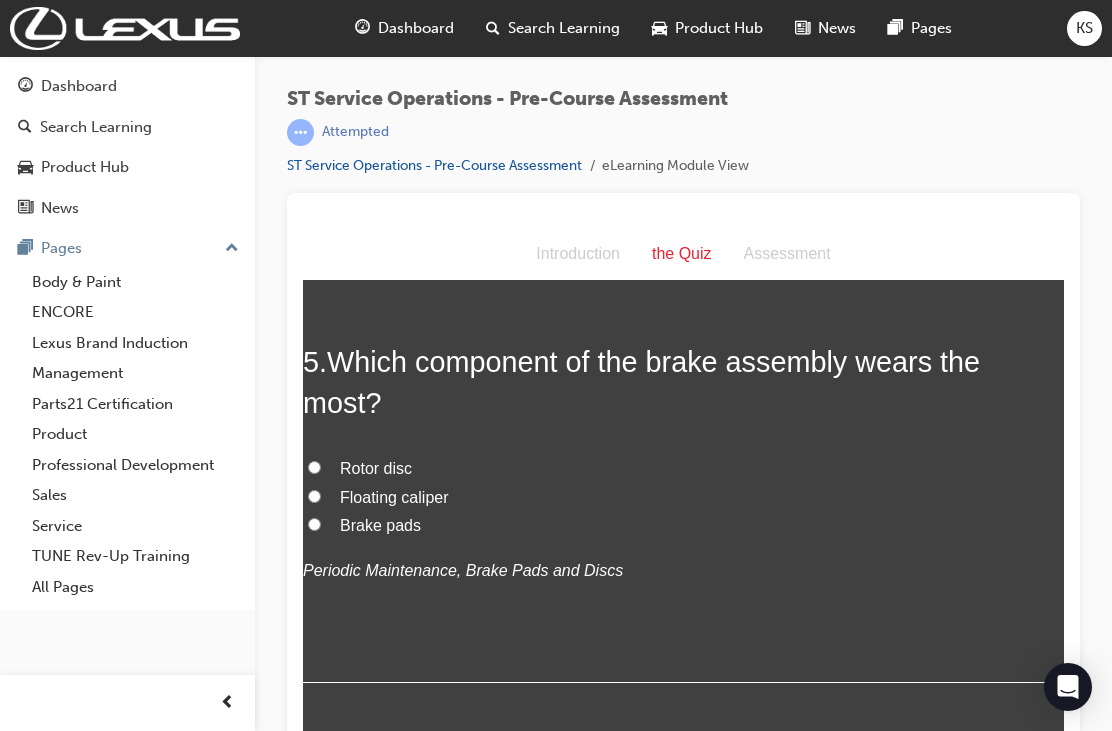 click on "Brake pads" at bounding box center (683, 526) 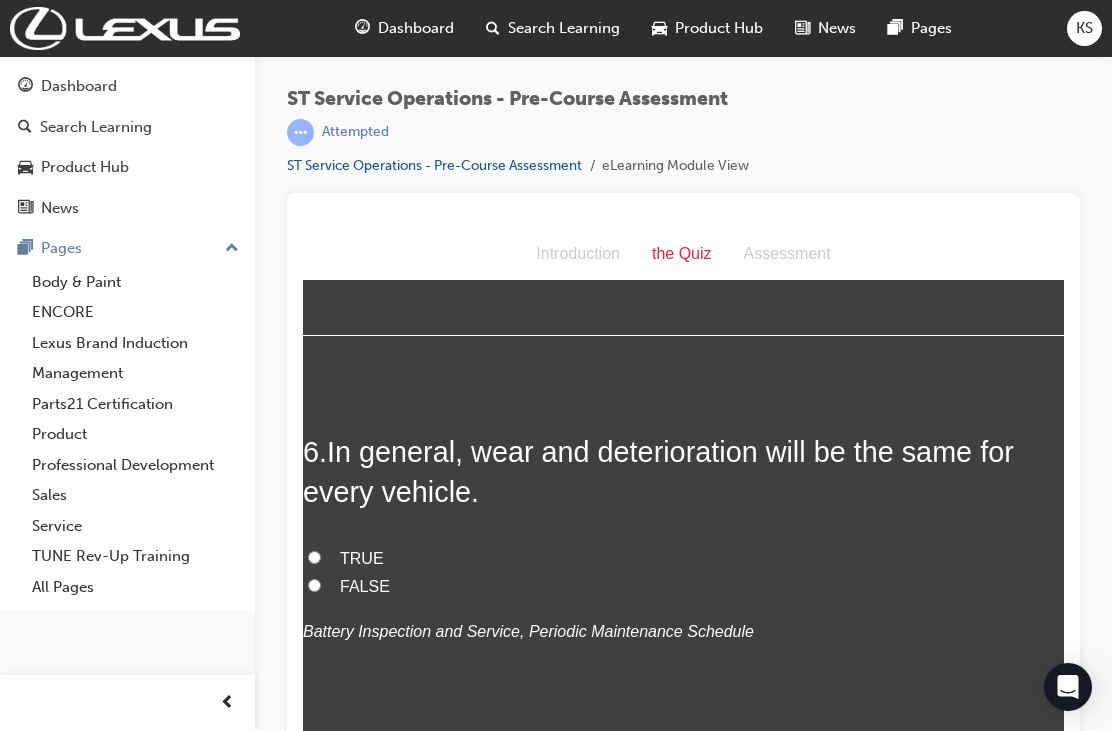 scroll, scrollTop: 2130, scrollLeft: 0, axis: vertical 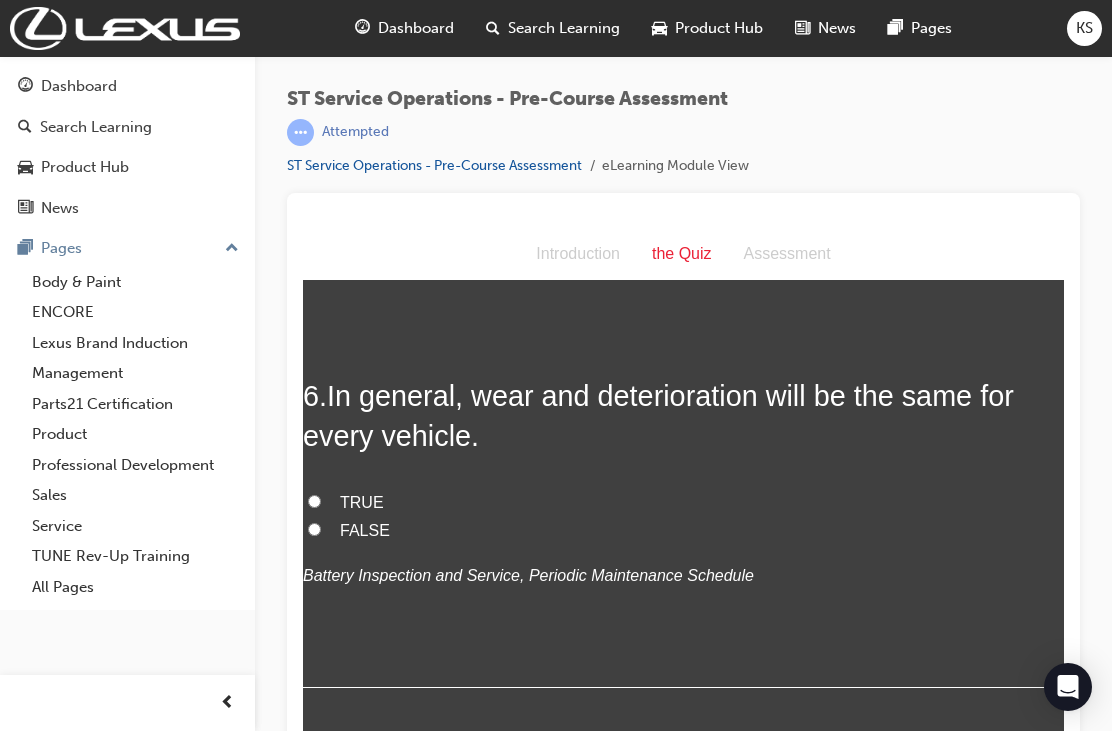 click on "FALSE" at bounding box center [314, 529] 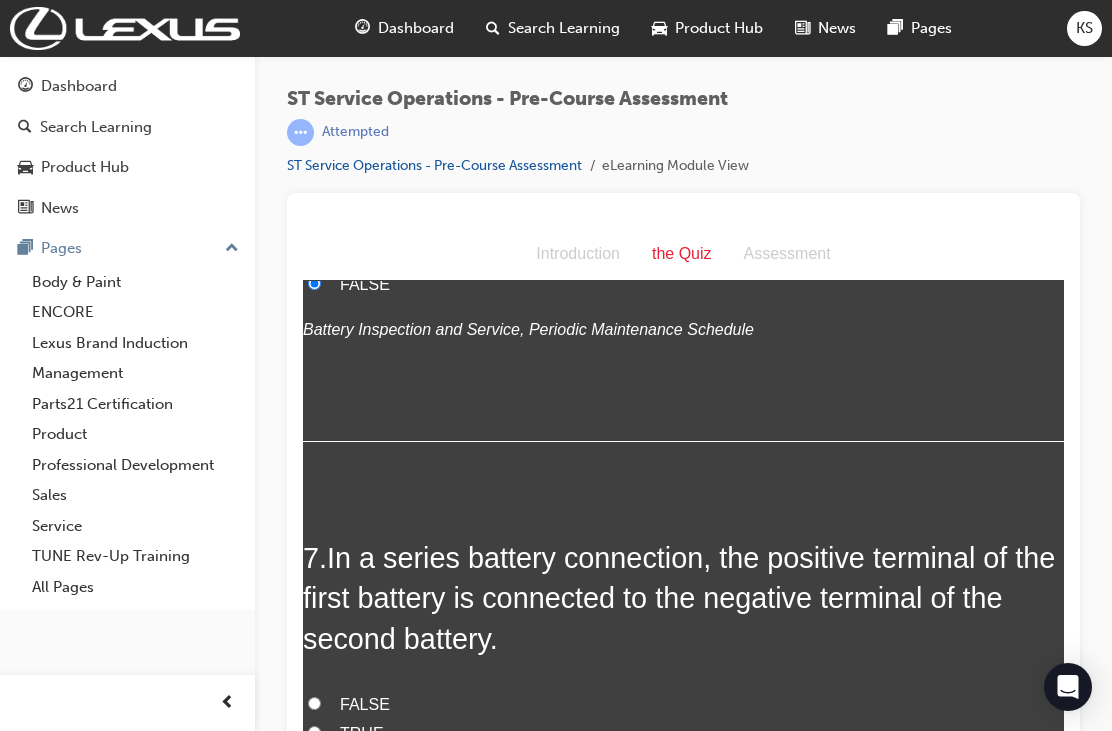 scroll, scrollTop: 2585, scrollLeft: 0, axis: vertical 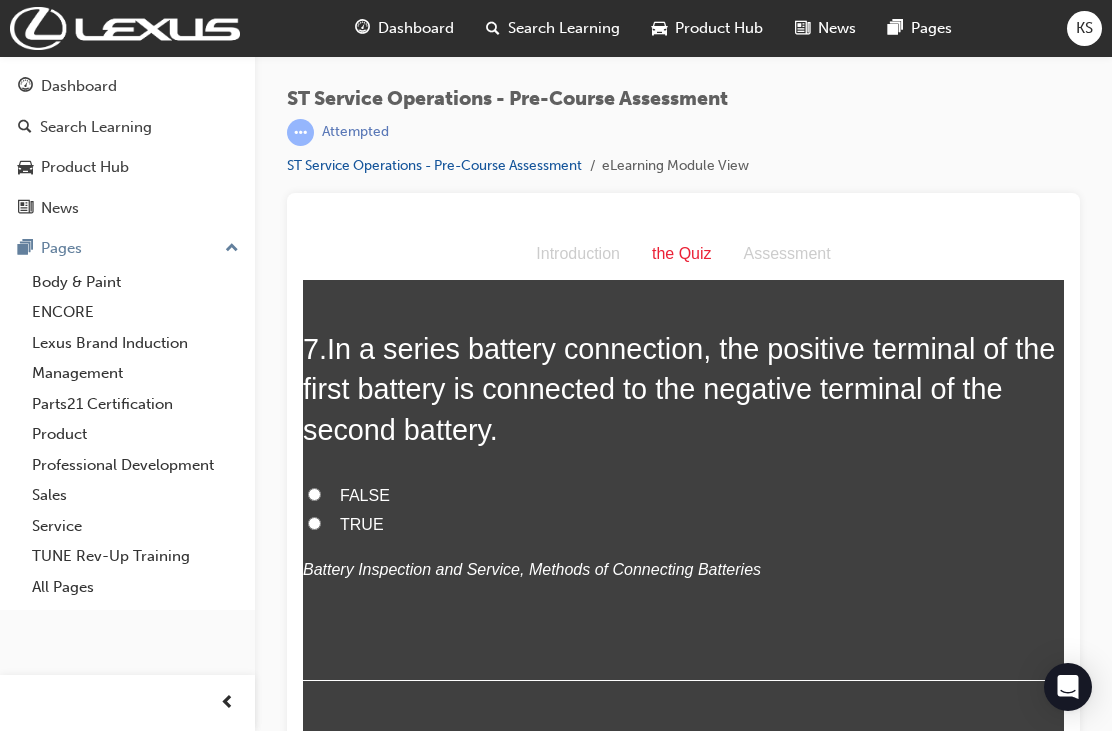 click on "TRUE" at bounding box center [314, 523] 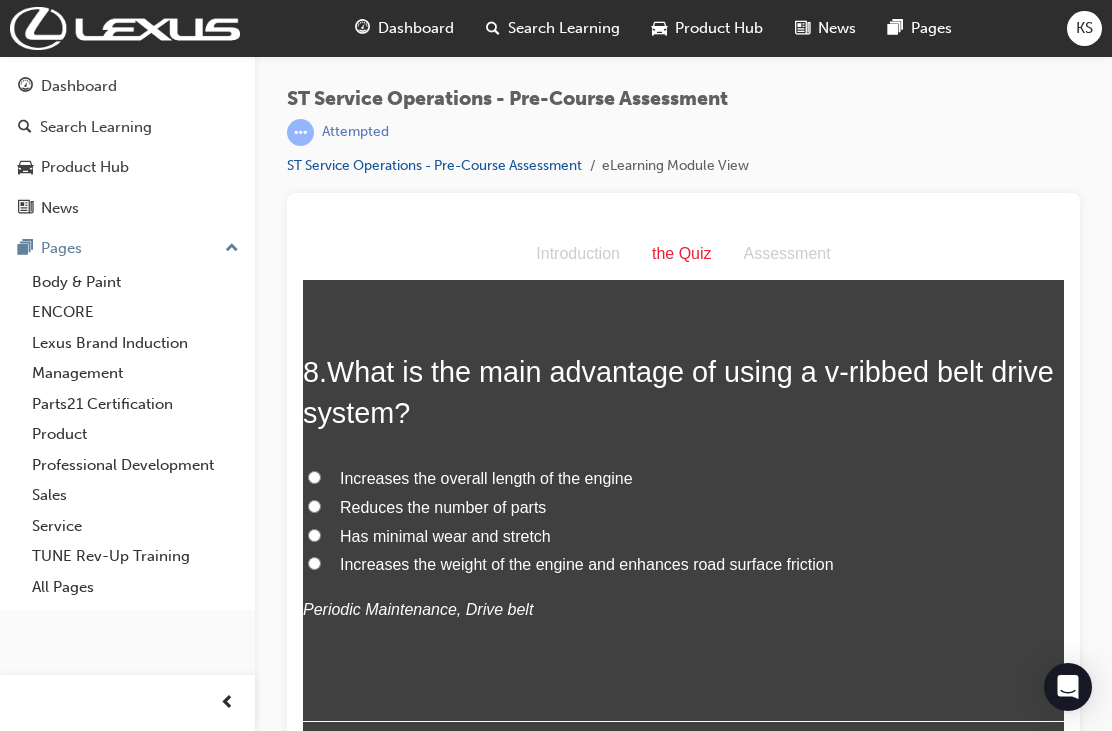 scroll, scrollTop: 2950, scrollLeft: 0, axis: vertical 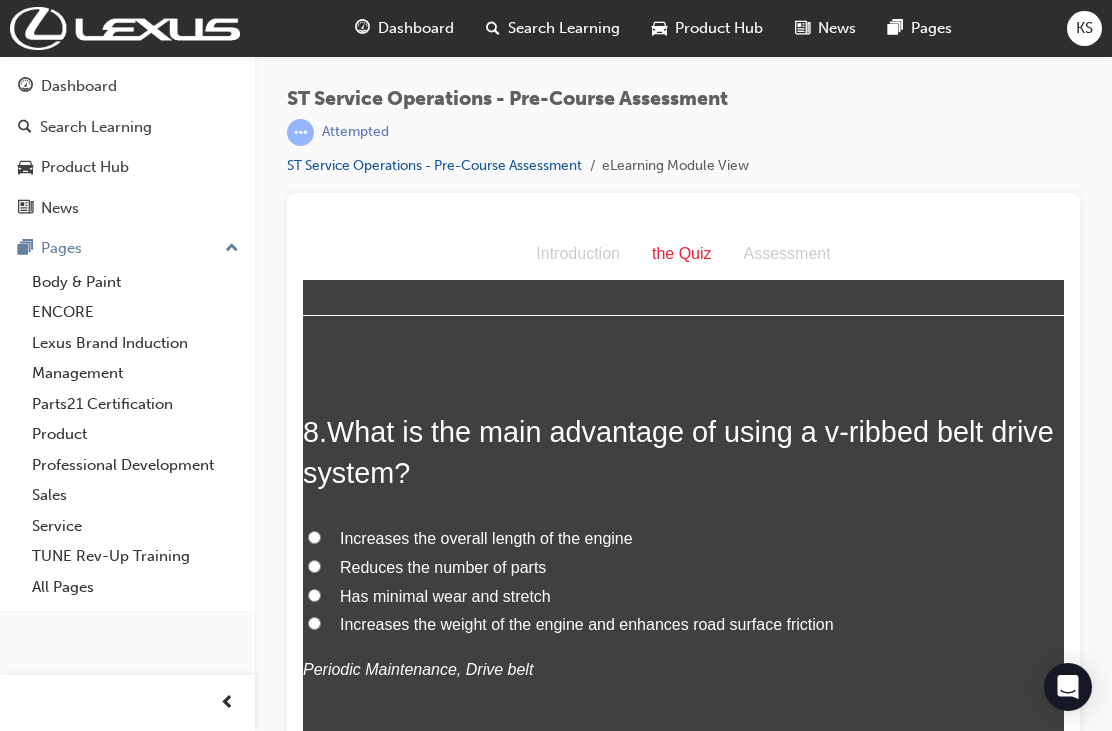 click on "Has minimal wear and stretch" at bounding box center (683, 597) 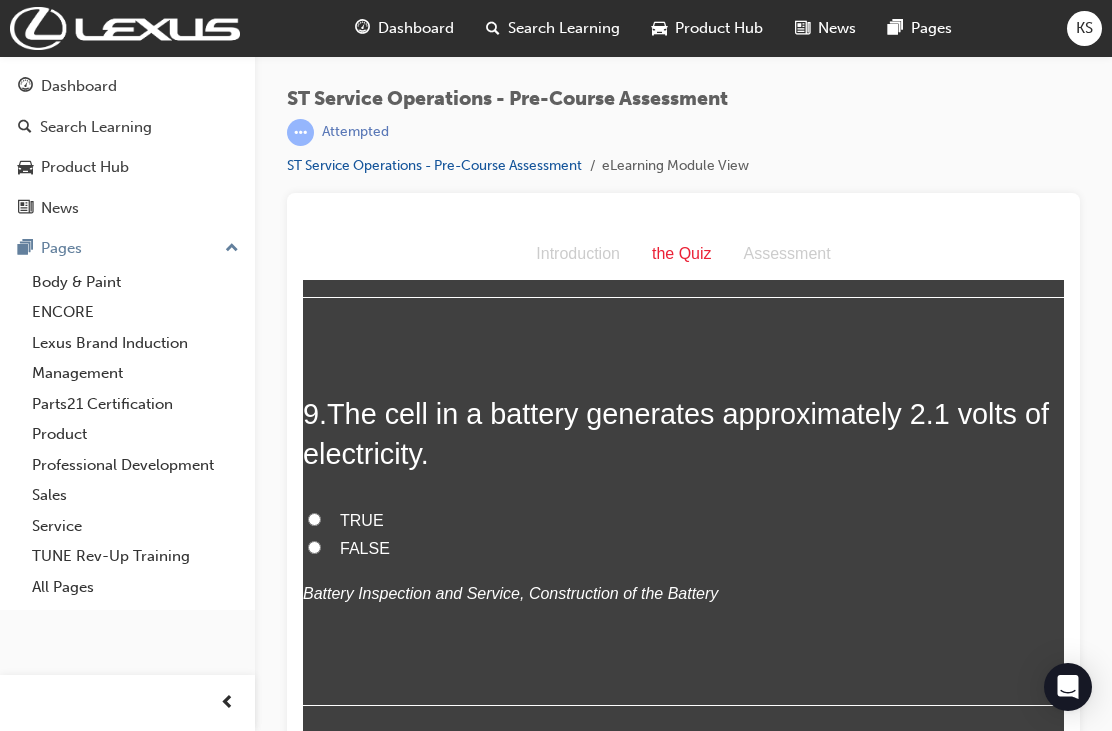 scroll, scrollTop: 3437, scrollLeft: 0, axis: vertical 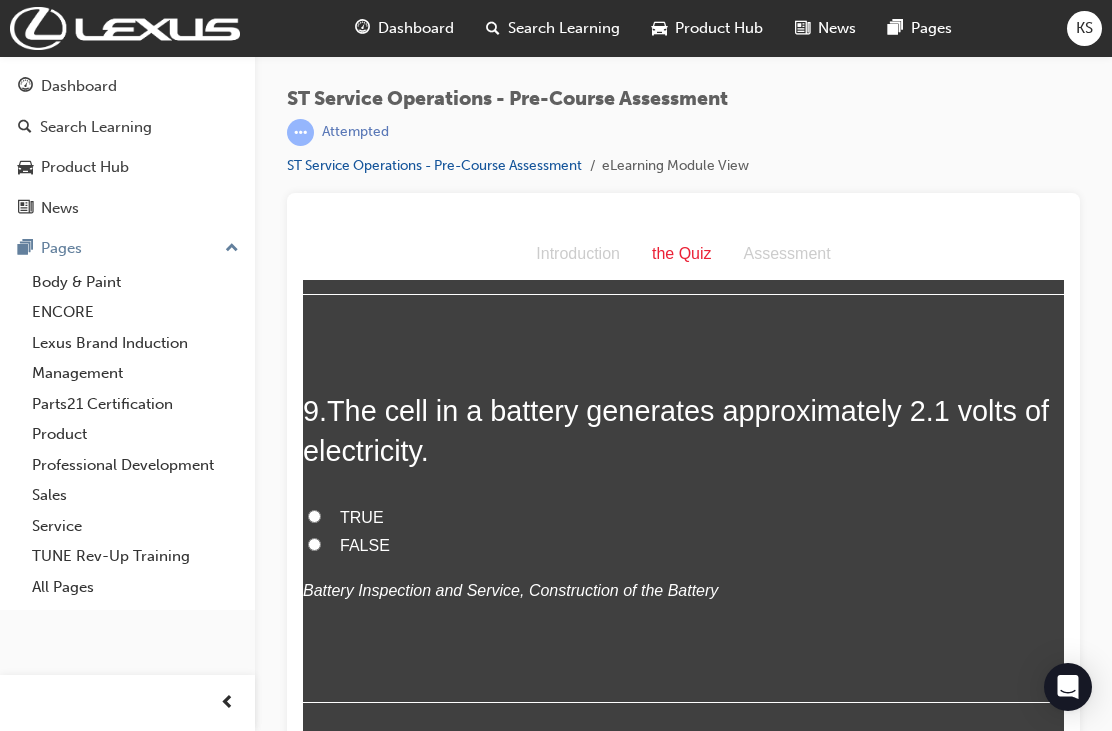 click on "TRUE" at bounding box center [683, 518] 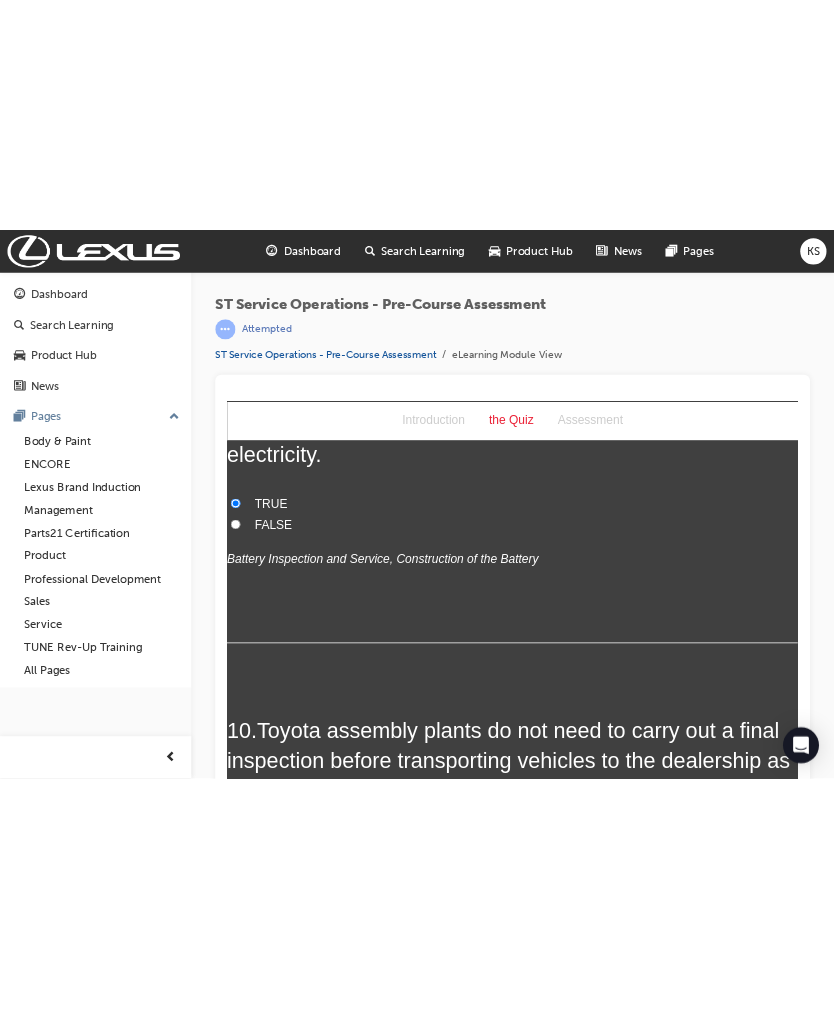 scroll, scrollTop: 3865, scrollLeft: 0, axis: vertical 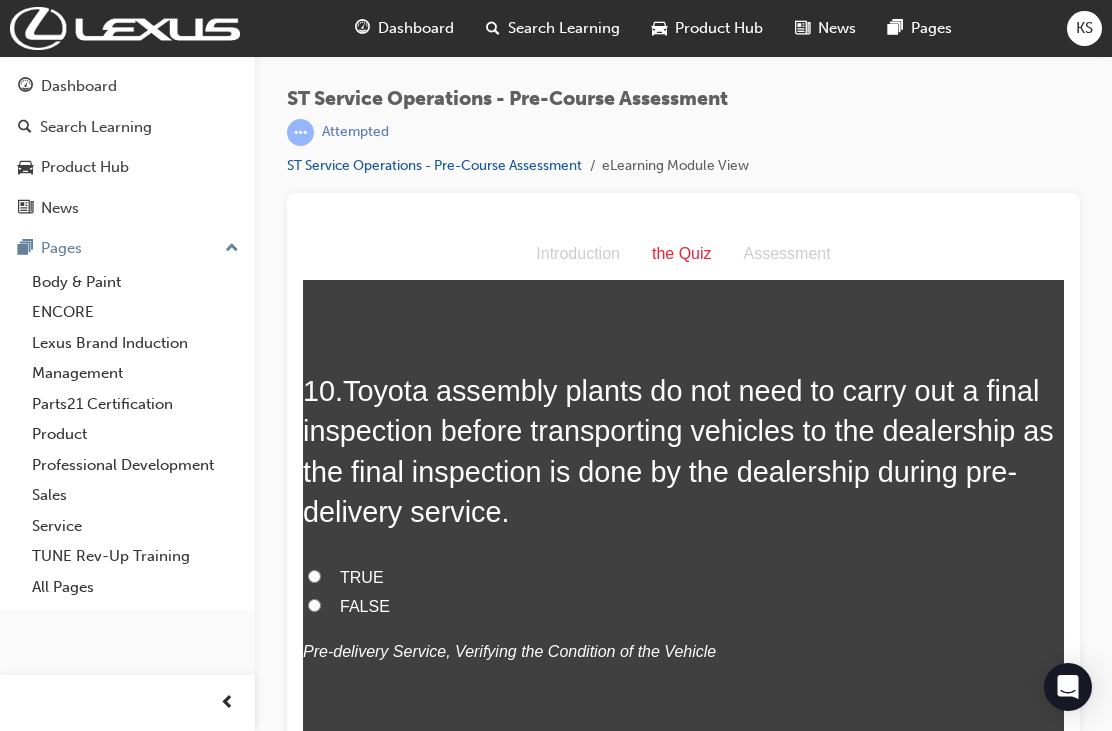 click on "FALSE" at bounding box center (683, 607) 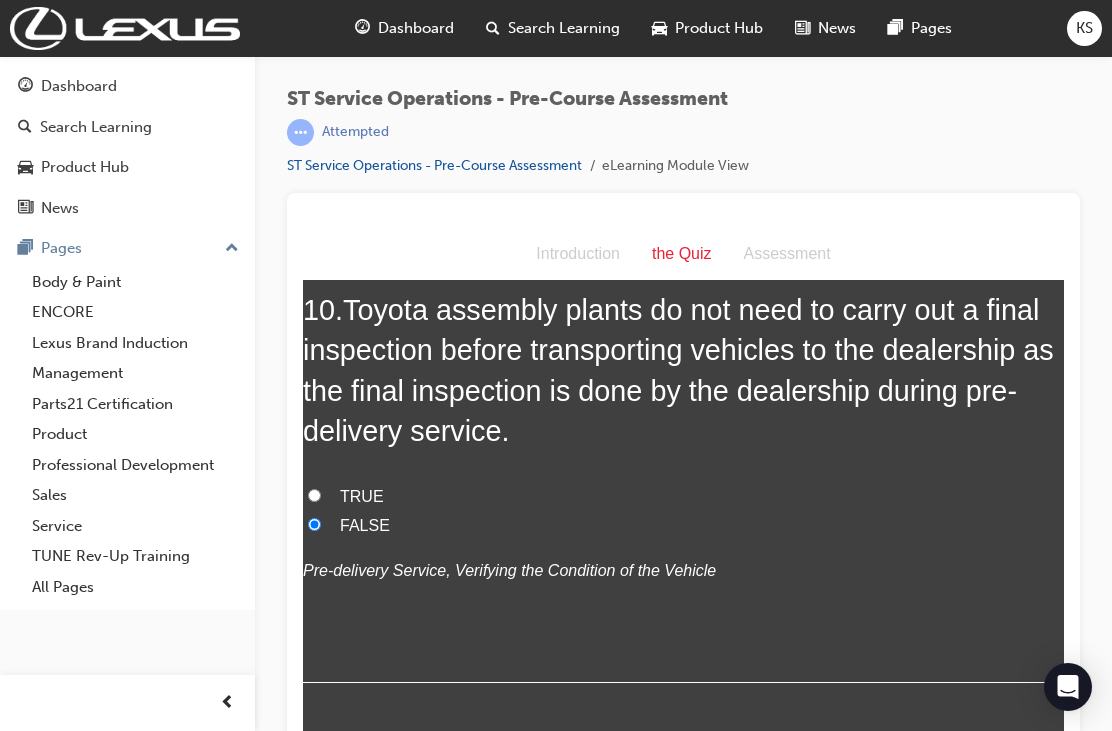 scroll, scrollTop: 3945, scrollLeft: 0, axis: vertical 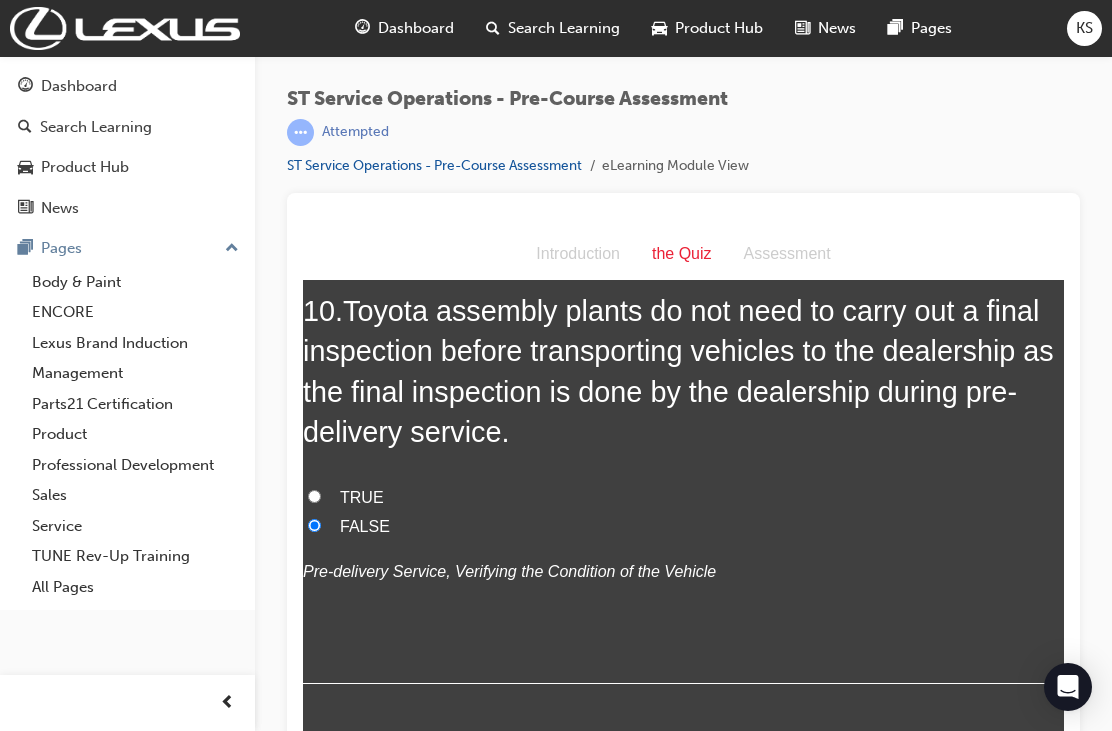 click on "Submit Answers" at bounding box center [682, 808] 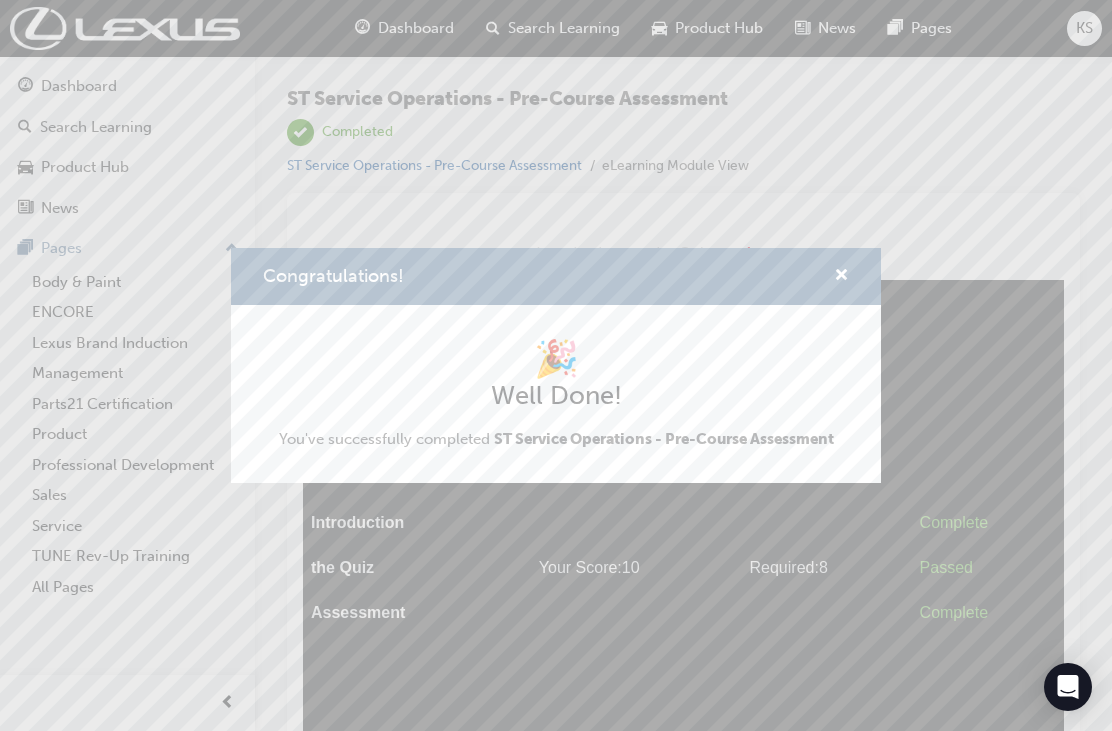click at bounding box center (841, 277) 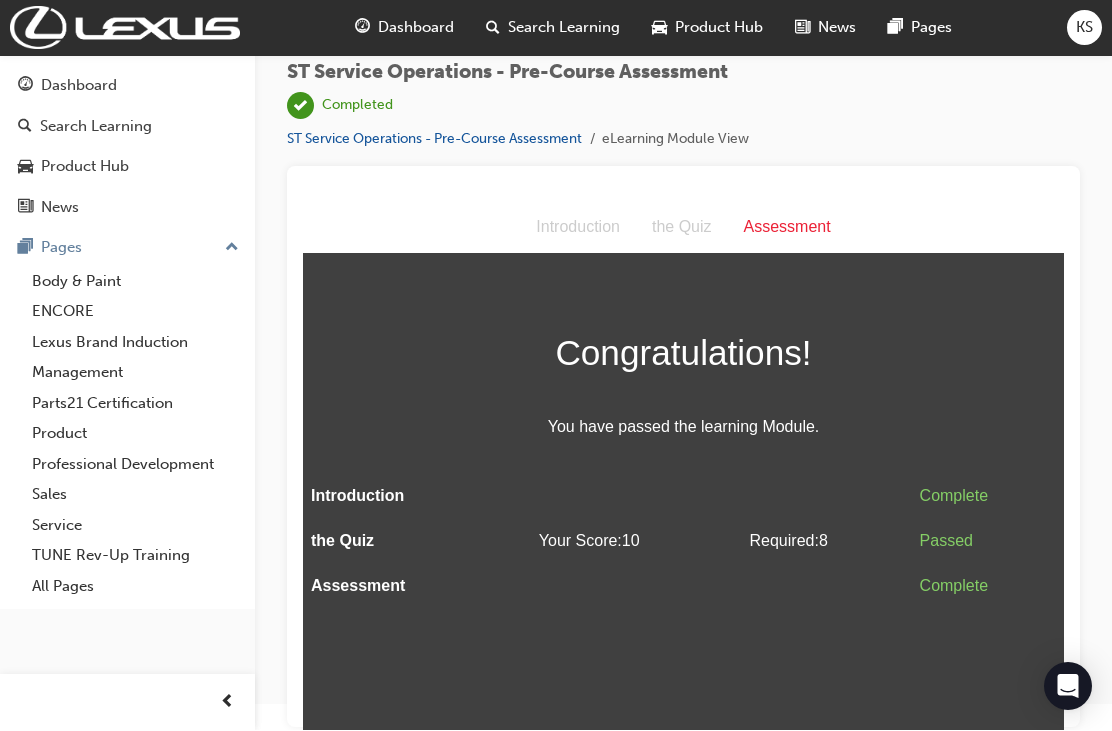 scroll, scrollTop: 0, scrollLeft: 0, axis: both 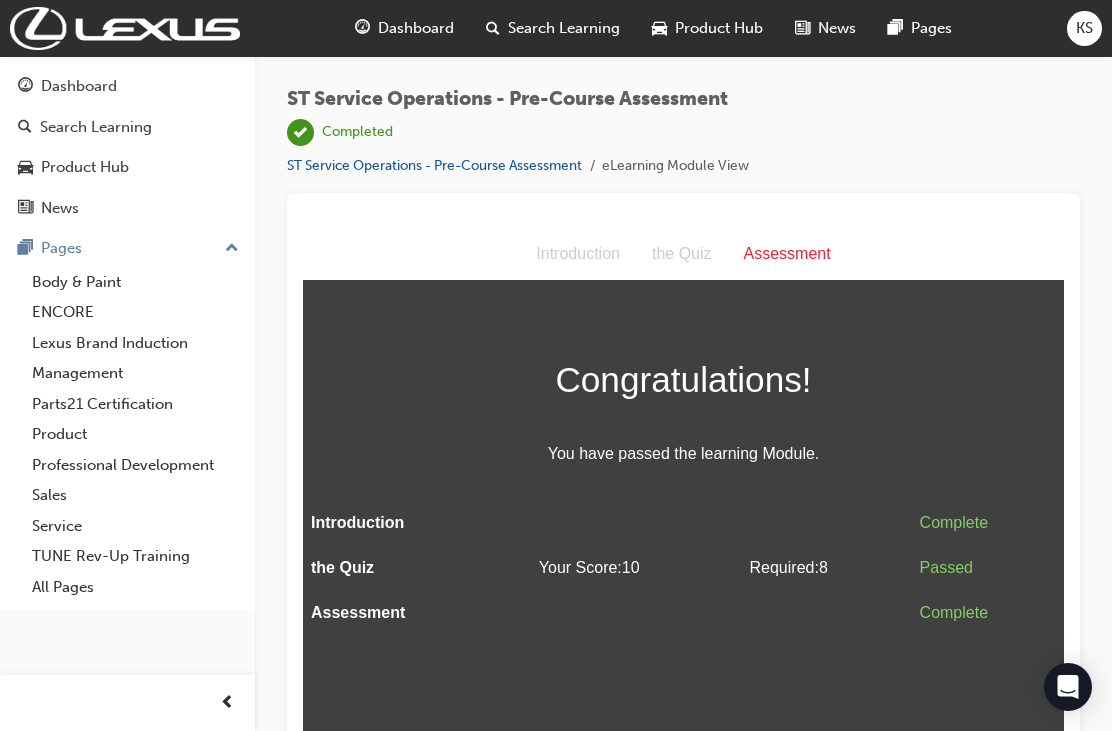 click on "Dashboard" at bounding box center [416, 28] 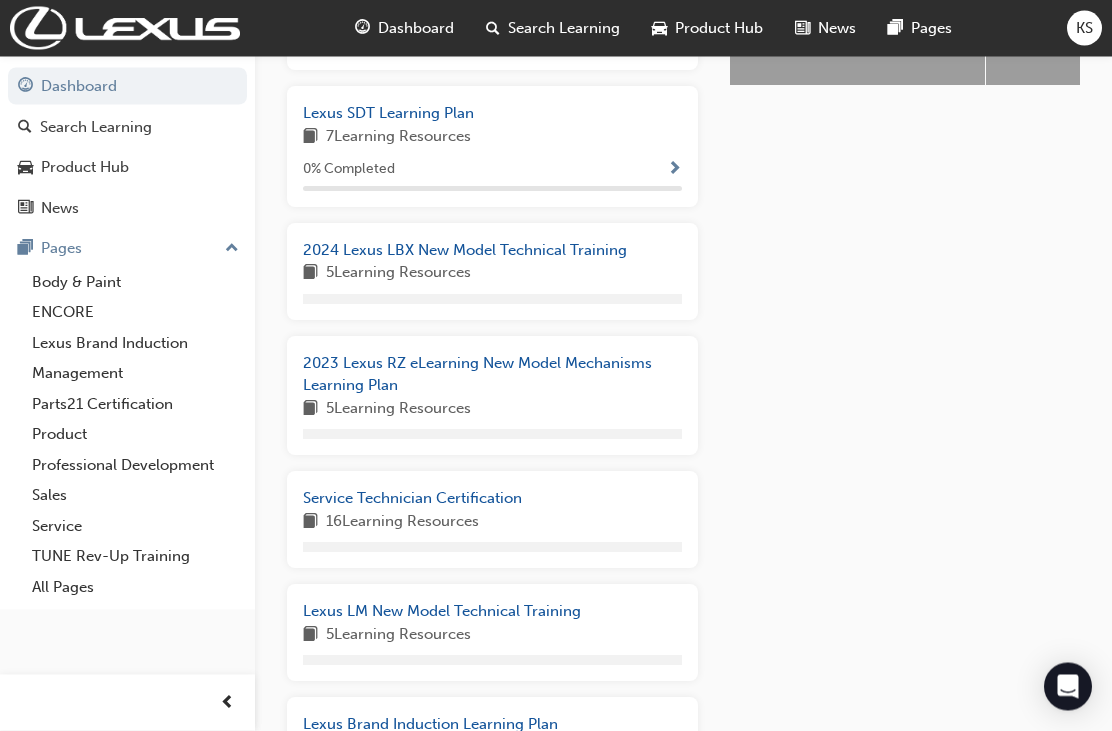scroll, scrollTop: 937, scrollLeft: 0, axis: vertical 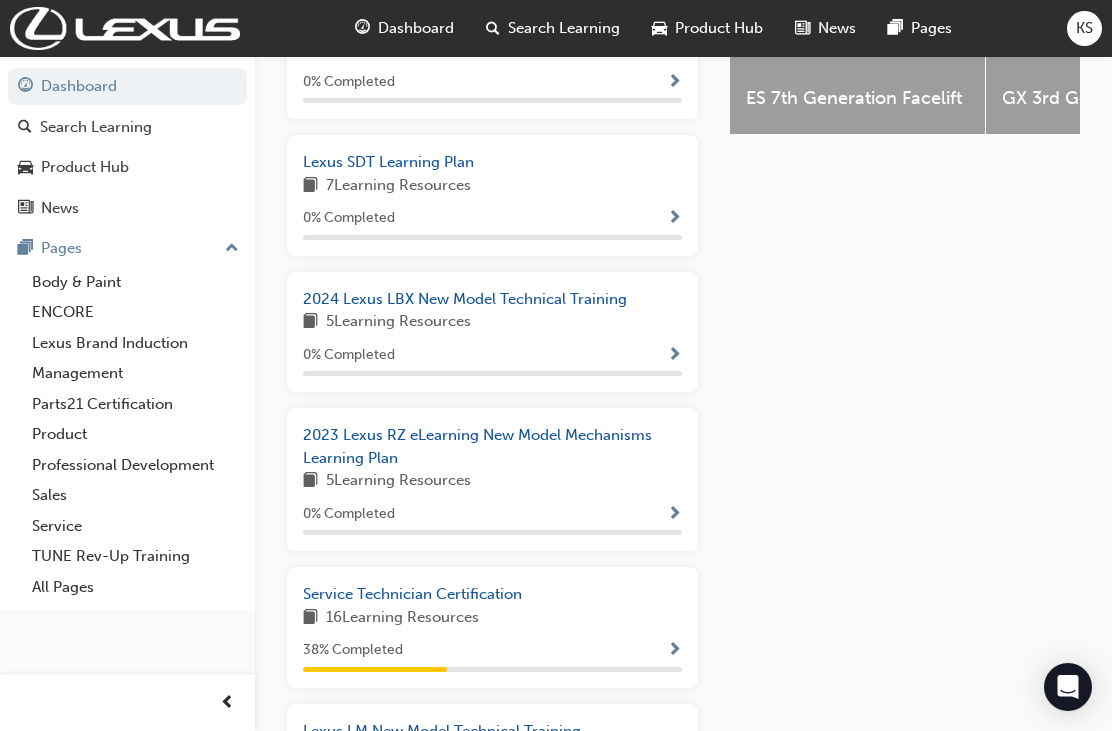 click on "Service Technician Certification" at bounding box center [412, 594] 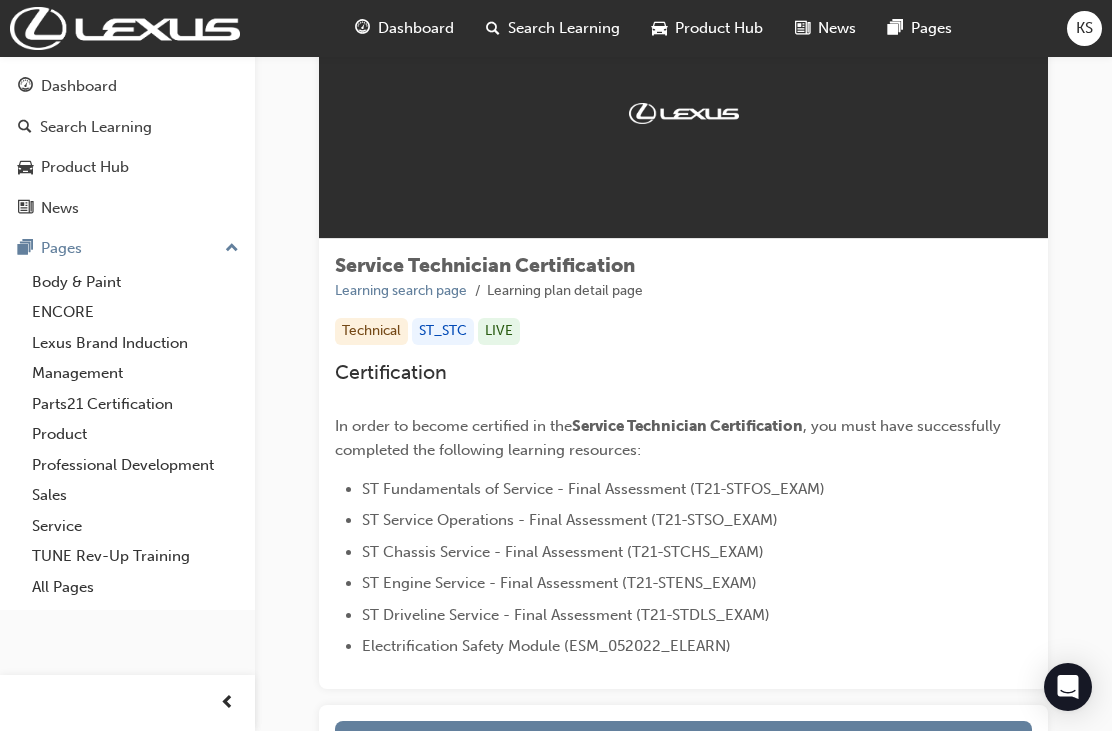 scroll, scrollTop: 285, scrollLeft: 0, axis: vertical 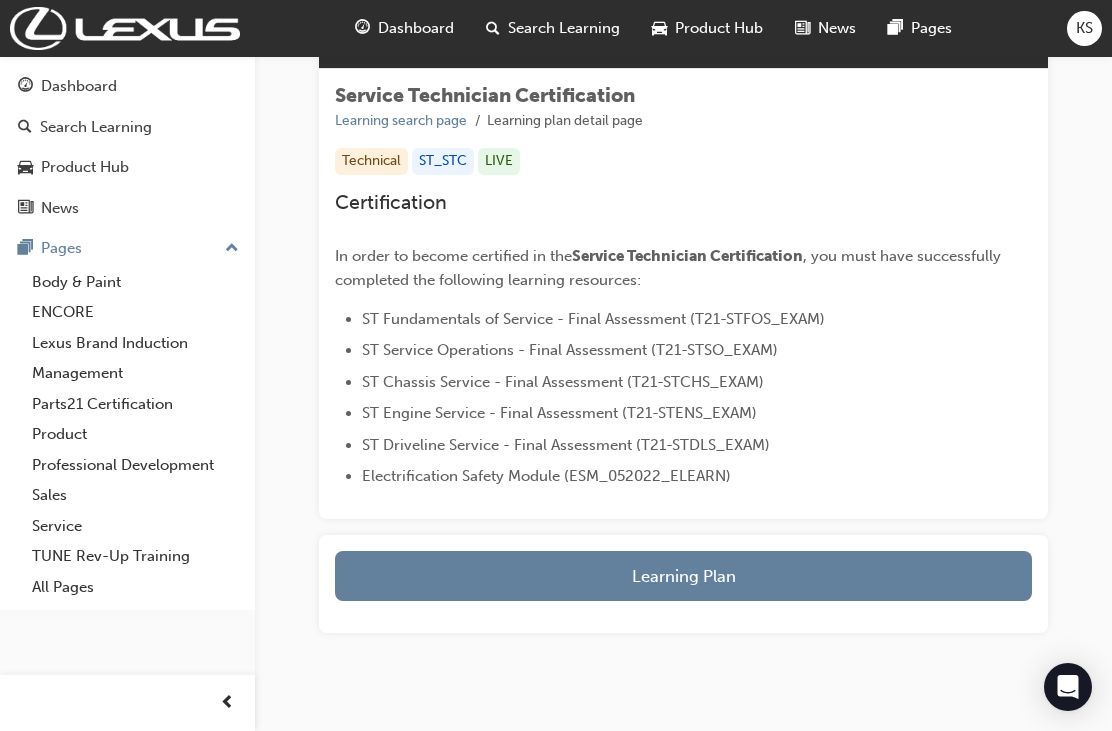 click on "Learning Plan" at bounding box center (683, 576) 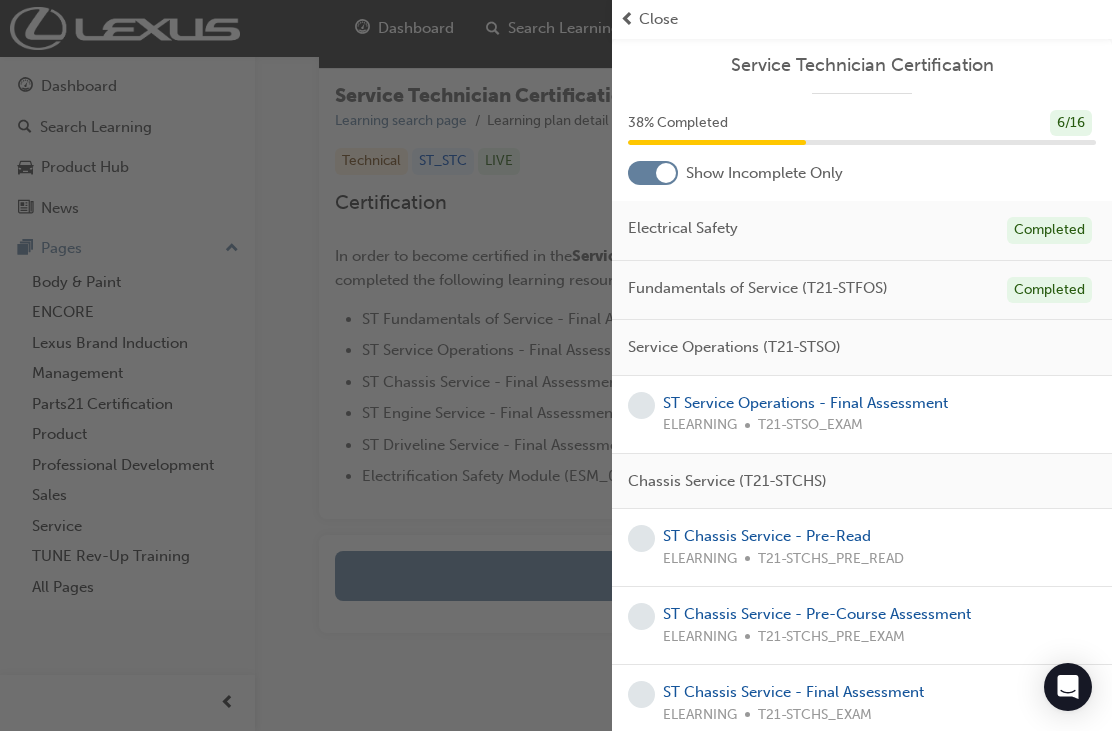 scroll, scrollTop: 0, scrollLeft: 0, axis: both 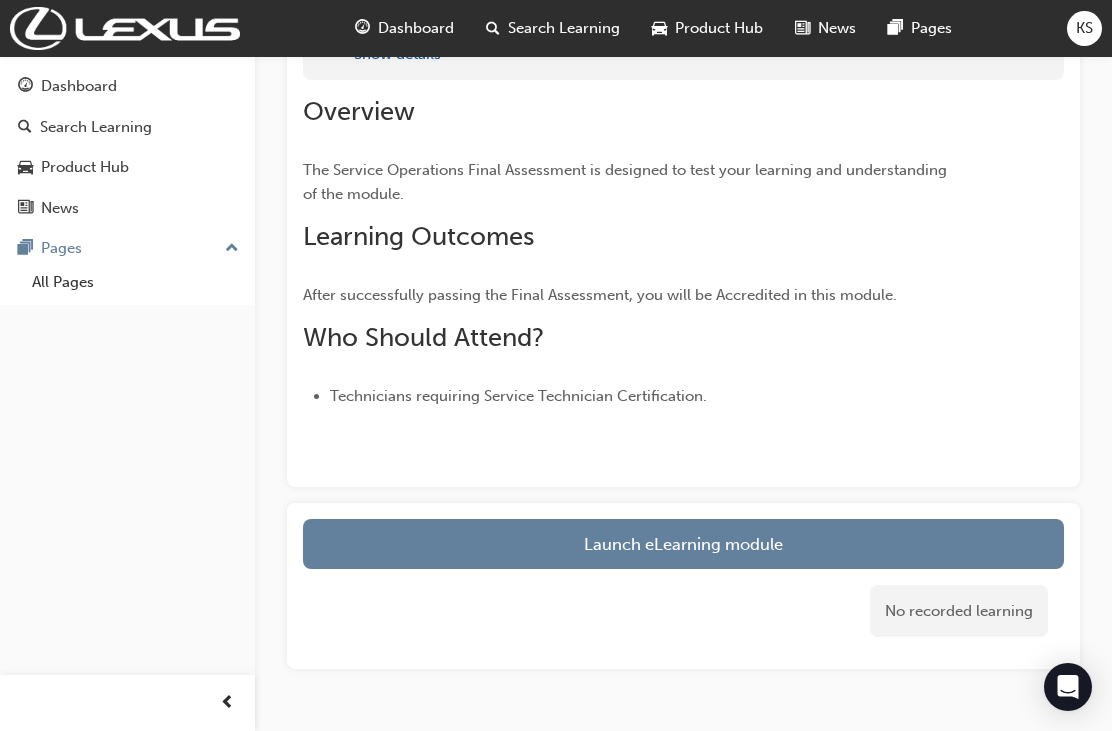 click on "Launch eLearning module" at bounding box center (683, 544) 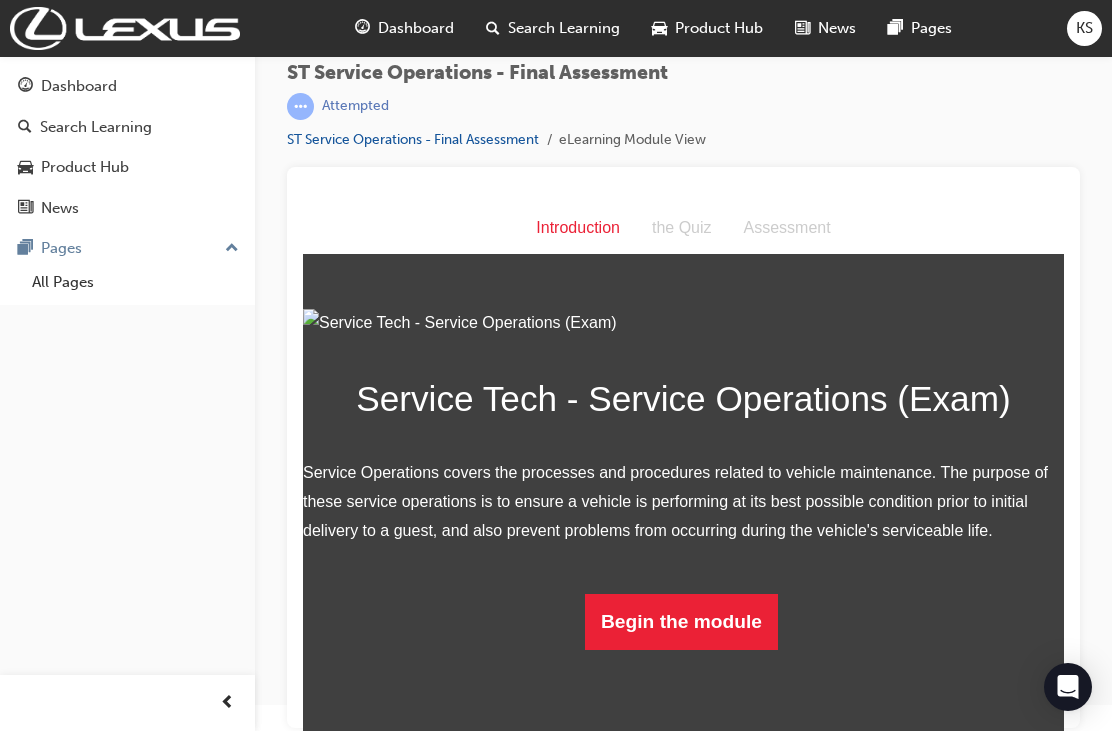 scroll, scrollTop: 122, scrollLeft: 0, axis: vertical 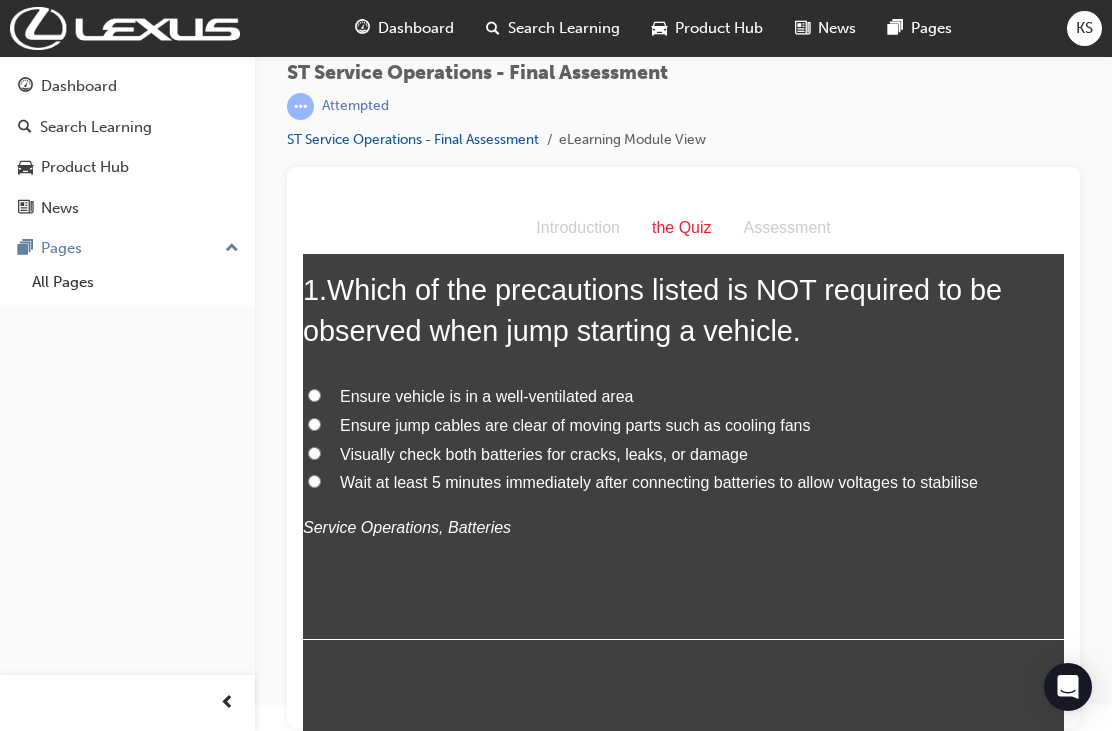 click on "Wait at least 5 minutes immediately after connecting batteries to allow voltages to stabilise" at bounding box center [314, 481] 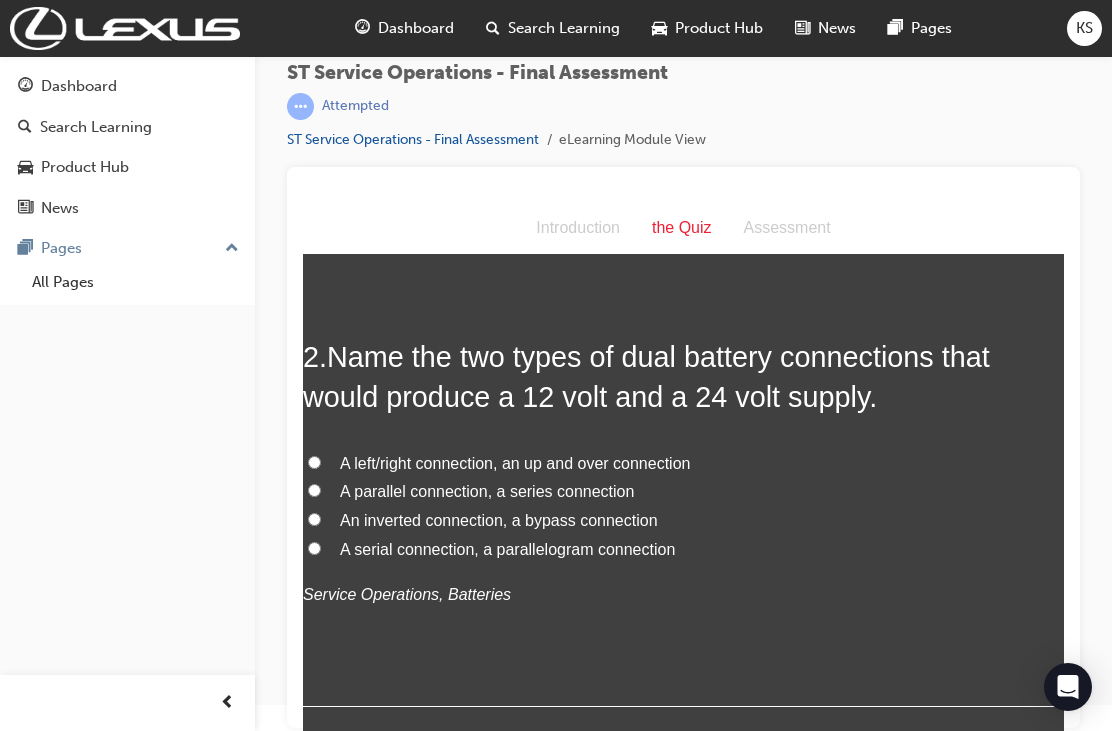scroll, scrollTop: 571, scrollLeft: 0, axis: vertical 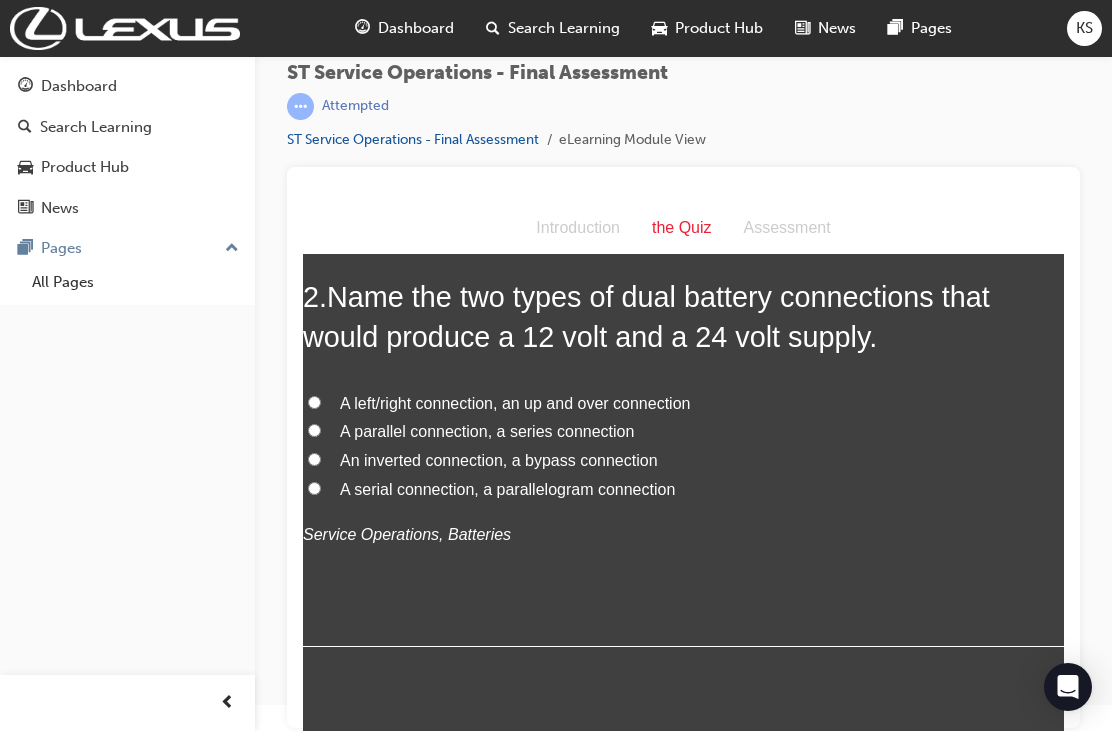 click on "A parallel connection, a series connection" at bounding box center [314, 430] 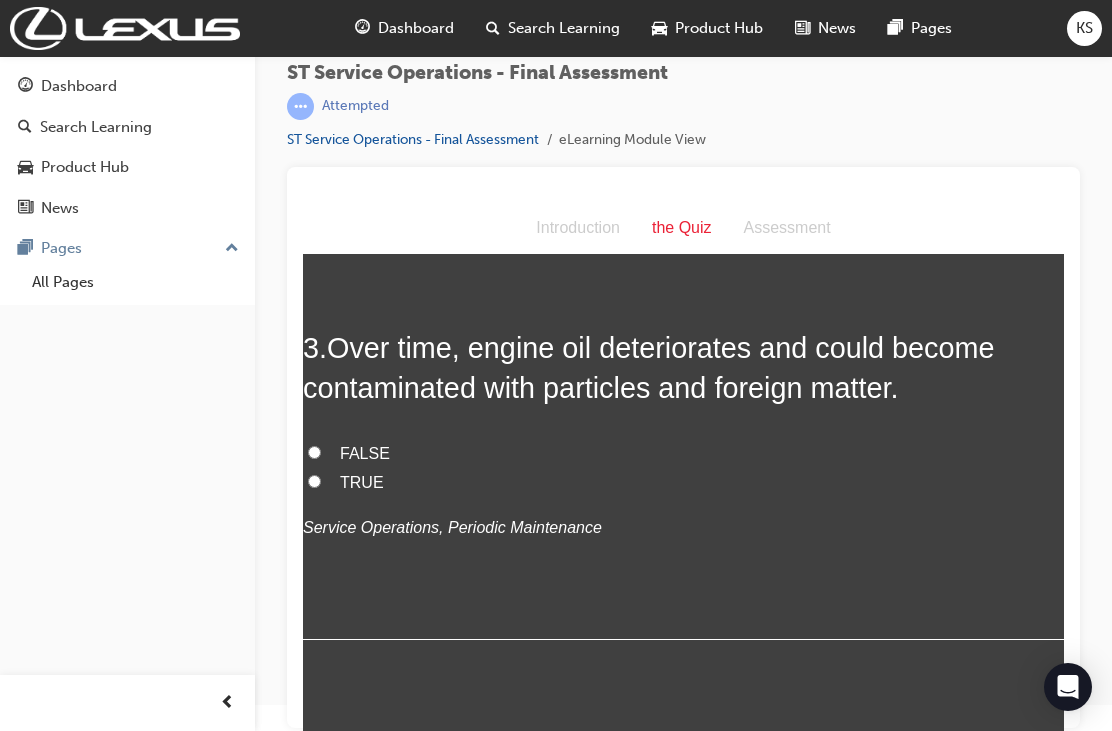 scroll, scrollTop: 988, scrollLeft: 0, axis: vertical 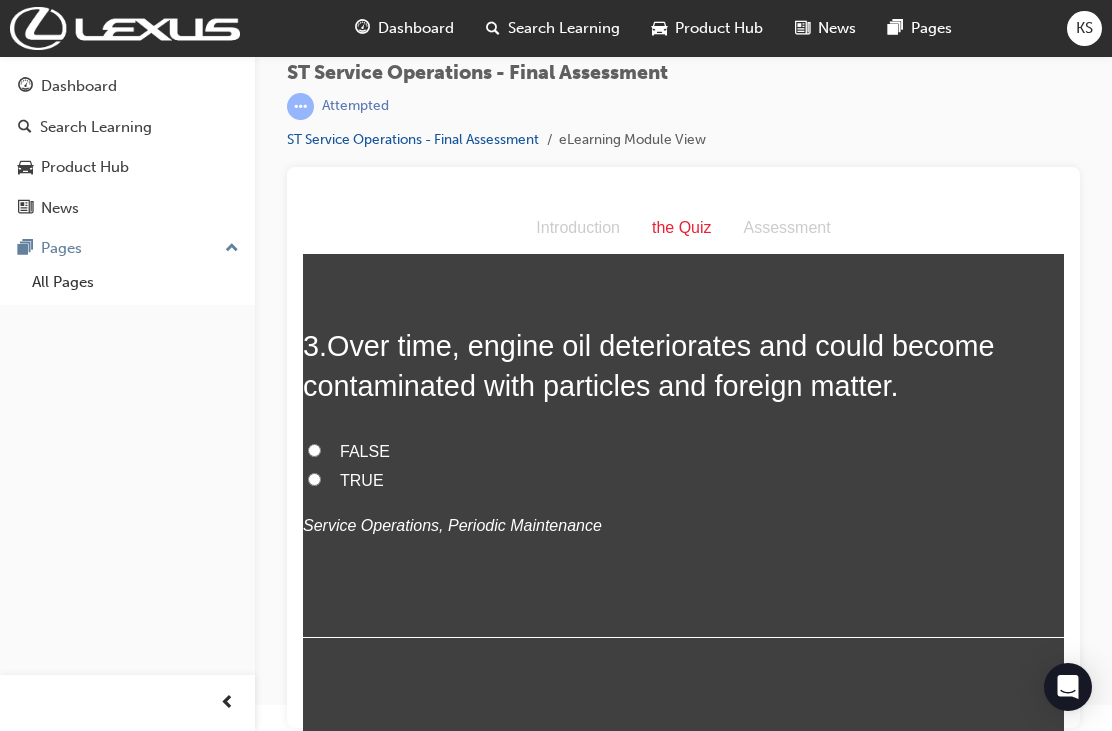 click on "TRUE" at bounding box center [683, 481] 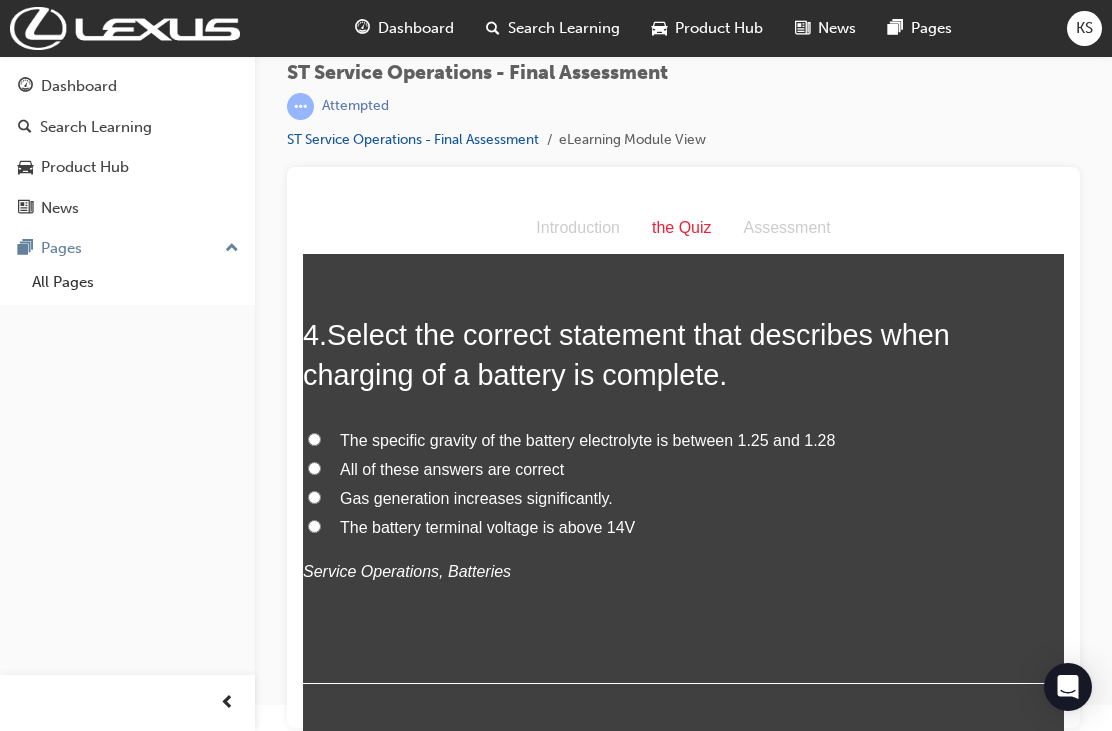scroll, scrollTop: 1413, scrollLeft: 0, axis: vertical 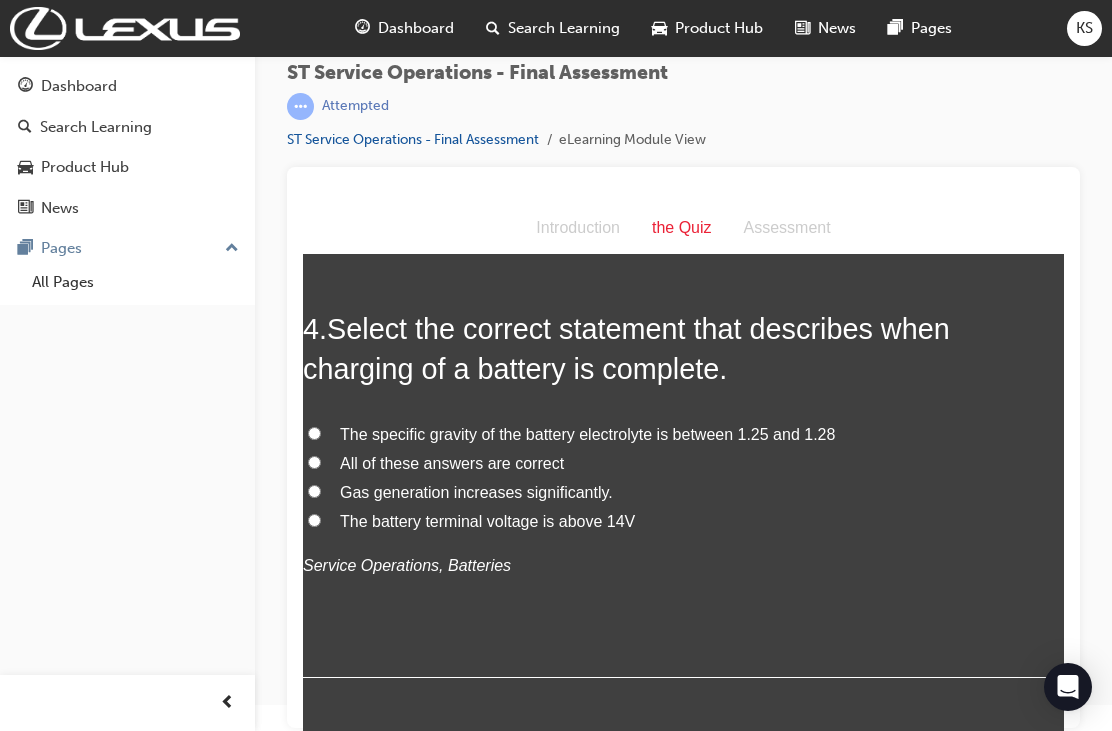 click on "The specific gravity of the battery electrolyte is between 1.25 and 1.28" at bounding box center (314, 433) 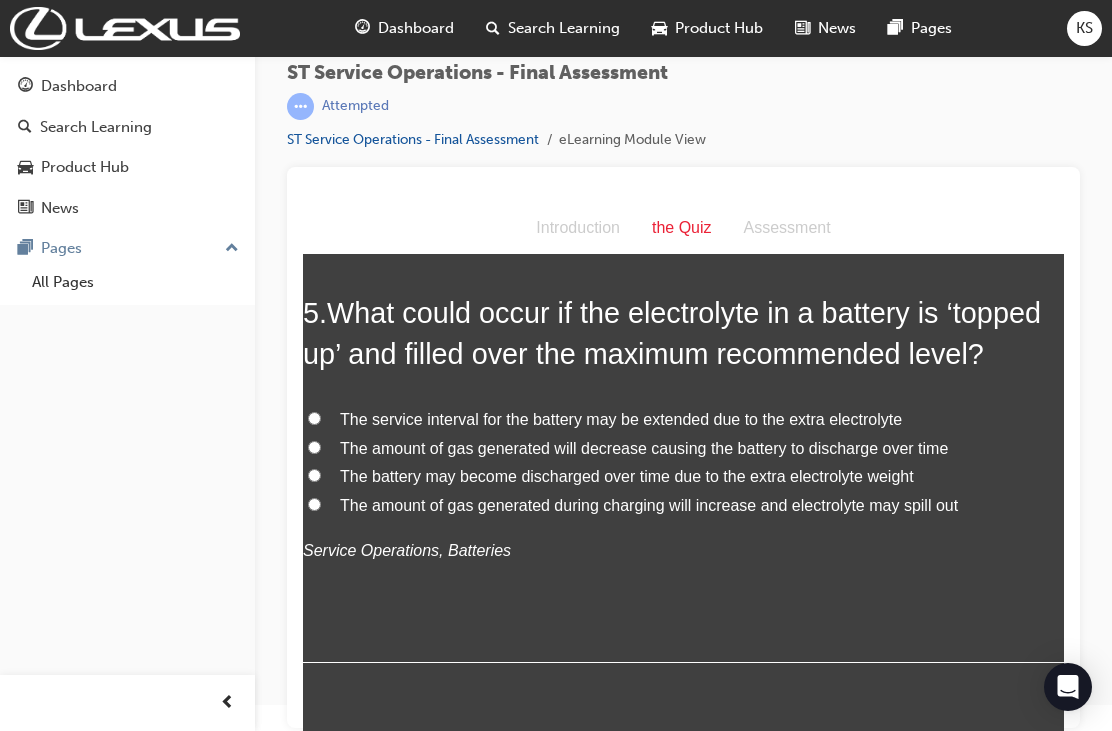 scroll, scrollTop: 1899, scrollLeft: 0, axis: vertical 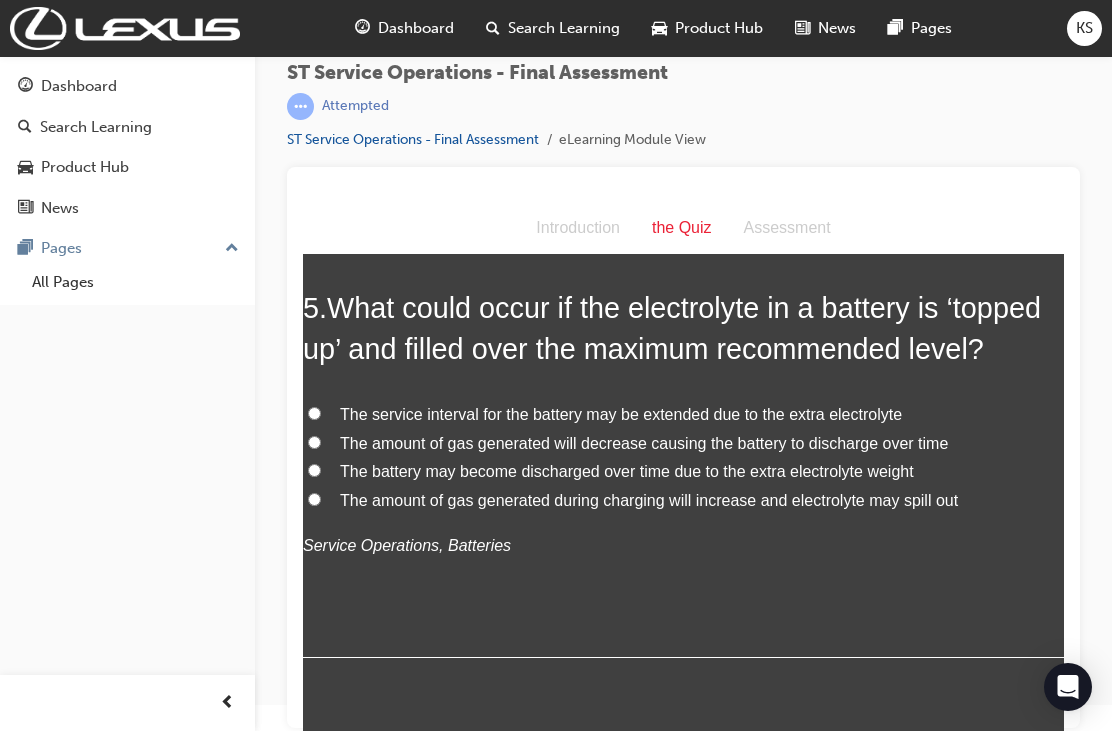 click on "The amount of gas generated during charging will increase and electrolyte may spill out" at bounding box center [314, 499] 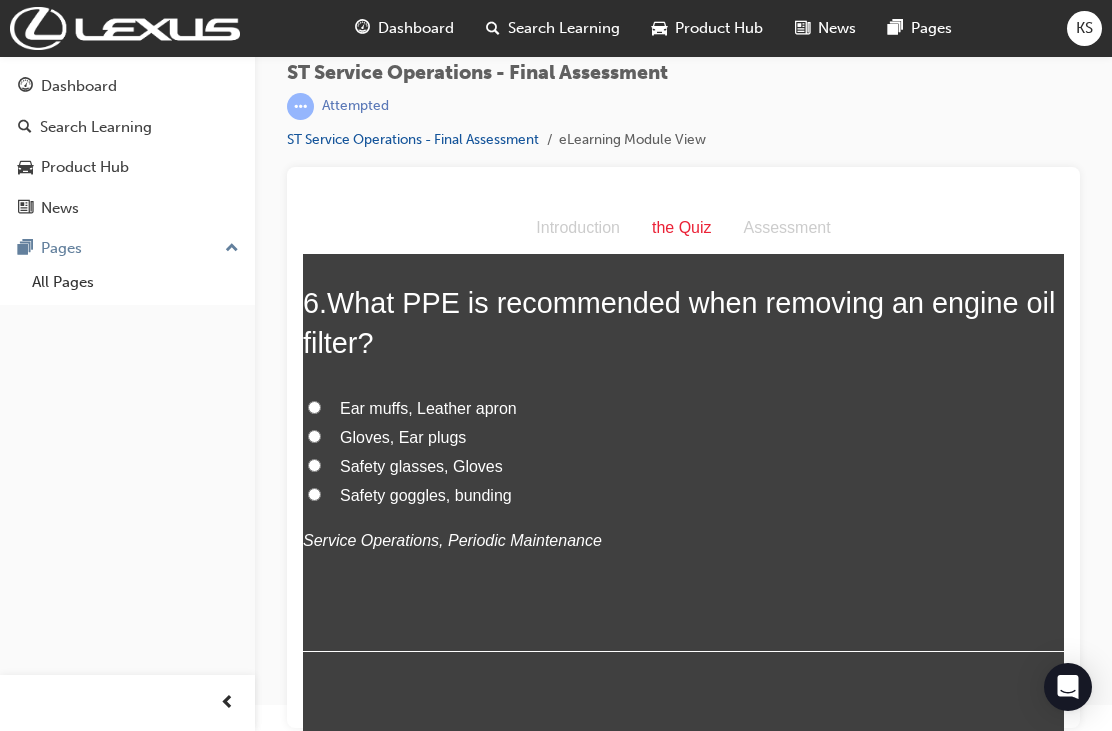 scroll, scrollTop: 2371, scrollLeft: 0, axis: vertical 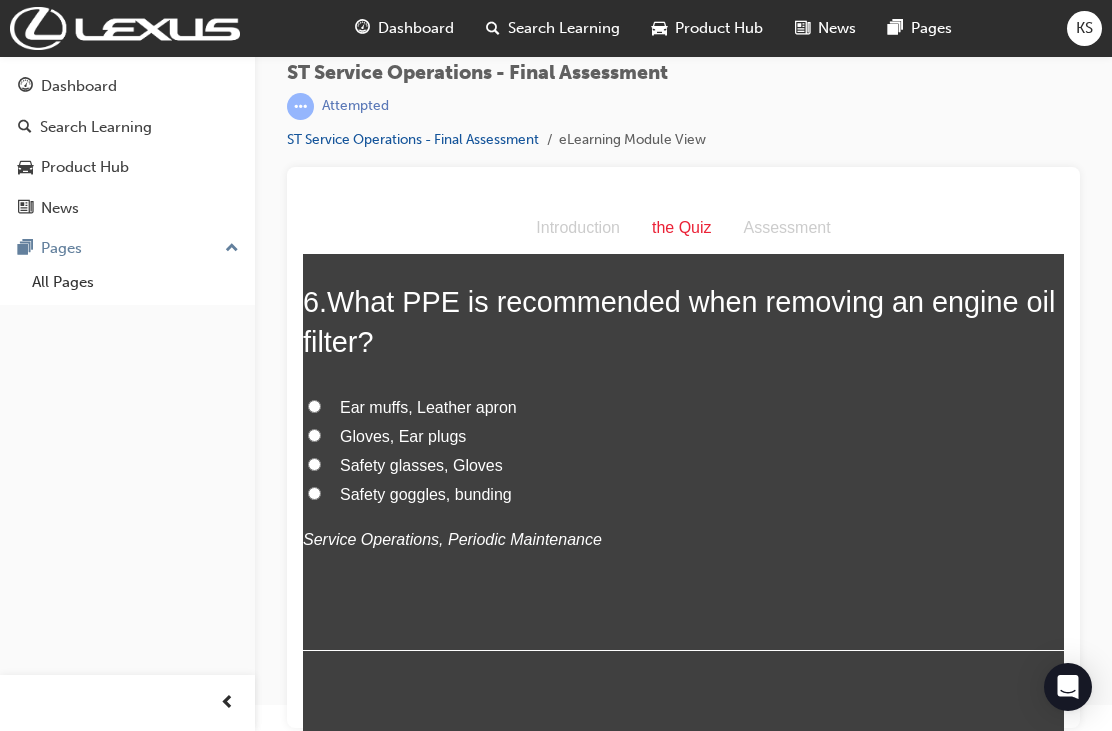 click on "Safety glasses, Gloves" at bounding box center [314, 464] 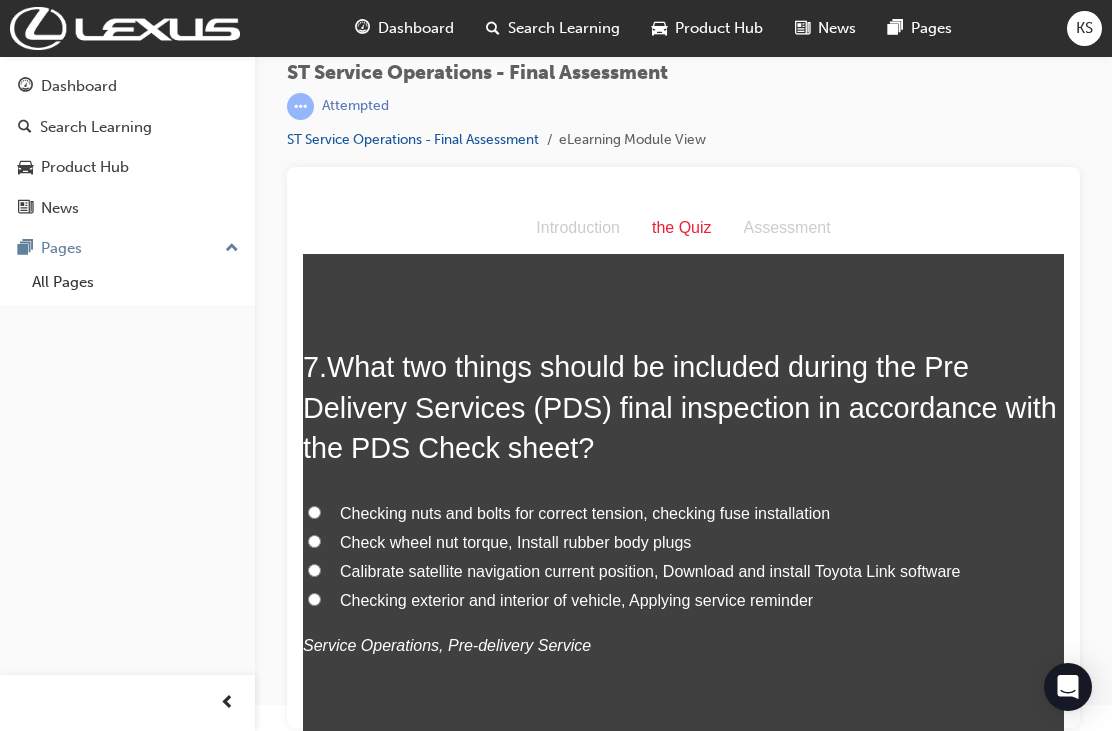 scroll, scrollTop: 2811, scrollLeft: 0, axis: vertical 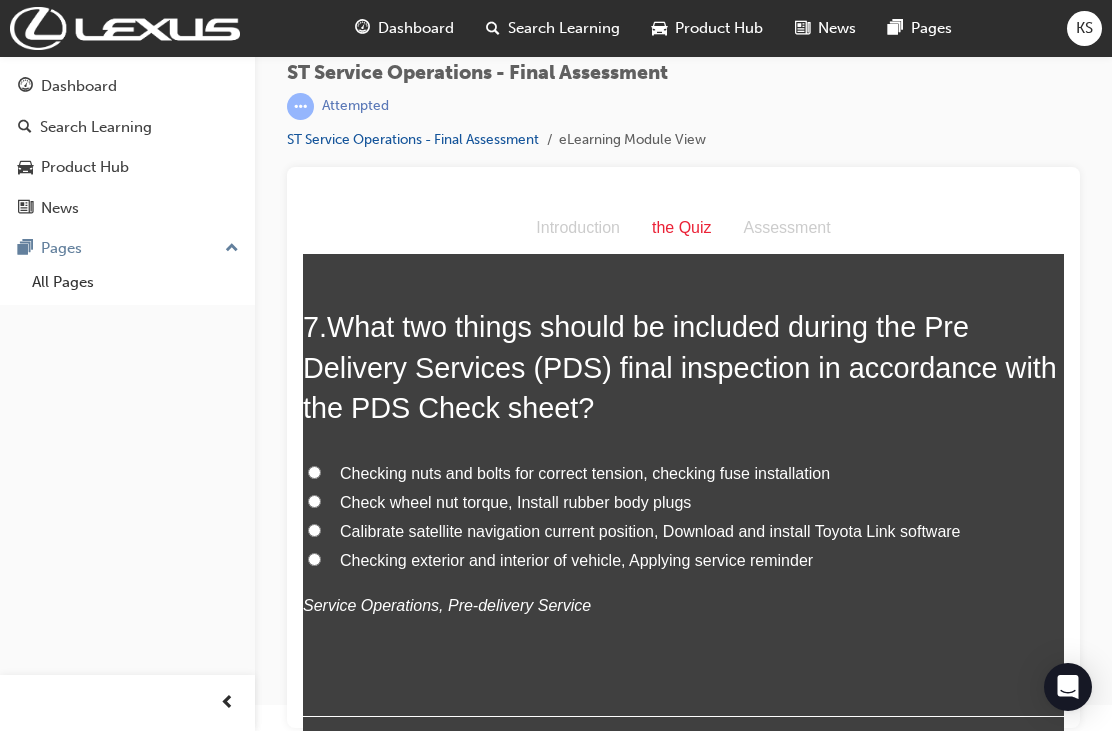 click on "Check wheel nut torque, Install rubber body plugs" at bounding box center [314, 501] 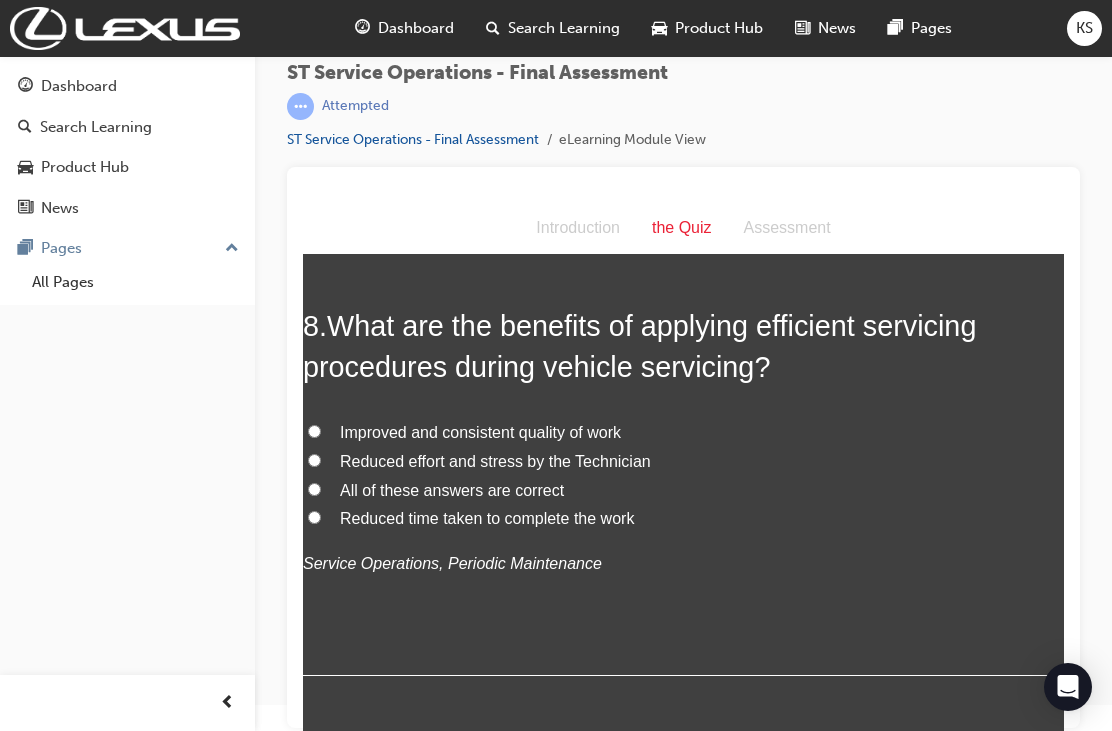 scroll, scrollTop: 3319, scrollLeft: 0, axis: vertical 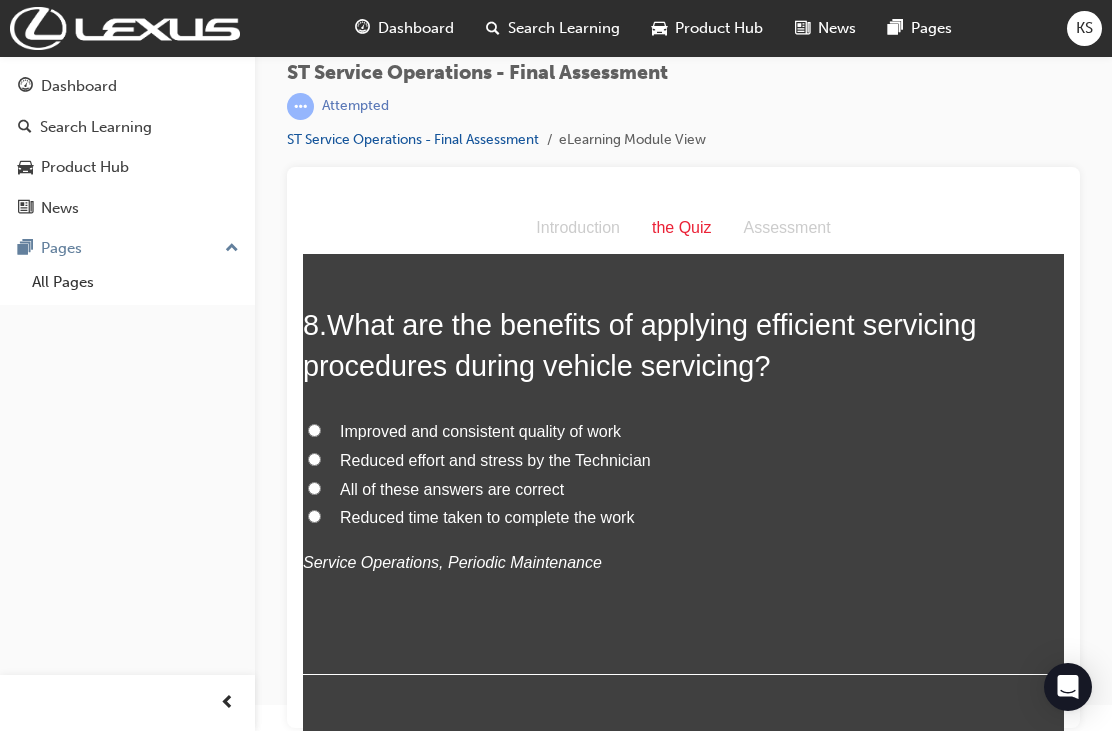click on "All of these answers are correct" at bounding box center [314, 488] 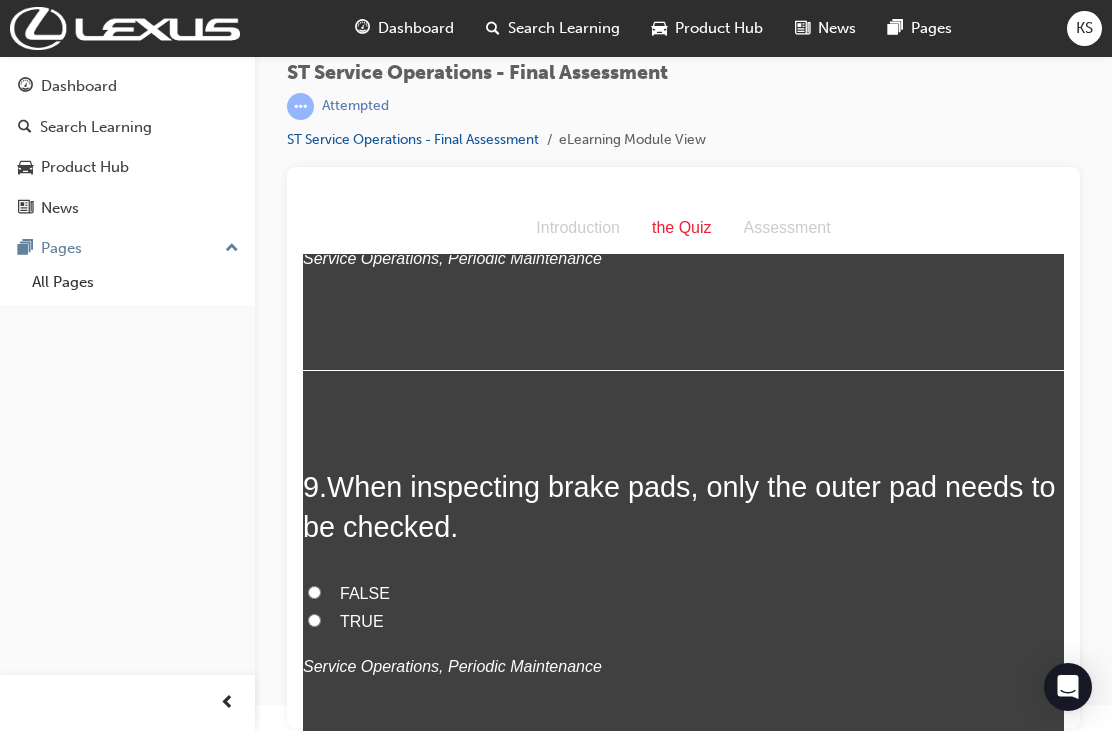 scroll, scrollTop: 3776, scrollLeft: 0, axis: vertical 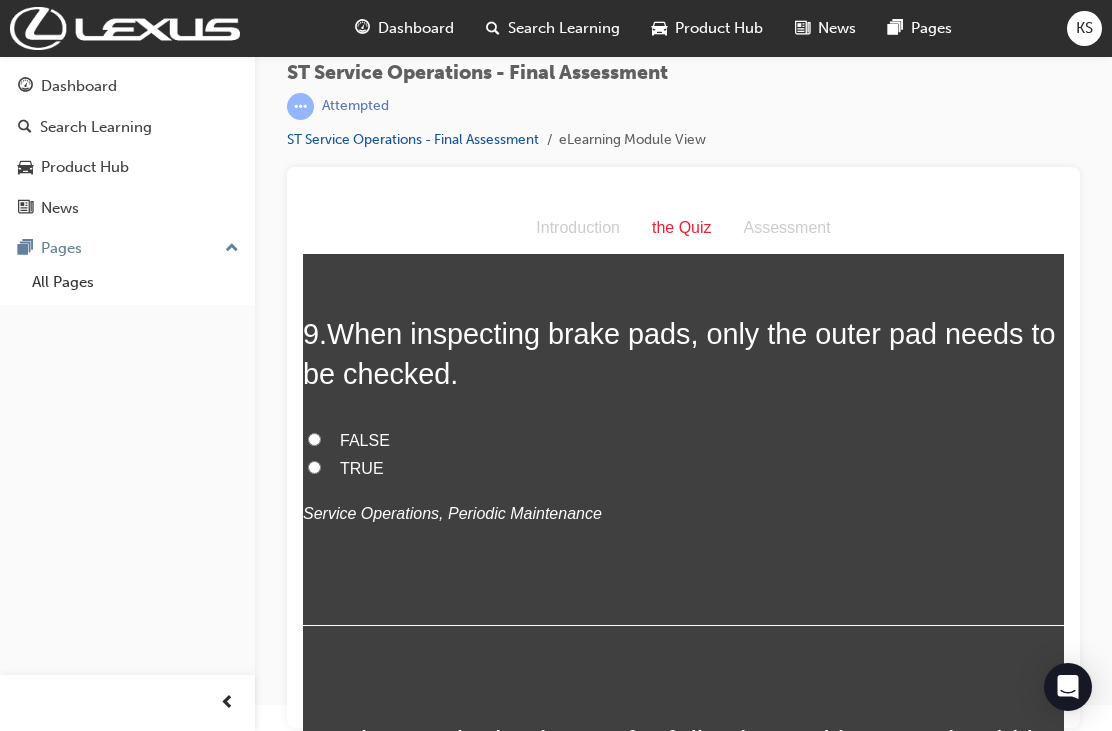 click on "FALSE" at bounding box center (314, 439) 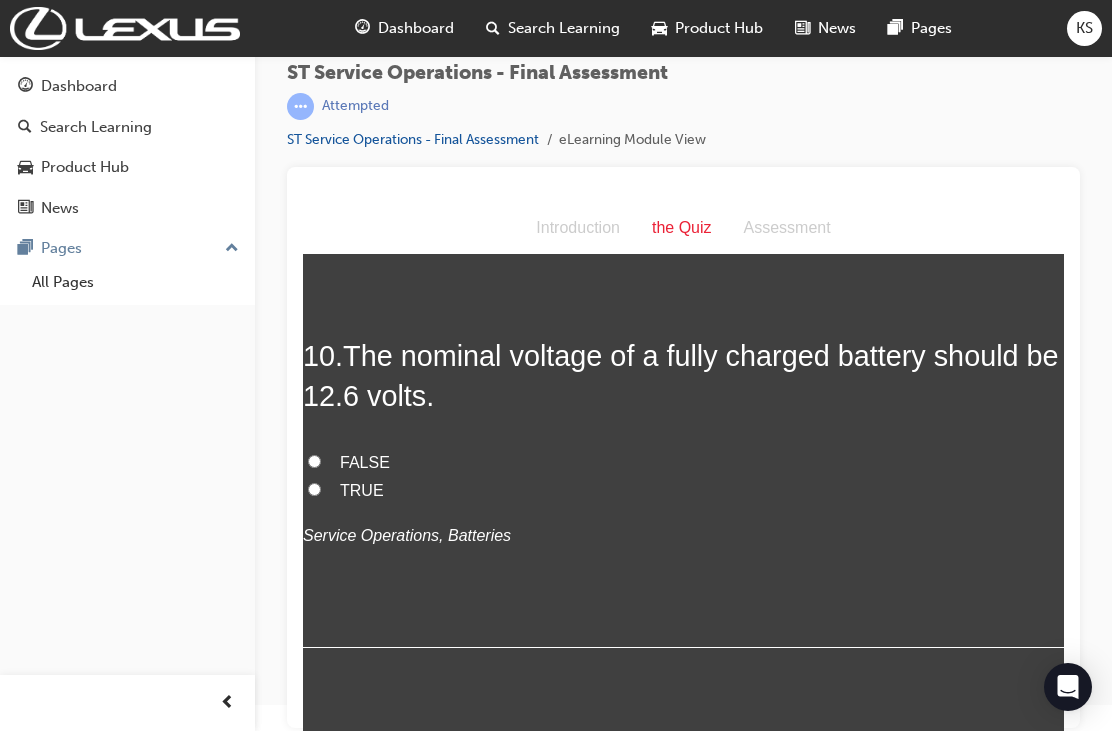 scroll, scrollTop: 4171, scrollLeft: 0, axis: vertical 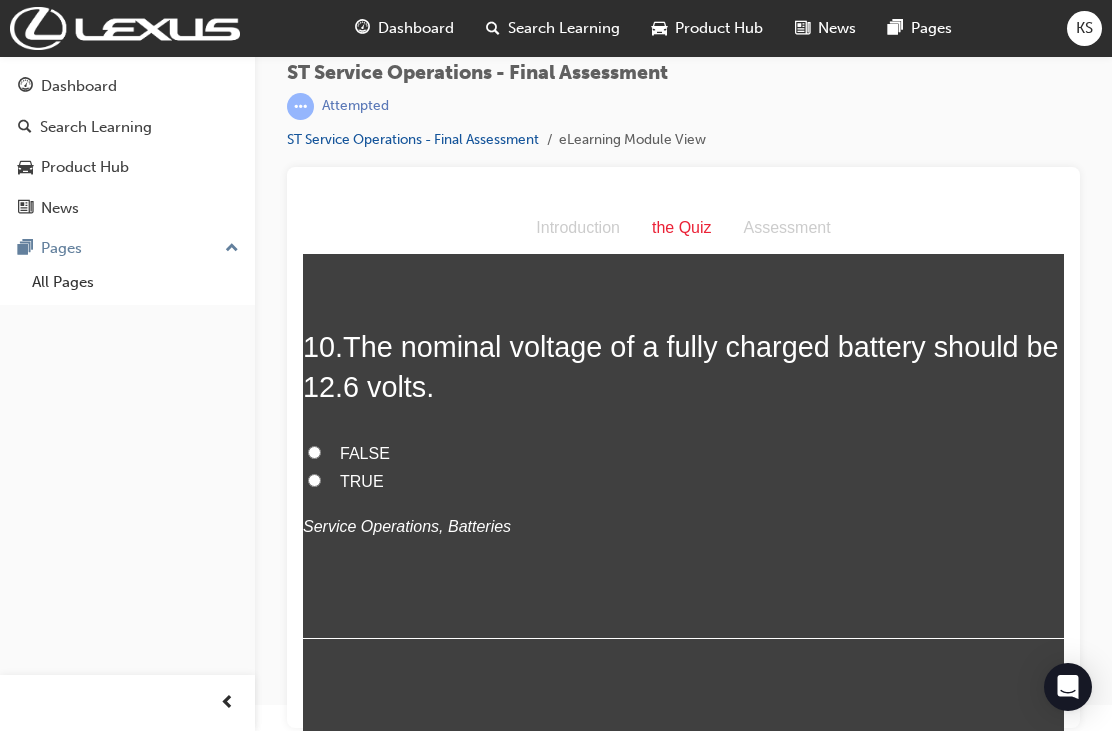 click on "TRUE" at bounding box center (314, 480) 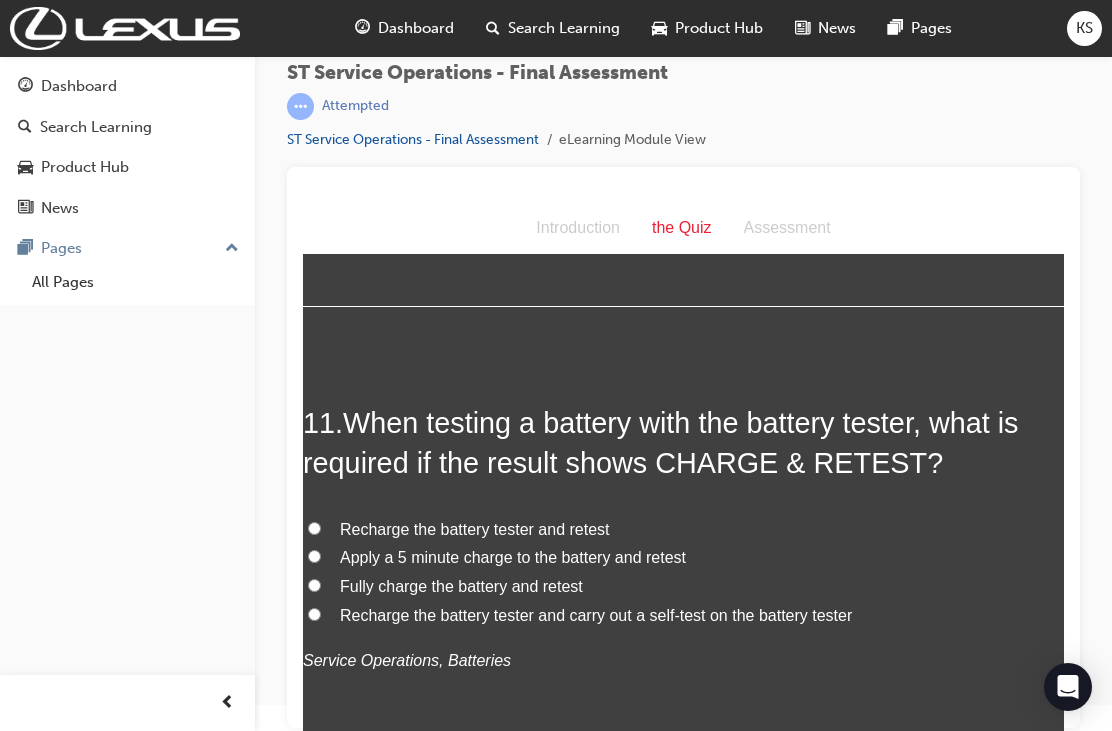 scroll, scrollTop: 4505, scrollLeft: 0, axis: vertical 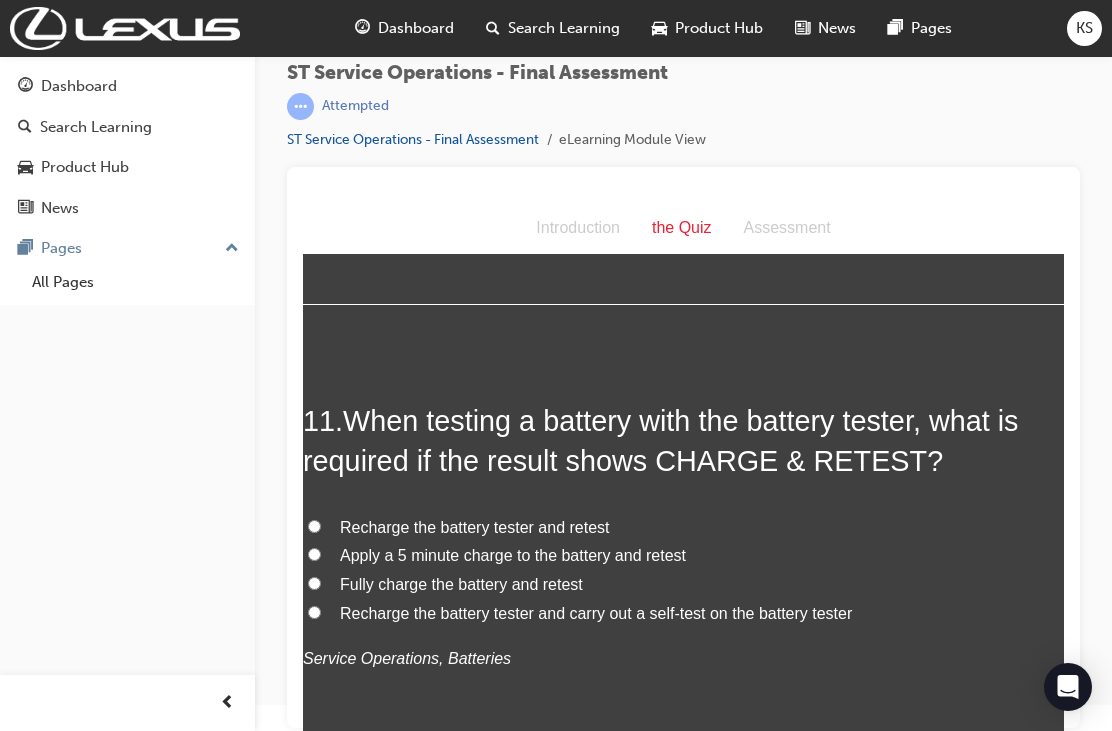 click on "Fully charge the battery and retest" at bounding box center (314, 583) 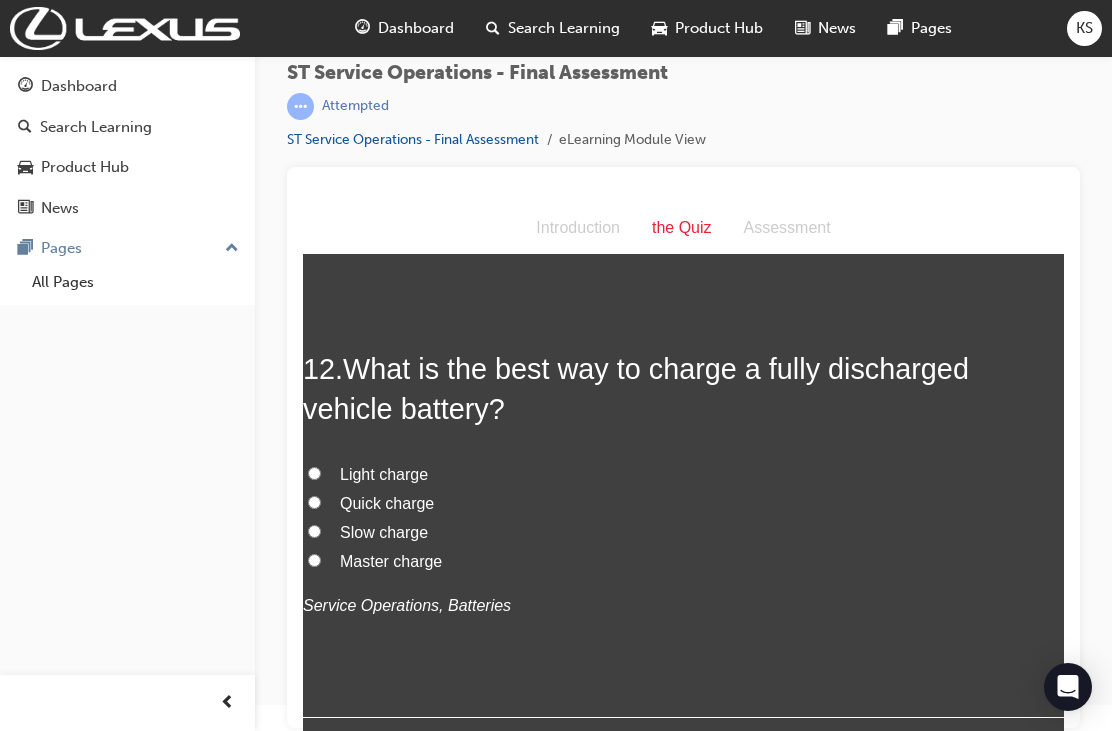scroll, scrollTop: 5038, scrollLeft: 0, axis: vertical 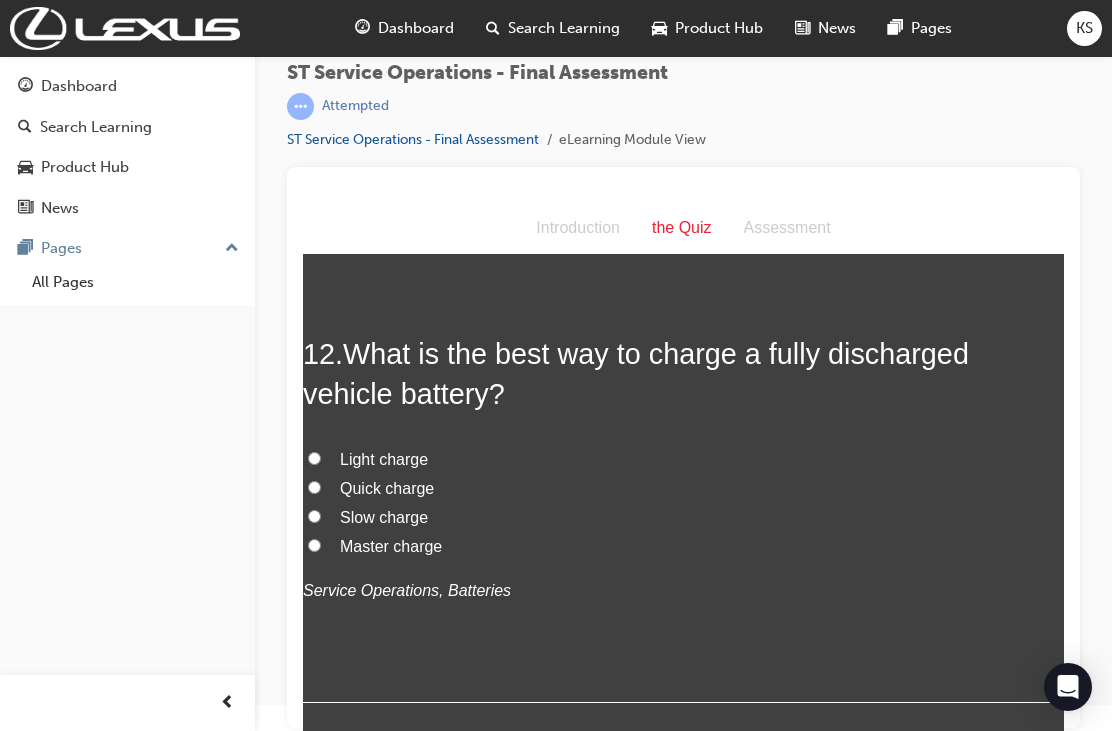click on "Slow charge" at bounding box center (314, 516) 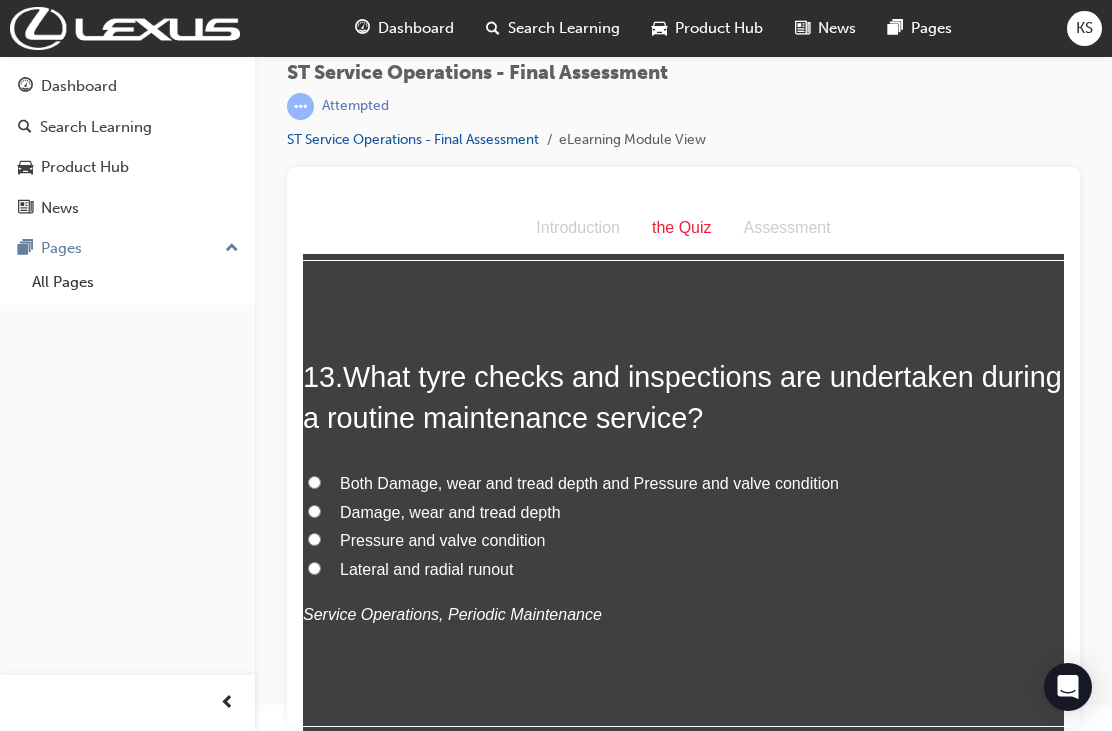 scroll, scrollTop: 5491, scrollLeft: 0, axis: vertical 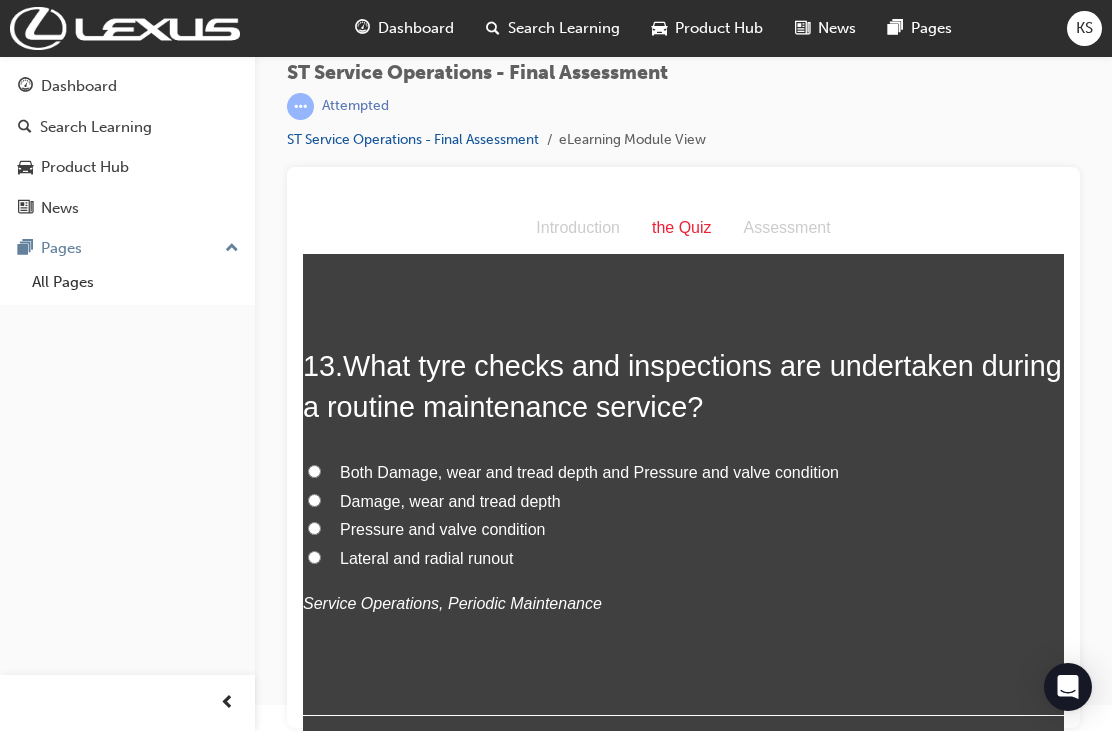 click on "Damage, wear and tread depth" at bounding box center (314, 500) 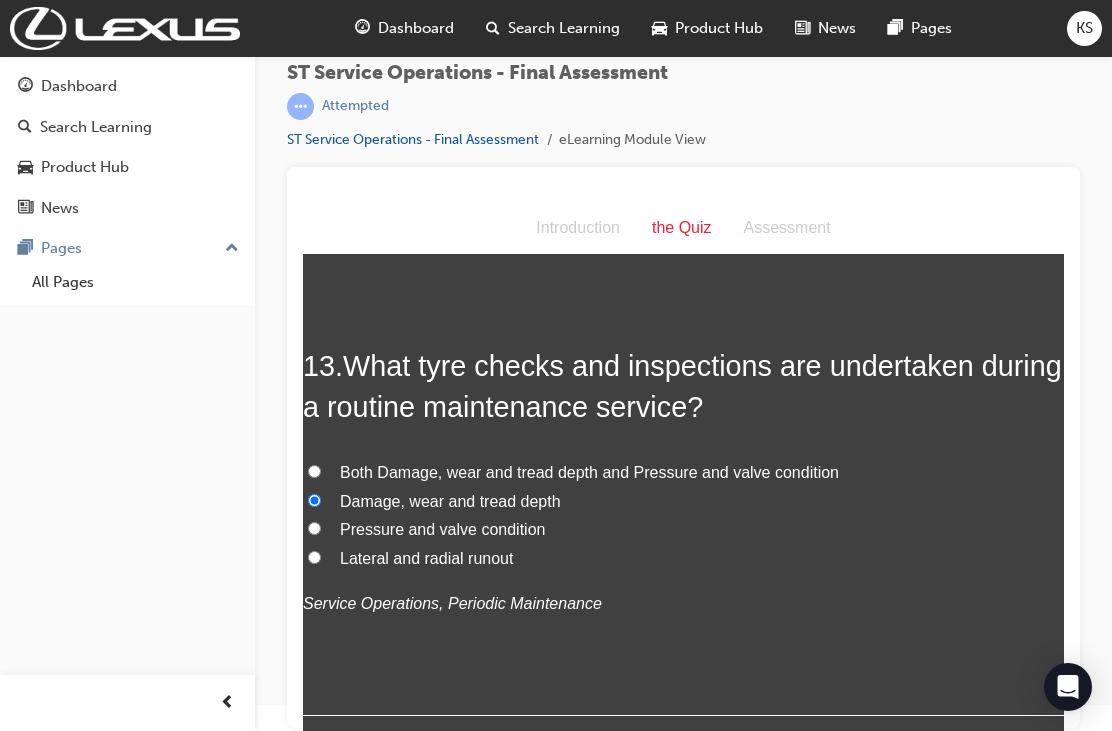 click on "Both Damage, wear and tread depth and Pressure and valve condition" at bounding box center [314, 471] 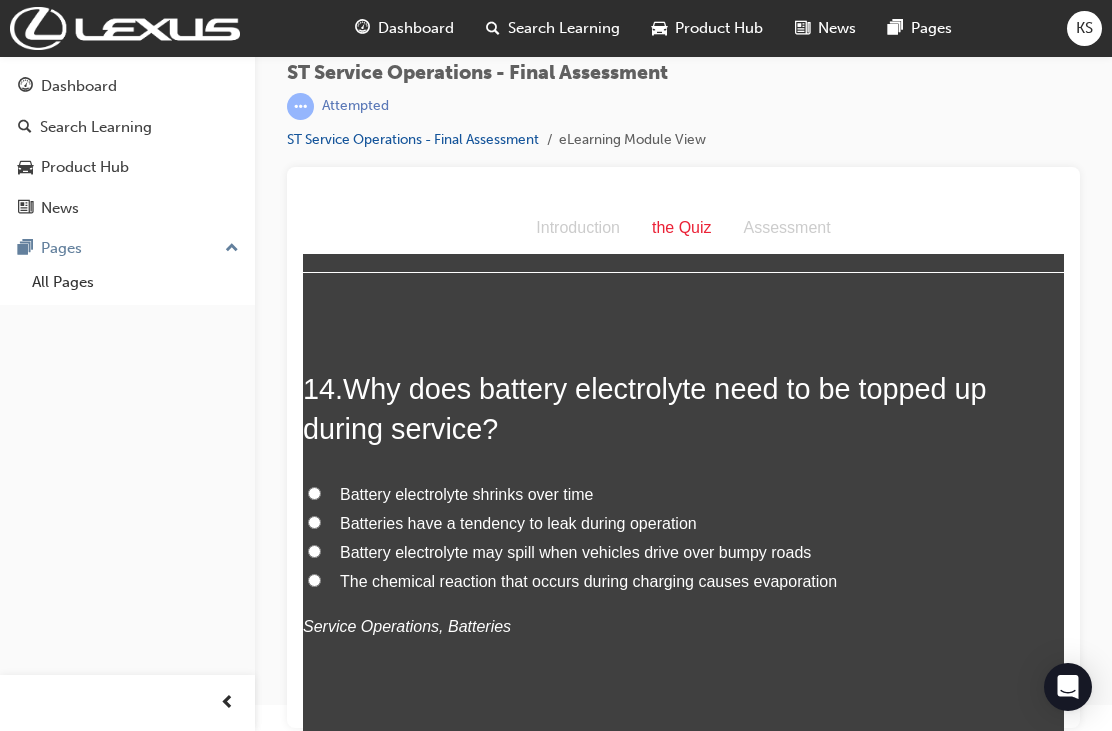 scroll, scrollTop: 5954, scrollLeft: 0, axis: vertical 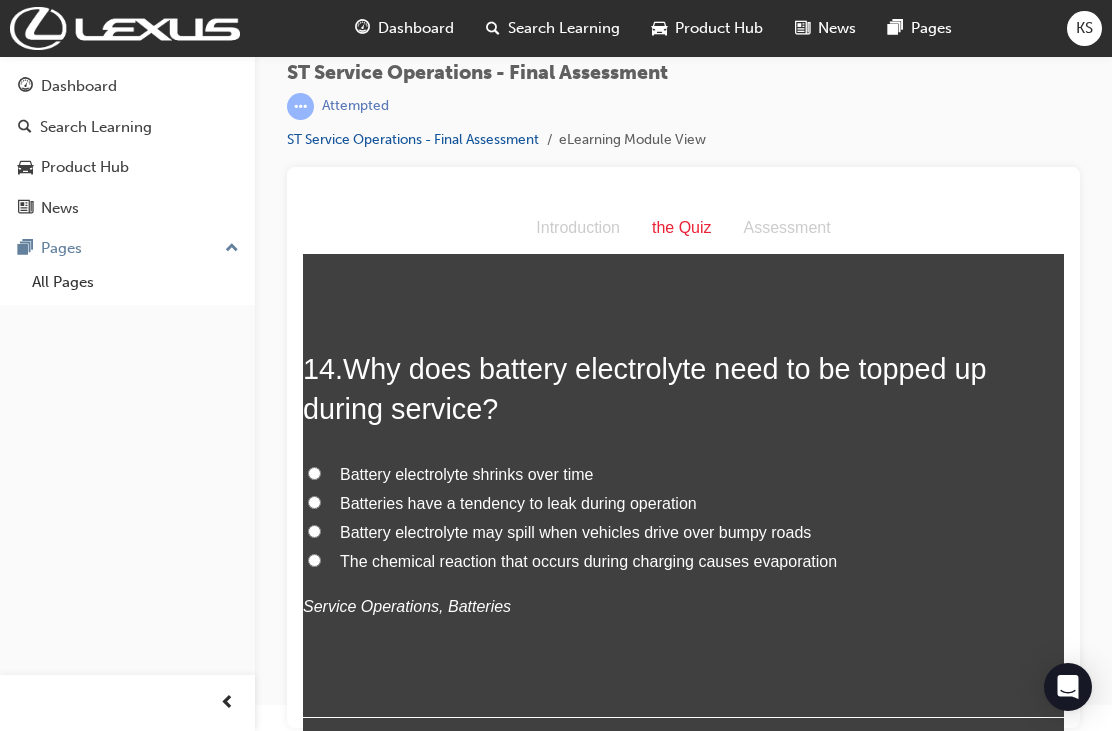 click on "The chemical reaction that occurs during charging causes evaporation" at bounding box center (314, 560) 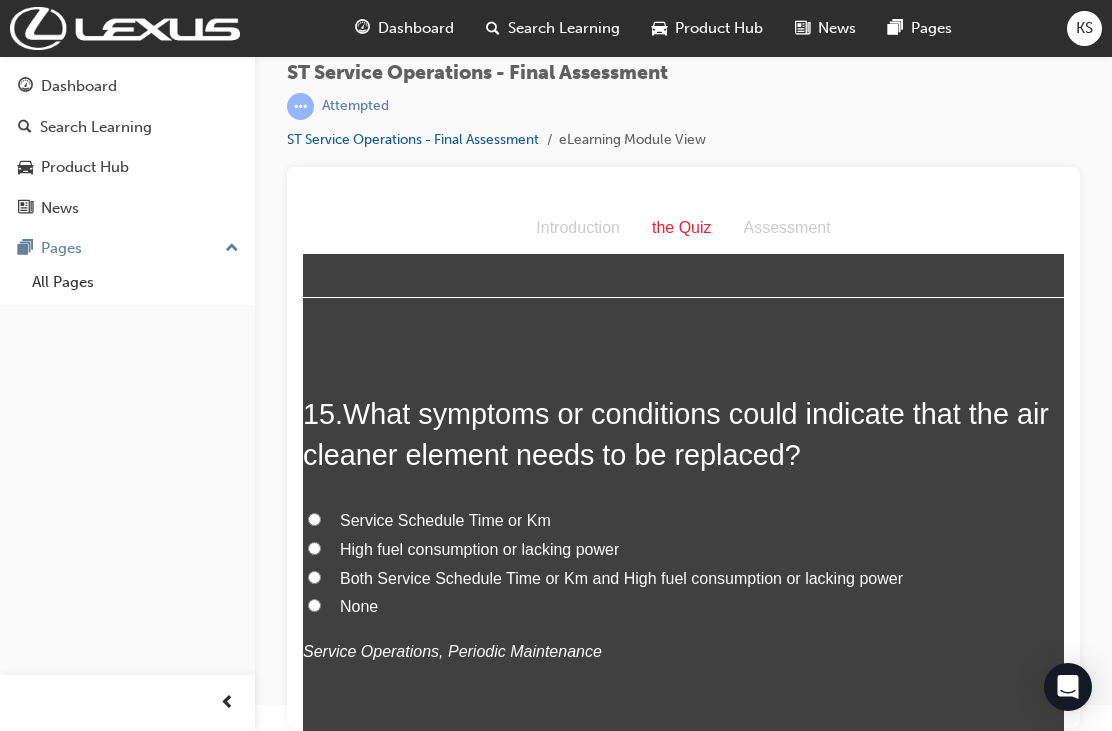 scroll, scrollTop: 6398, scrollLeft: 0, axis: vertical 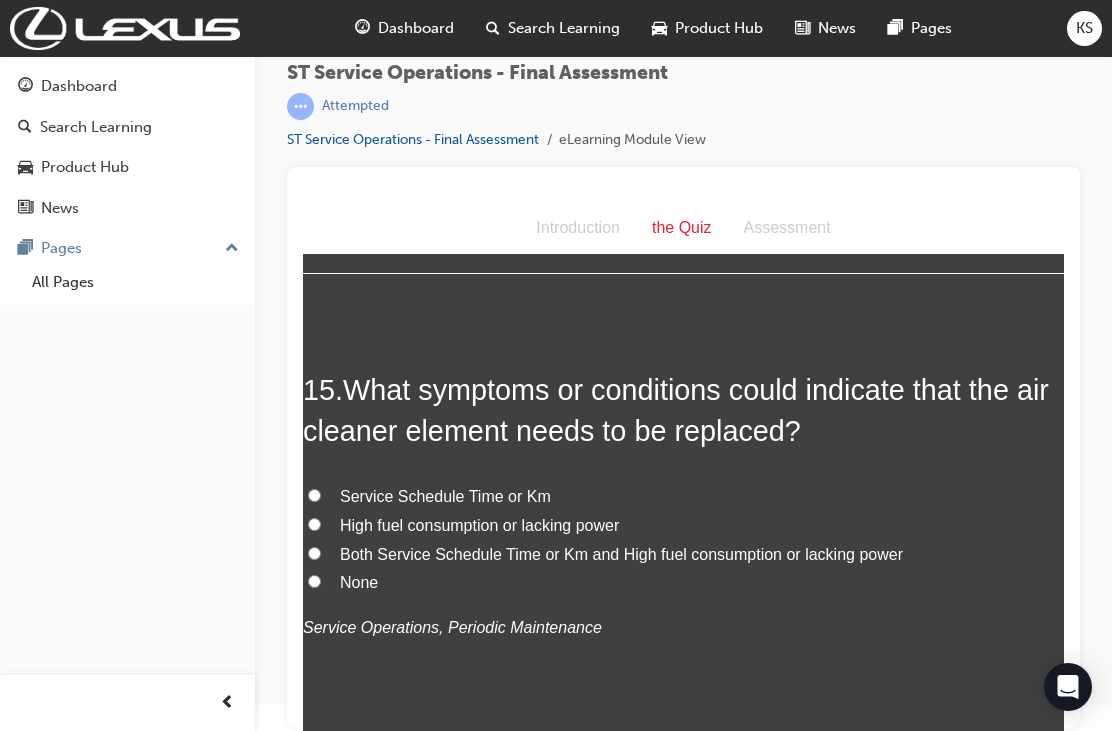 click on "Both Service Schedule Time or Km and High fuel consumption or lacking power" at bounding box center (314, 553) 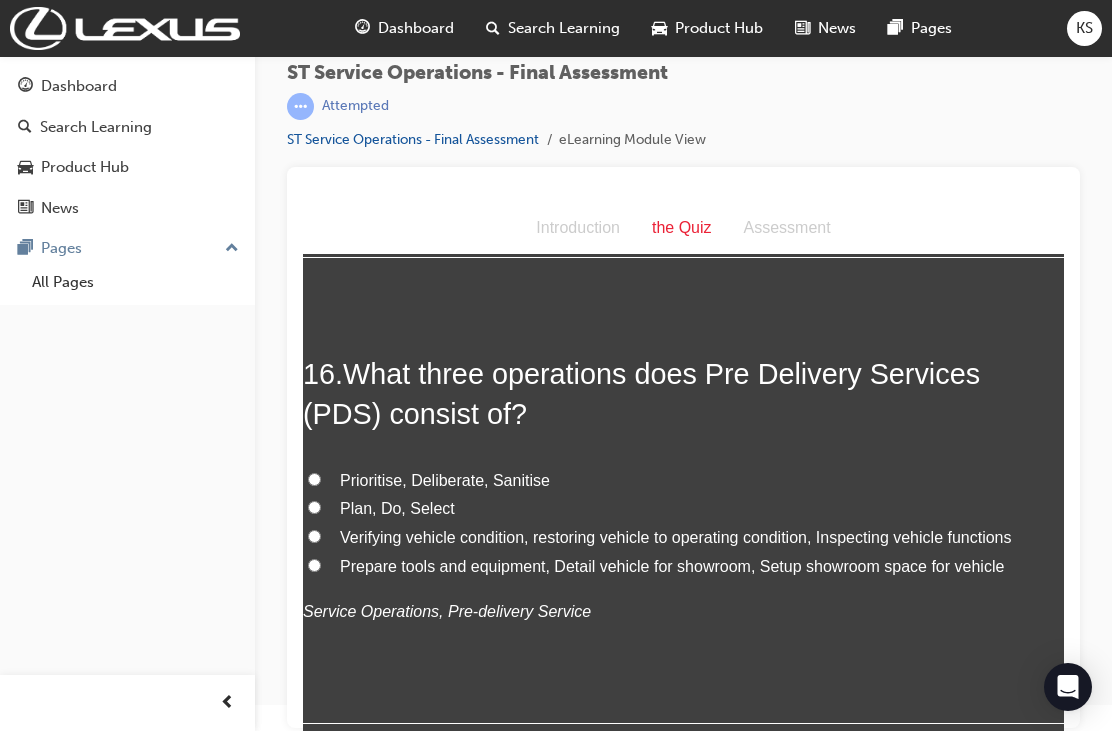 scroll, scrollTop: 6881, scrollLeft: 0, axis: vertical 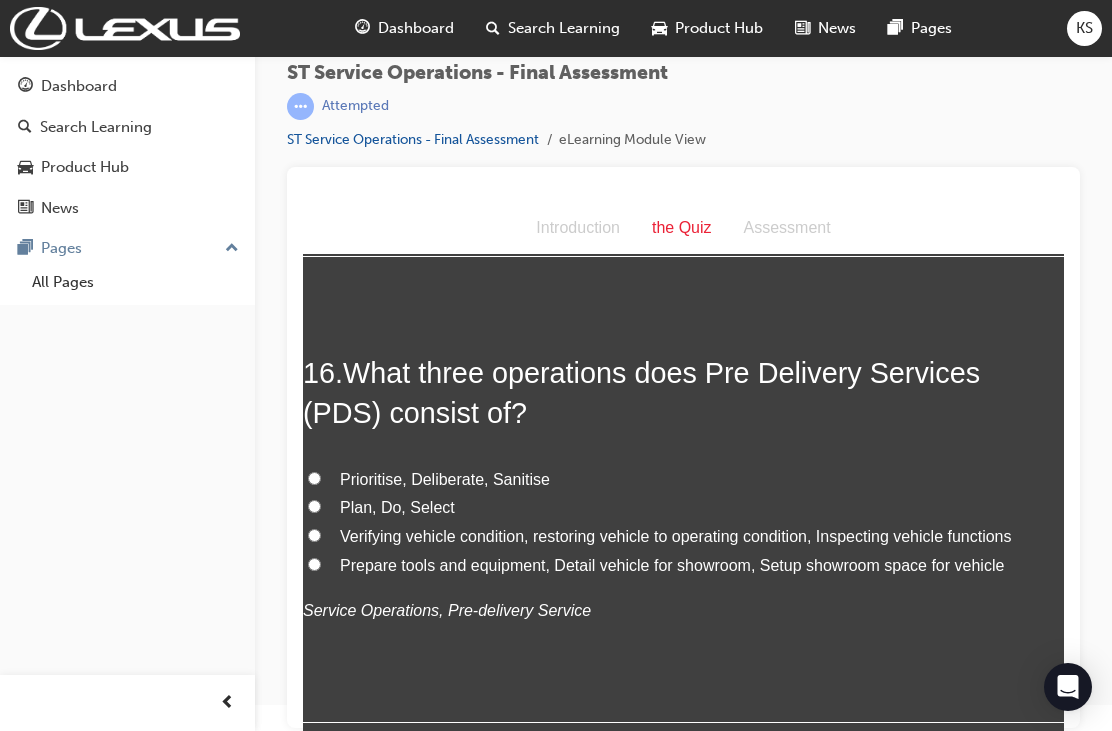 click on "Prepare tools and equipment, Detail vehicle for showroom, Setup showroom space for vehicle" at bounding box center (683, 566) 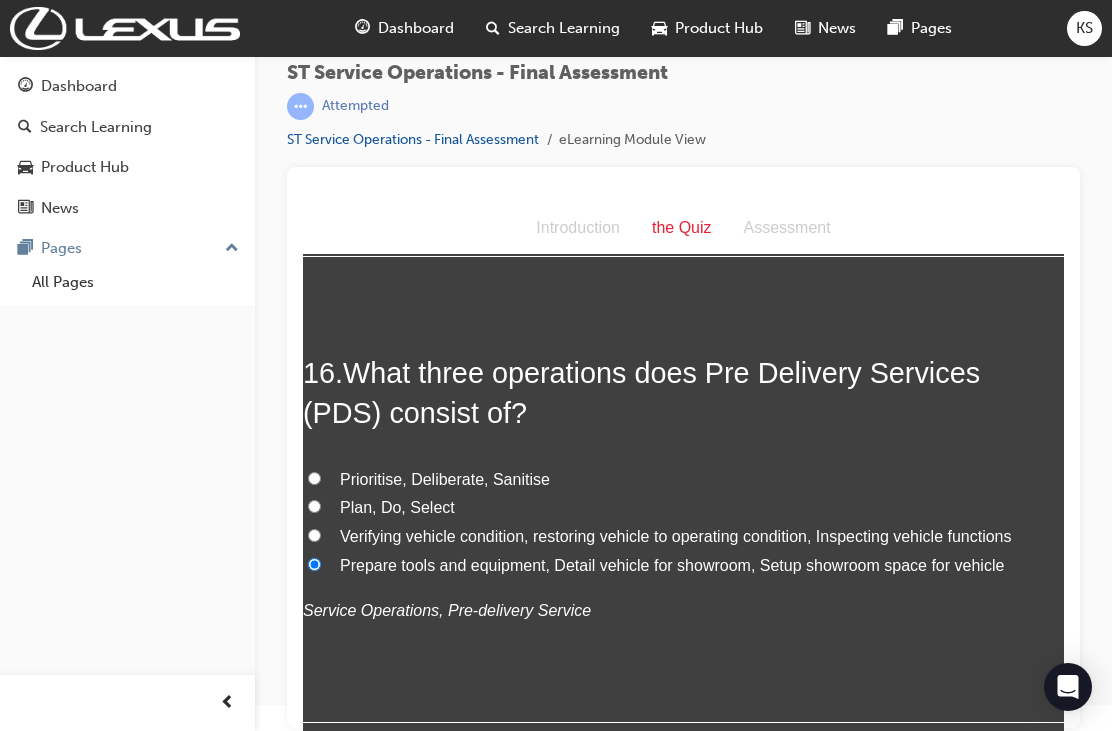 click on "Verifying vehicle condition, restoring vehicle to operating condition, Inspecting vehicle functions" at bounding box center [314, 535] 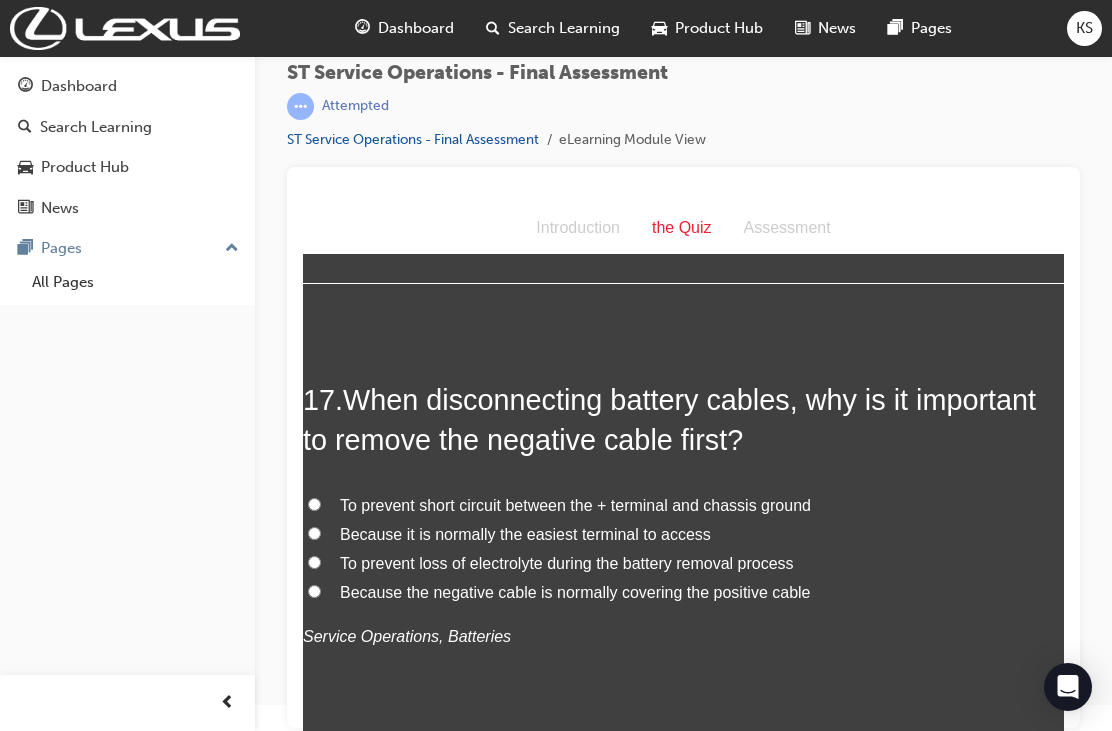 scroll, scrollTop: 7321, scrollLeft: 0, axis: vertical 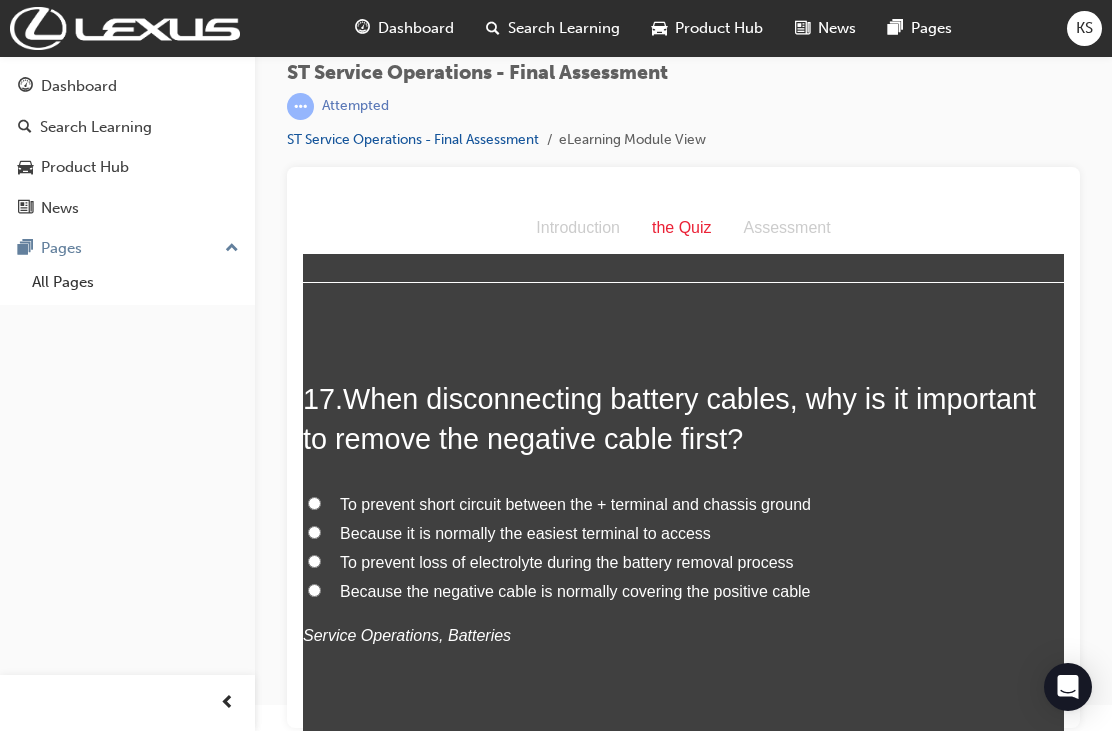 click on "To prevent short circuit between the + terminal and chassis ground" at bounding box center [314, 503] 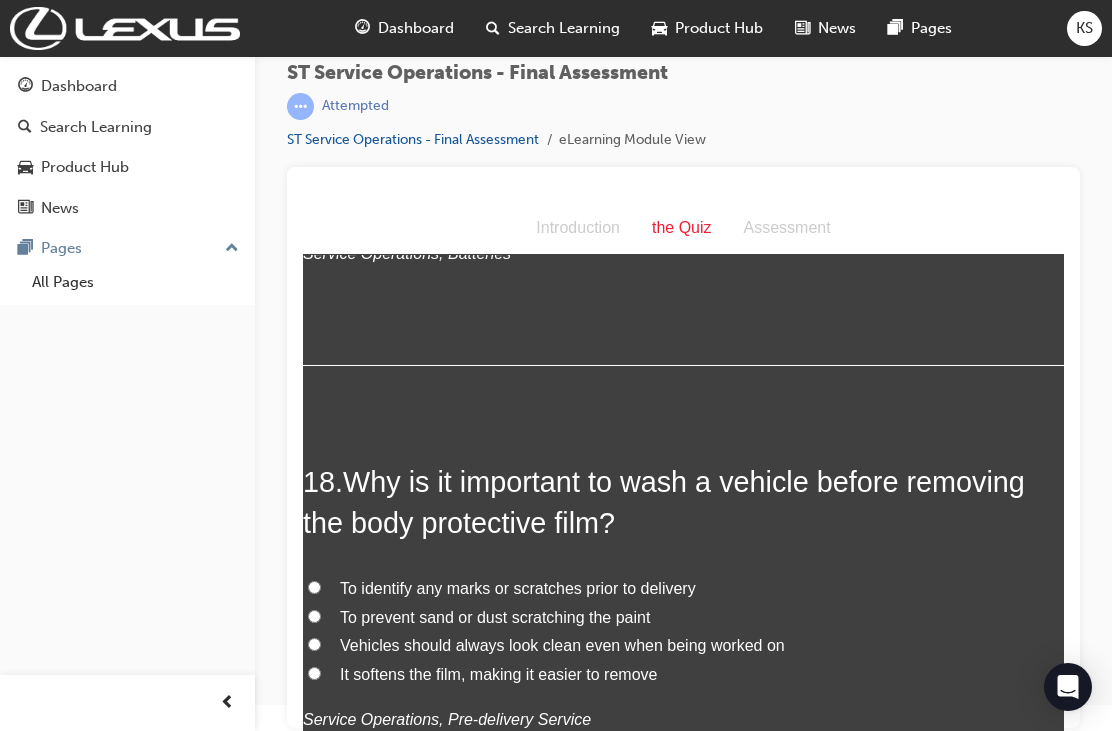 scroll, scrollTop: 7768, scrollLeft: 0, axis: vertical 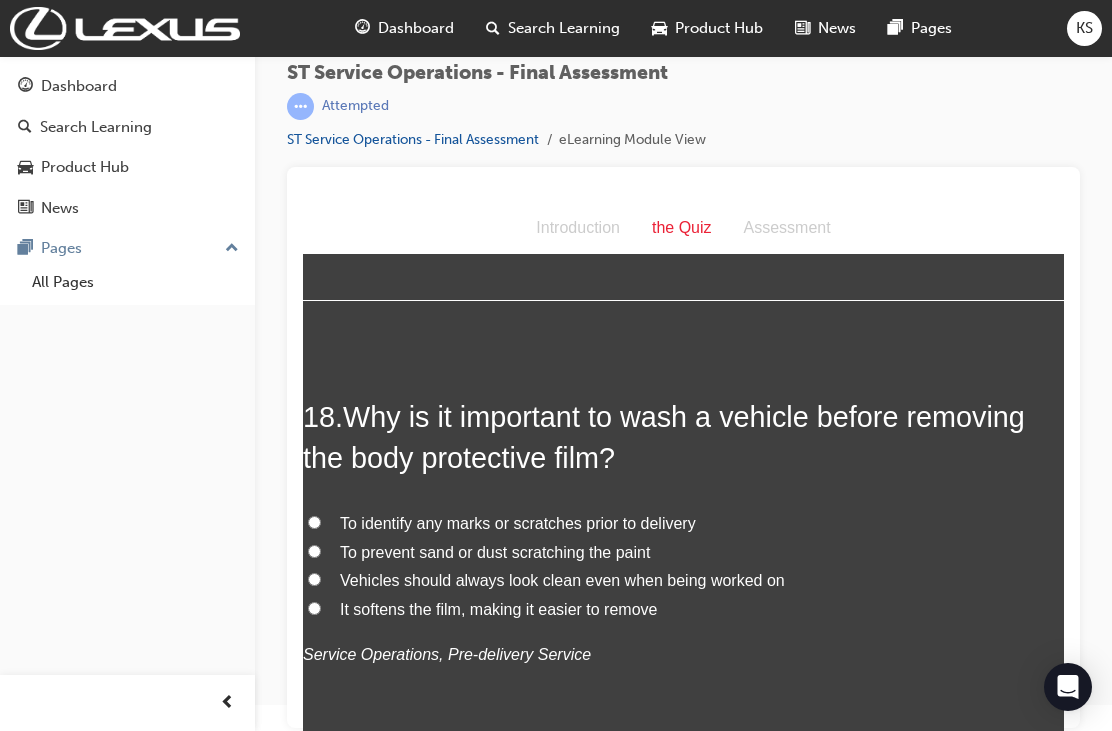 click on "To prevent sand or dust scratching the paint" at bounding box center (314, 551) 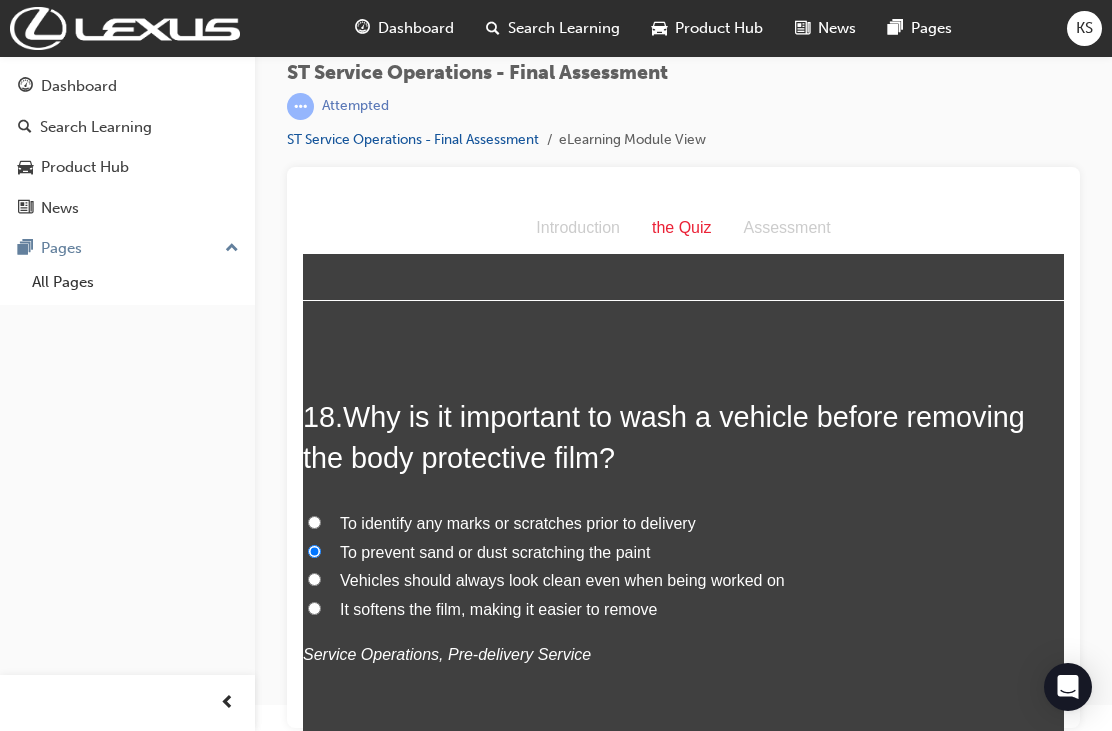 click on "To identify any marks or scratches prior to delivery" at bounding box center [314, 522] 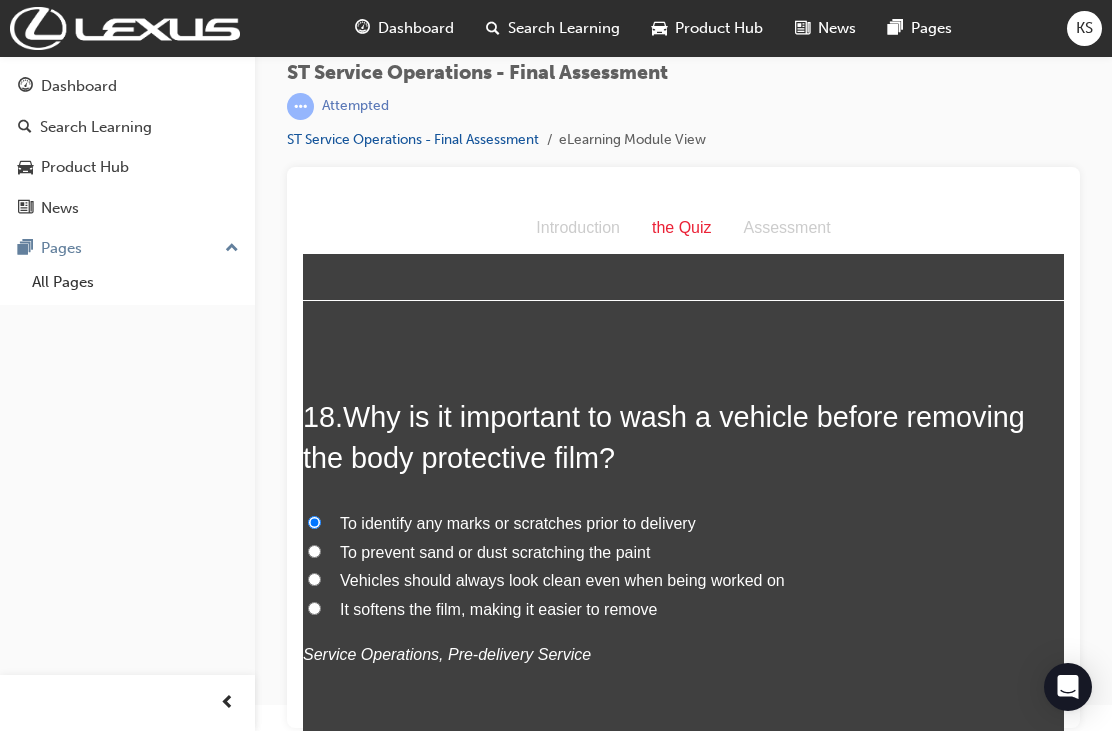 click on "To prevent sand or dust scratching the paint" at bounding box center [314, 551] 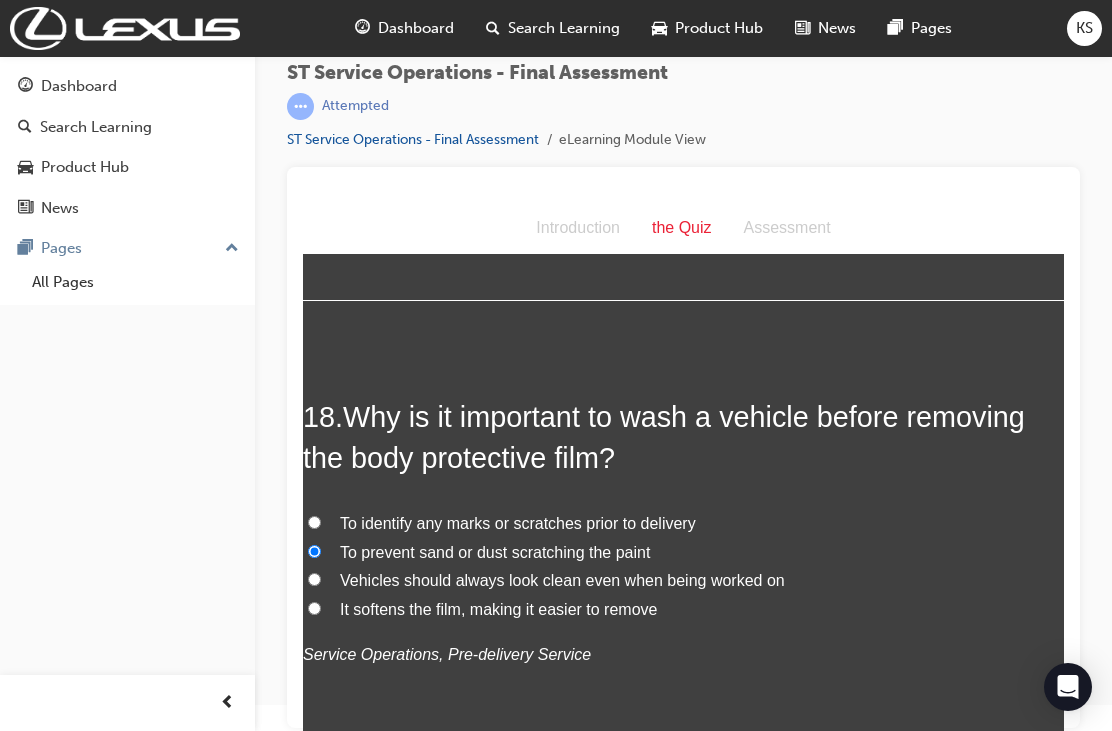 click on "To identify any marks or scratches prior to delivery" at bounding box center [314, 522] 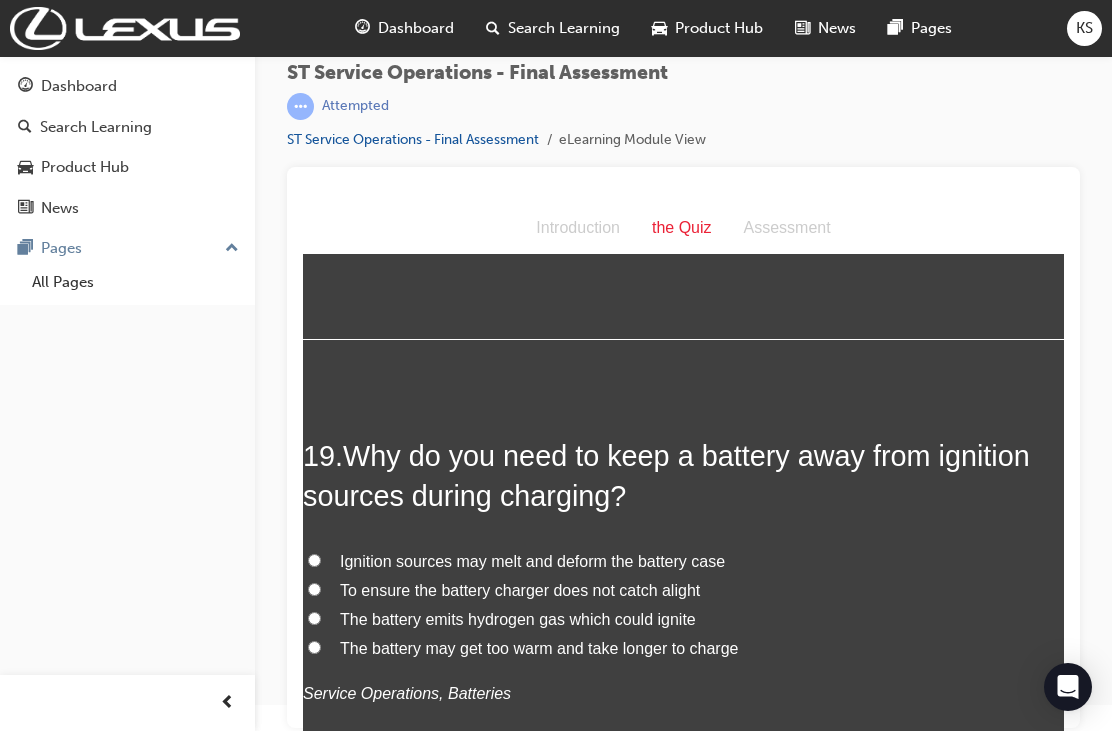 scroll, scrollTop: 8243, scrollLeft: 0, axis: vertical 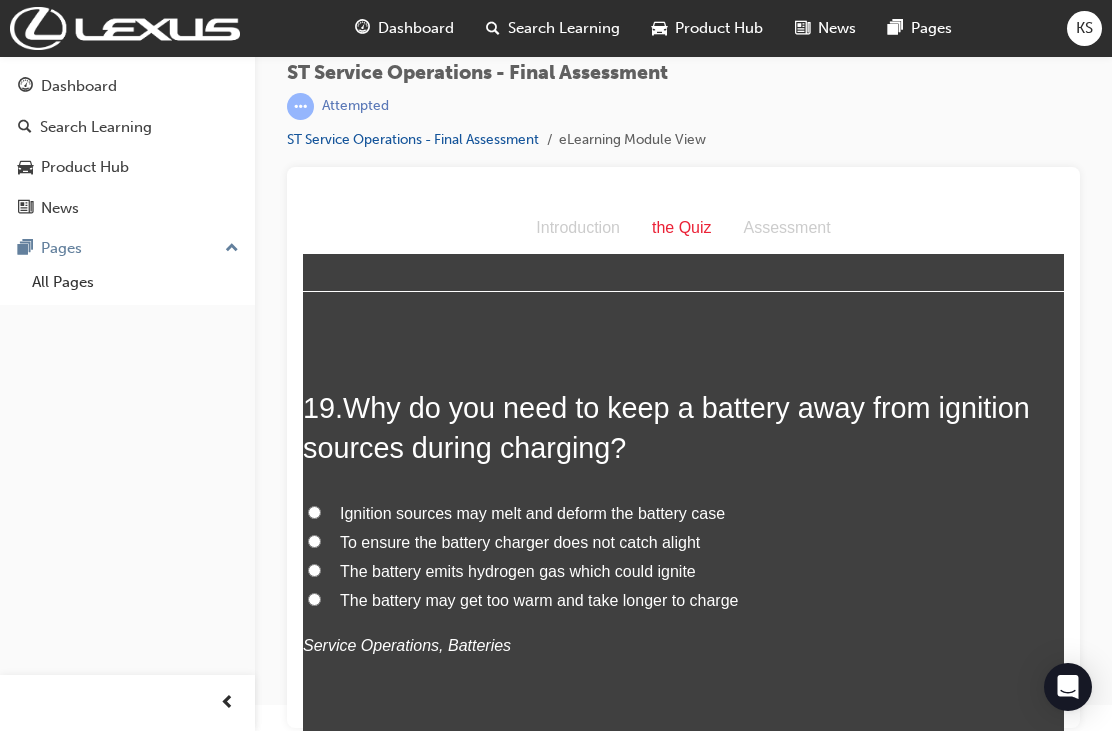 click at bounding box center [683, 447] 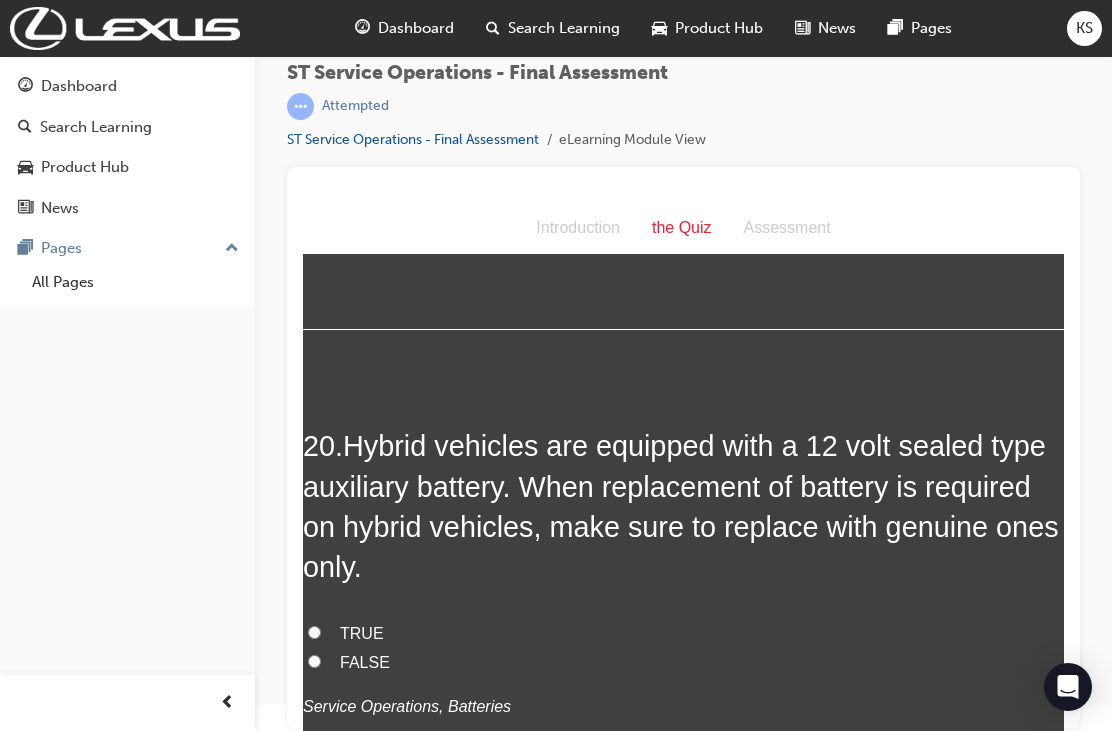 scroll, scrollTop: 8672, scrollLeft: 0, axis: vertical 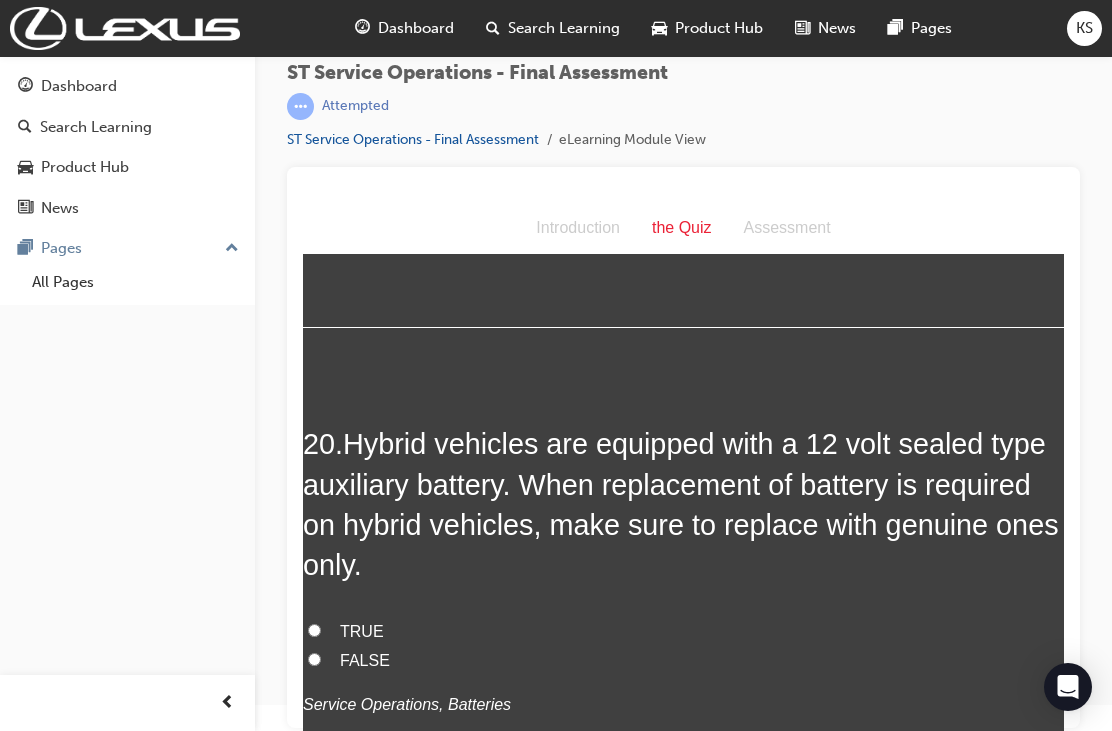 click on "TRUE" at bounding box center [314, 630] 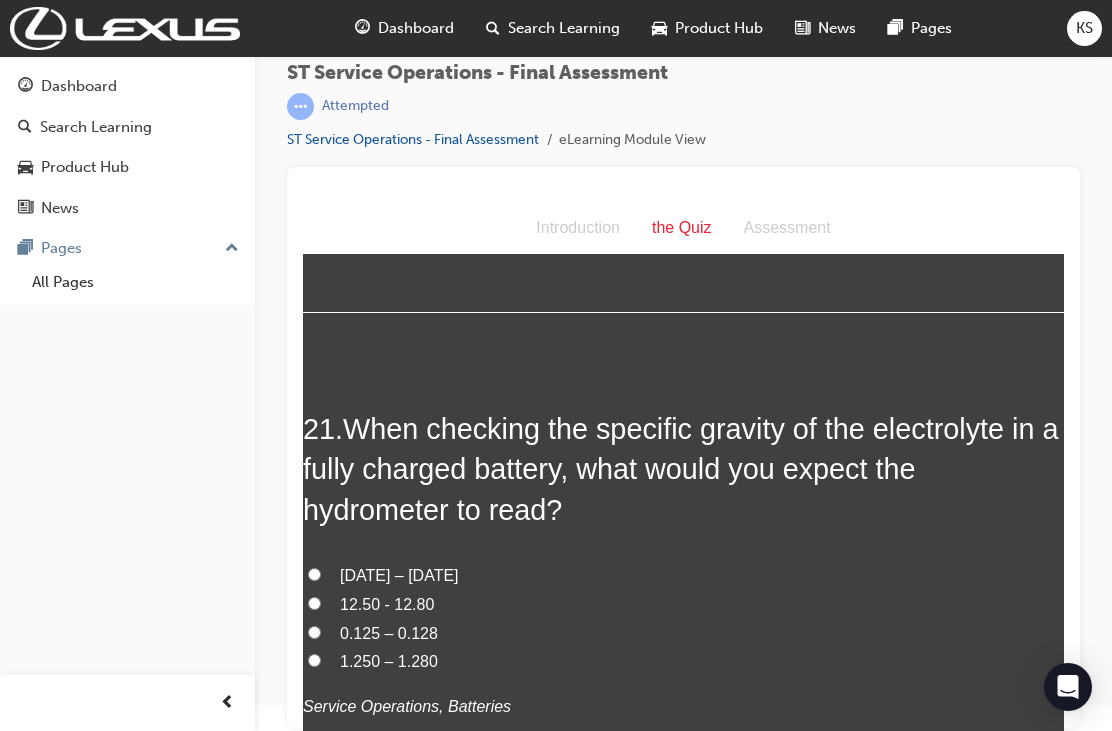 scroll, scrollTop: 9177, scrollLeft: 0, axis: vertical 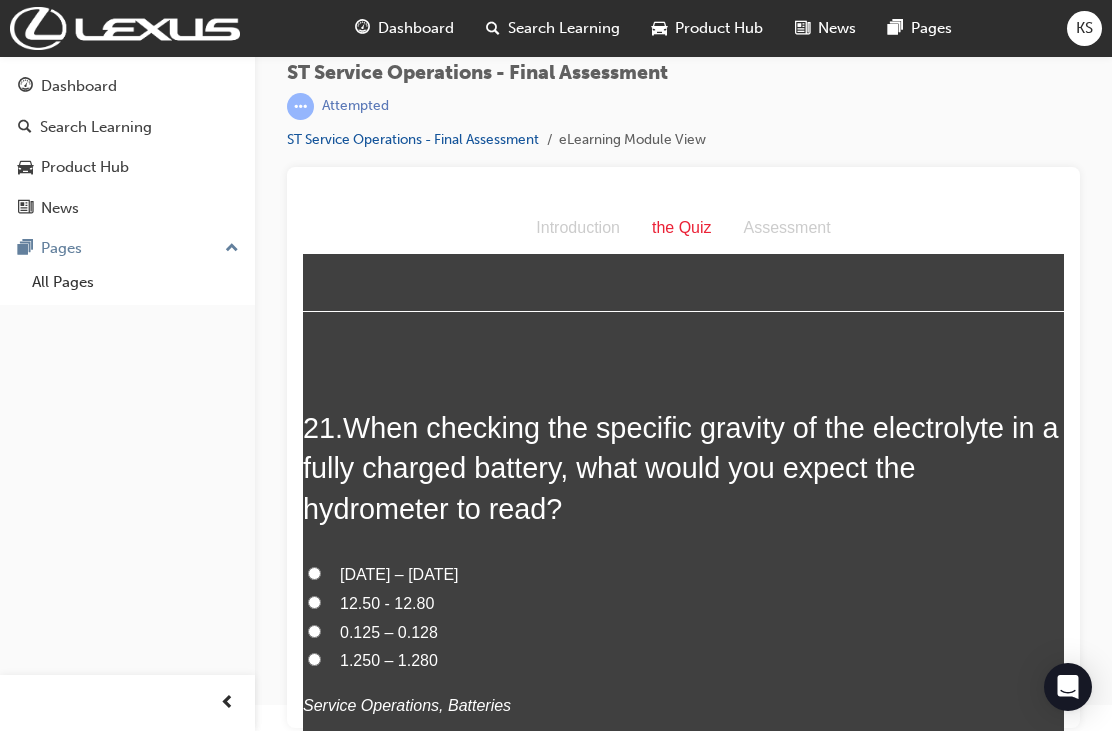 click on "1.250 – 1.280" at bounding box center (314, 659) 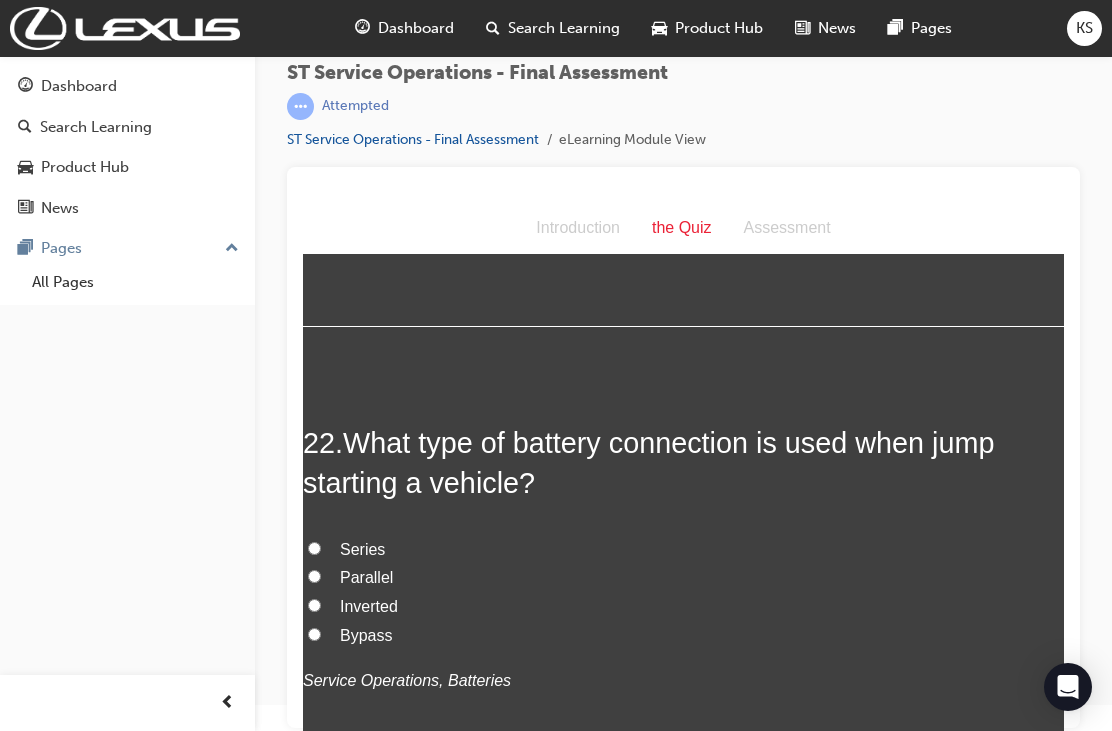 scroll, scrollTop: 9669, scrollLeft: 0, axis: vertical 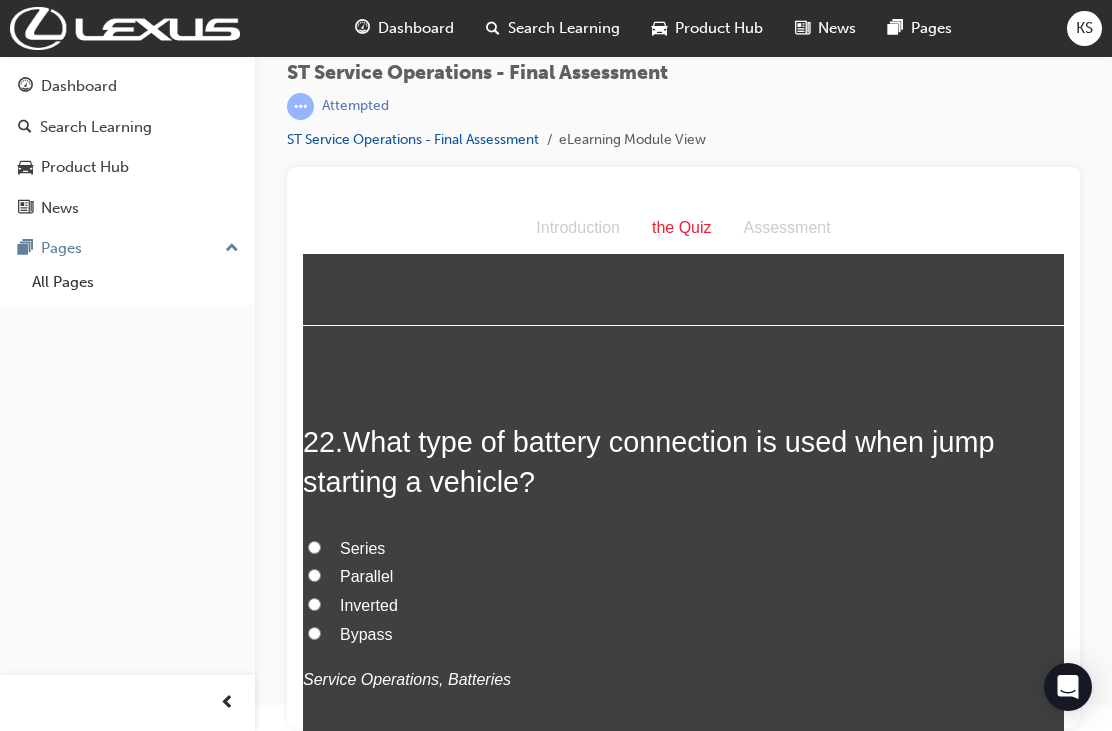 click on "Parallel" at bounding box center [314, 575] 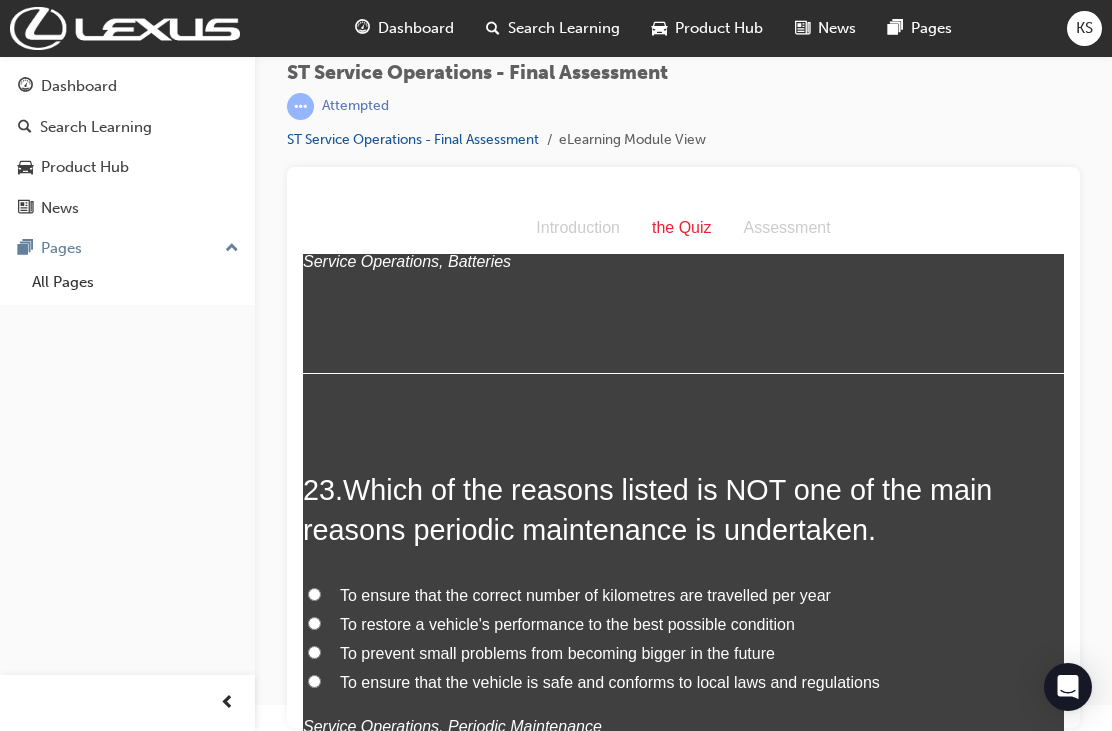 scroll, scrollTop: 10152, scrollLeft: 0, axis: vertical 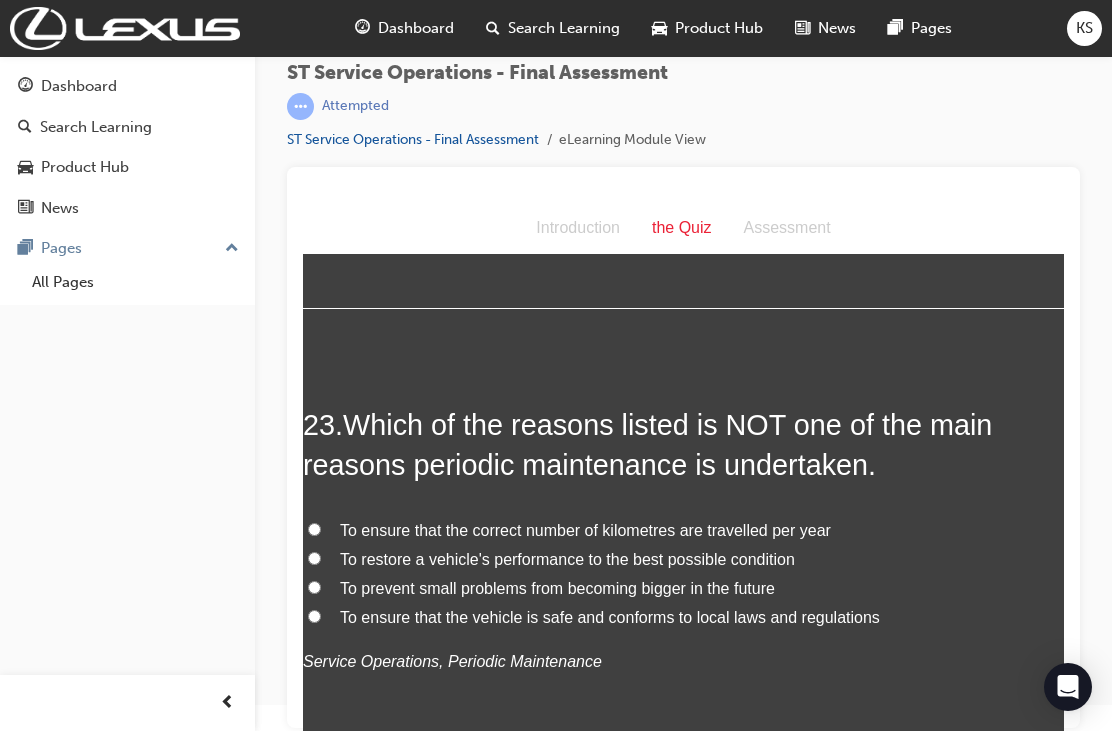 click on "To restore a vehicle's performance to the best possible condition" at bounding box center (683, 560) 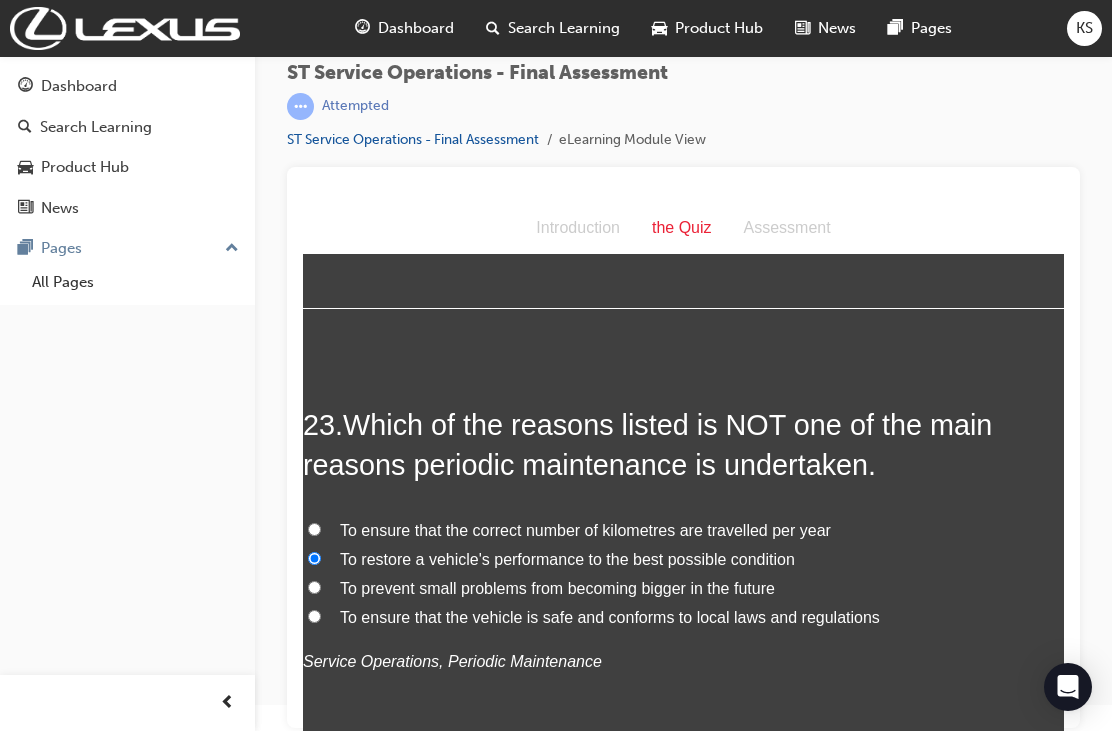 click on "To ensure that the correct number of kilometres are travelled per year" at bounding box center [683, 531] 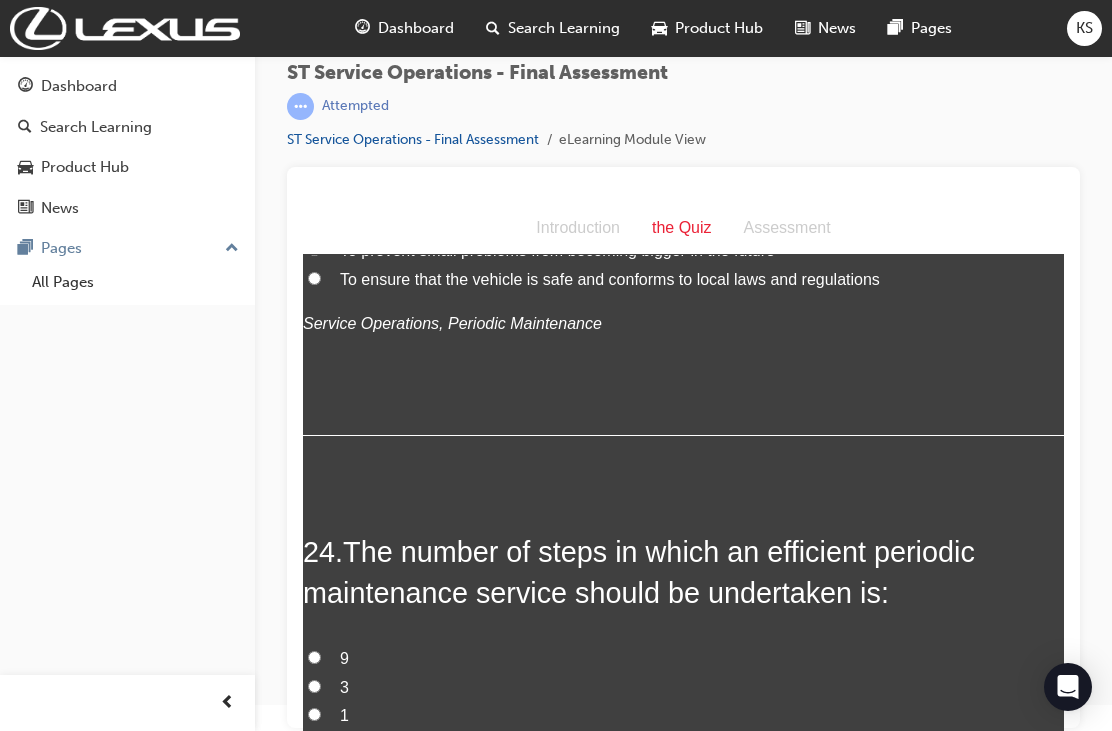 scroll, scrollTop: 10575, scrollLeft: 0, axis: vertical 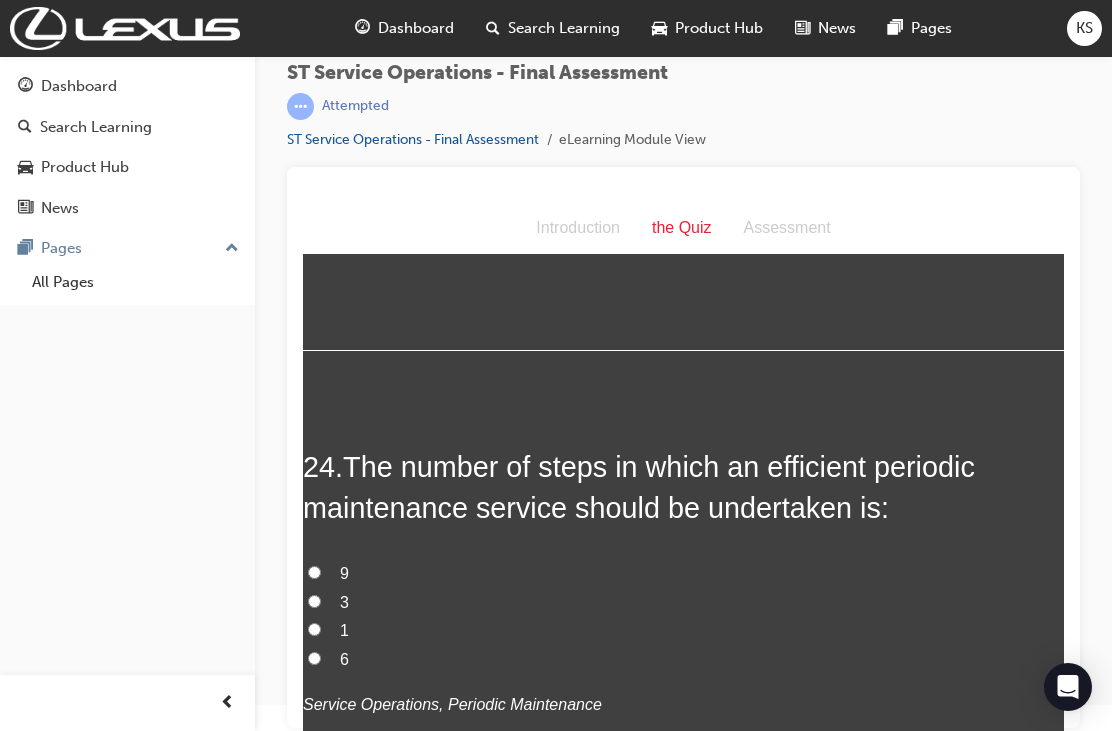 click on "6" at bounding box center (314, 658) 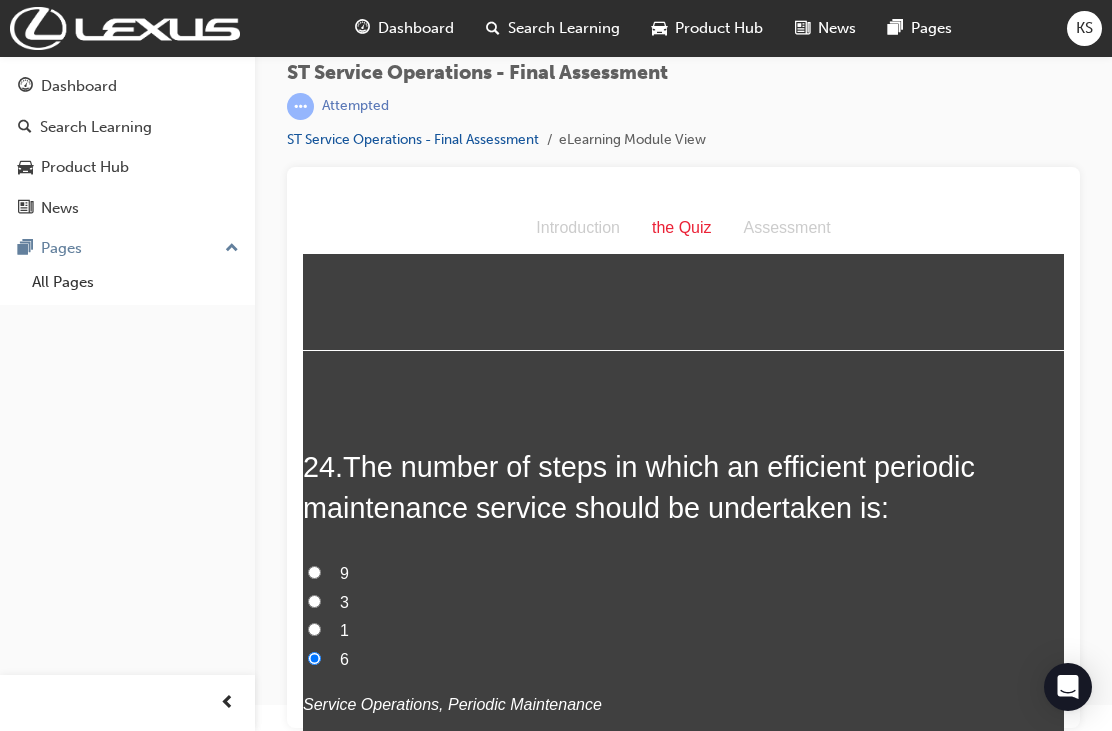 click on "3" at bounding box center (314, 601) 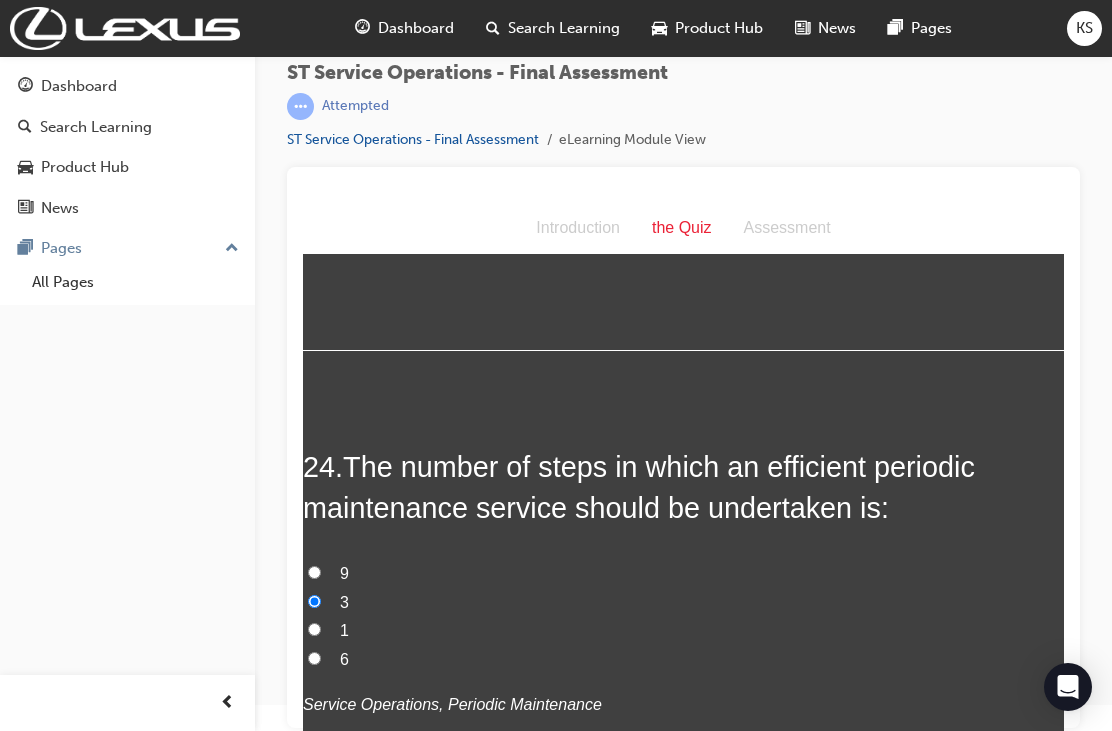 click on "6" at bounding box center (314, 658) 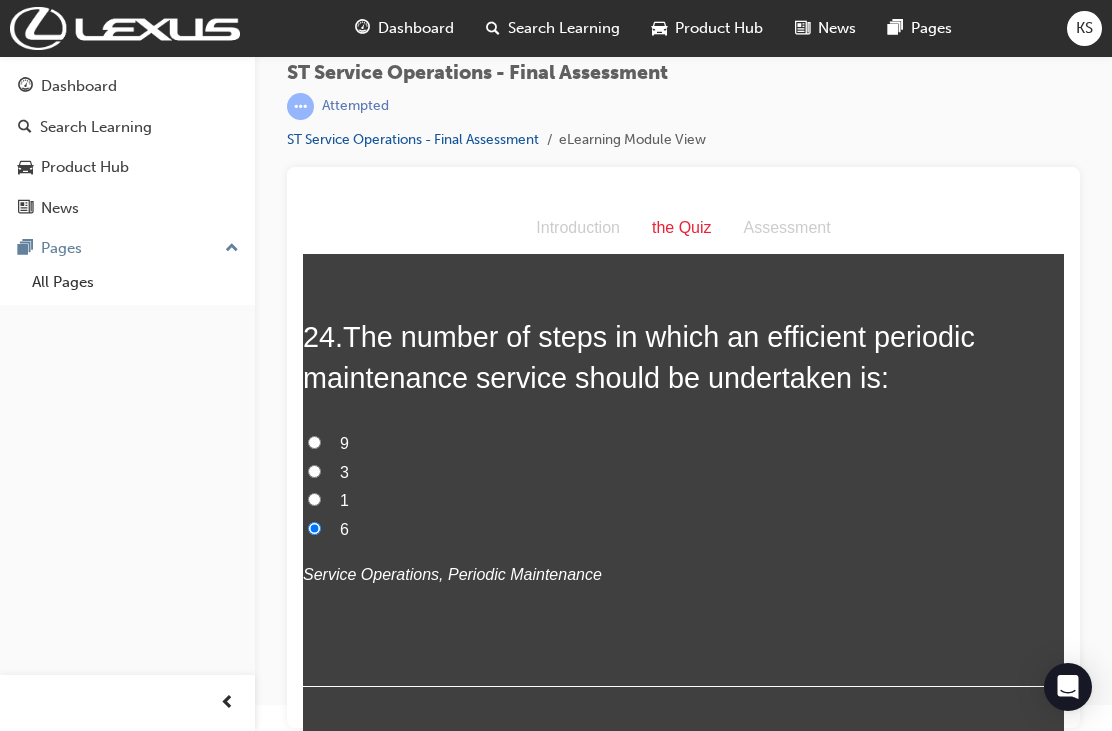 scroll, scrollTop: 10703, scrollLeft: 0, axis: vertical 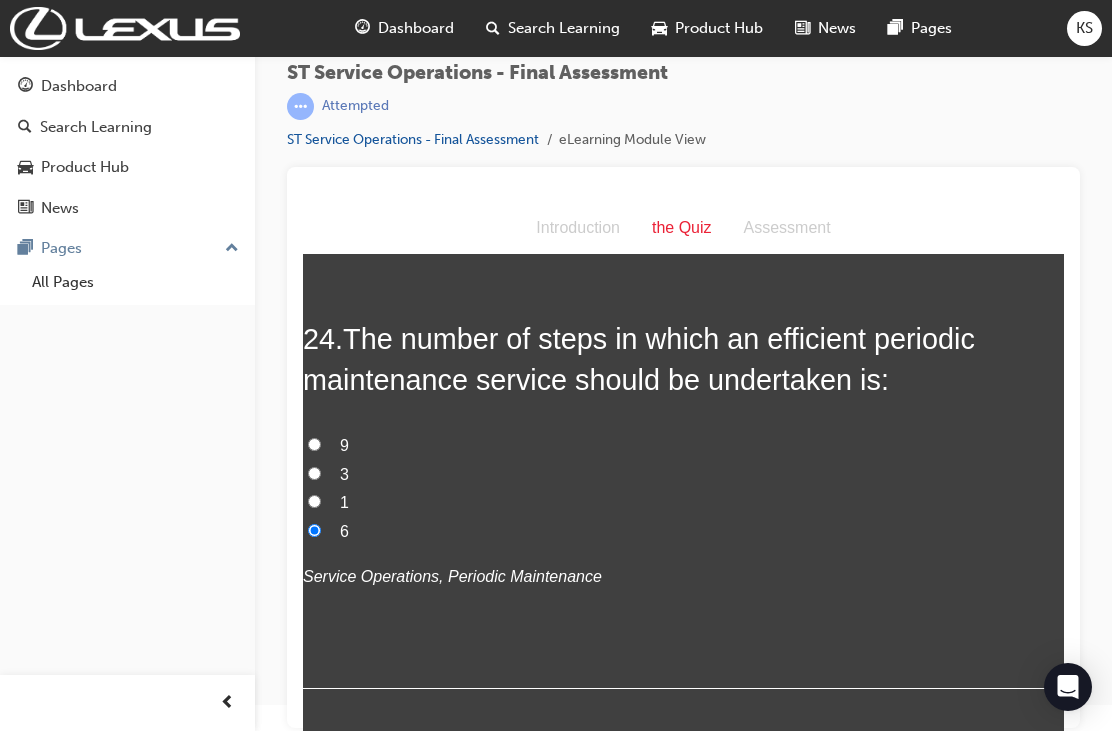 click on "Submit Answers" at bounding box center (682, 813) 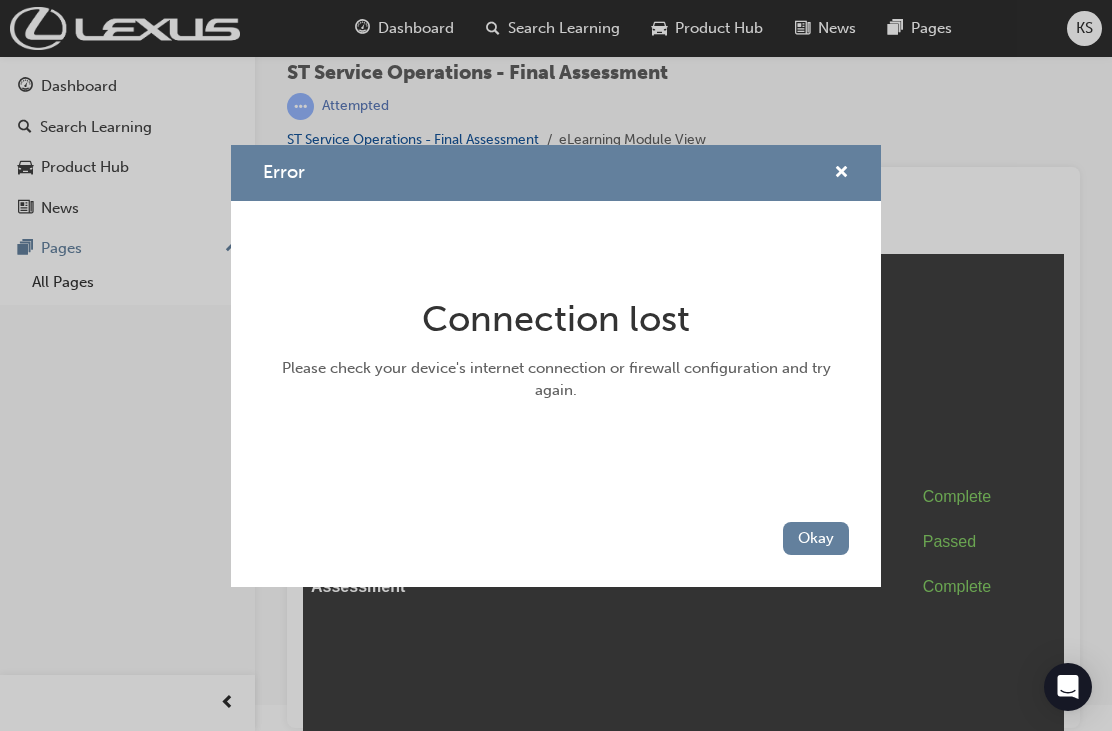 click on "Okay" at bounding box center [816, 538] 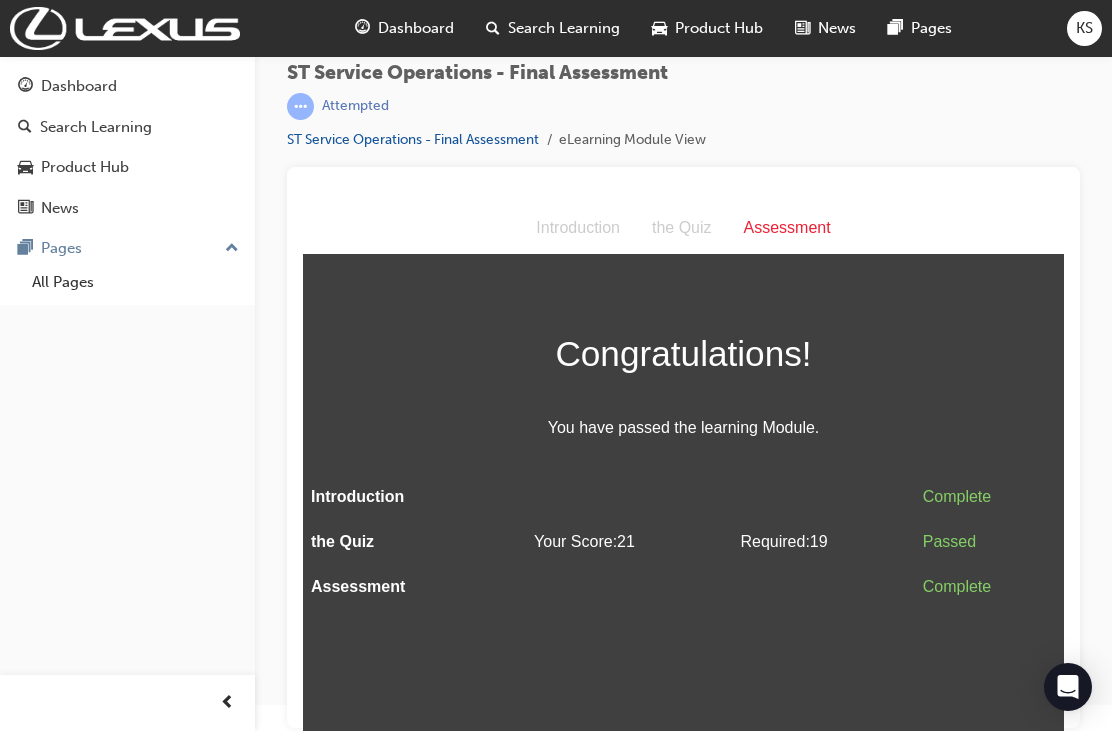 scroll, scrollTop: 0, scrollLeft: 0, axis: both 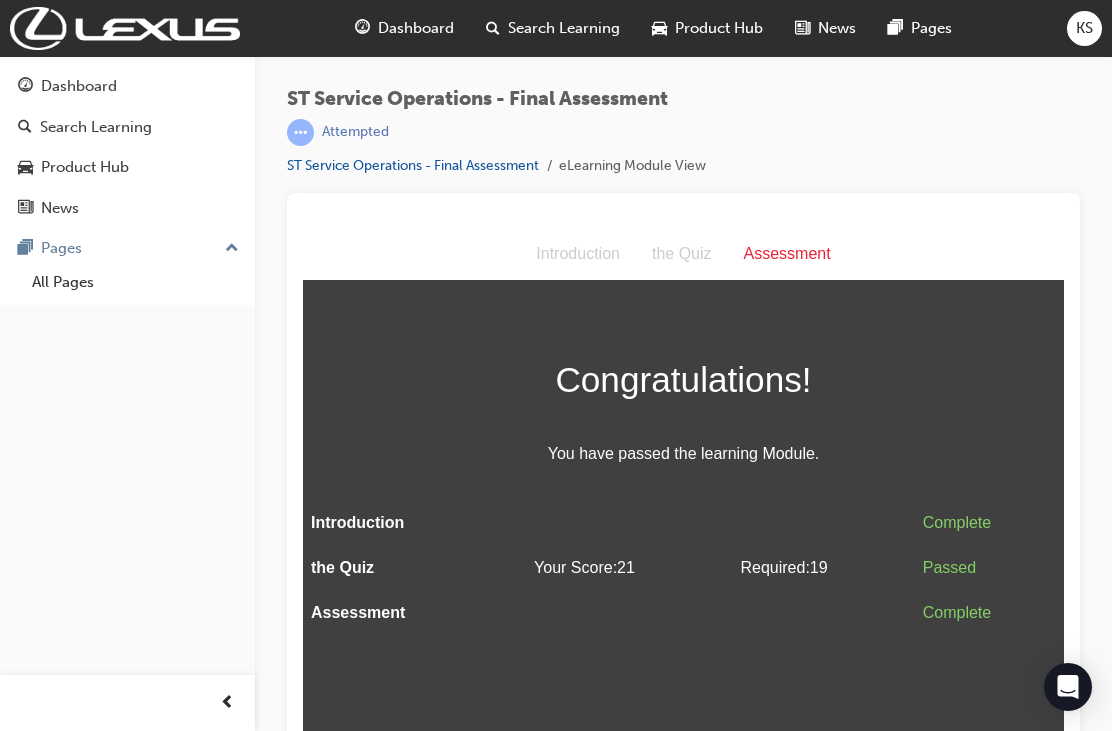 click on "Dashboard" at bounding box center [404, 28] 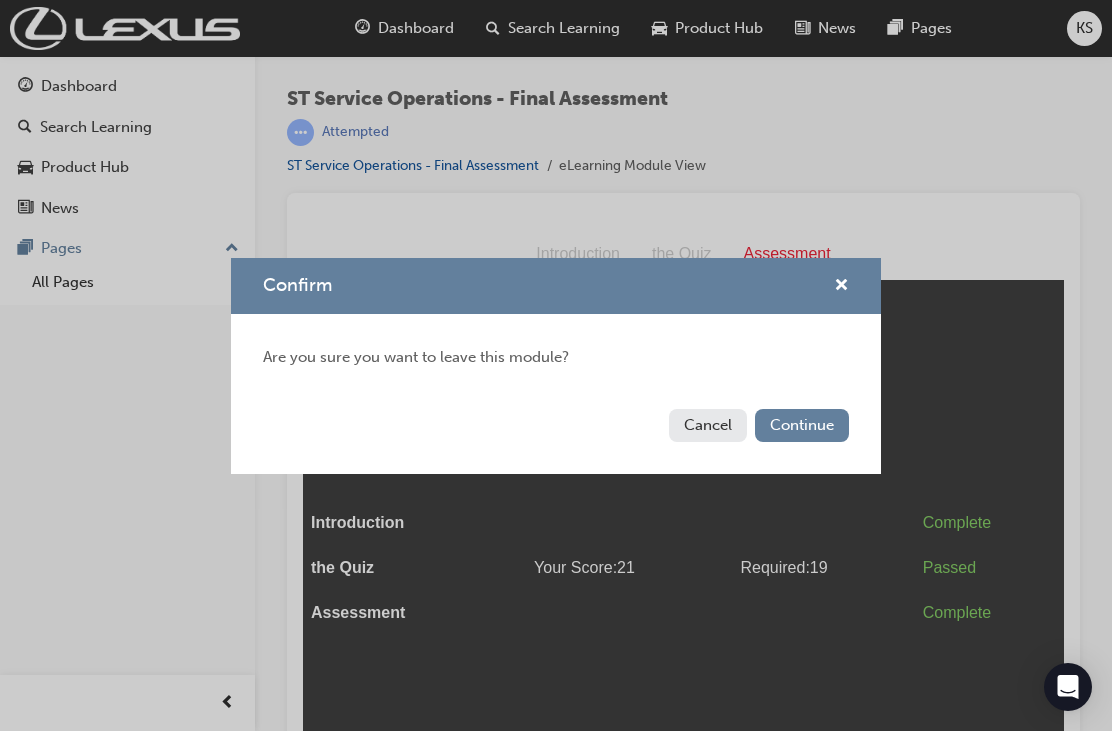 click on "Cancel" at bounding box center [708, 425] 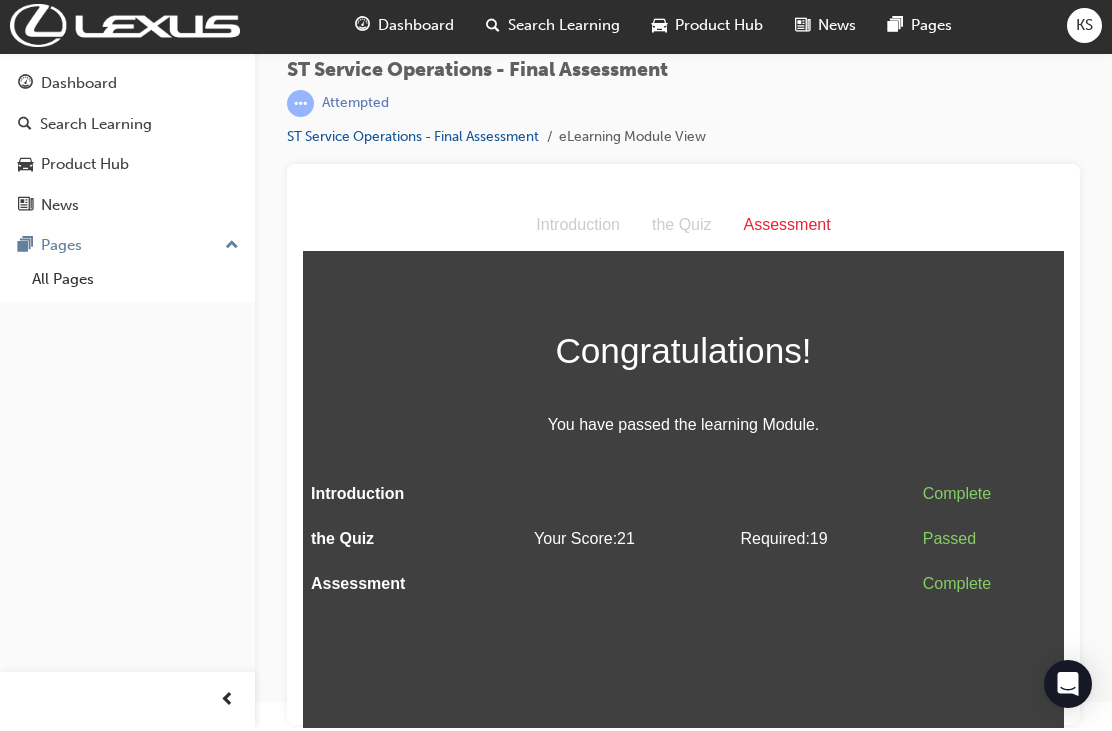 scroll, scrollTop: 0, scrollLeft: 0, axis: both 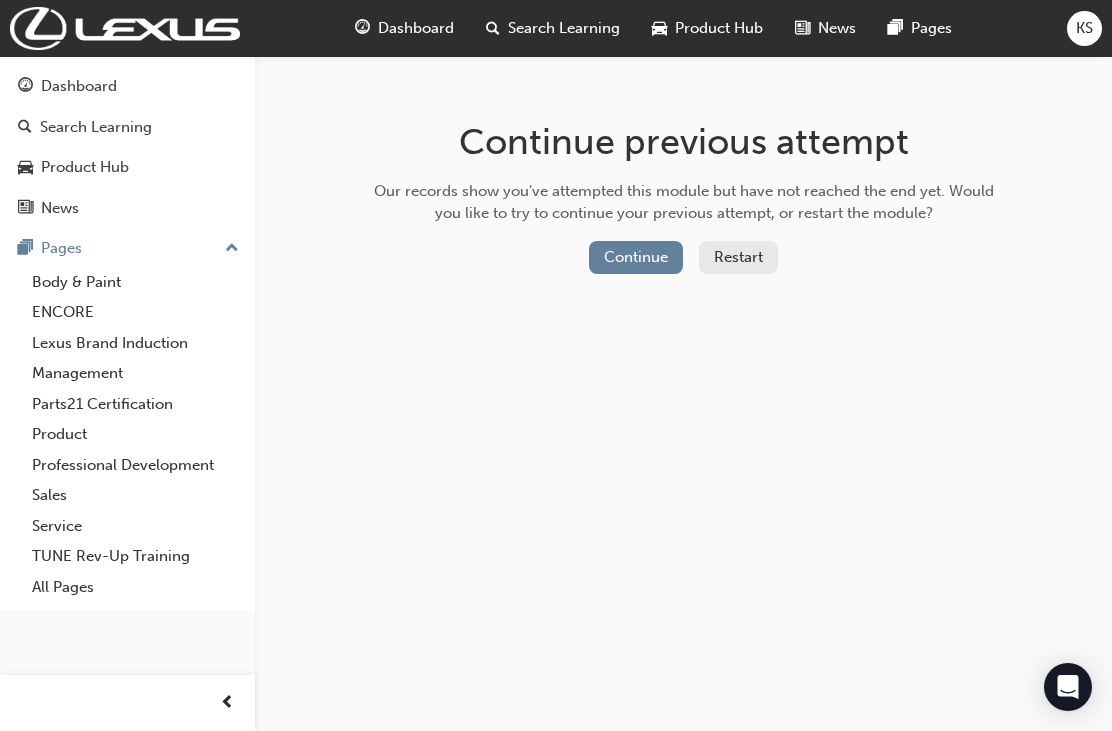 click on "Continue" at bounding box center (636, 257) 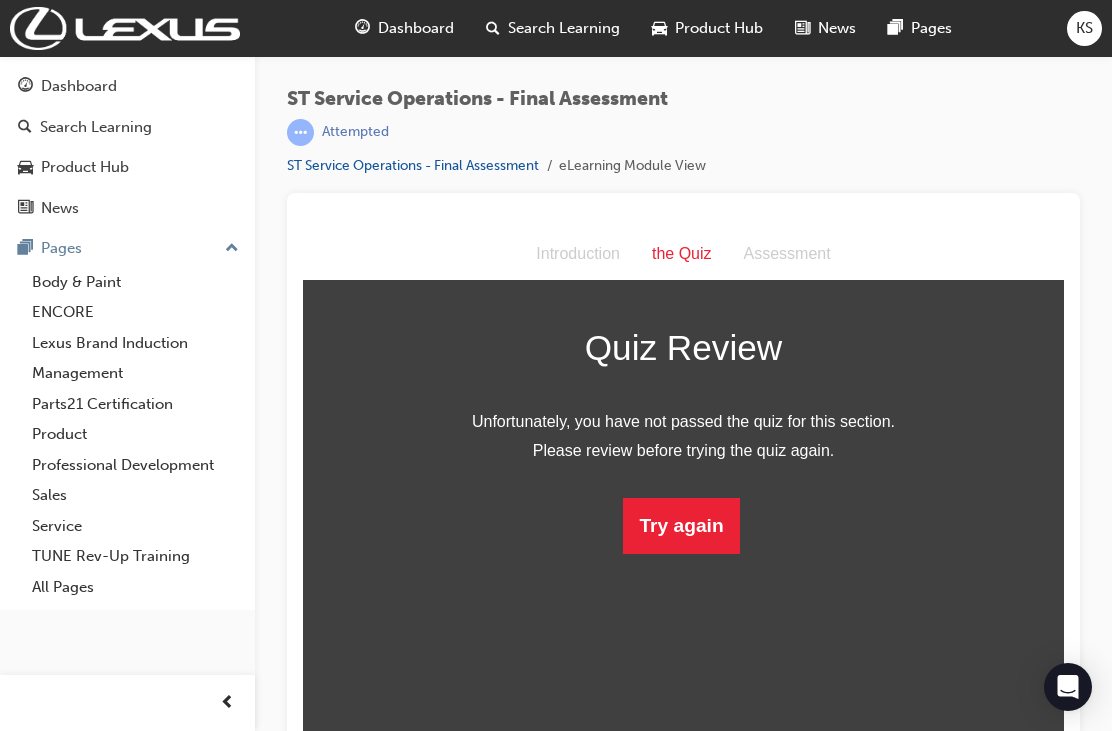 scroll, scrollTop: 26, scrollLeft: 0, axis: vertical 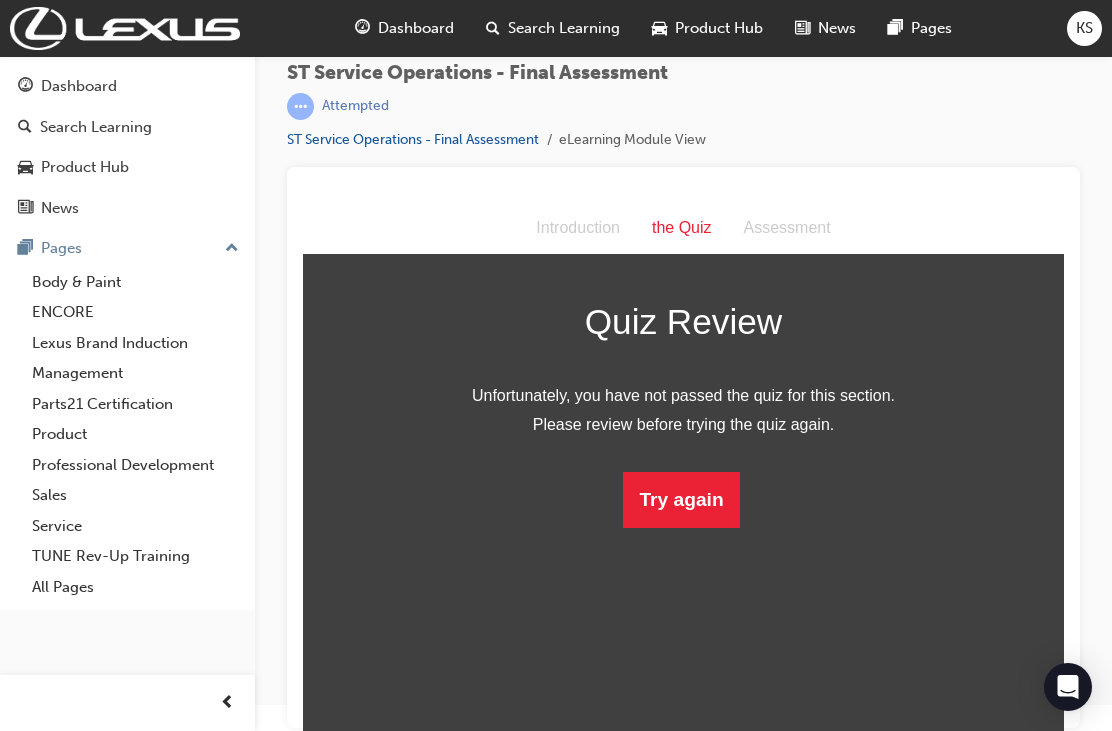 click on "Try again" at bounding box center [681, 500] 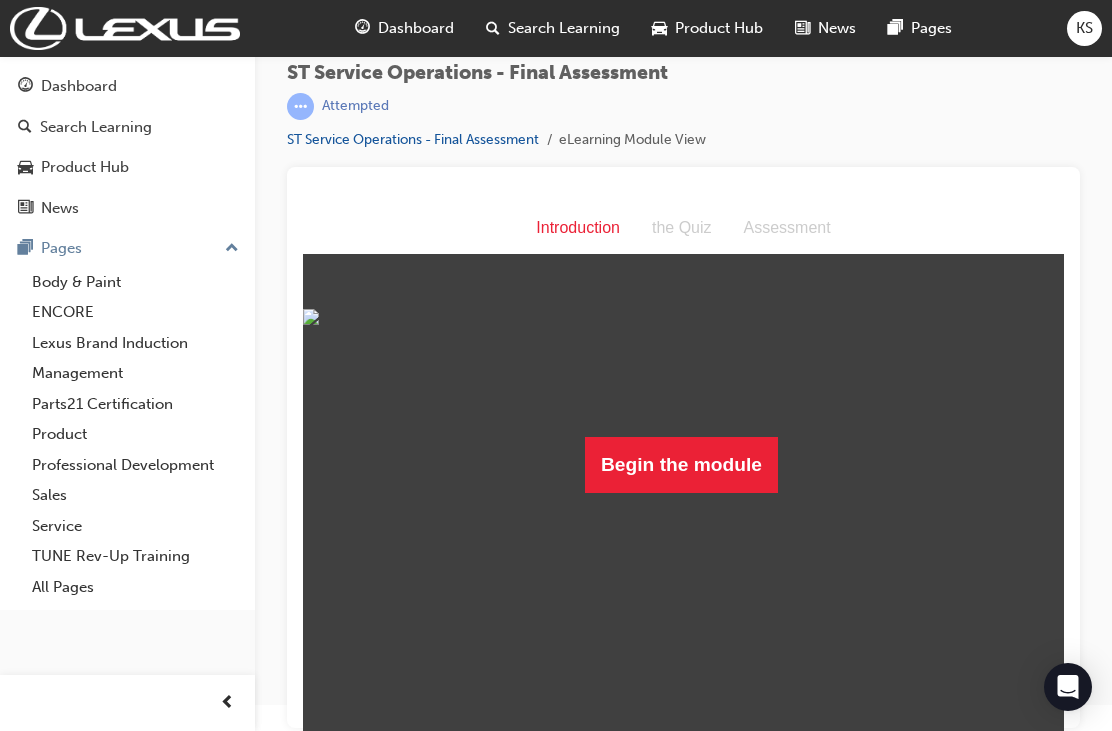 click on "Begin the module" at bounding box center [681, 465] 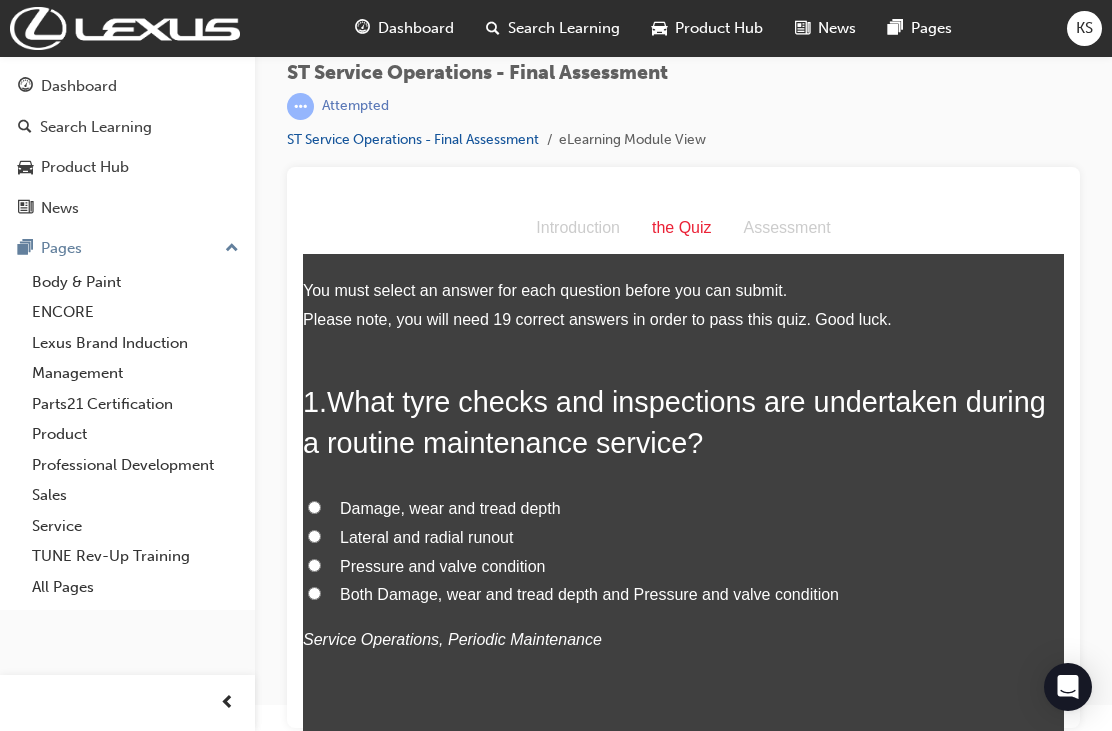 click on "Both Damage, wear and tread depth and Pressure and valve condition" at bounding box center (314, 593) 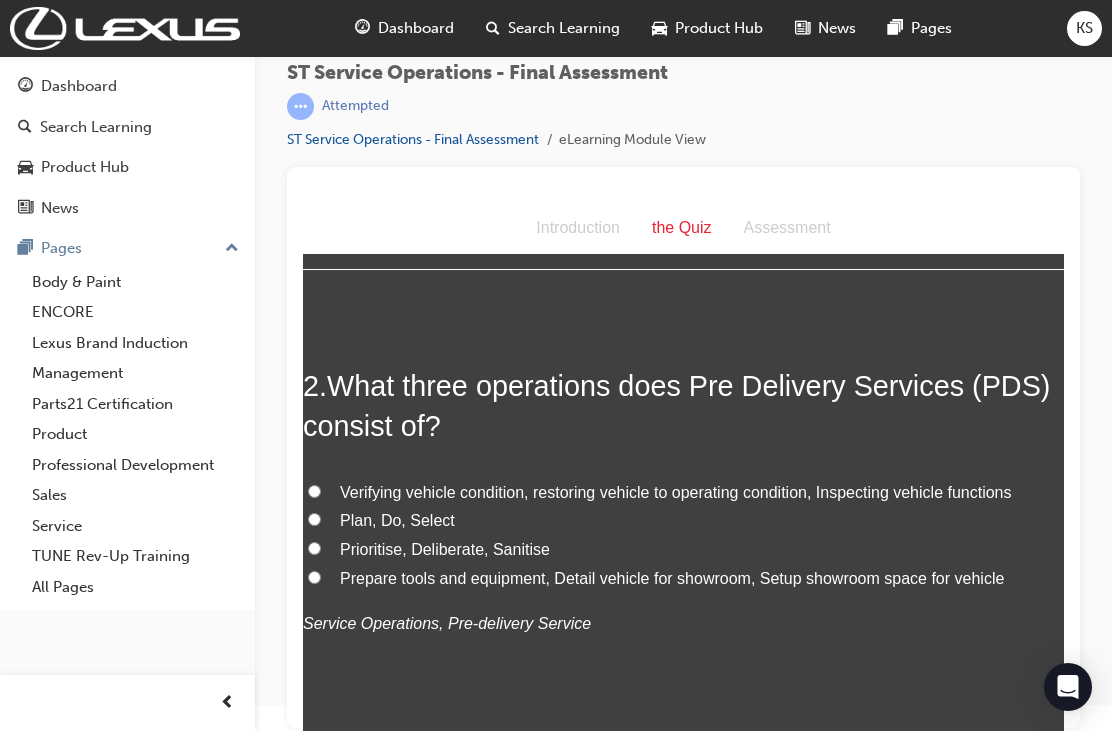 scroll, scrollTop: 524, scrollLeft: 0, axis: vertical 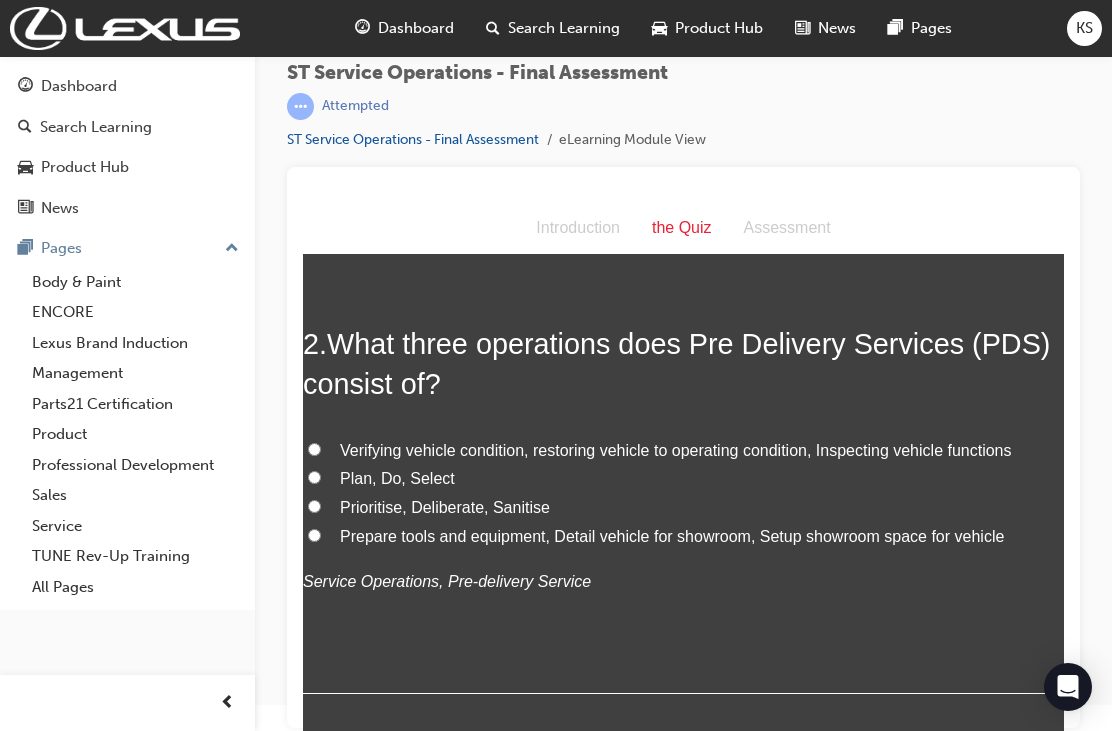 click on "Verifying vehicle condition, restoring vehicle to operating condition, Inspecting vehicle functions" at bounding box center (683, 451) 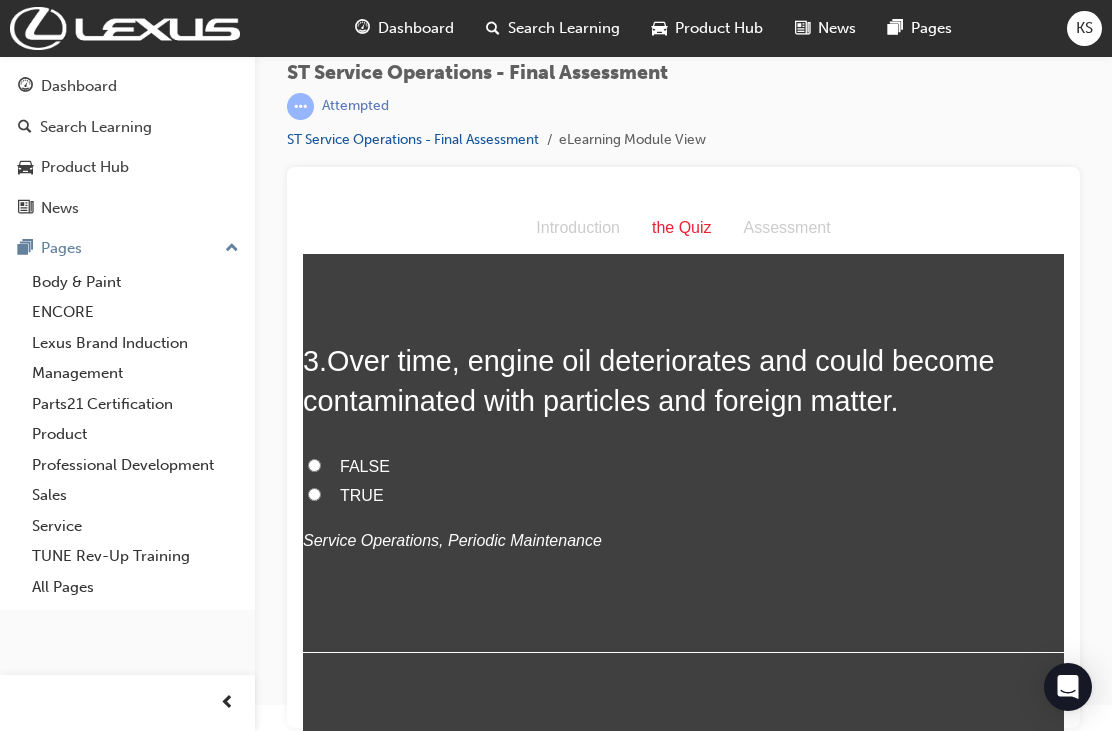 scroll, scrollTop: 981, scrollLeft: 0, axis: vertical 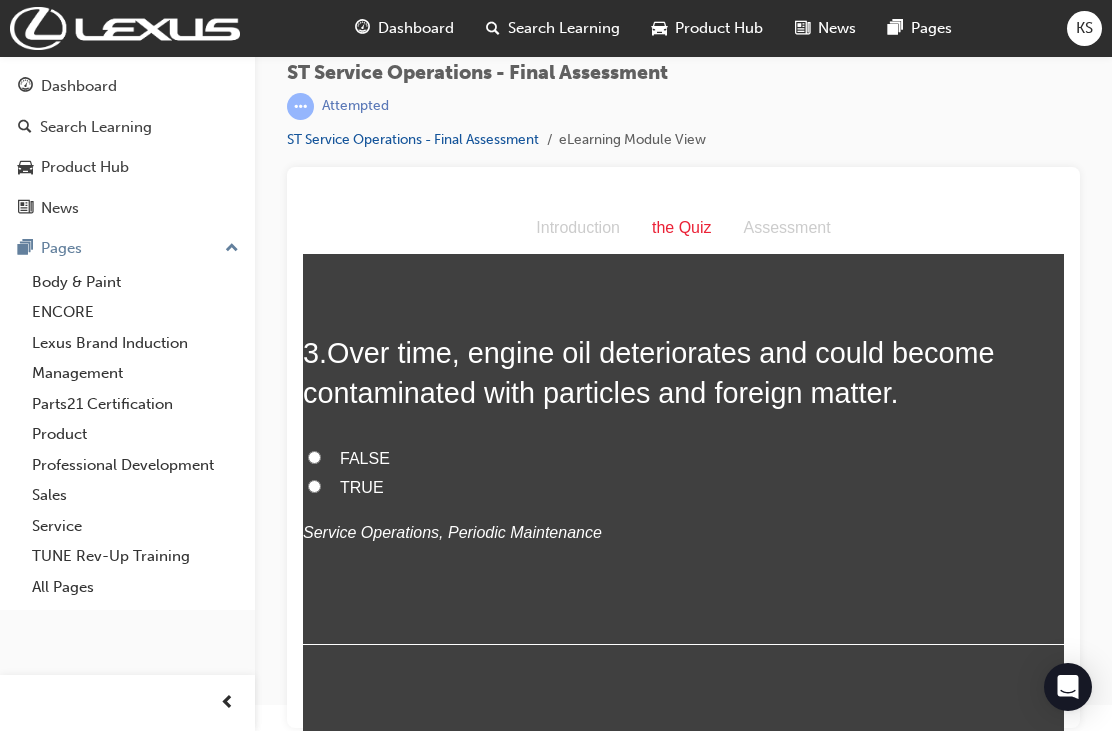 click on "TRUE" at bounding box center [314, 486] 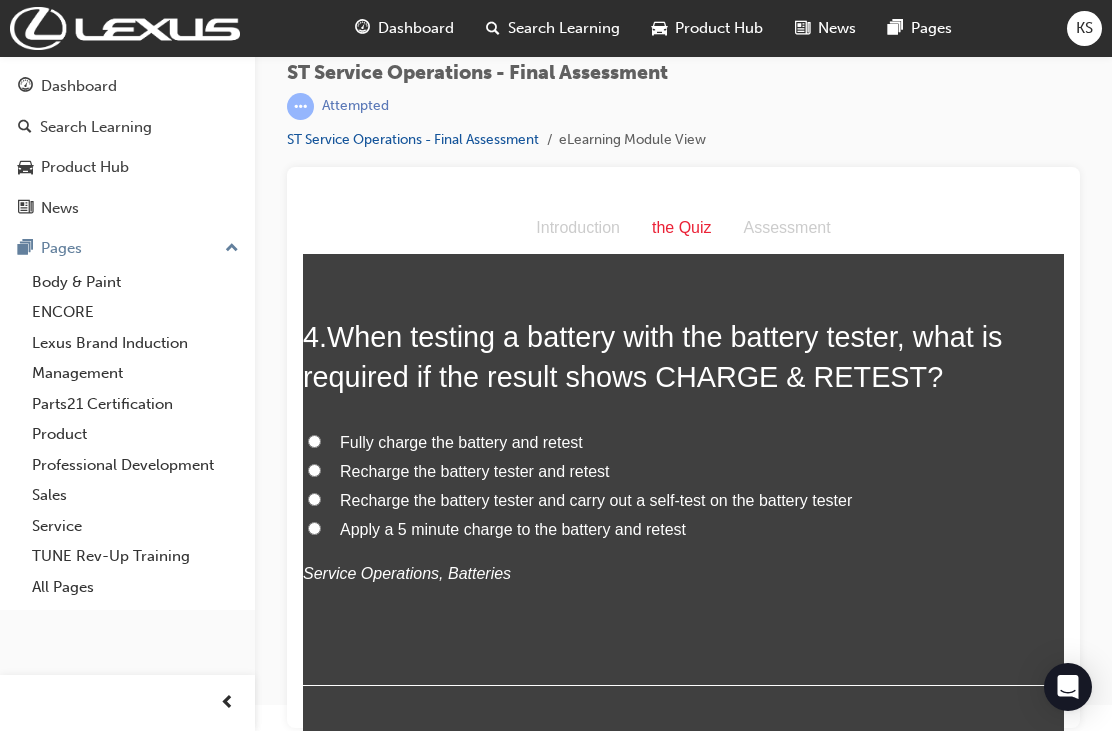 scroll, scrollTop: 1426, scrollLeft: 0, axis: vertical 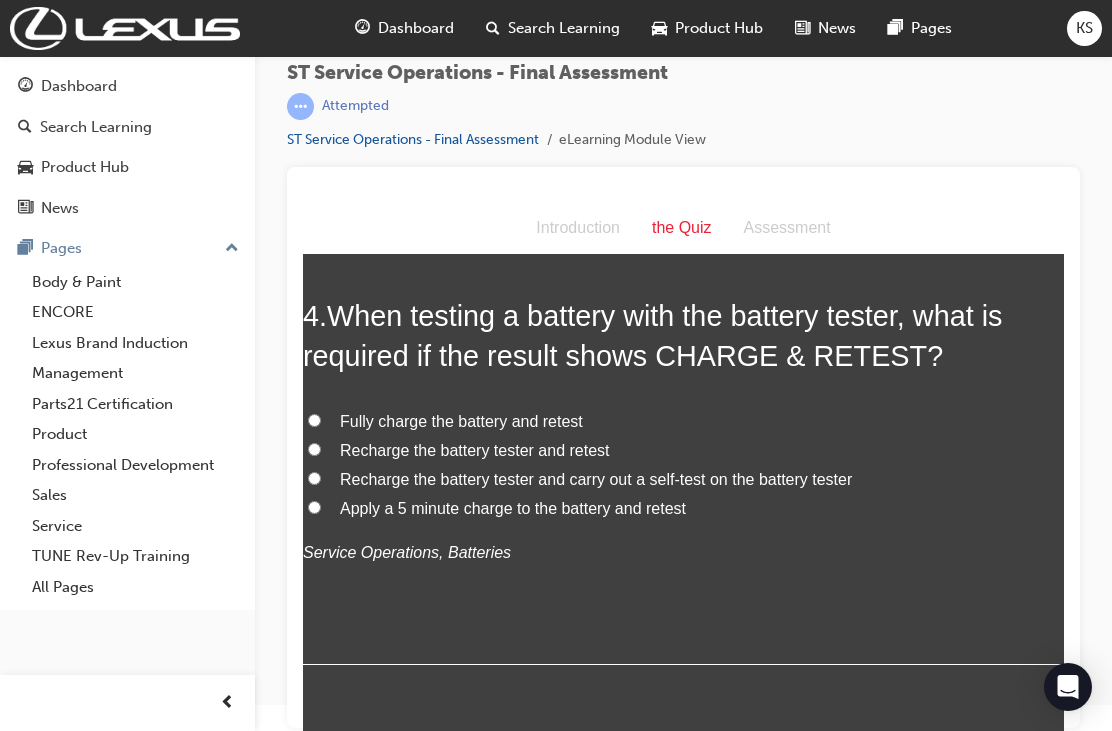 click on "Fully charge the battery and retest" at bounding box center (683, 422) 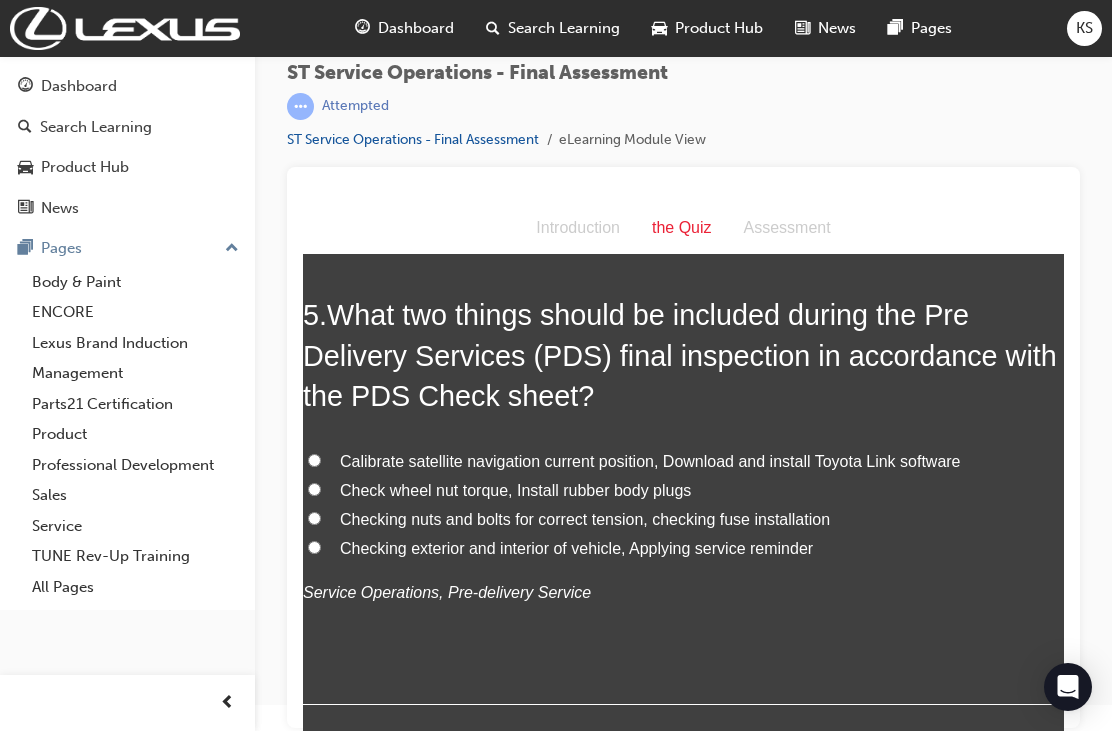 scroll, scrollTop: 1891, scrollLeft: 0, axis: vertical 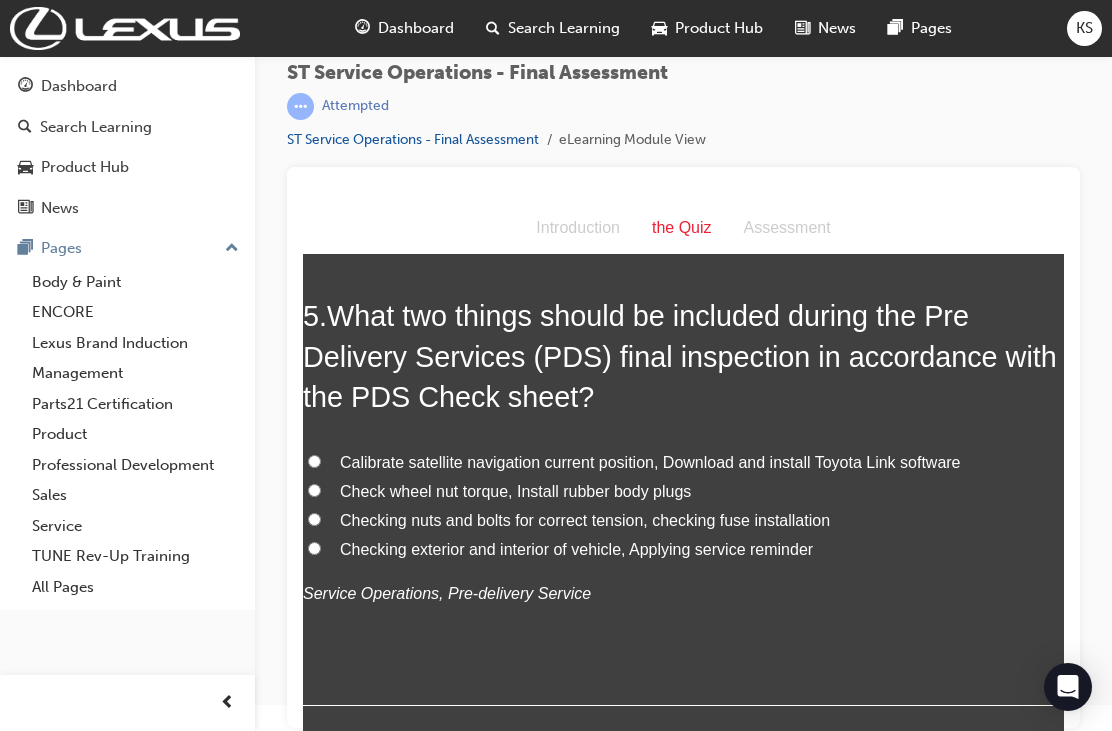 click on "Check wheel nut torque, Install rubber body plugs" at bounding box center [314, 490] 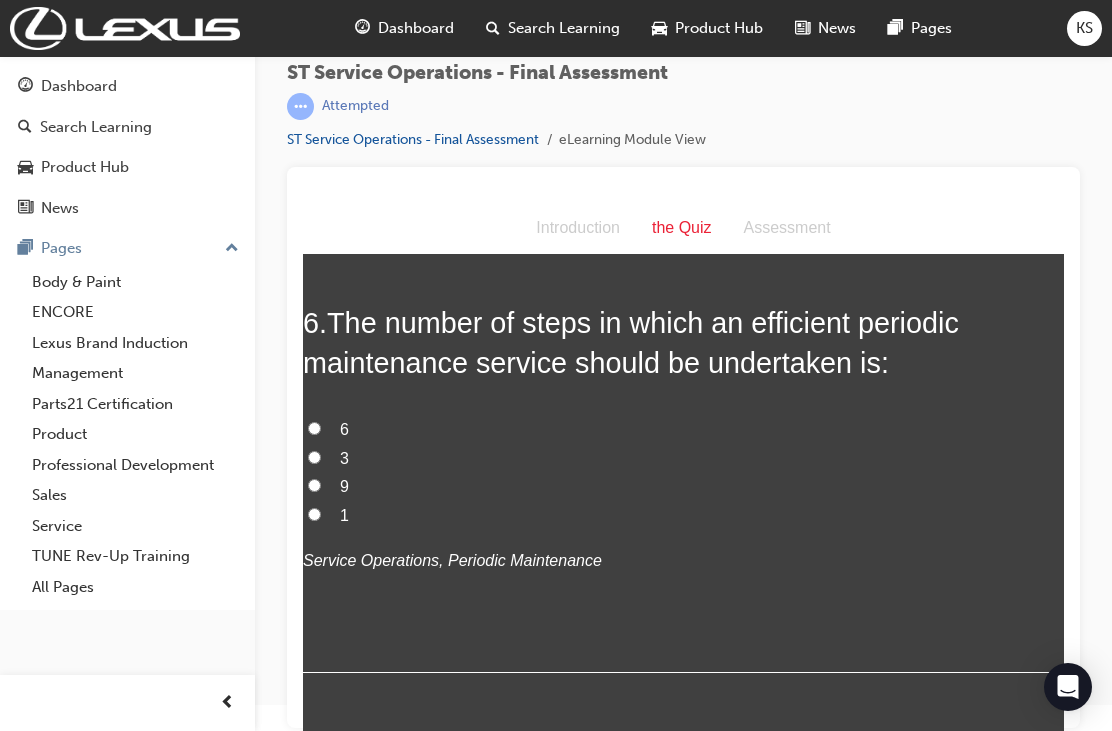scroll, scrollTop: 2391, scrollLeft: 0, axis: vertical 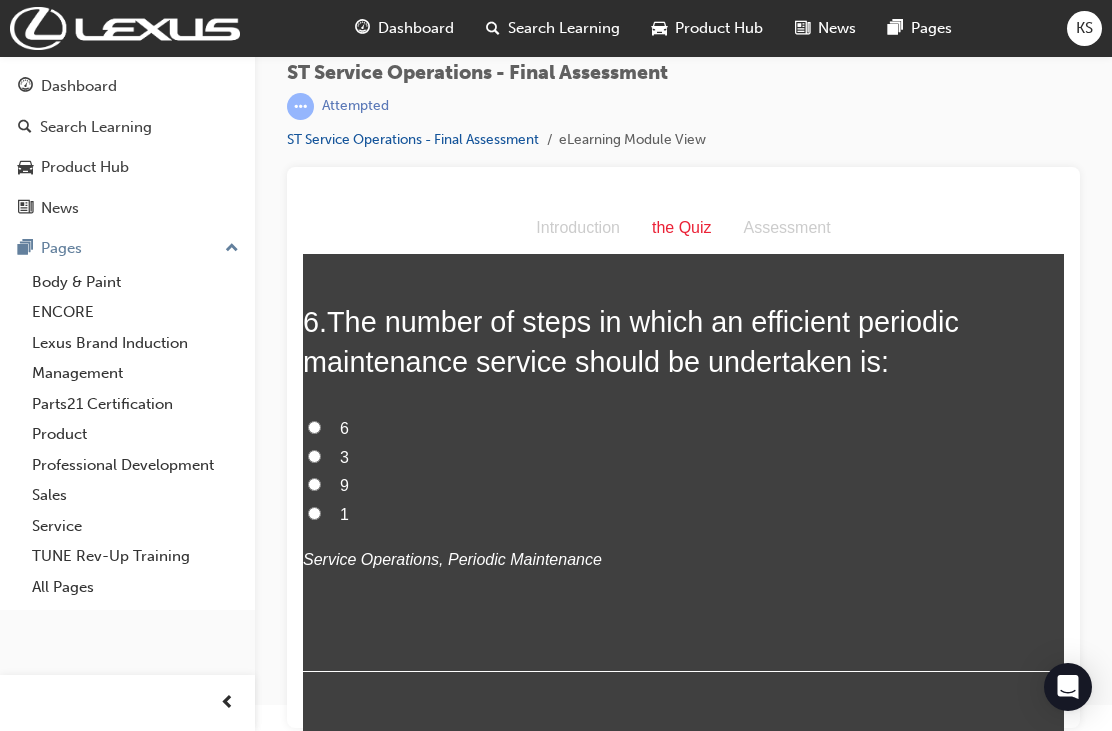 click on "3" at bounding box center [314, 456] 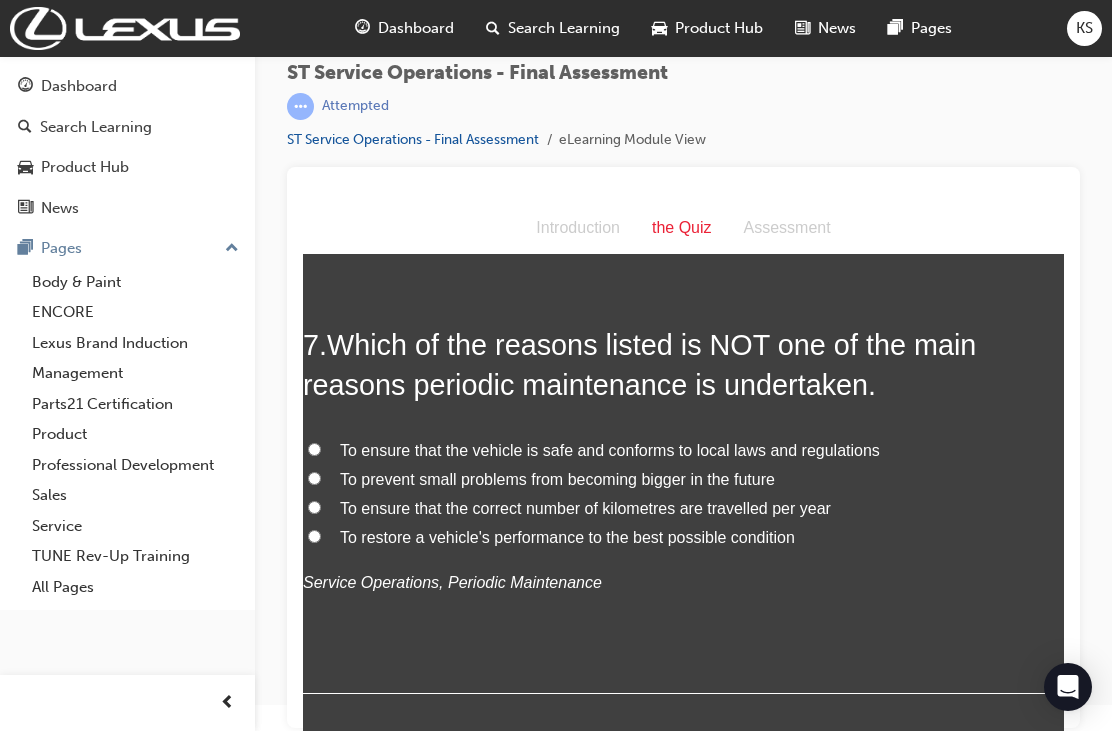 scroll, scrollTop: 2835, scrollLeft: 0, axis: vertical 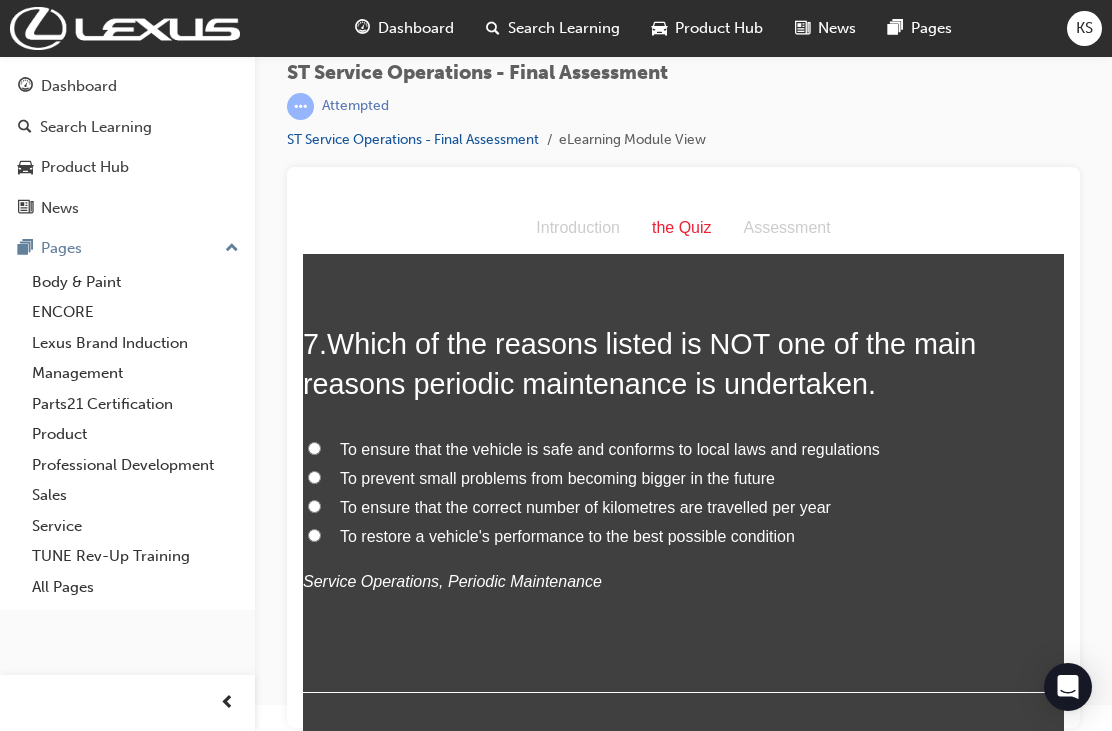 click on "To ensure that the correct number of kilometres are travelled per year" at bounding box center [314, 506] 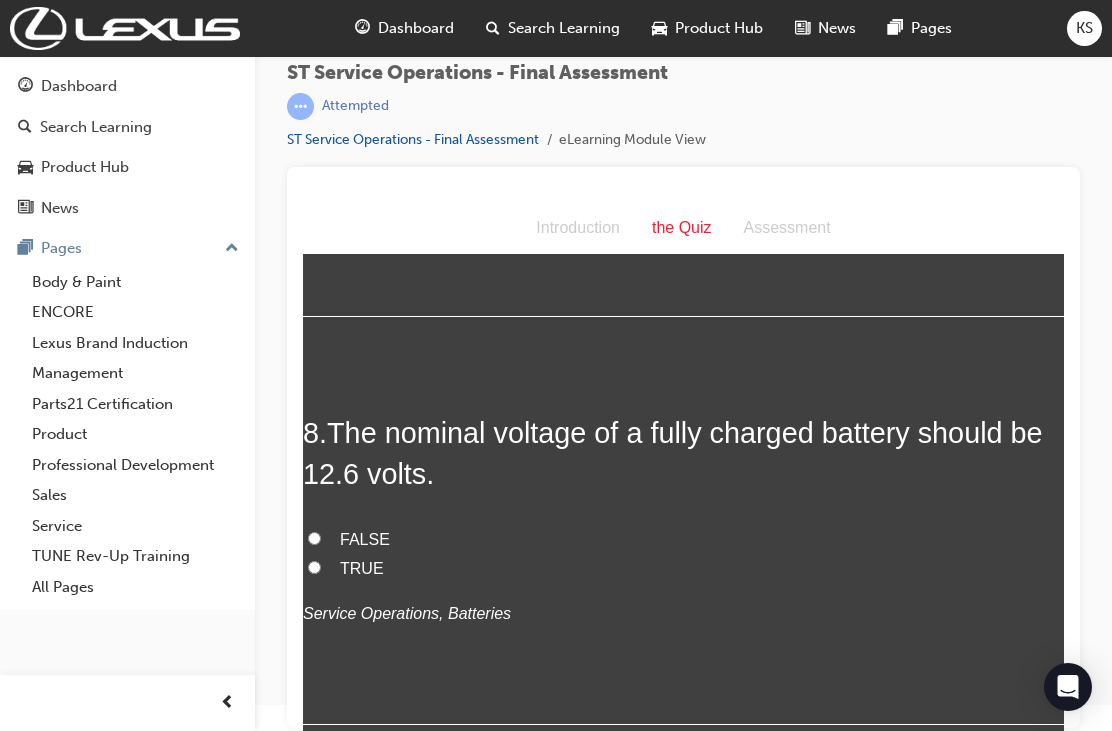 scroll, scrollTop: 3266, scrollLeft: 0, axis: vertical 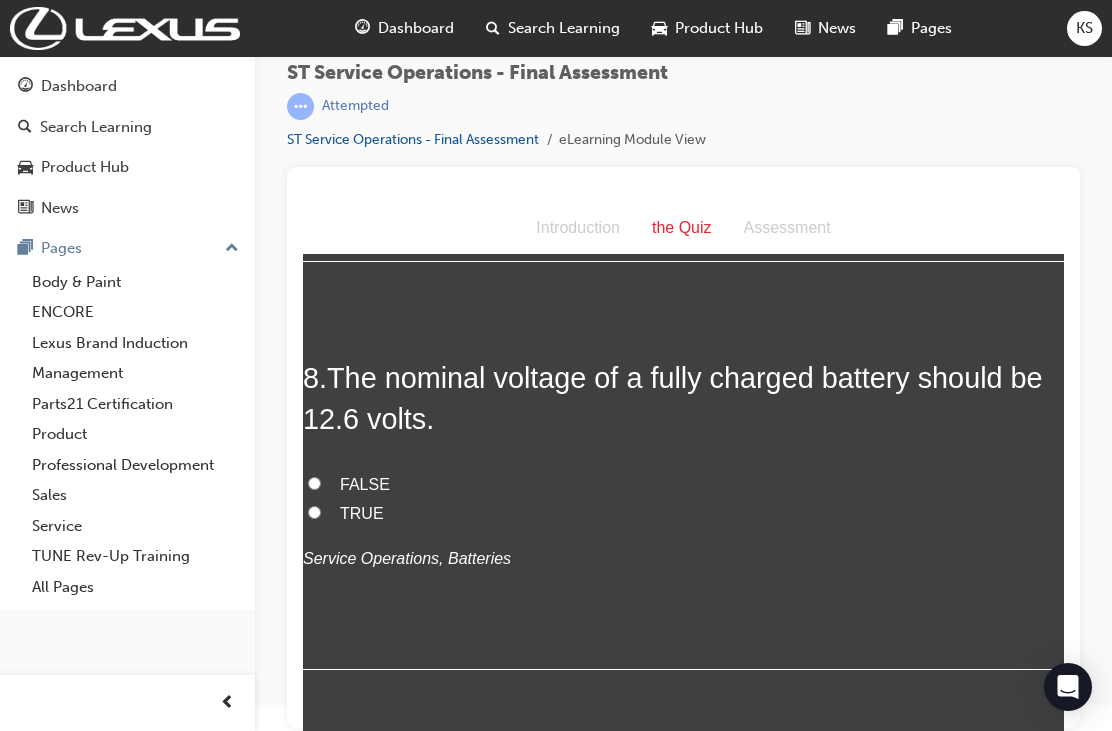 click on "TRUE" at bounding box center (314, 512) 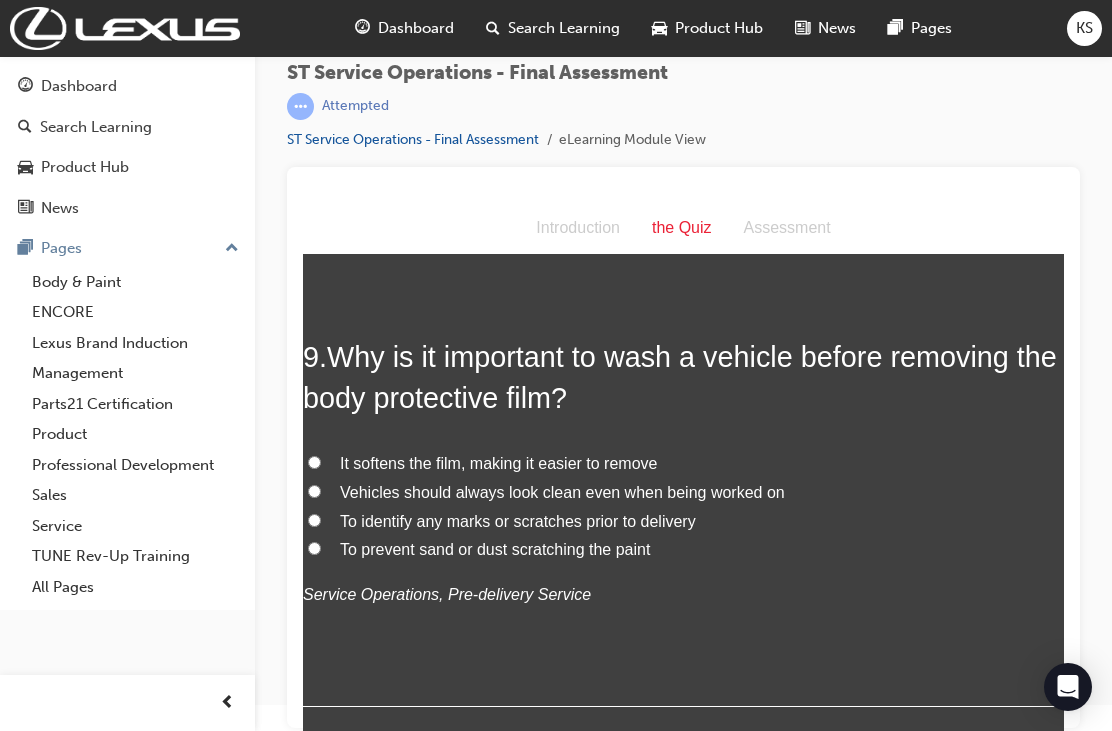 scroll, scrollTop: 3703, scrollLeft: 0, axis: vertical 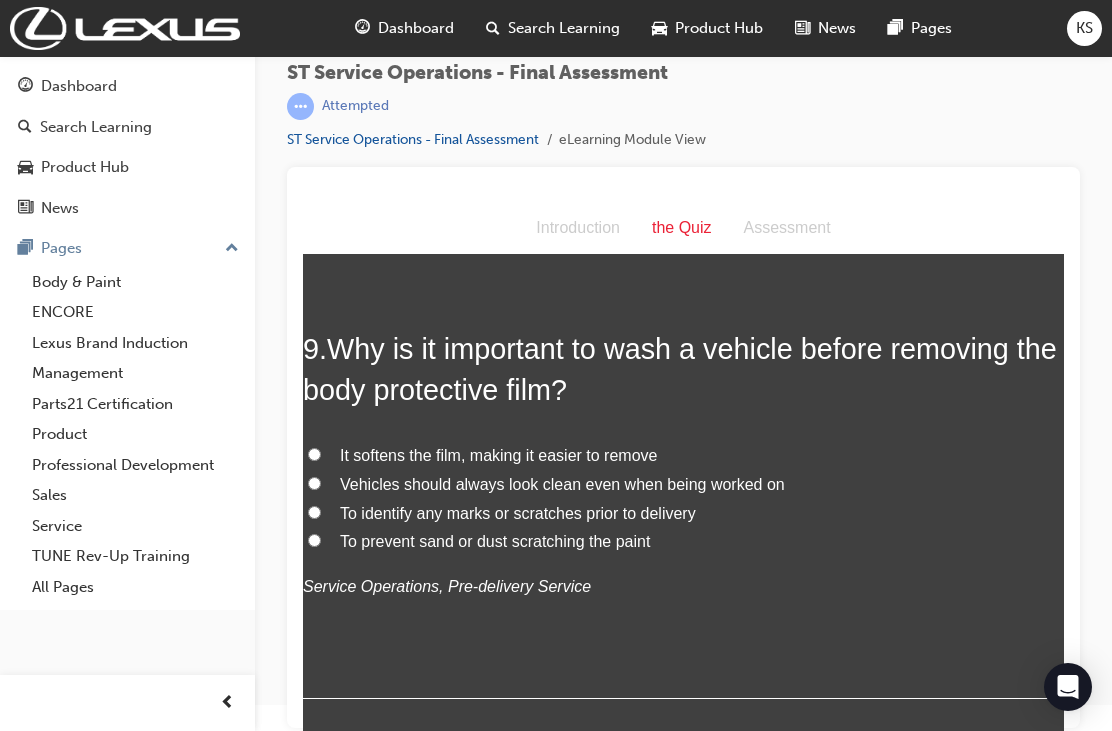 click on "To identify any marks or scratches prior to delivery" at bounding box center (314, 512) 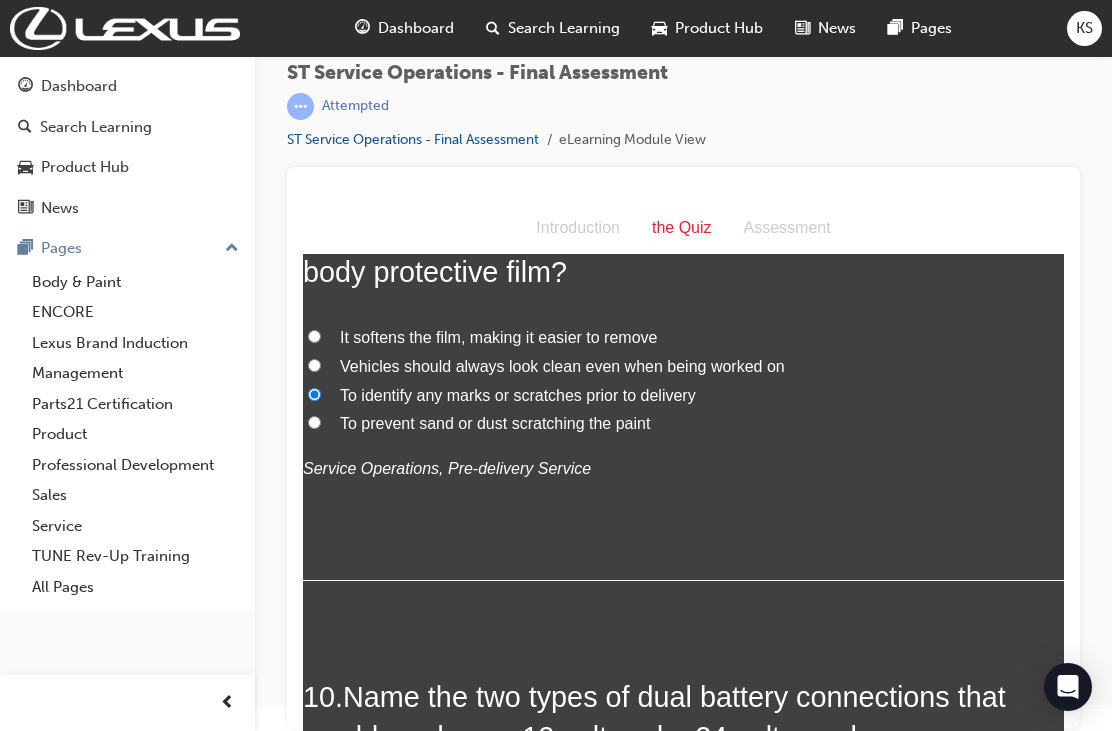 scroll, scrollTop: 3819, scrollLeft: 0, axis: vertical 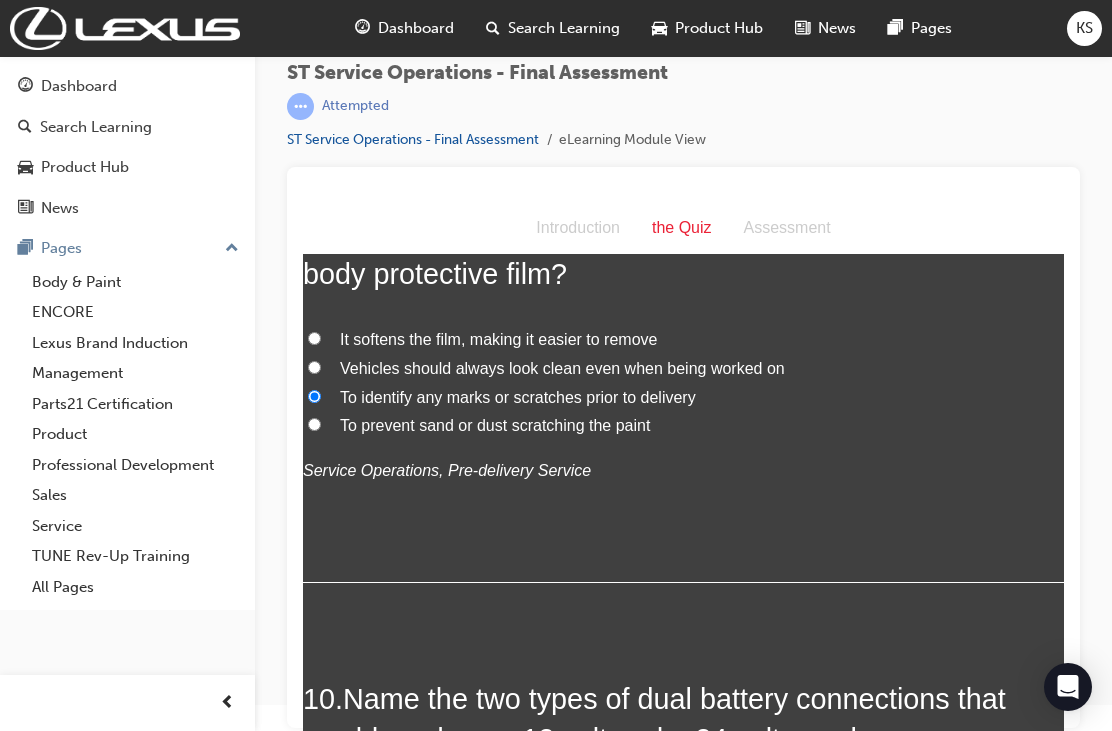 click on "To prevent sand or dust scratching the paint" at bounding box center [683, 426] 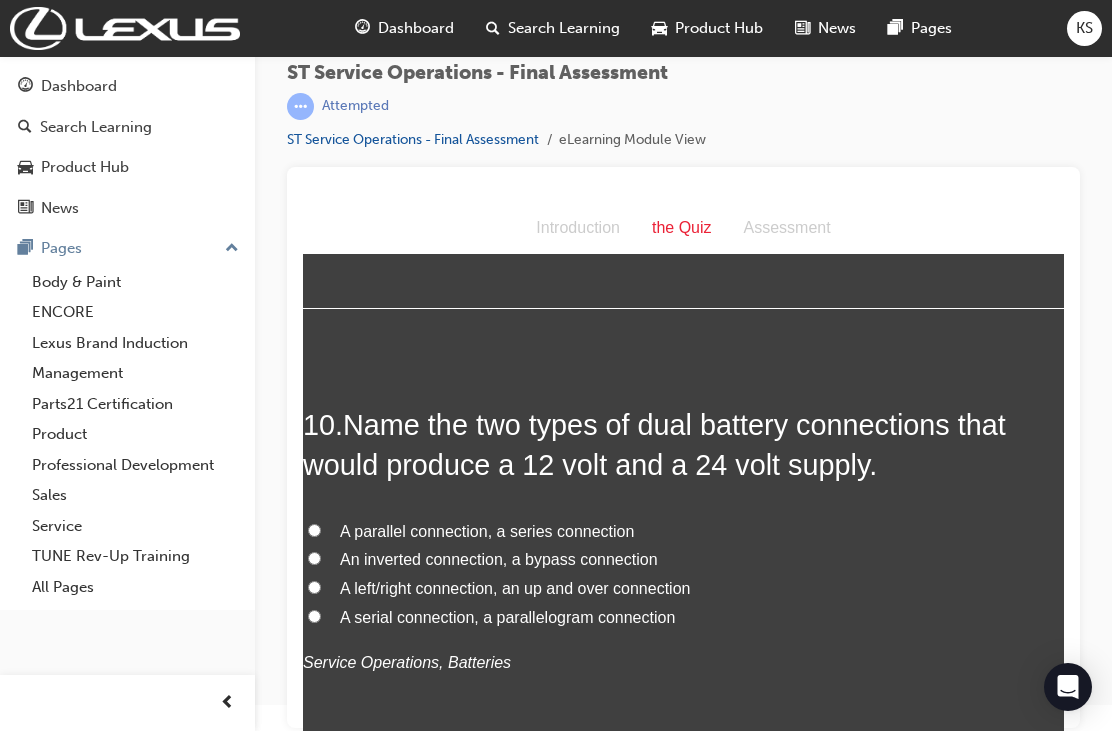 scroll, scrollTop: 4141, scrollLeft: 0, axis: vertical 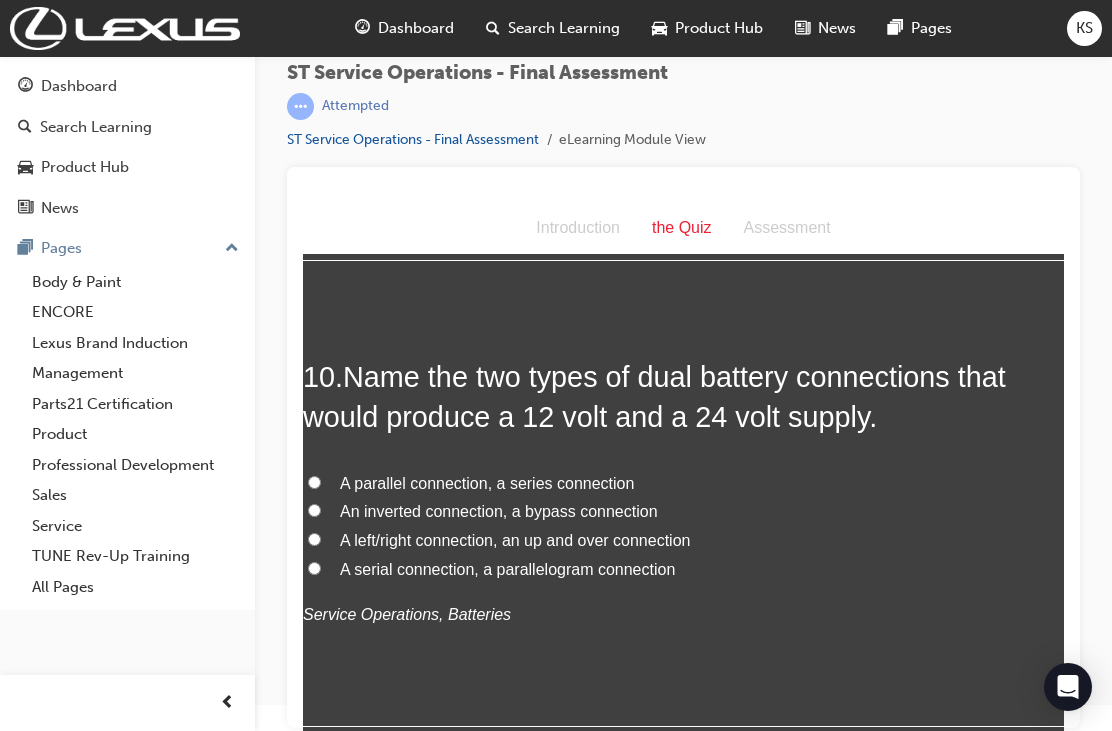 click on "A parallel connection, a series connection" at bounding box center [683, 484] 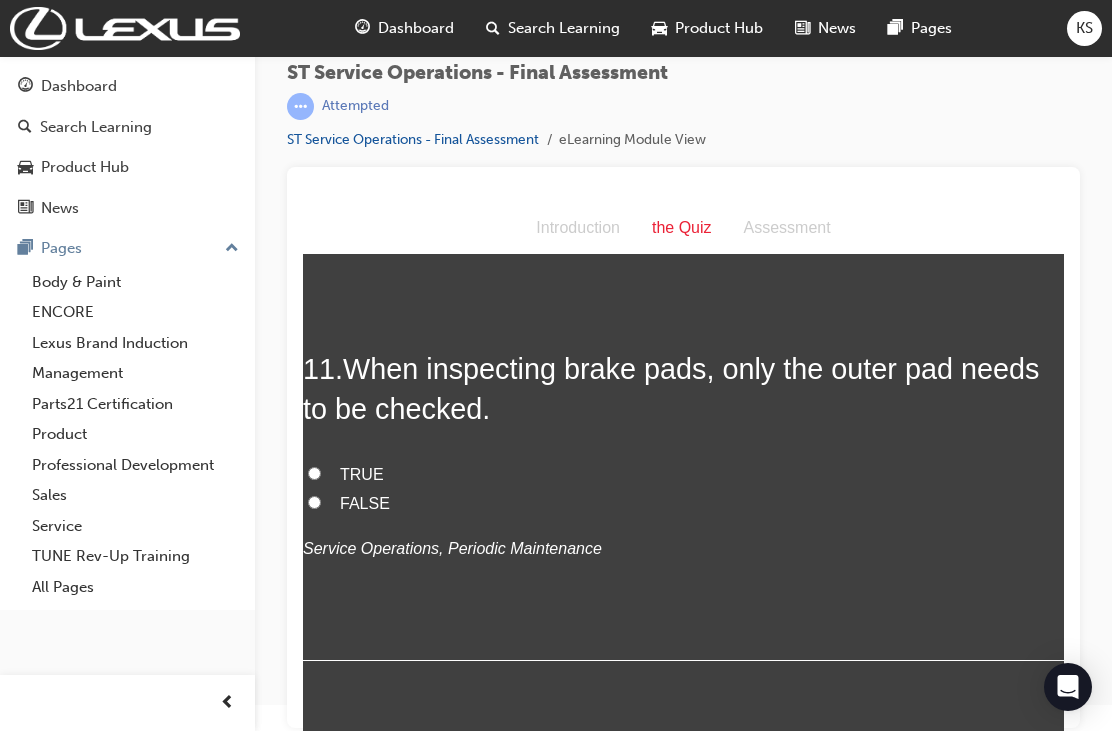 scroll, scrollTop: 4619, scrollLeft: 0, axis: vertical 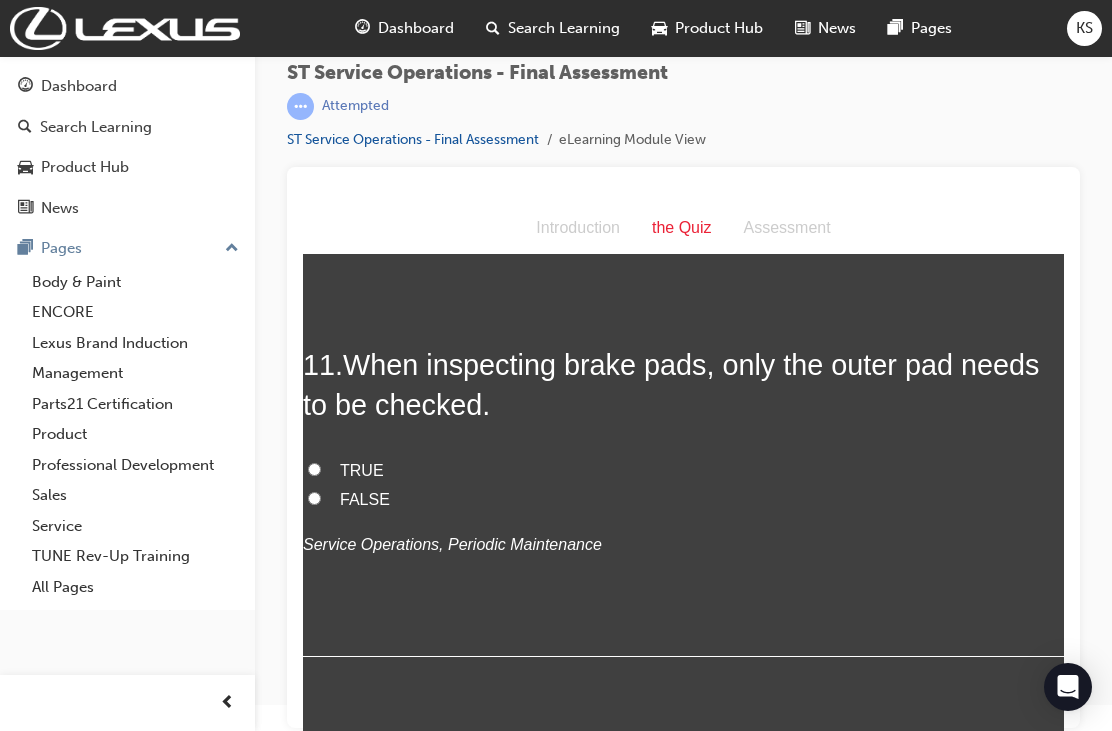 click on "FALSE" at bounding box center [314, 498] 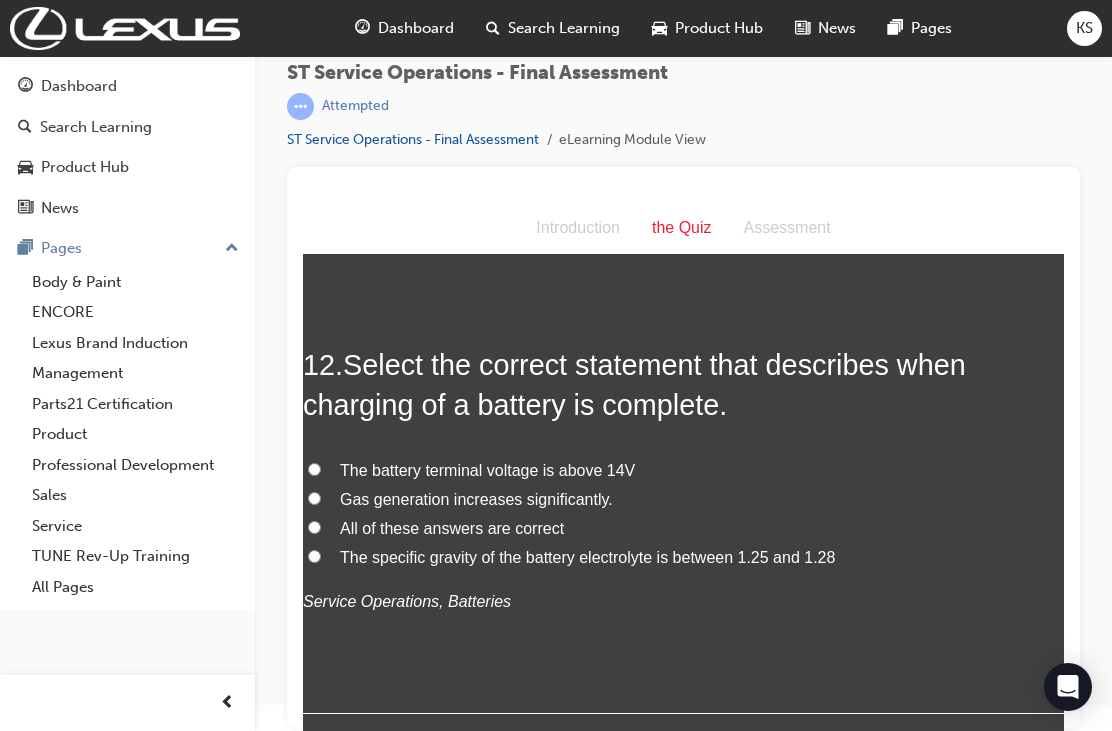 scroll, scrollTop: 5032, scrollLeft: 0, axis: vertical 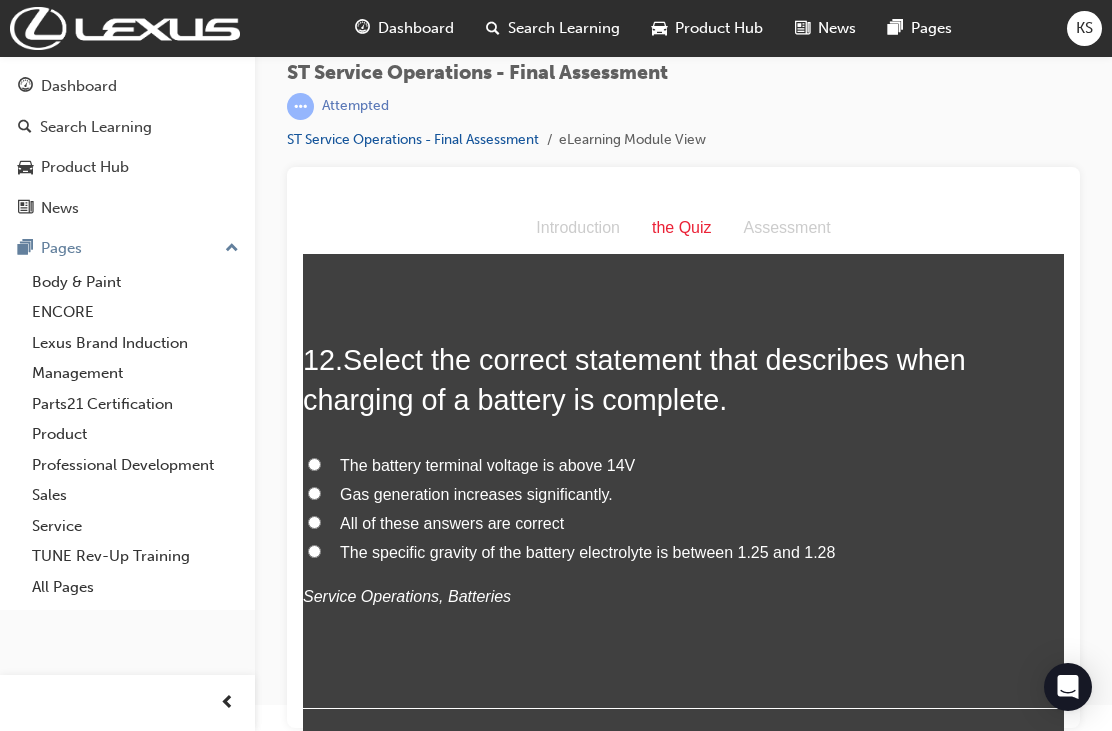 click on "The specific gravity of the battery electrolyte is between 1.25 and 1.28" at bounding box center [314, 551] 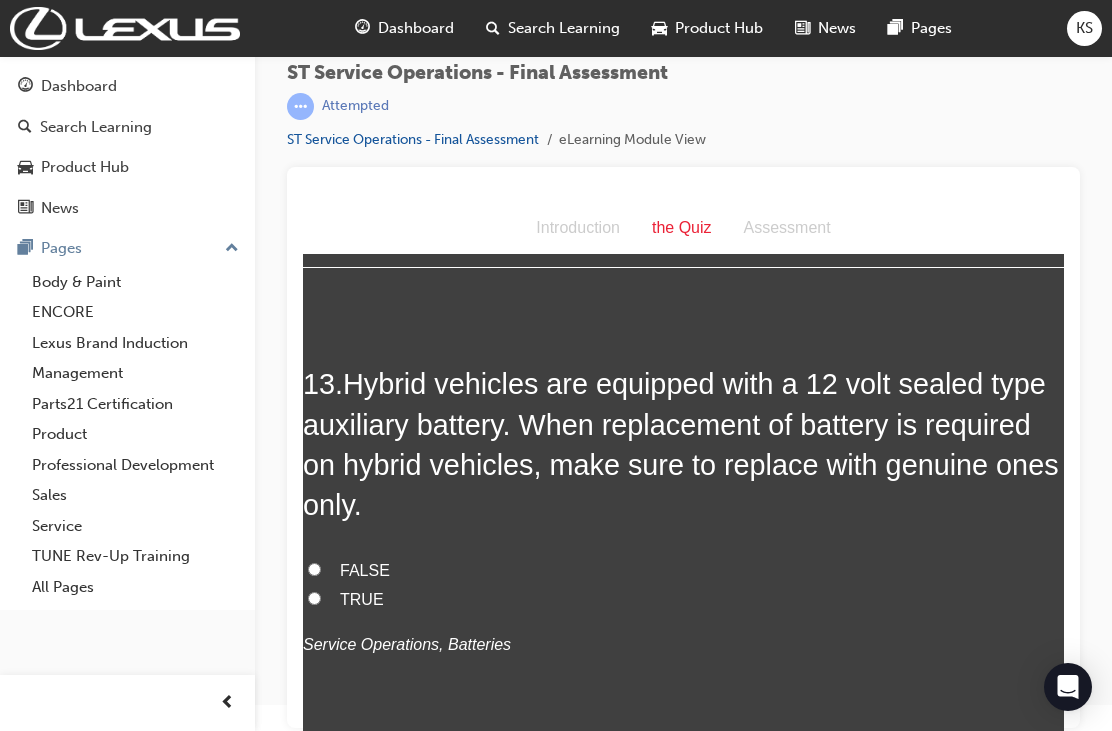 scroll, scrollTop: 5489, scrollLeft: 0, axis: vertical 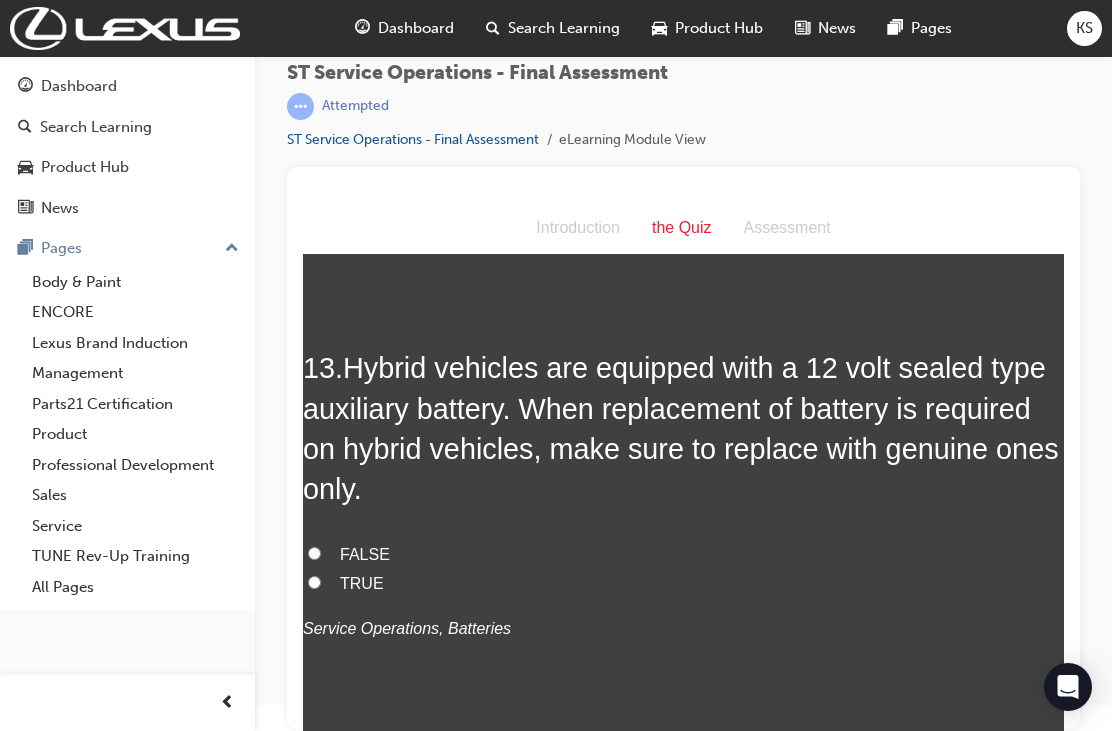click on "TRUE" at bounding box center (314, 582) 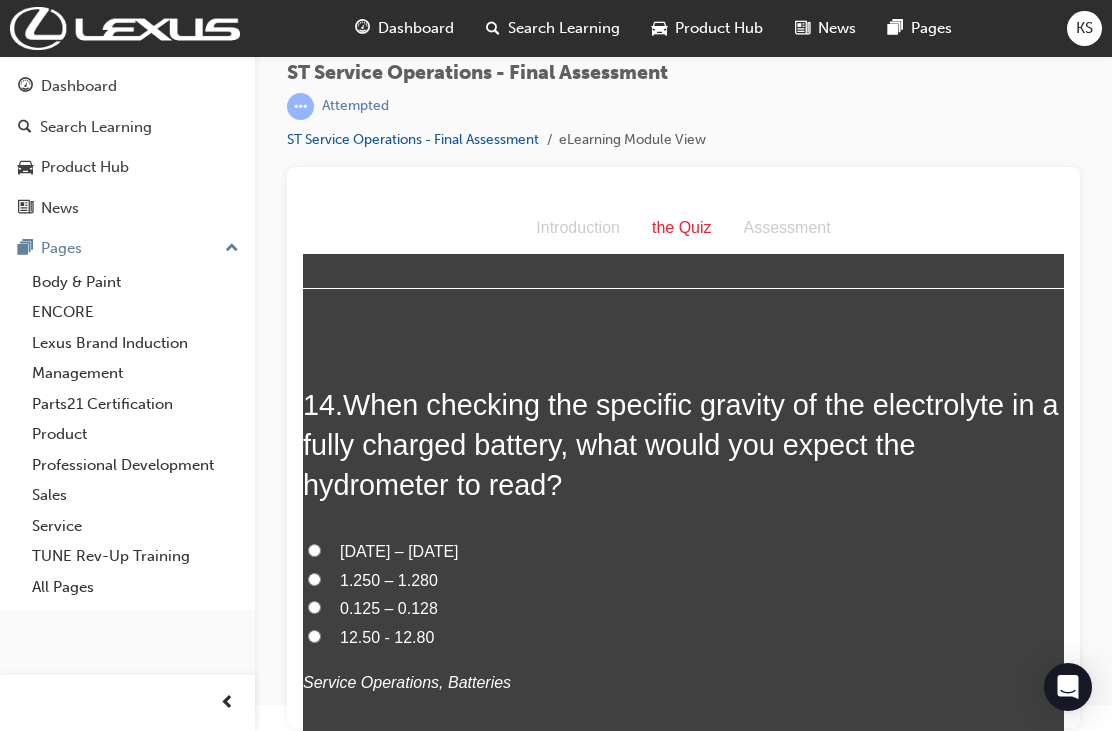 scroll, scrollTop: 5969, scrollLeft: 0, axis: vertical 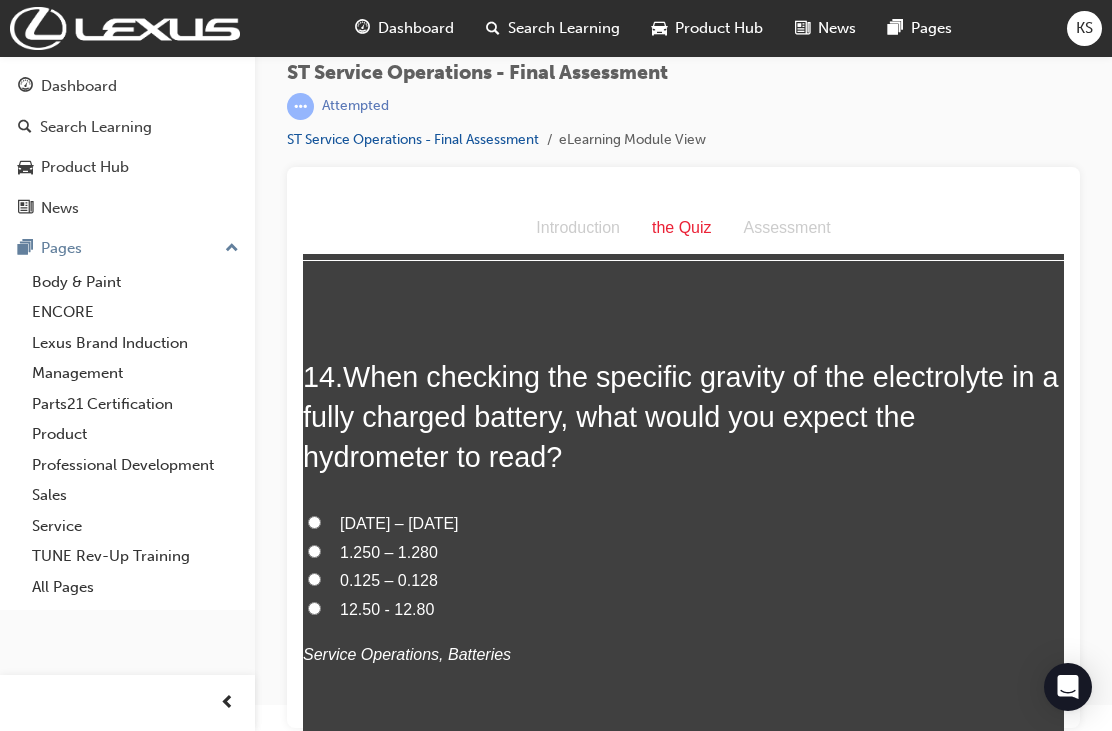 click on "1.250 – 1.280" at bounding box center [314, 551] 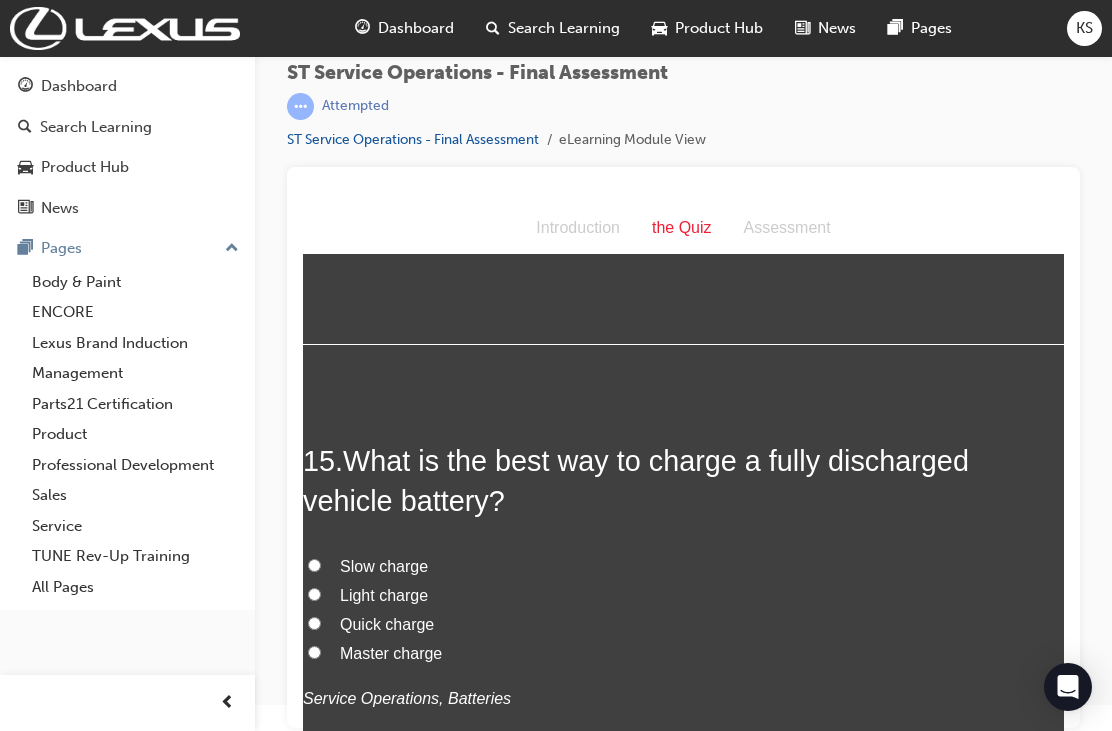 scroll, scrollTop: 6454, scrollLeft: 0, axis: vertical 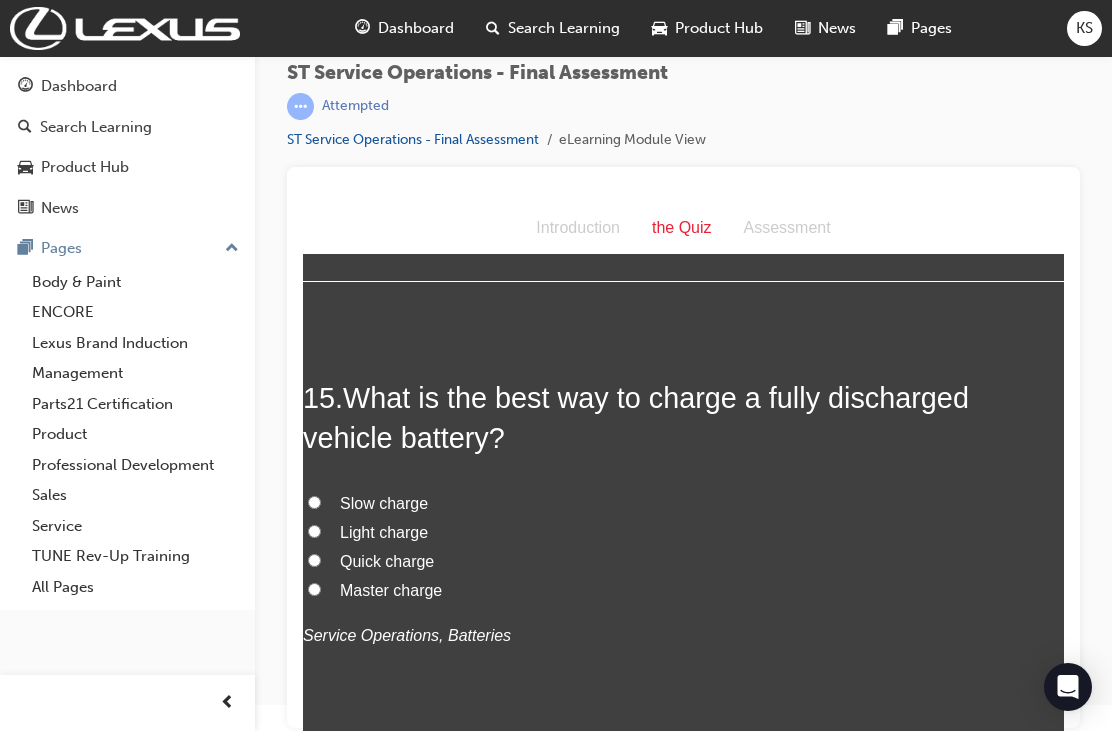 click on "Slow charge" at bounding box center [314, 502] 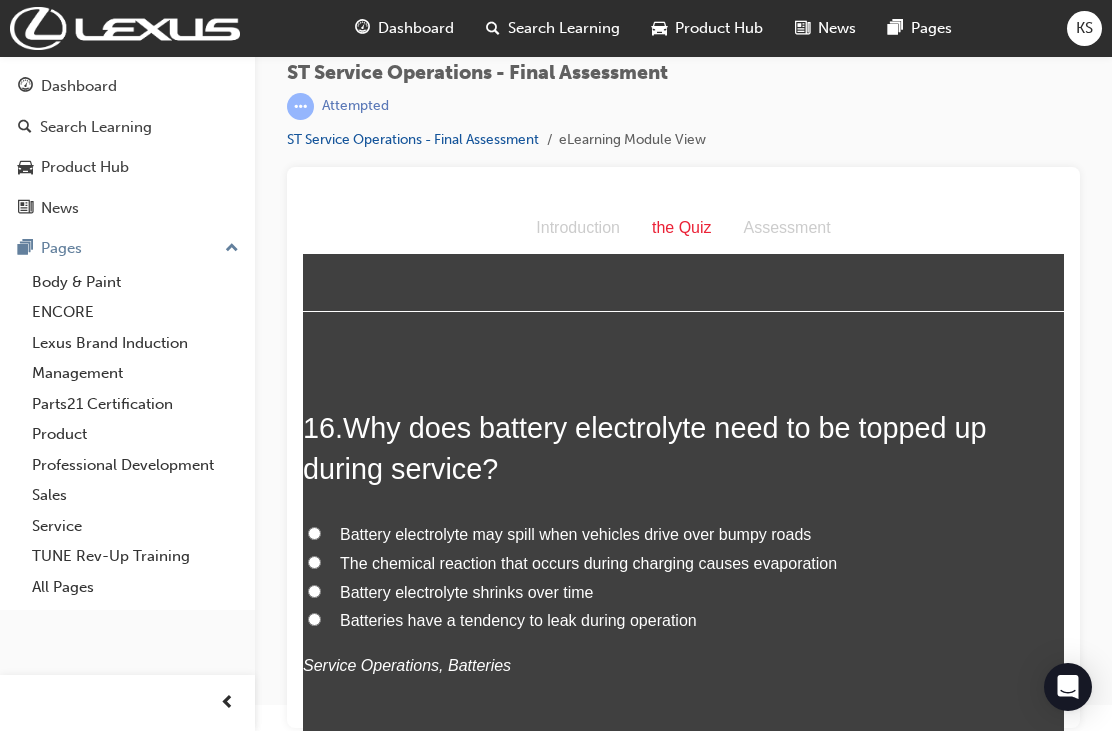 scroll, scrollTop: 6934, scrollLeft: 0, axis: vertical 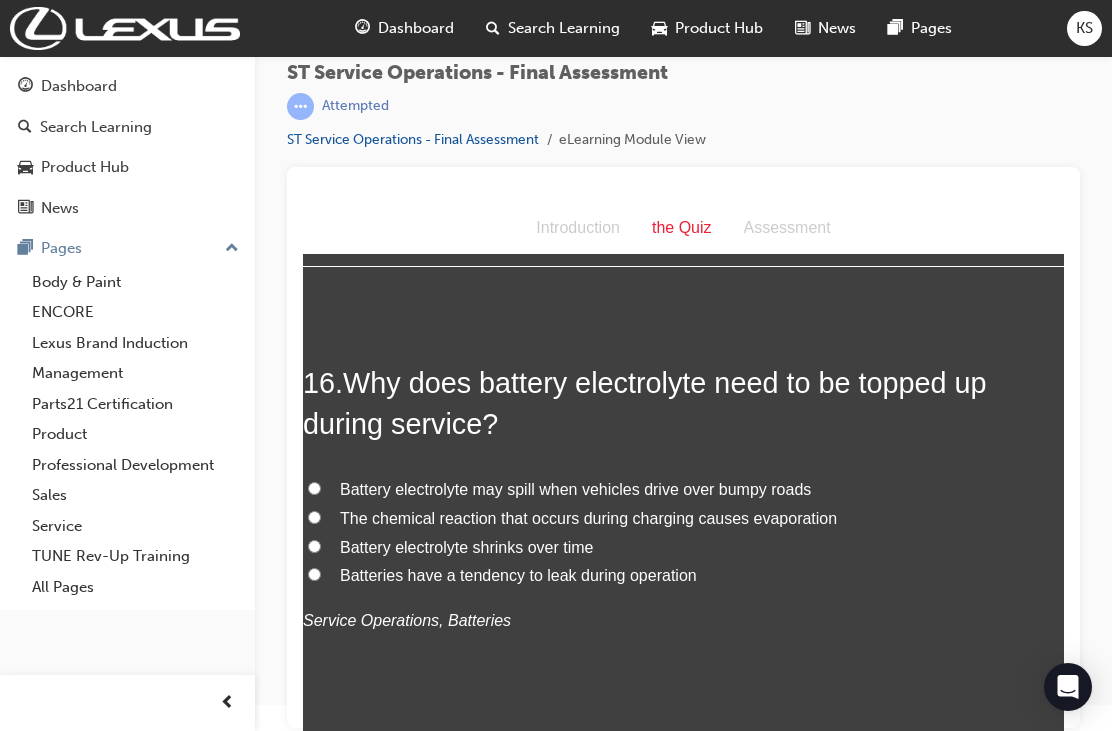 click on "The chemical reaction that occurs during charging causes evaporation" at bounding box center [314, 517] 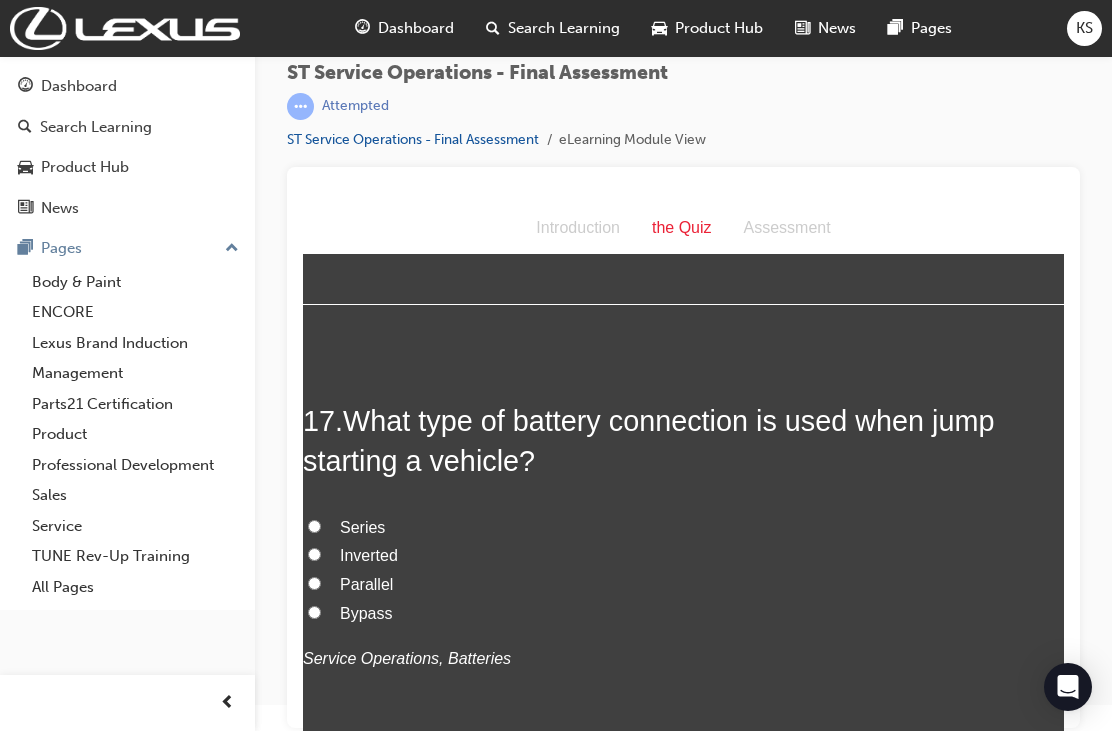 scroll, scrollTop: 7391, scrollLeft: 0, axis: vertical 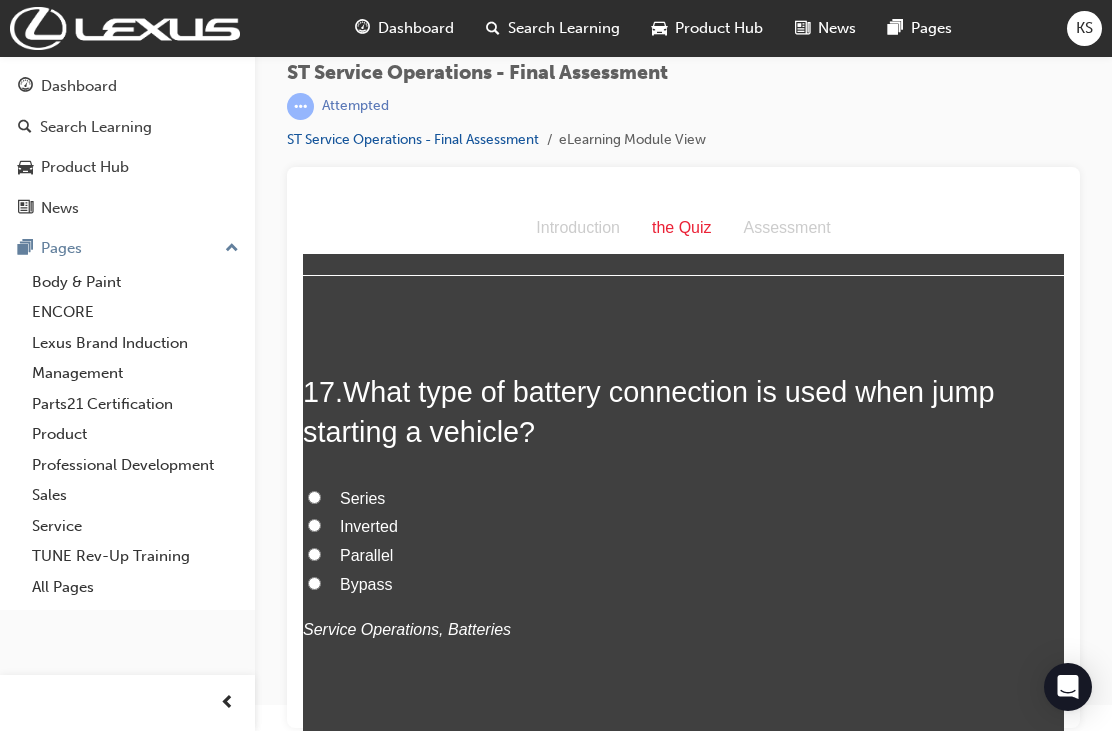 click on "Series" at bounding box center [314, 497] 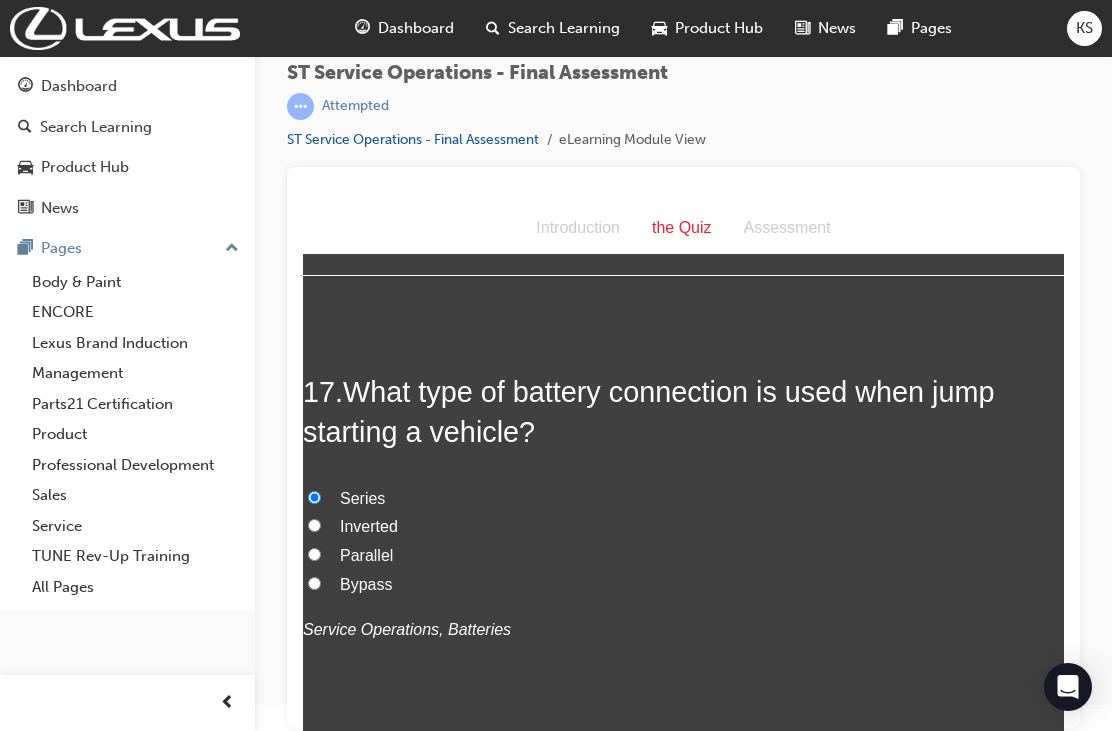 click on "Parallel" at bounding box center [314, 554] 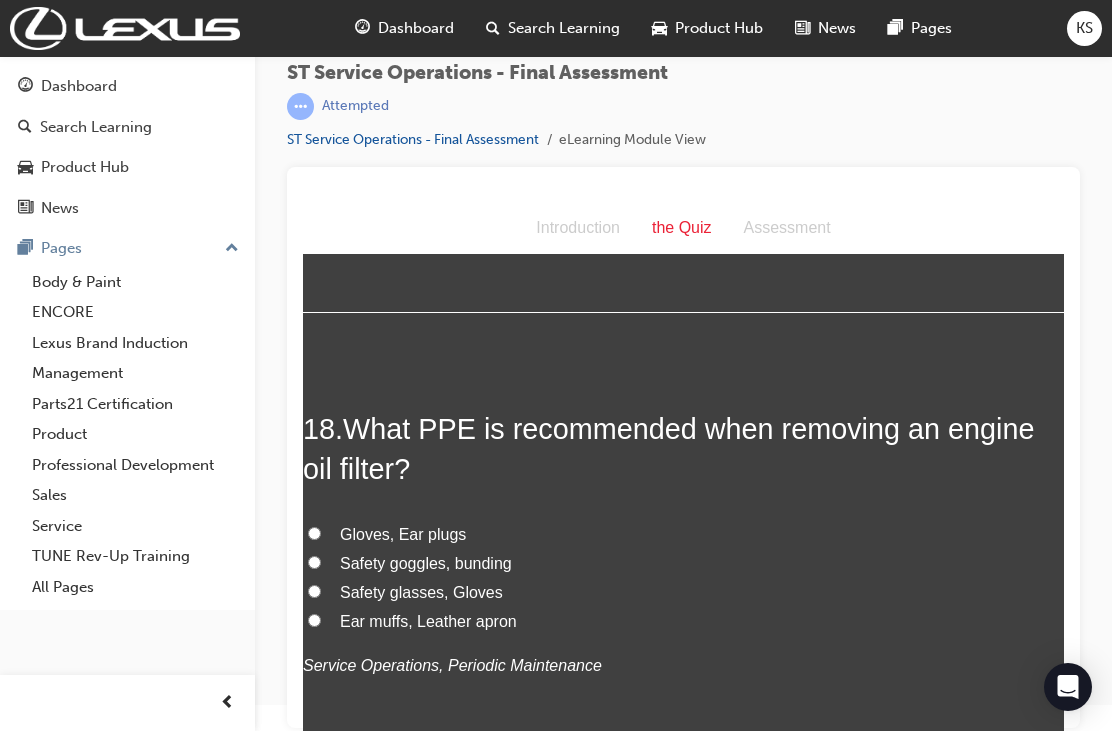 scroll, scrollTop: 7862, scrollLeft: 0, axis: vertical 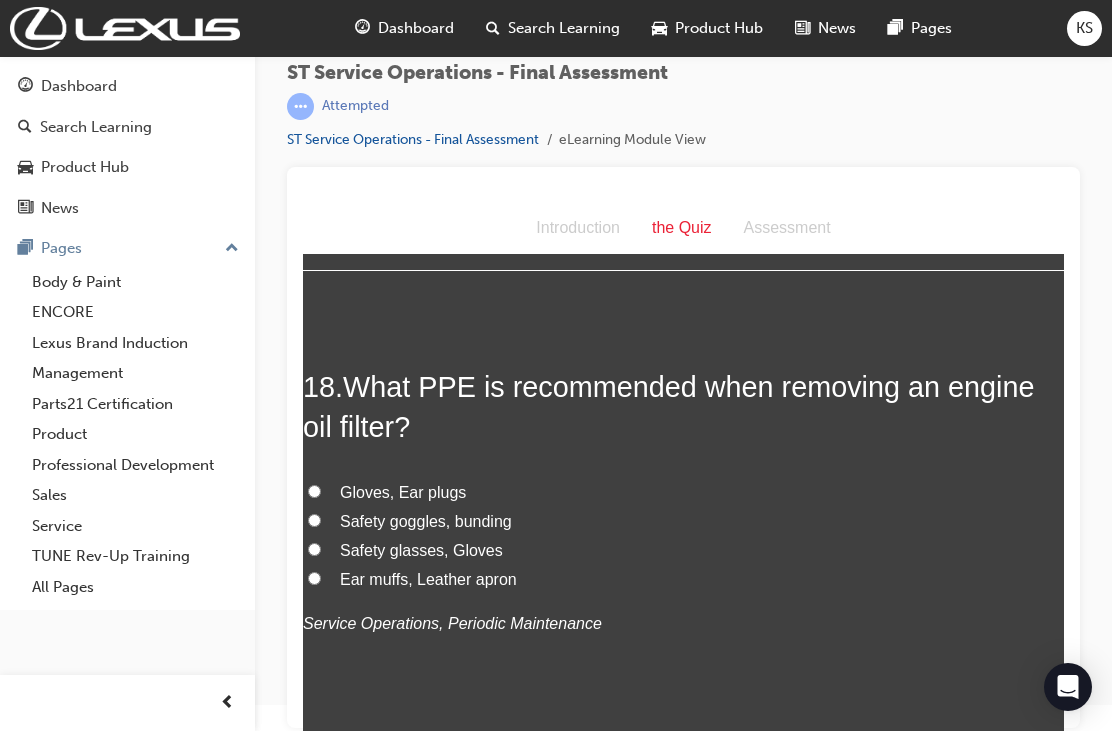 click on "Safety glasses, Gloves" at bounding box center [314, 549] 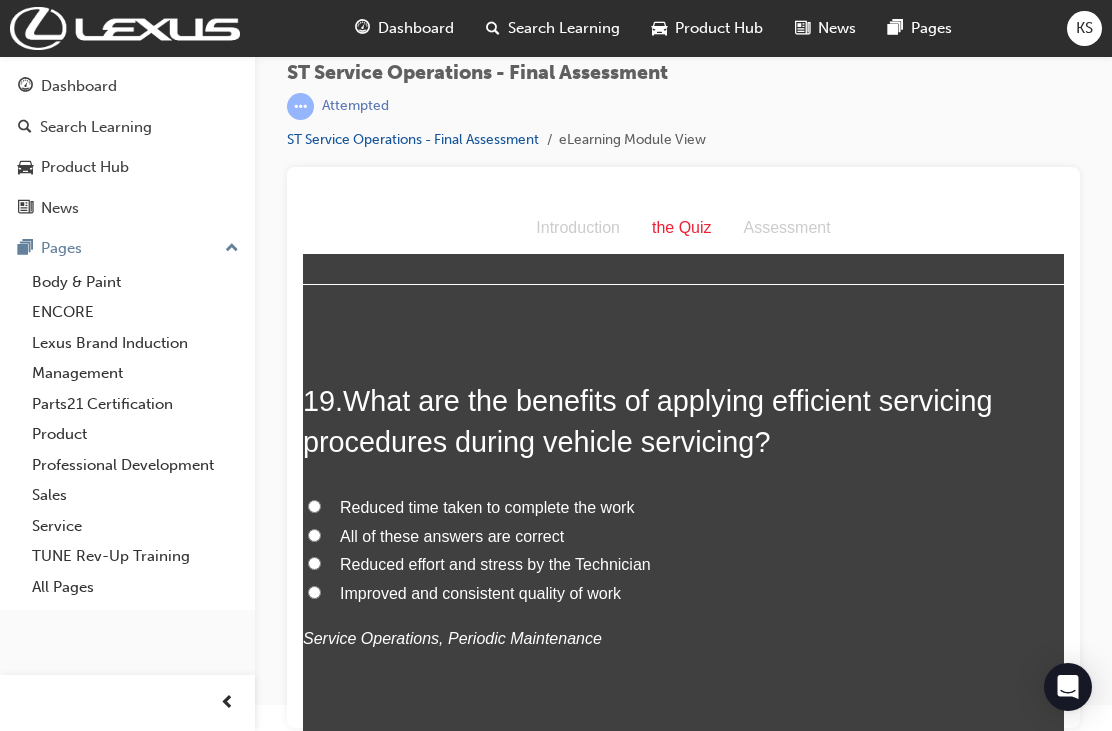 scroll, scrollTop: 8315, scrollLeft: 0, axis: vertical 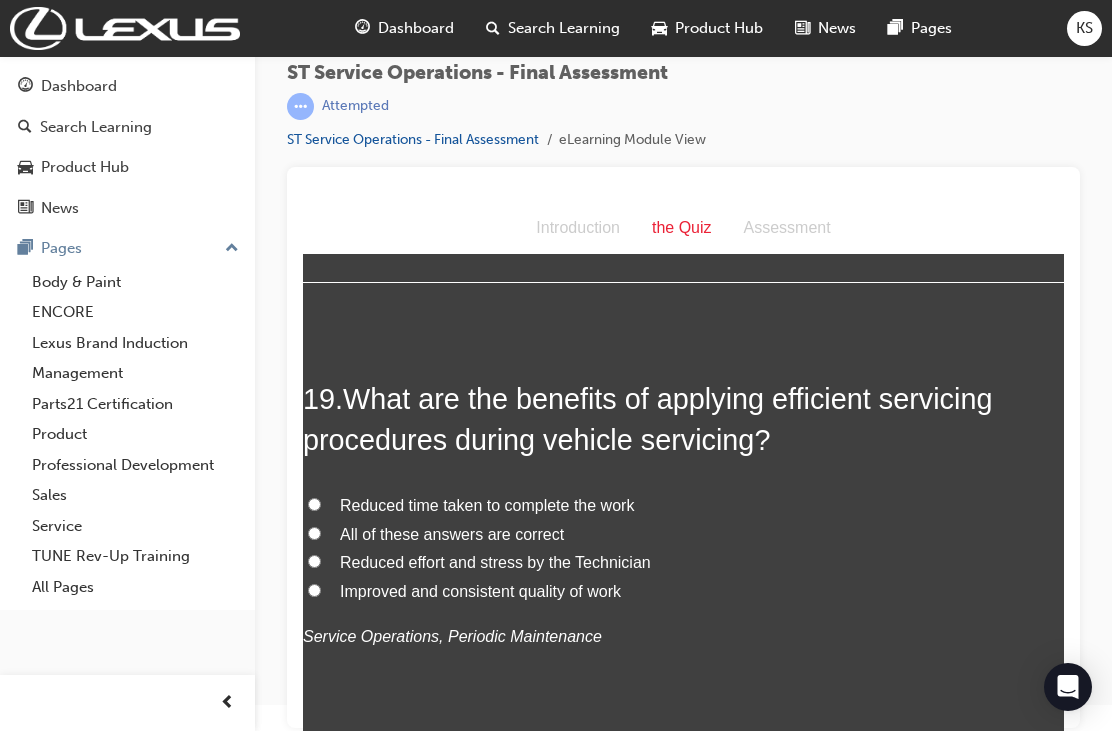 click on "All of these answers are correct" at bounding box center [314, 533] 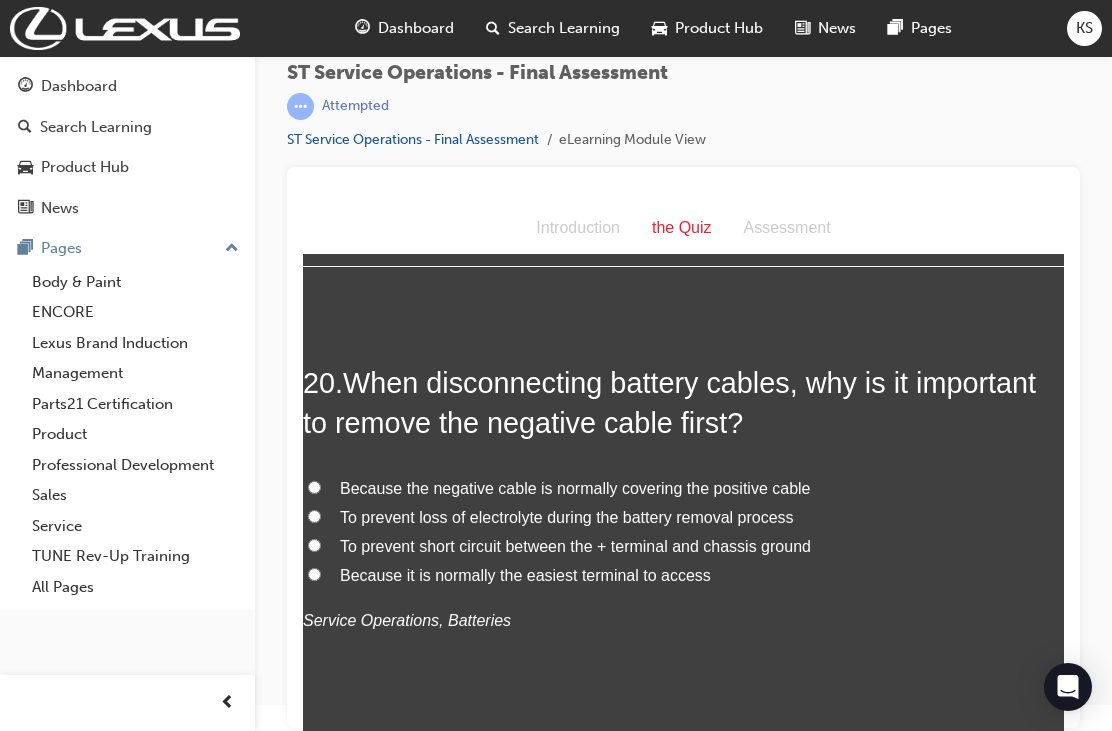 scroll, scrollTop: 8800, scrollLeft: 0, axis: vertical 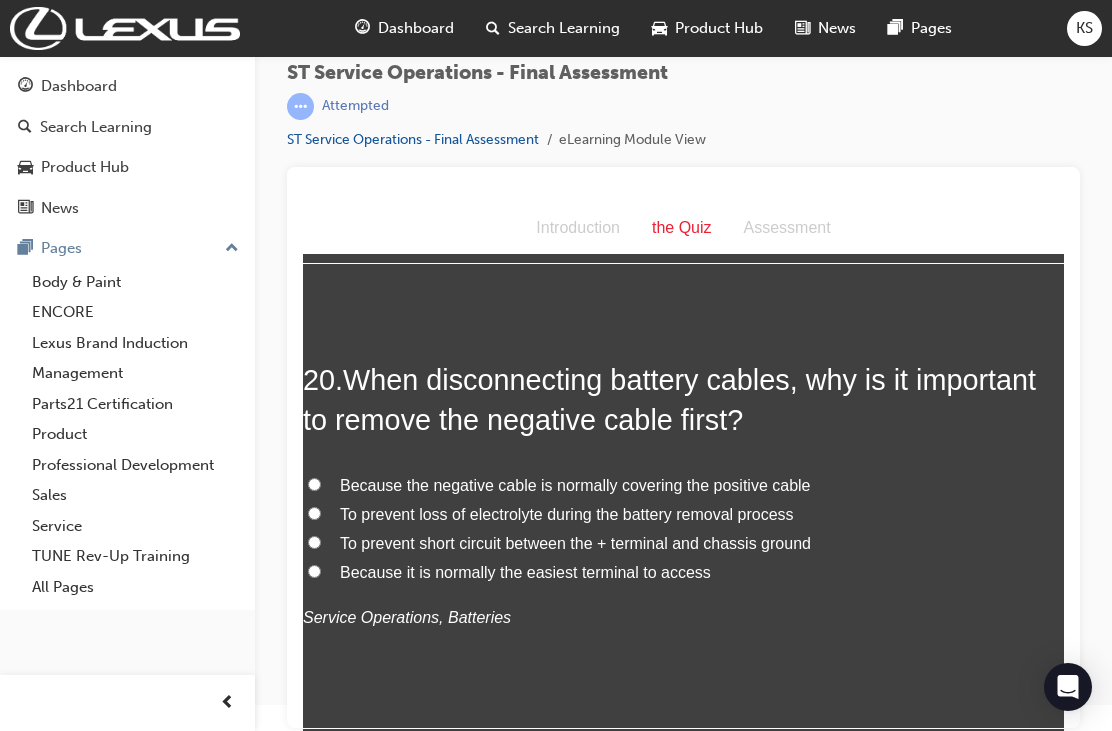 click on "To prevent short circuit between the + terminal and chassis ground" at bounding box center (314, 542) 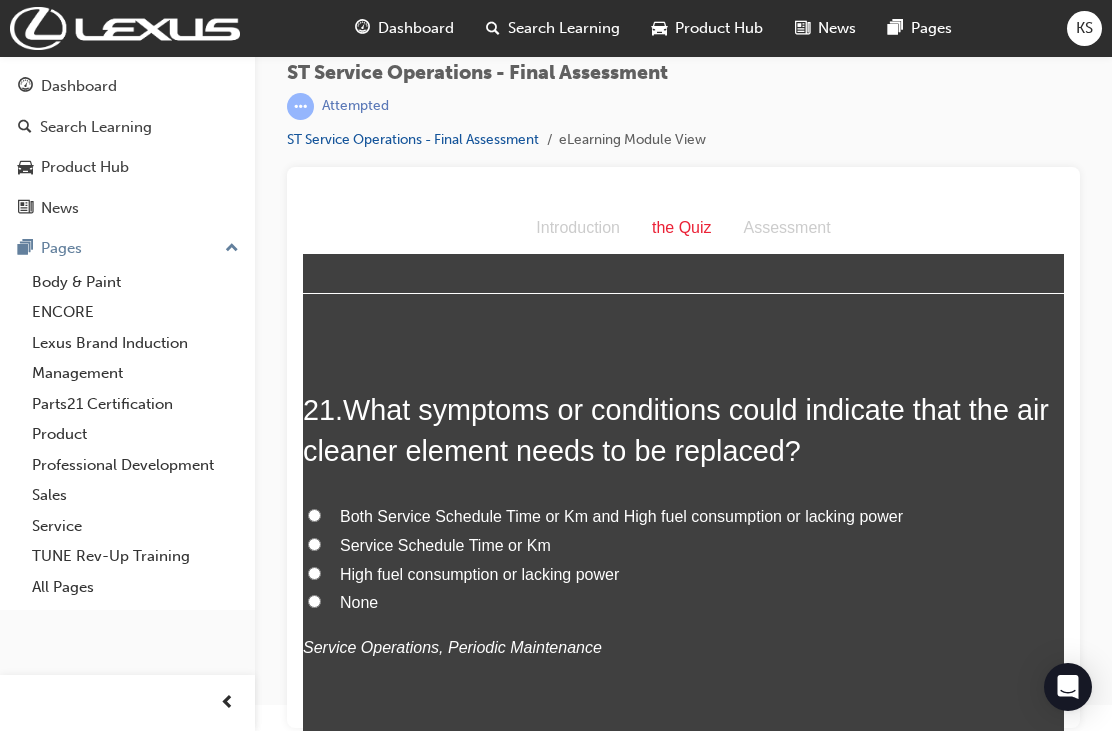 scroll, scrollTop: 9244, scrollLeft: 0, axis: vertical 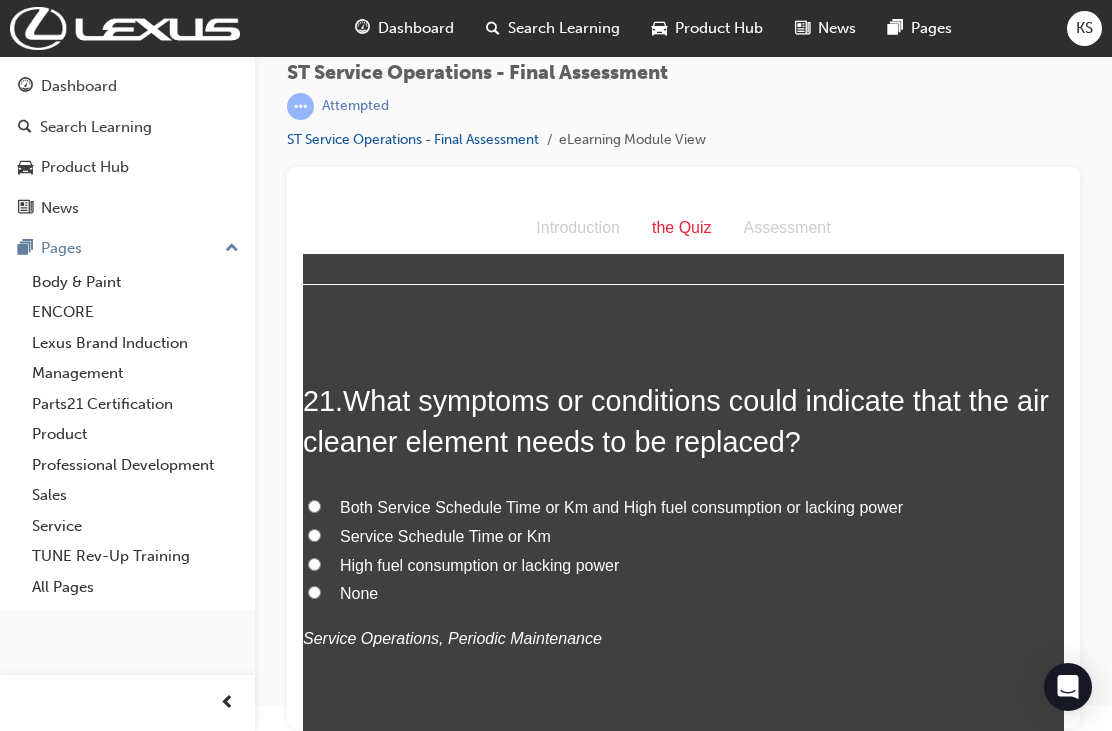 click on "Both Service Schedule Time or Km and High fuel consumption or lacking power" at bounding box center [314, 506] 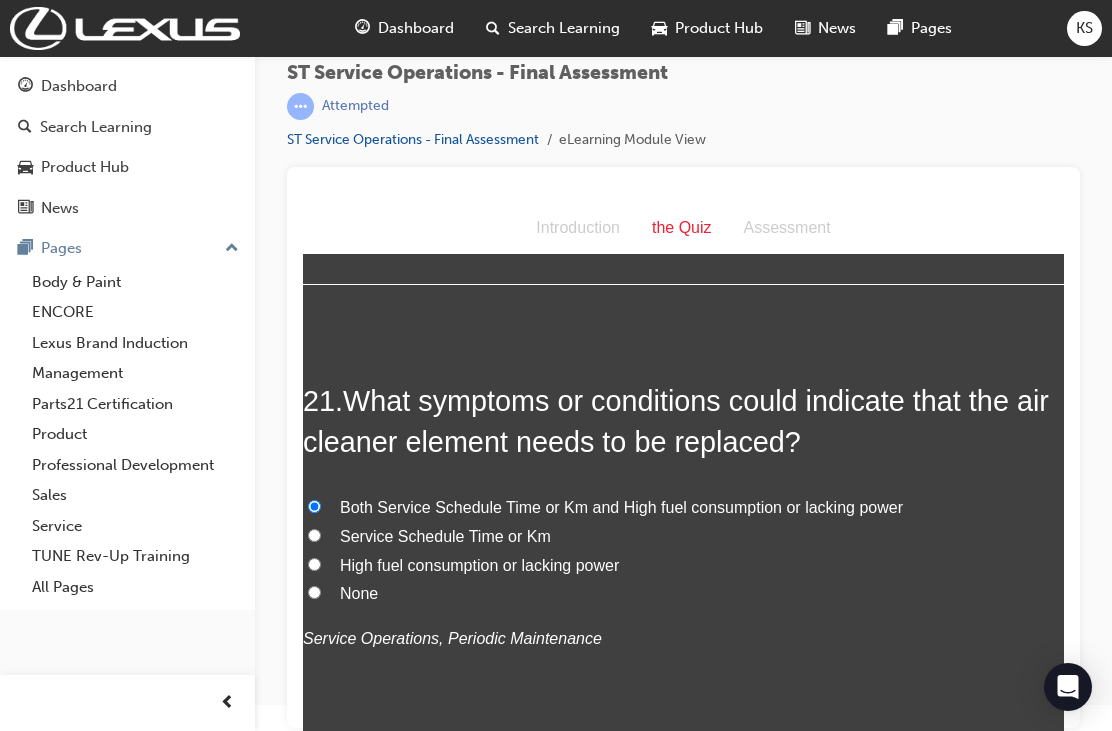 click on "High fuel consumption or lacking power" at bounding box center [683, 566] 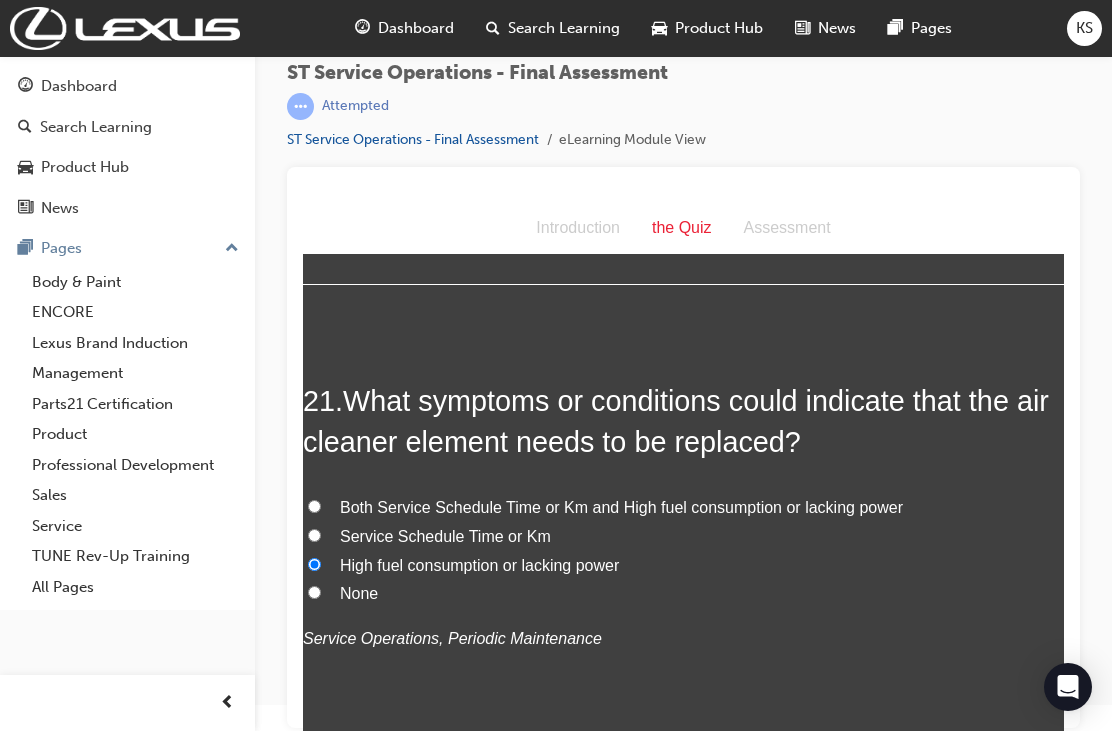 click on "Both Service Schedule Time or Km and High fuel consumption or lacking power" at bounding box center [314, 506] 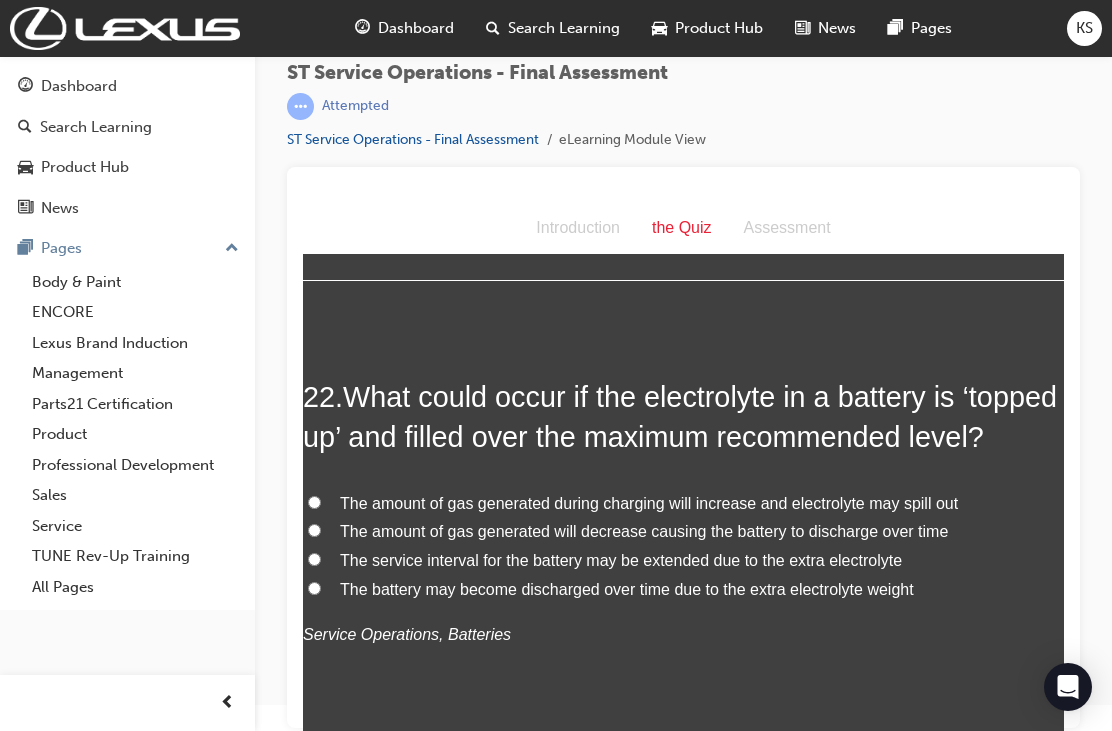 scroll, scrollTop: 9723, scrollLeft: 0, axis: vertical 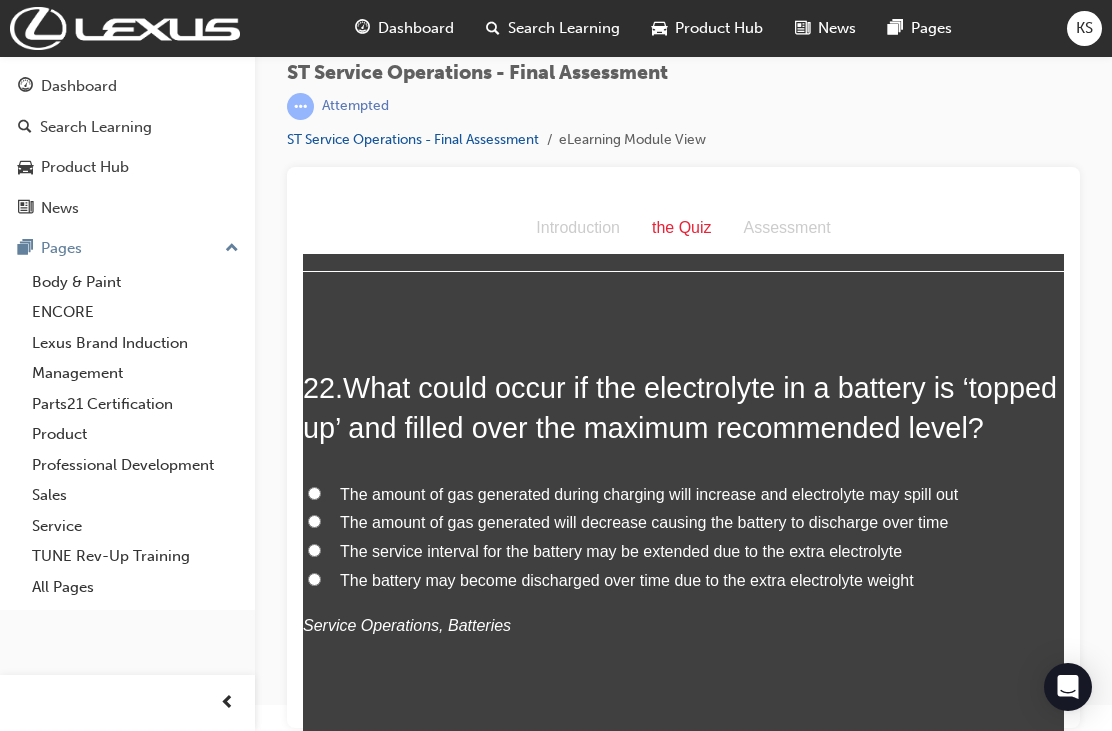 click on "The amount of gas generated during charging will increase and electrolyte may spill out" at bounding box center [683, 495] 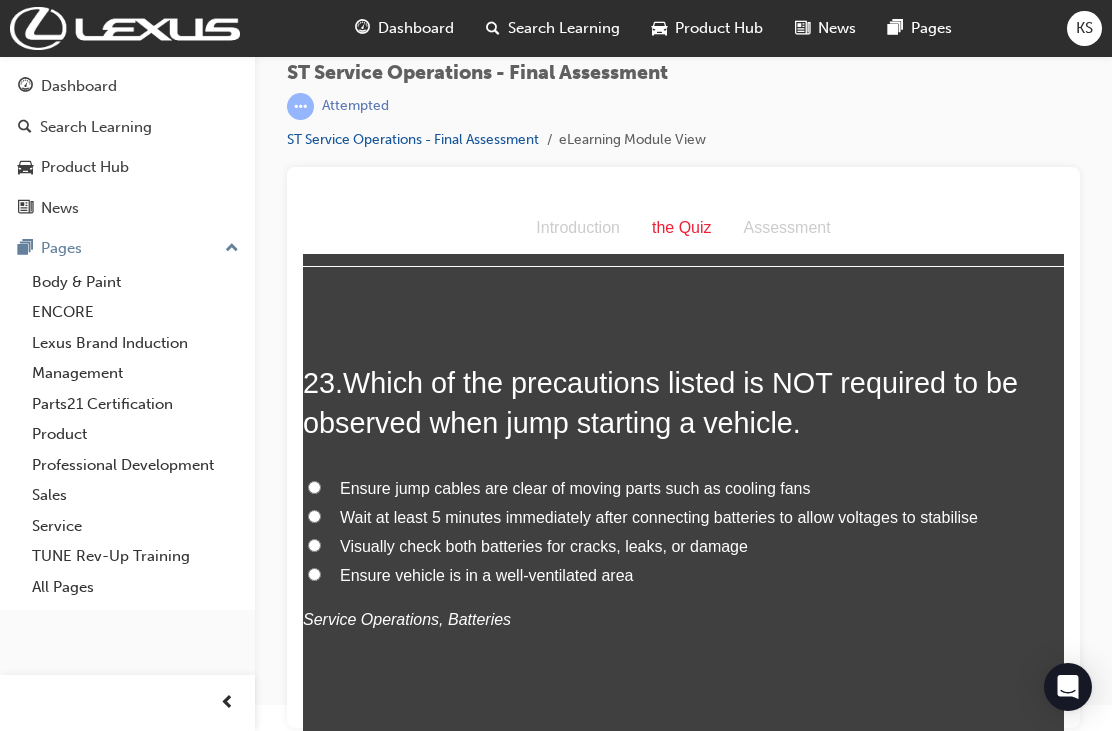 scroll, scrollTop: 10196, scrollLeft: 0, axis: vertical 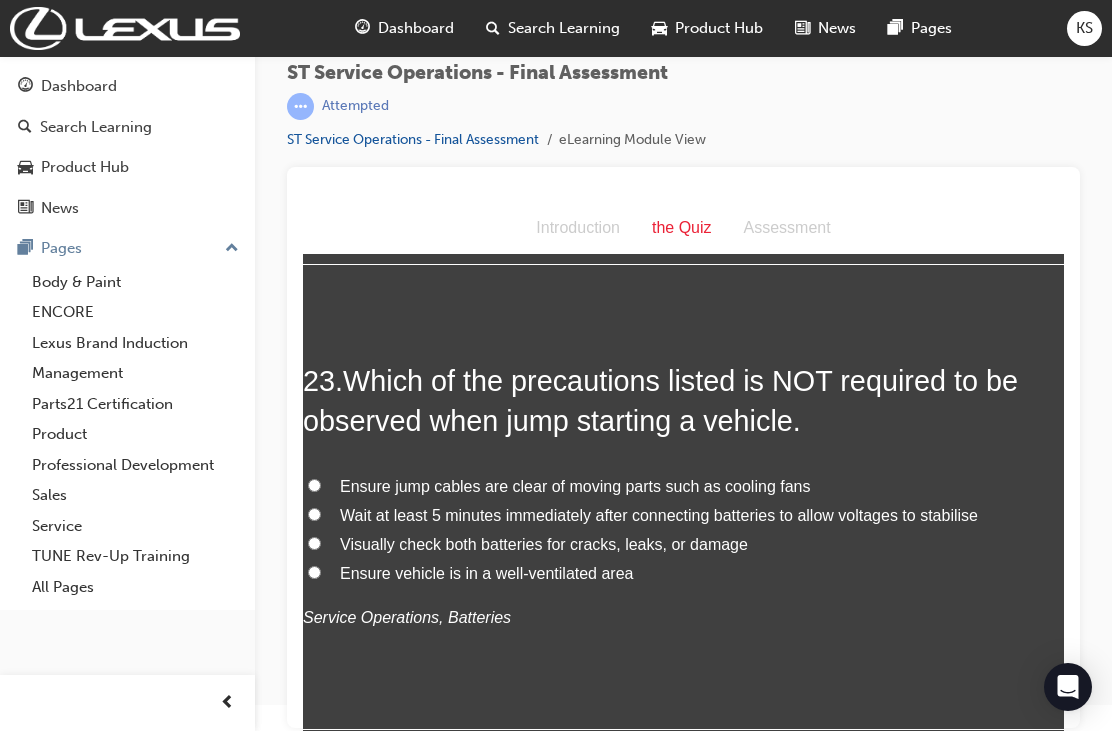 click on "Wait at least 5 minutes immediately after connecting batteries to allow voltages to stabilise" at bounding box center (314, 514) 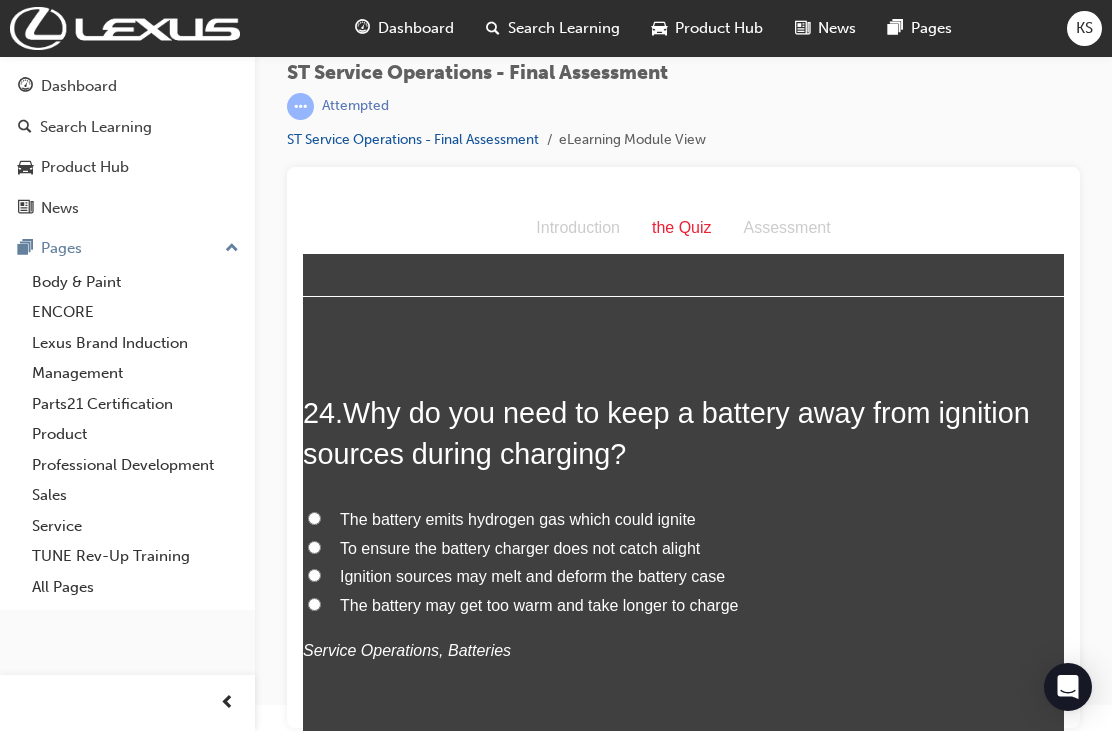 scroll, scrollTop: 10662, scrollLeft: 0, axis: vertical 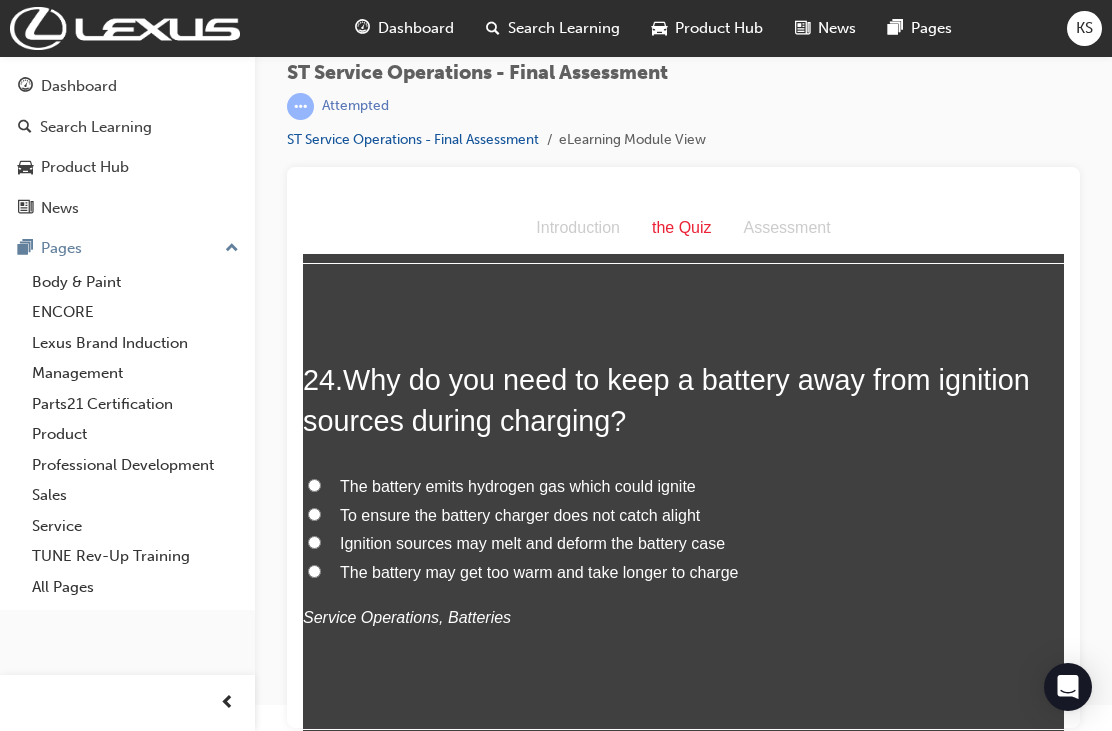 click on "The battery emits hydrogen gas which could ignite" at bounding box center [314, 485] 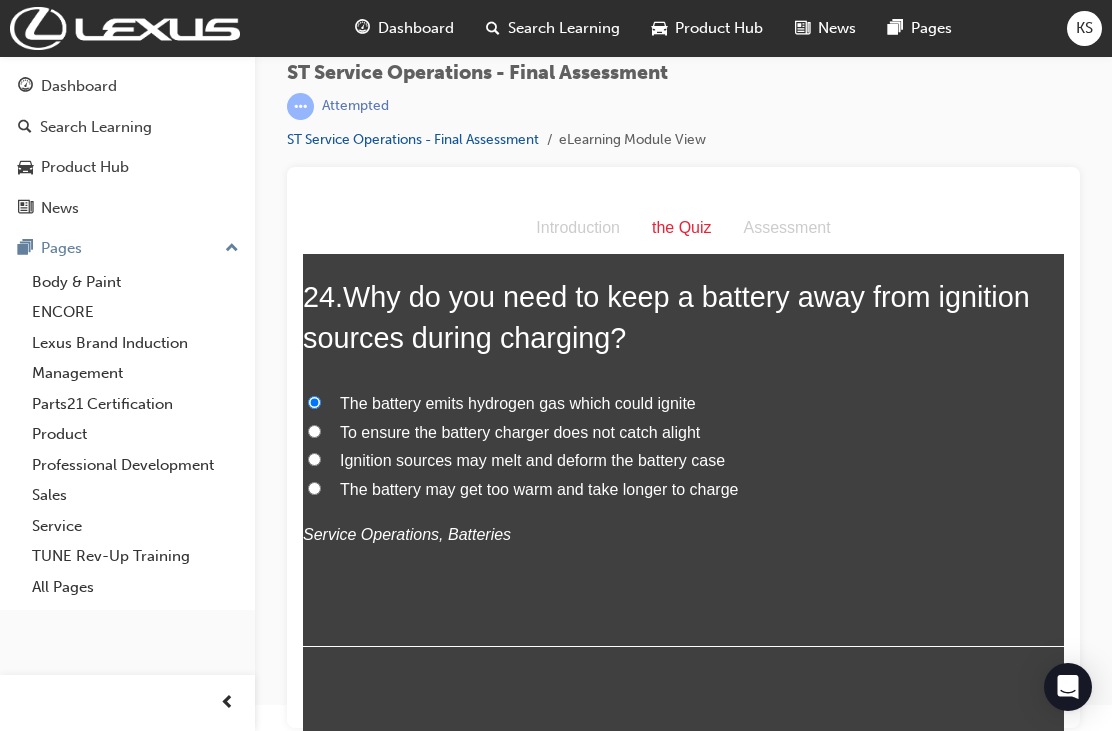 scroll, scrollTop: 10743, scrollLeft: 0, axis: vertical 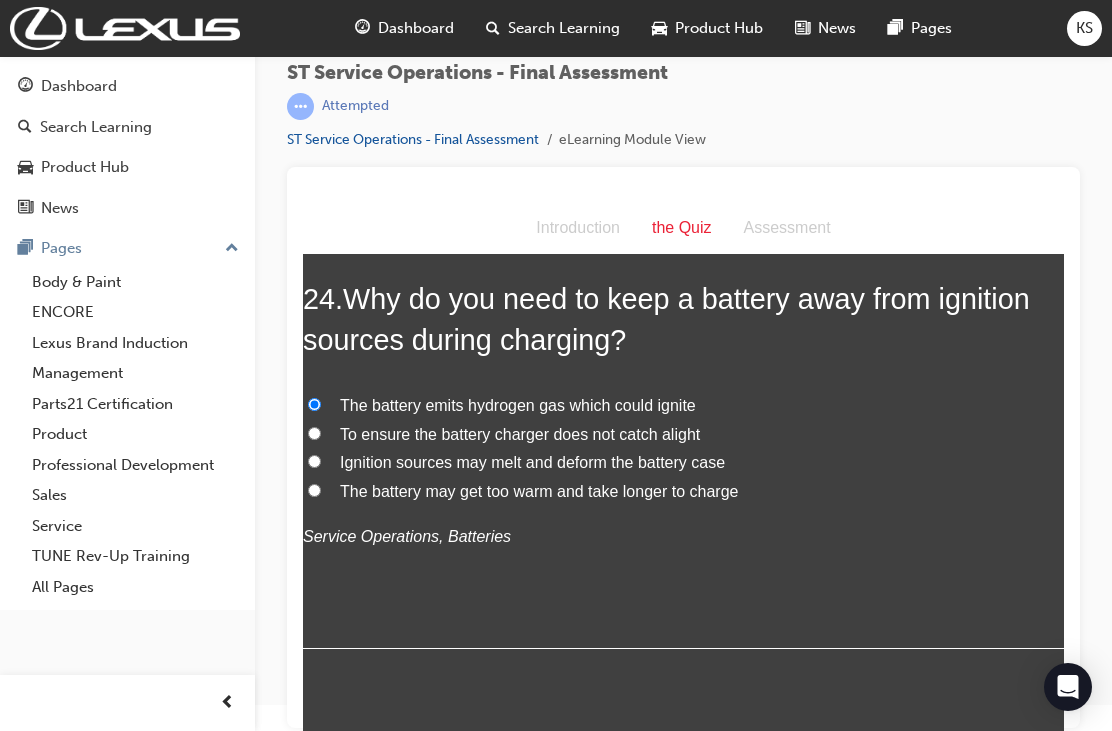 click on "Submit Answers" at bounding box center [682, 773] 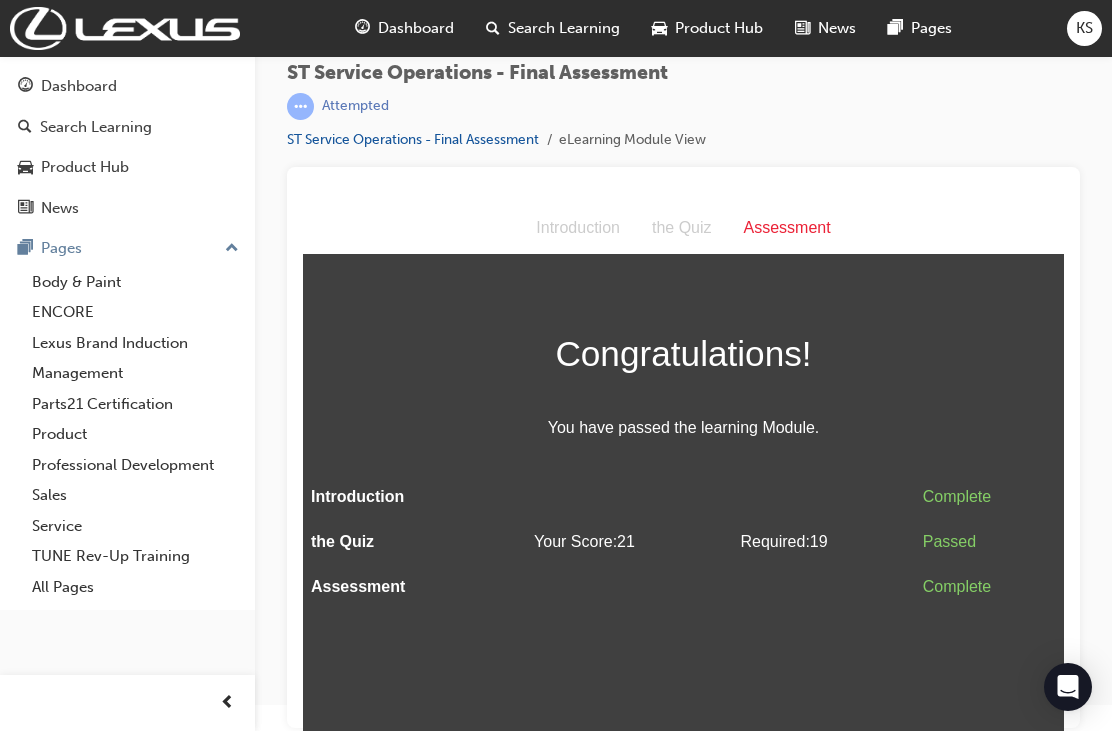scroll, scrollTop: 0, scrollLeft: 0, axis: both 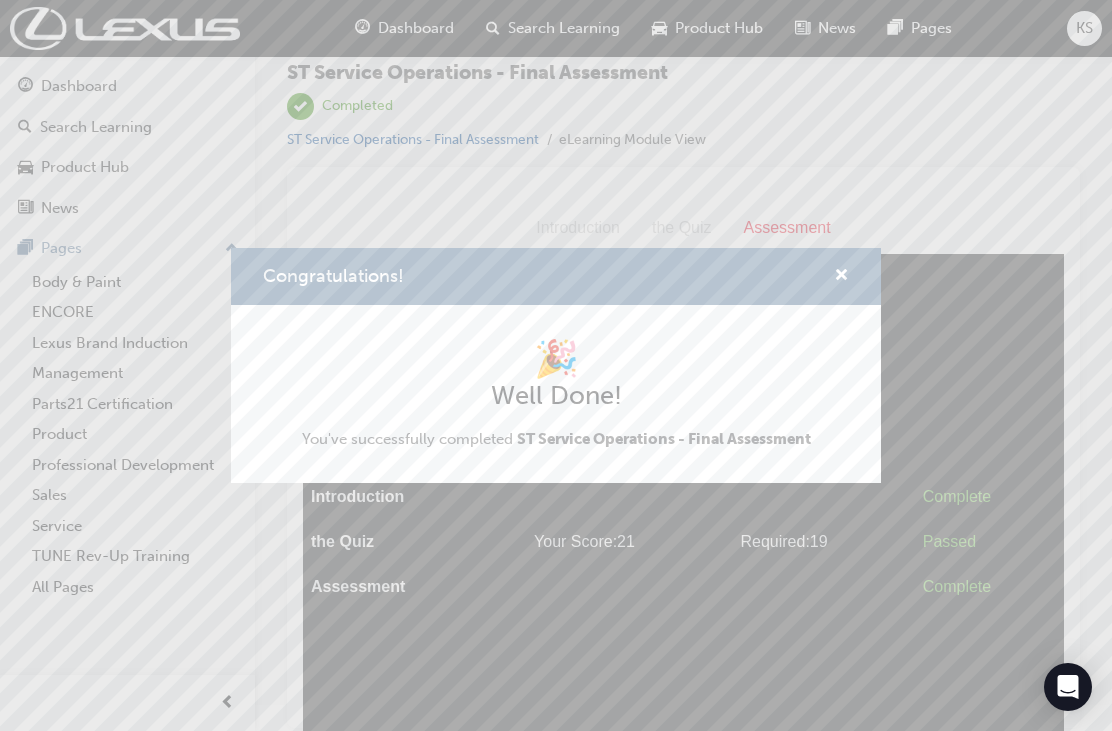 click at bounding box center (841, 277) 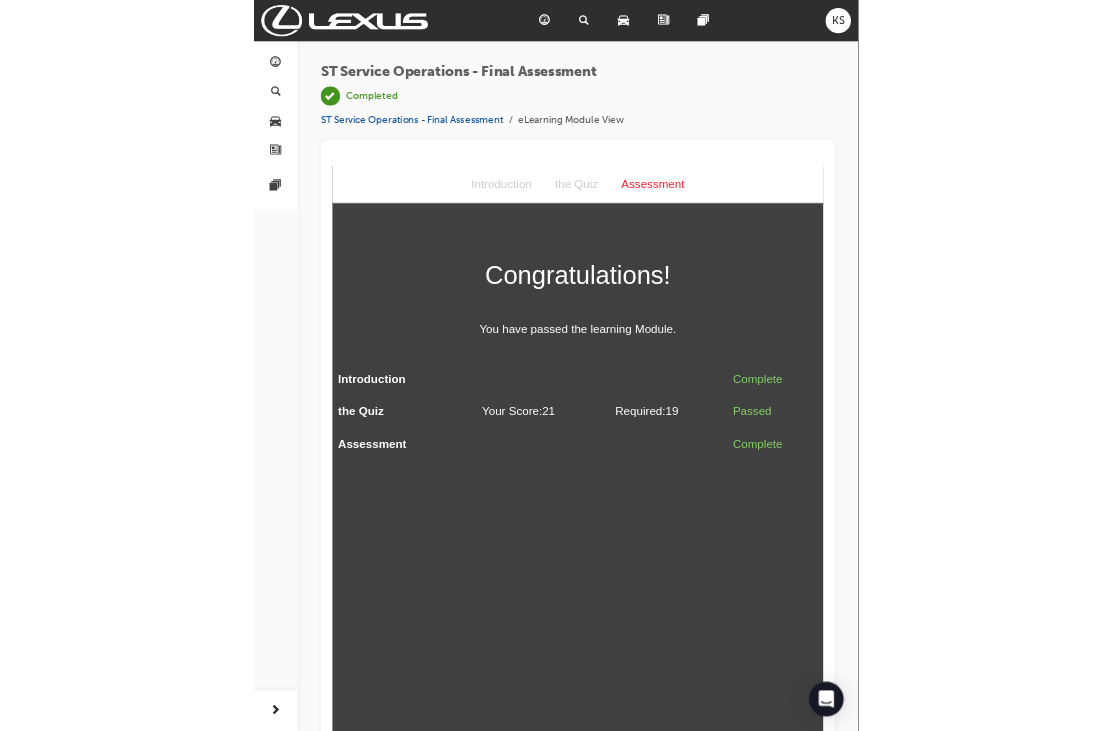 scroll, scrollTop: 26, scrollLeft: 0, axis: vertical 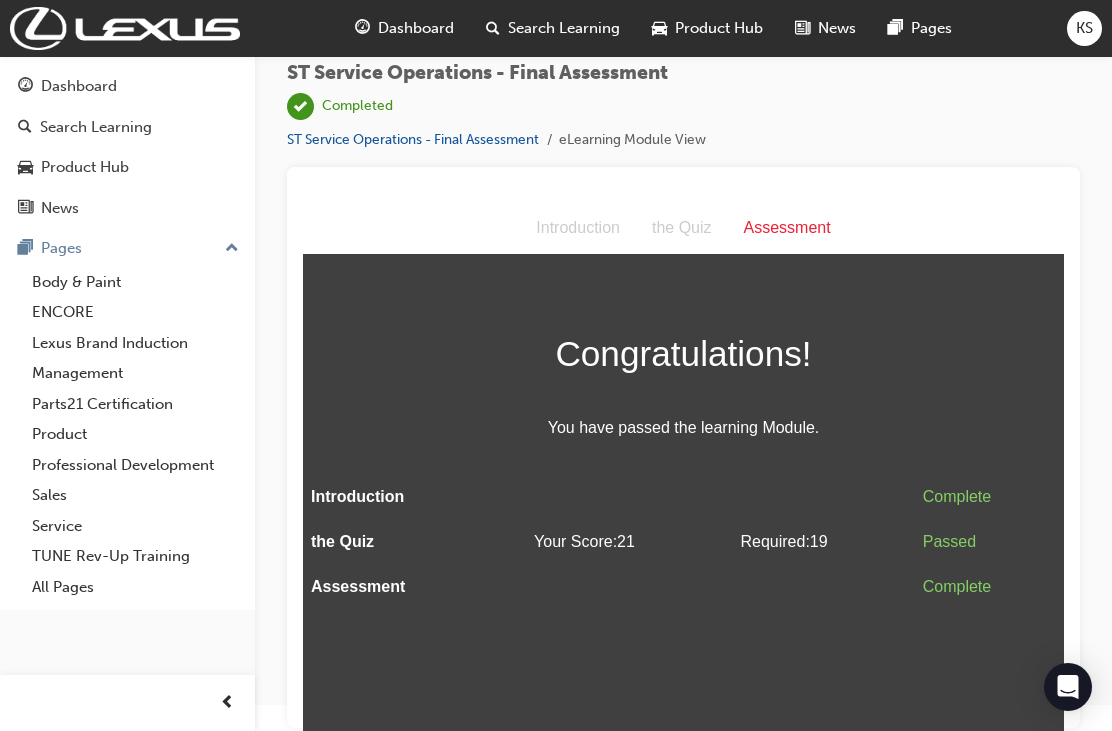 click on "Dashboard" at bounding box center (404, 28) 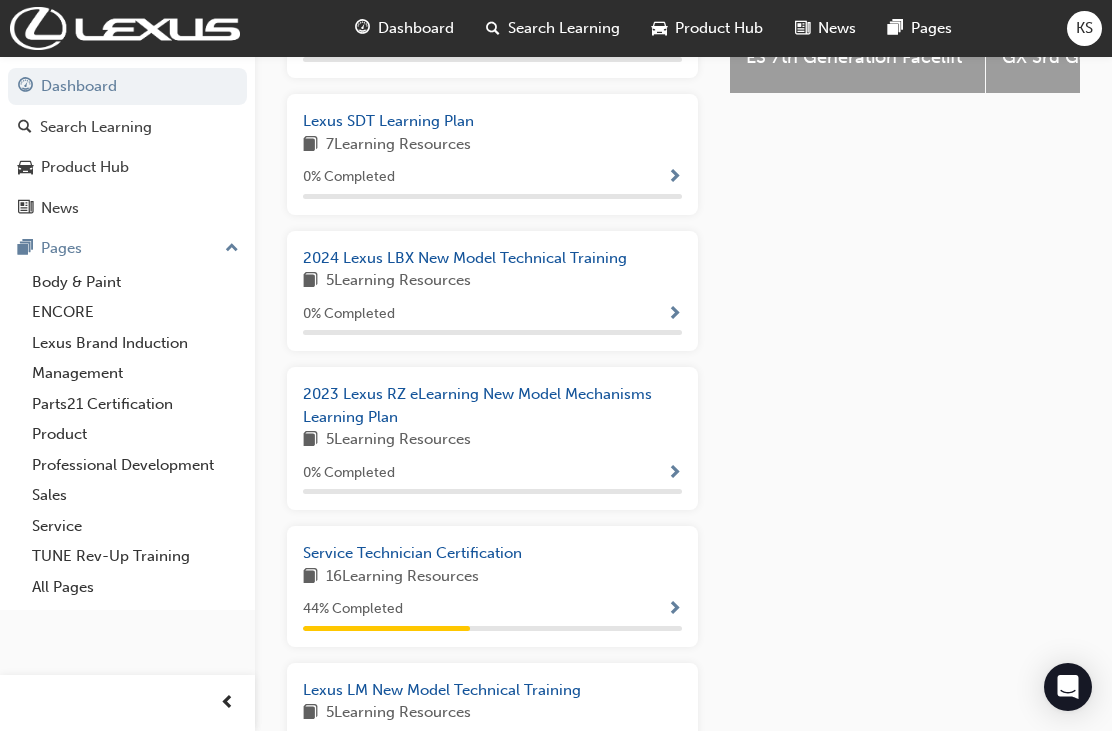 scroll, scrollTop: 1005, scrollLeft: 0, axis: vertical 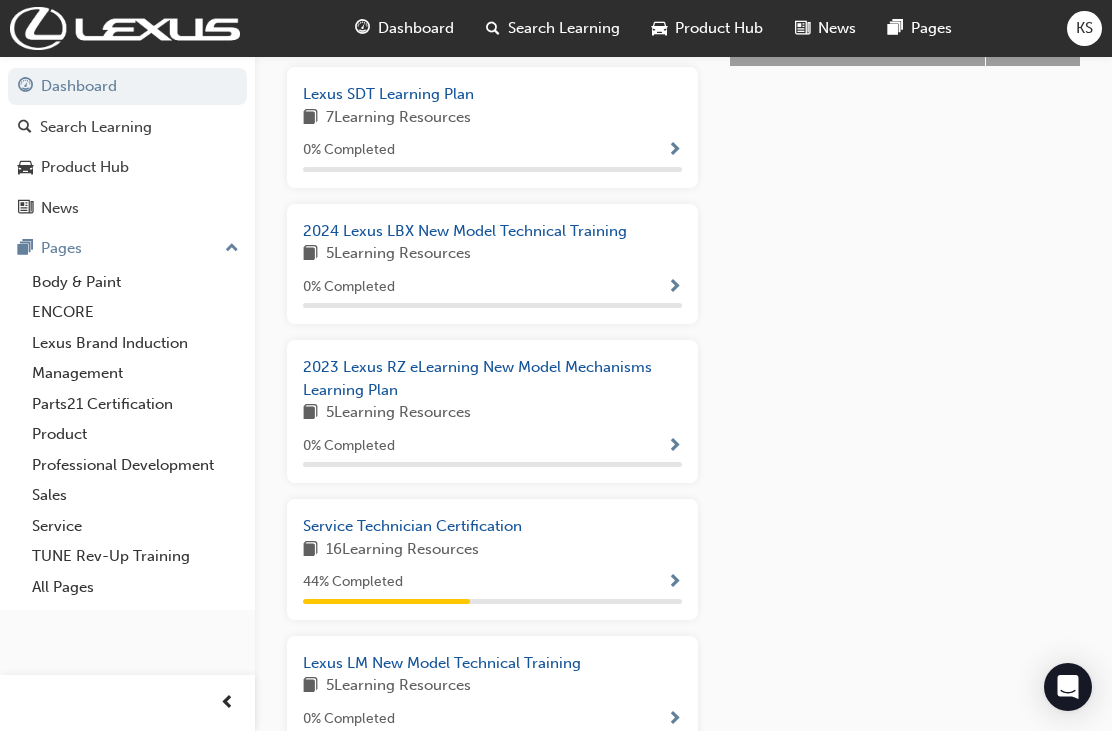 click on "Service Technician Certification 16  Learning Resources 44 % Completed" at bounding box center (492, 559) 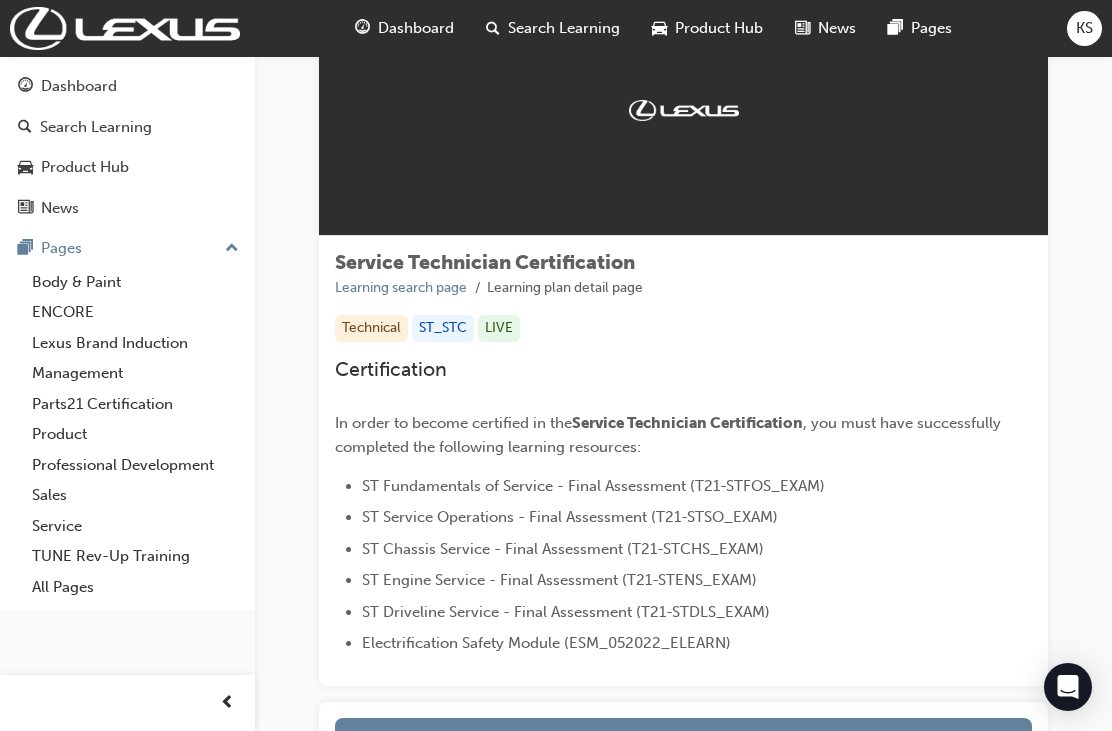 scroll, scrollTop: 285, scrollLeft: 0, axis: vertical 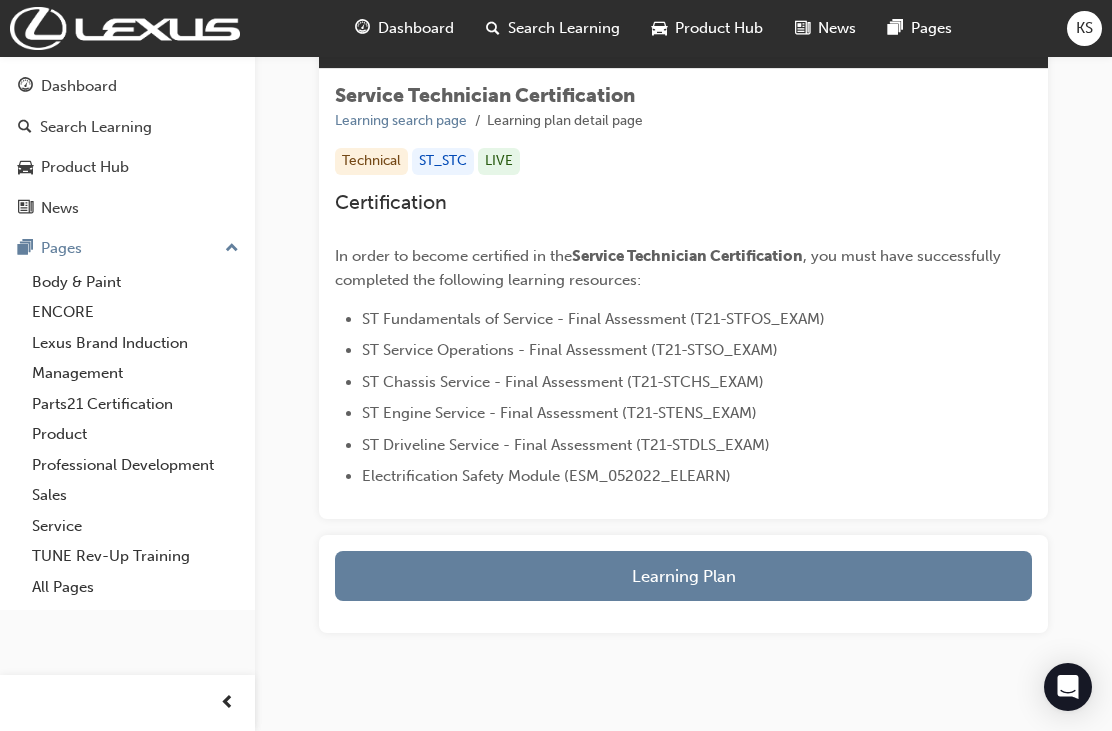 click on "Learning Plan" at bounding box center [683, 576] 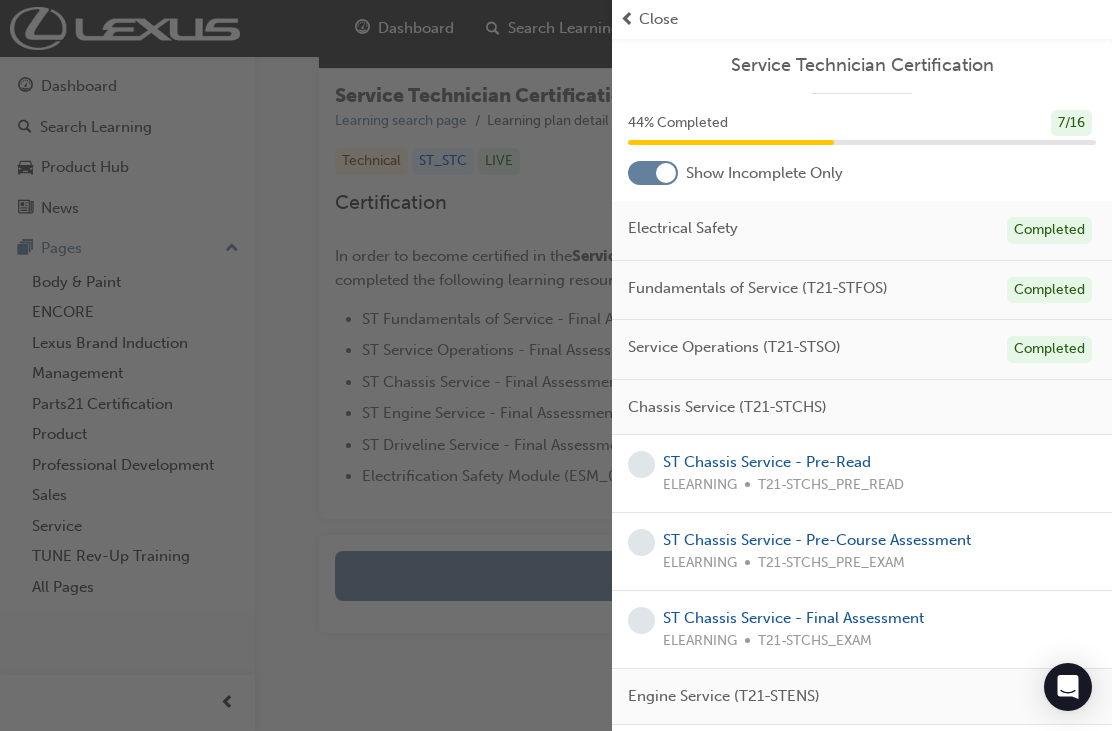 click on "ST Chassis Service - Pre-Read" at bounding box center (767, 462) 